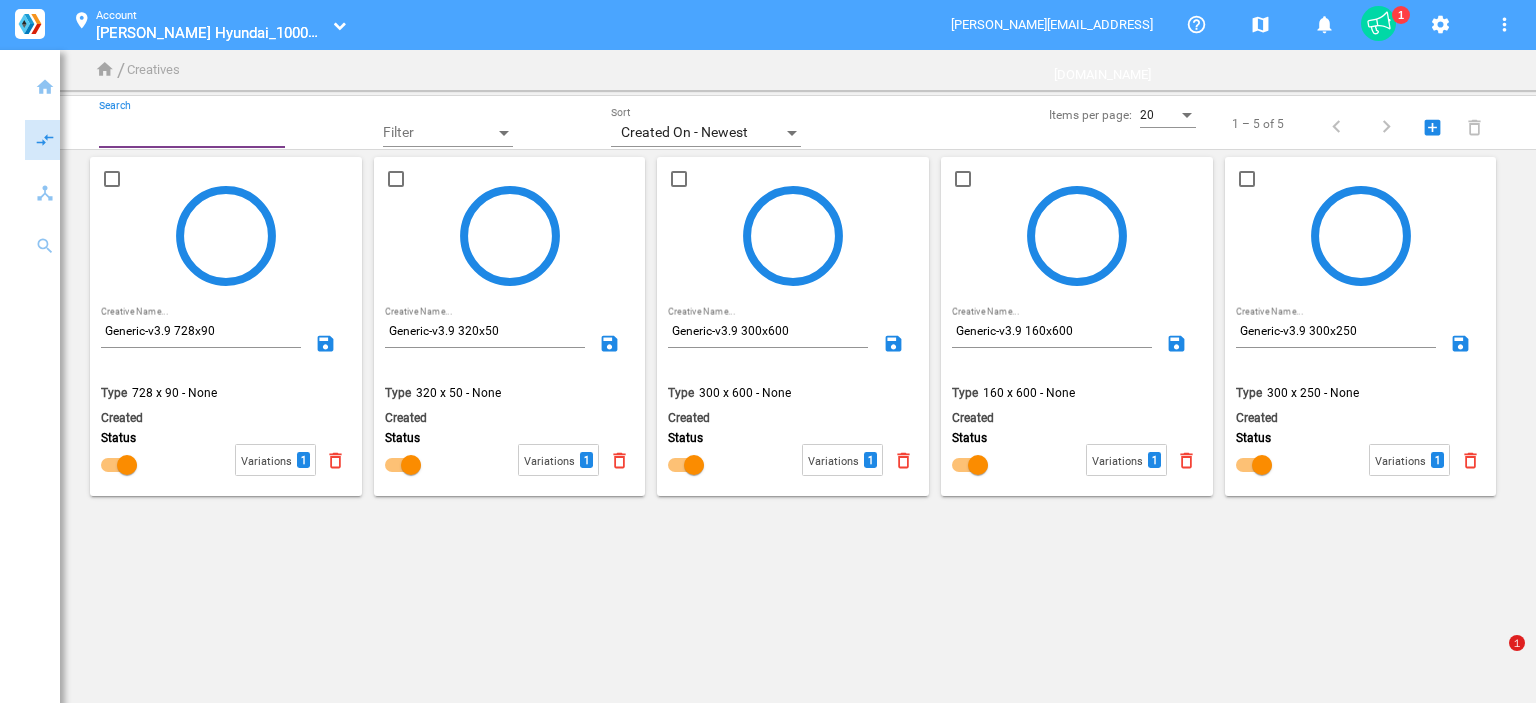 scroll, scrollTop: 0, scrollLeft: 0, axis: both 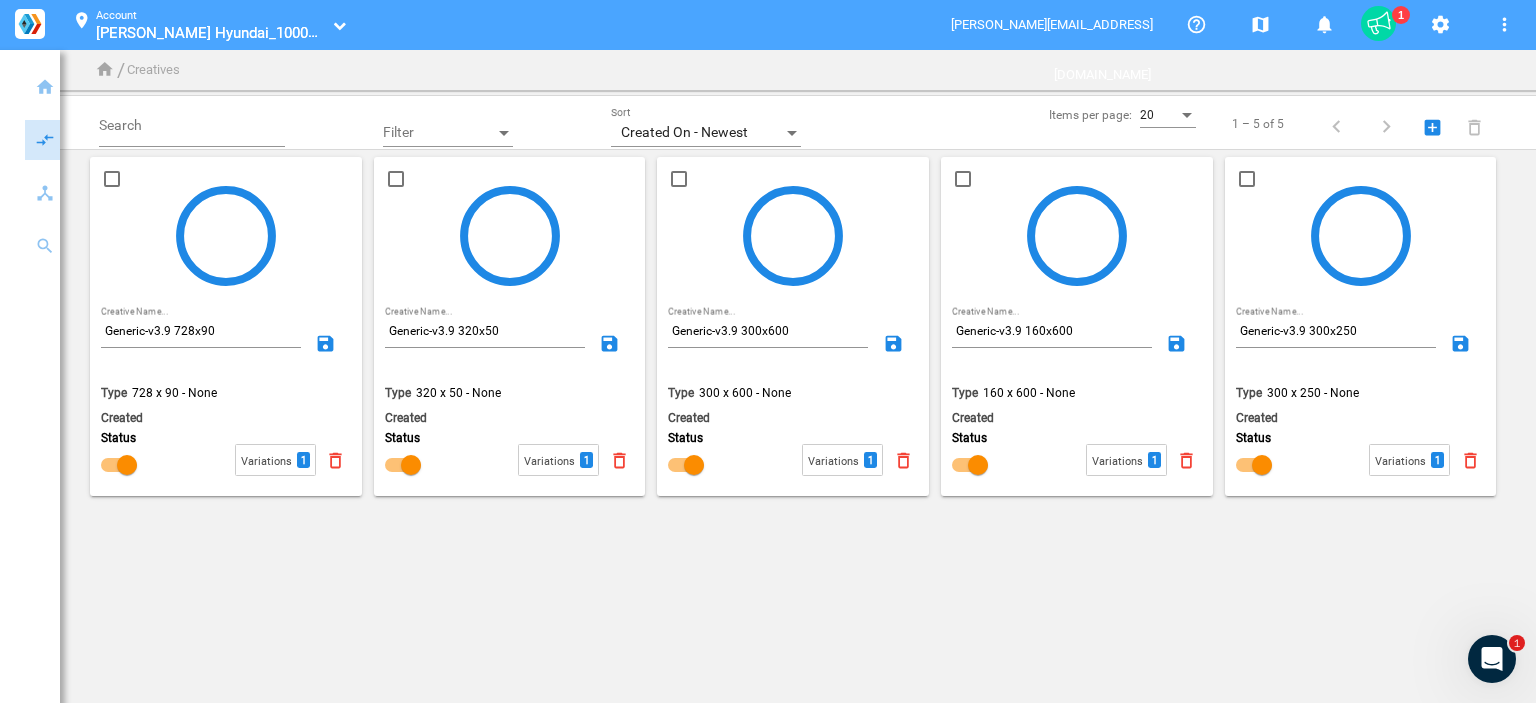 click on "Thomas Cumberland Hyundai_100001091" at bounding box center [222, 32] 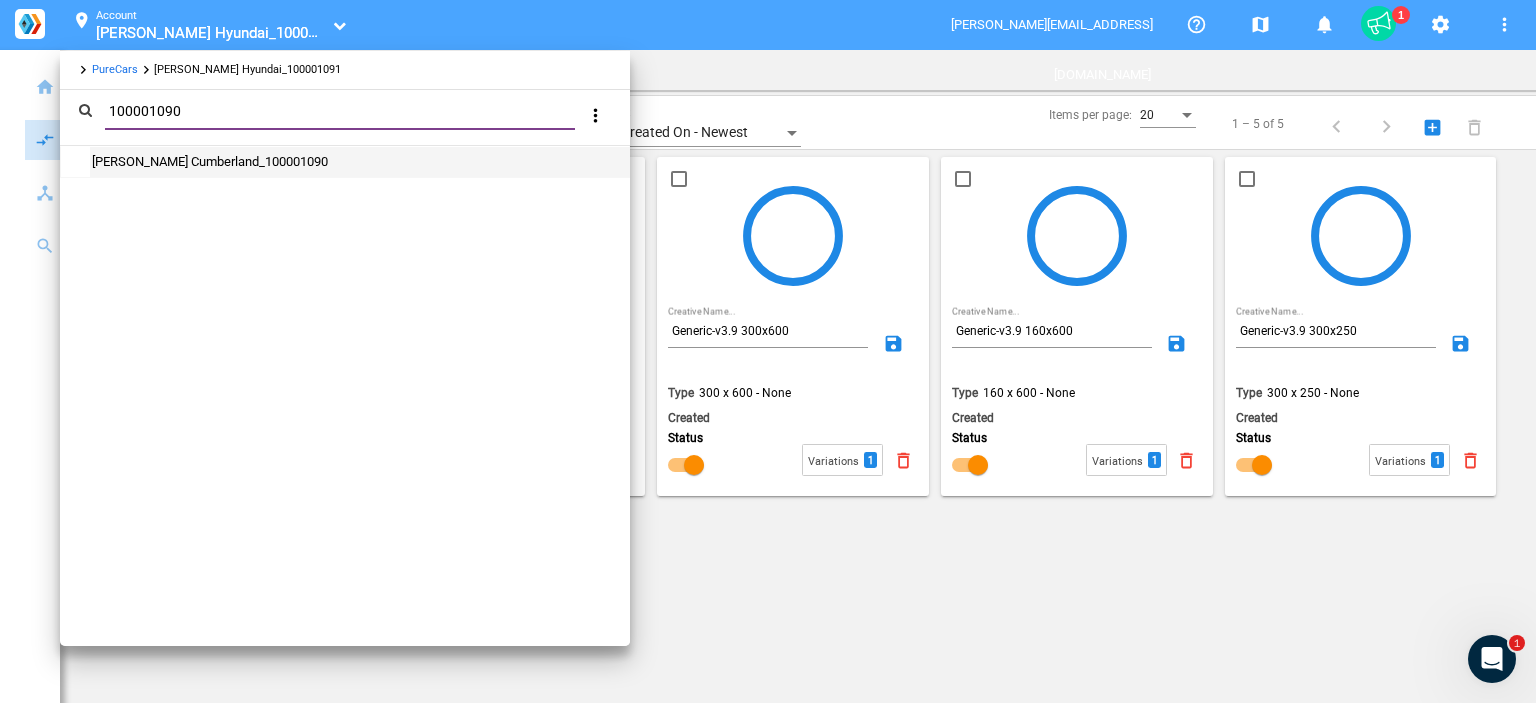 type on "100001090" 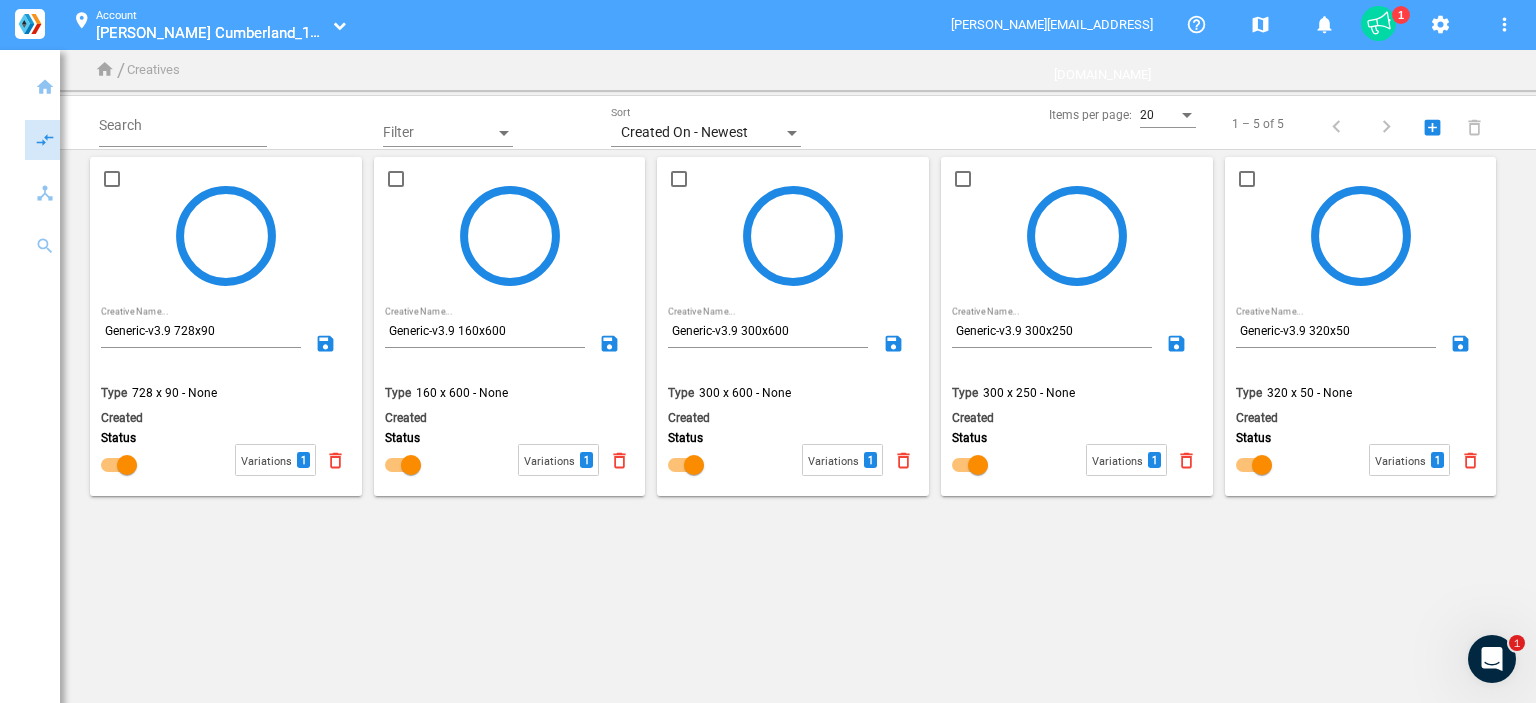 click on "Creatives" at bounding box center (153, 70) 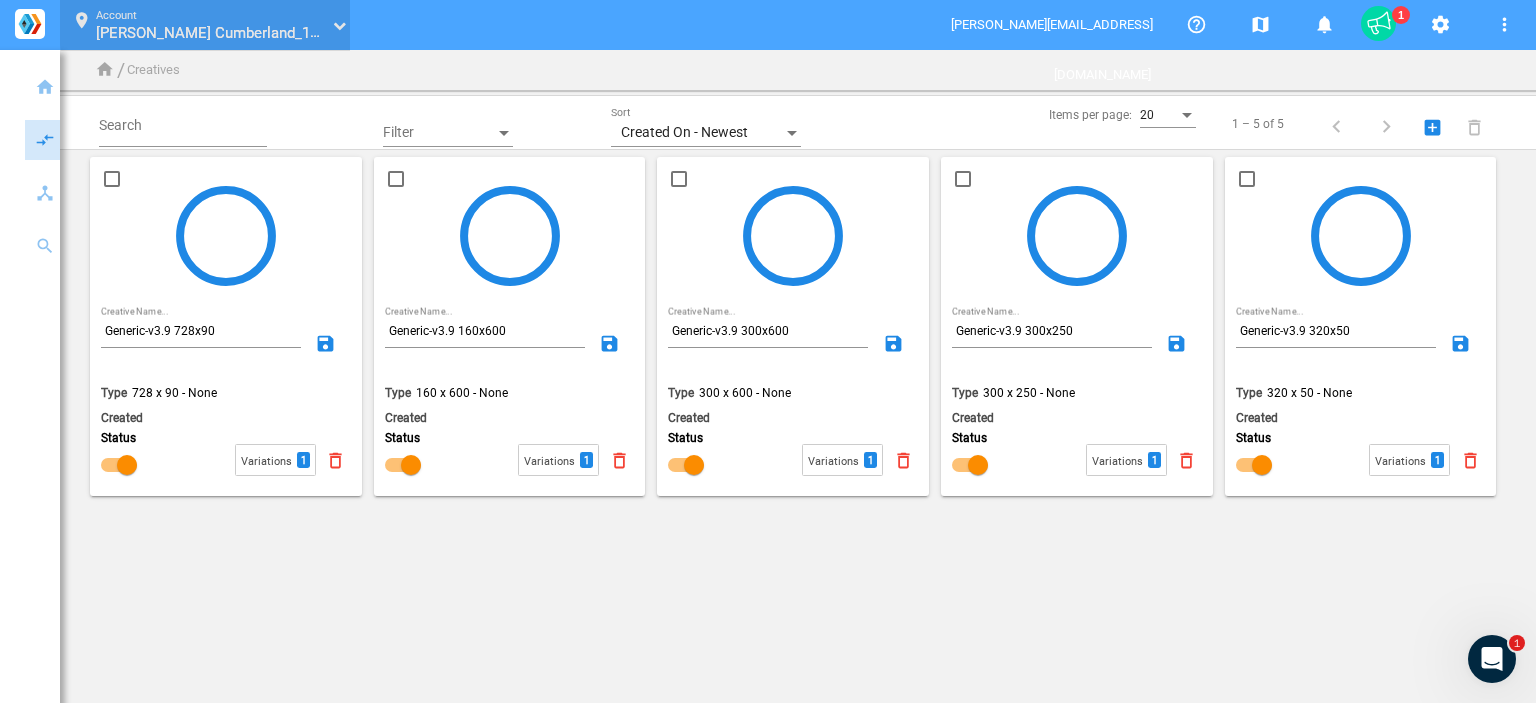 click 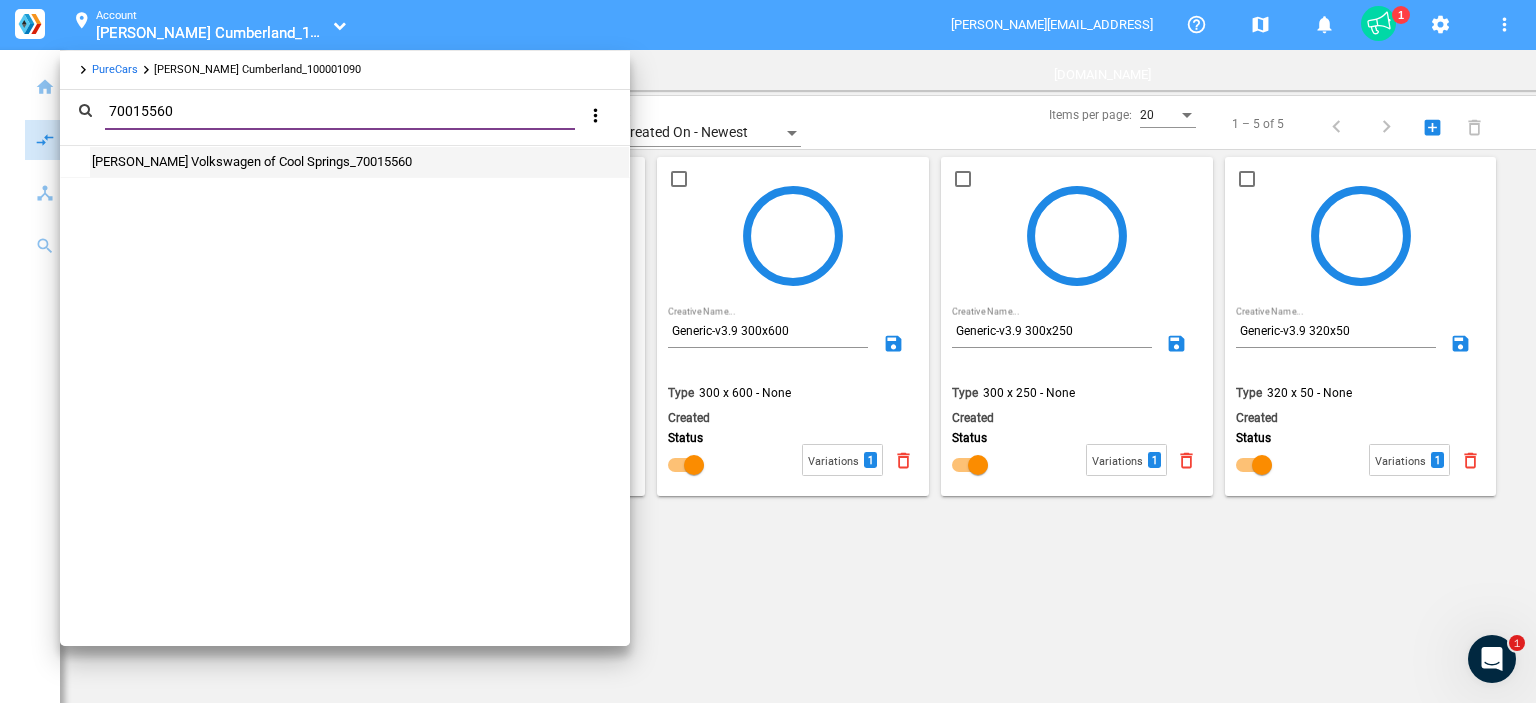 type on "70015560" 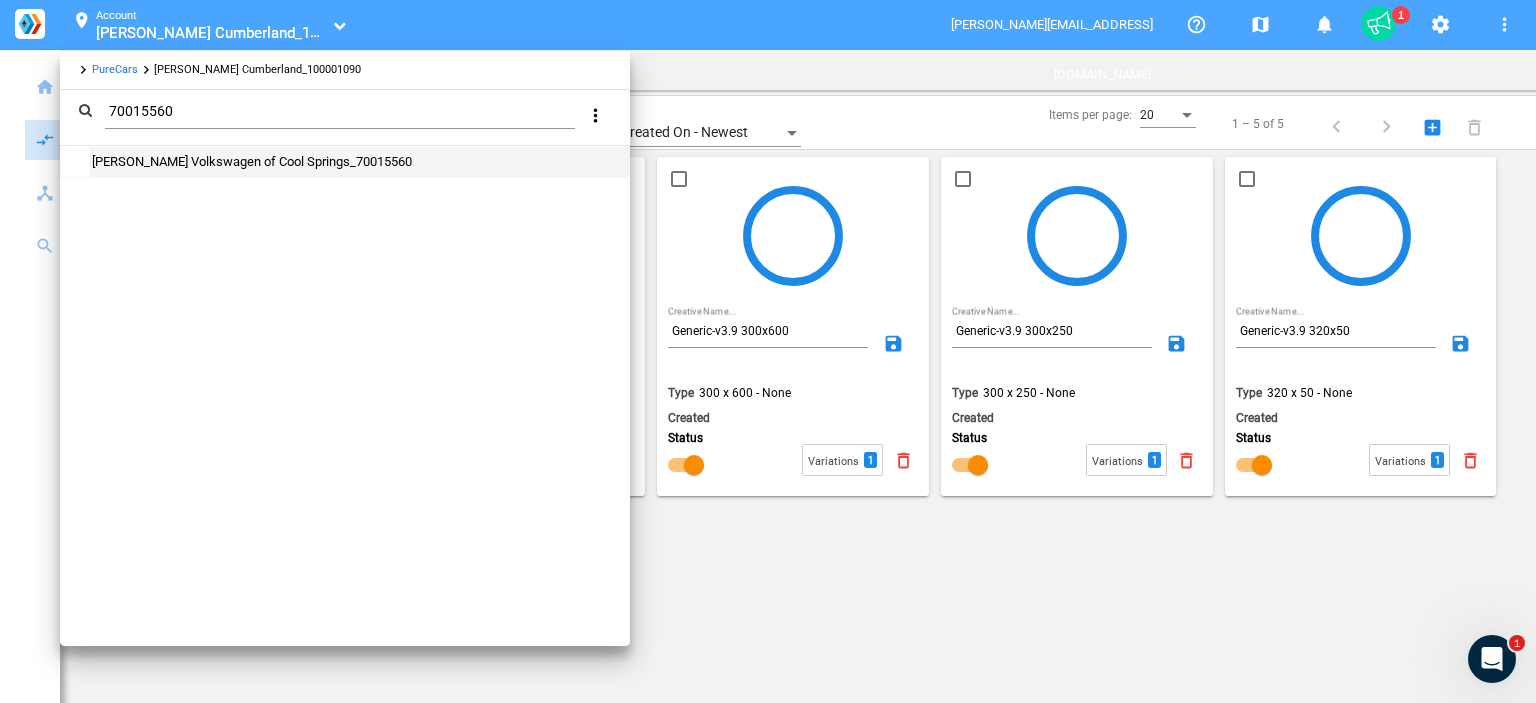 click on "Carlock Volkswagen of Cool Springs_70015560" at bounding box center (251, 161) 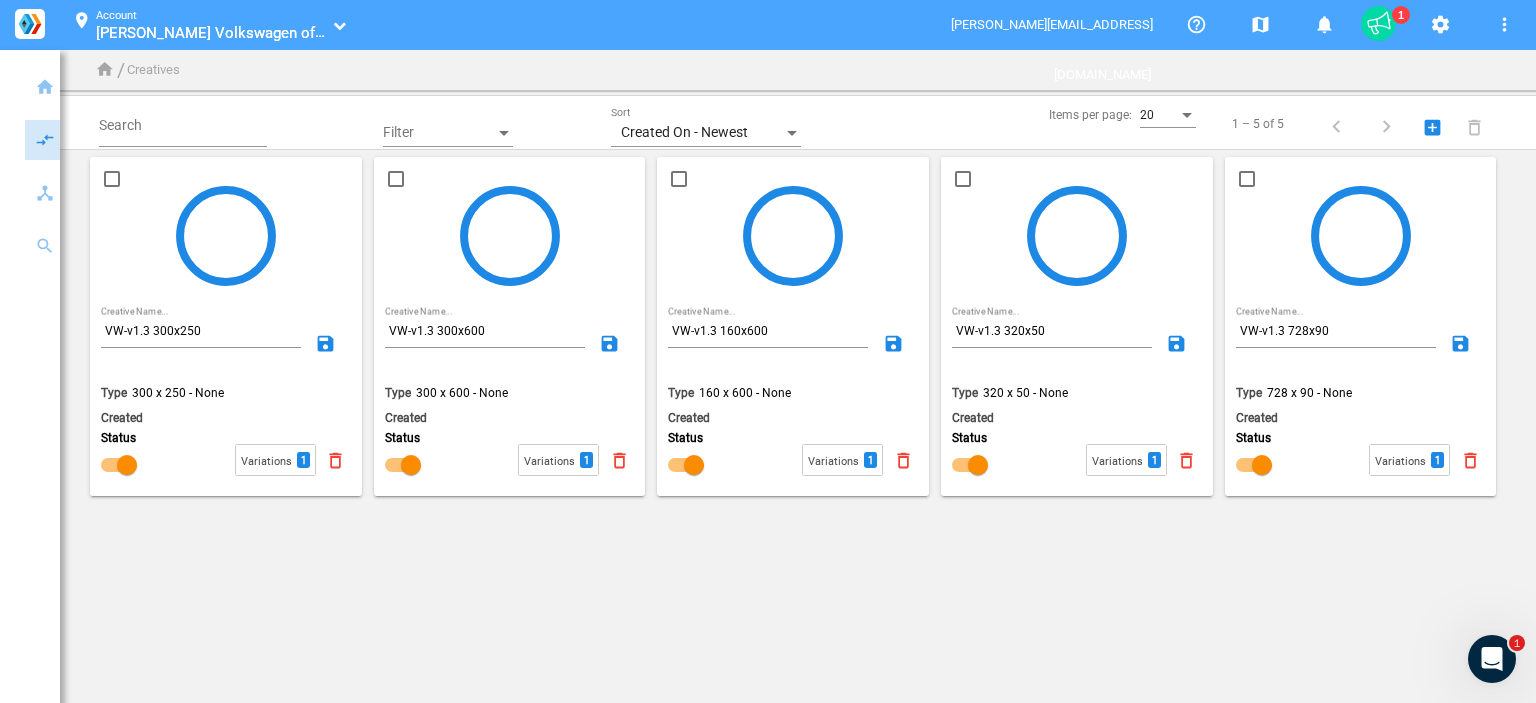 click on "home Dashboard compare_arrows Traffic keyboard_arrow_down speaker_notes Campaigns filter_center_focus Creatives label Tracking device_hub Integrations search Query Engine location_on Account Carlock Volkswagen of Cool Springs_70015560 Carlock Volkswagen of Cool Springs_70015560 anastasiiak@purecars.com help_outline map notifications settings more_vert home / Creatives Search Filter Created On - Newest Sort add_box_main delete_outline  Items per page:  20  1 – 5 of 5    Do you want to permanently delete this creative? This action cannot be reversed.  Cancel   Delete VW-v1.3 300x250 Creative Name... save Type  300 x 250 - None  Created    Status     Variations 1 delete_outline   Do you want to permanently delete this creative? This action cannot be reversed.  Cancel   Delete VW-v1.3 300x600 Creative Name... save Type  300 x 600 - None  Created    Status     Variations 1 delete_outline   Do you want to permanently delete this creative? This action cannot be reversed.  Cancel   Delete save Type" at bounding box center [768, 351] 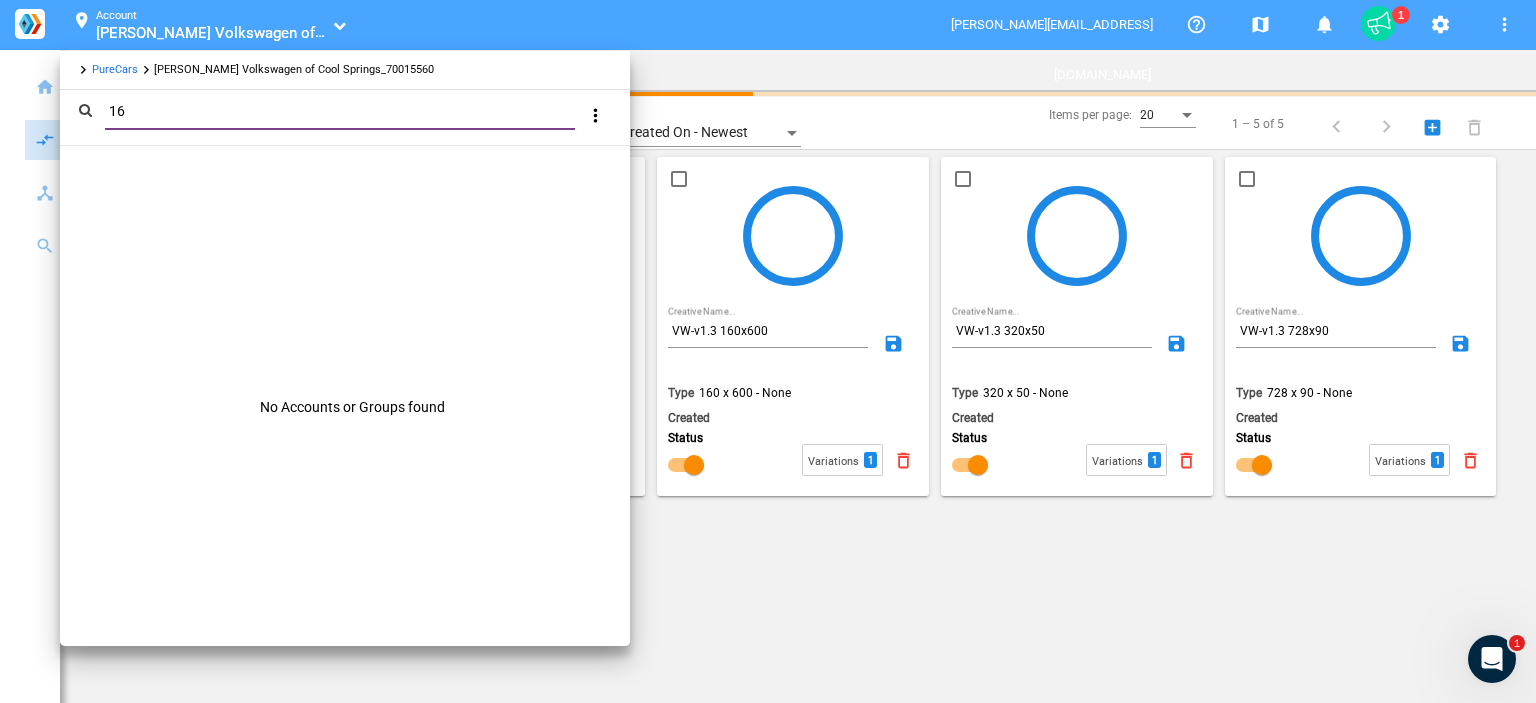 type on "1" 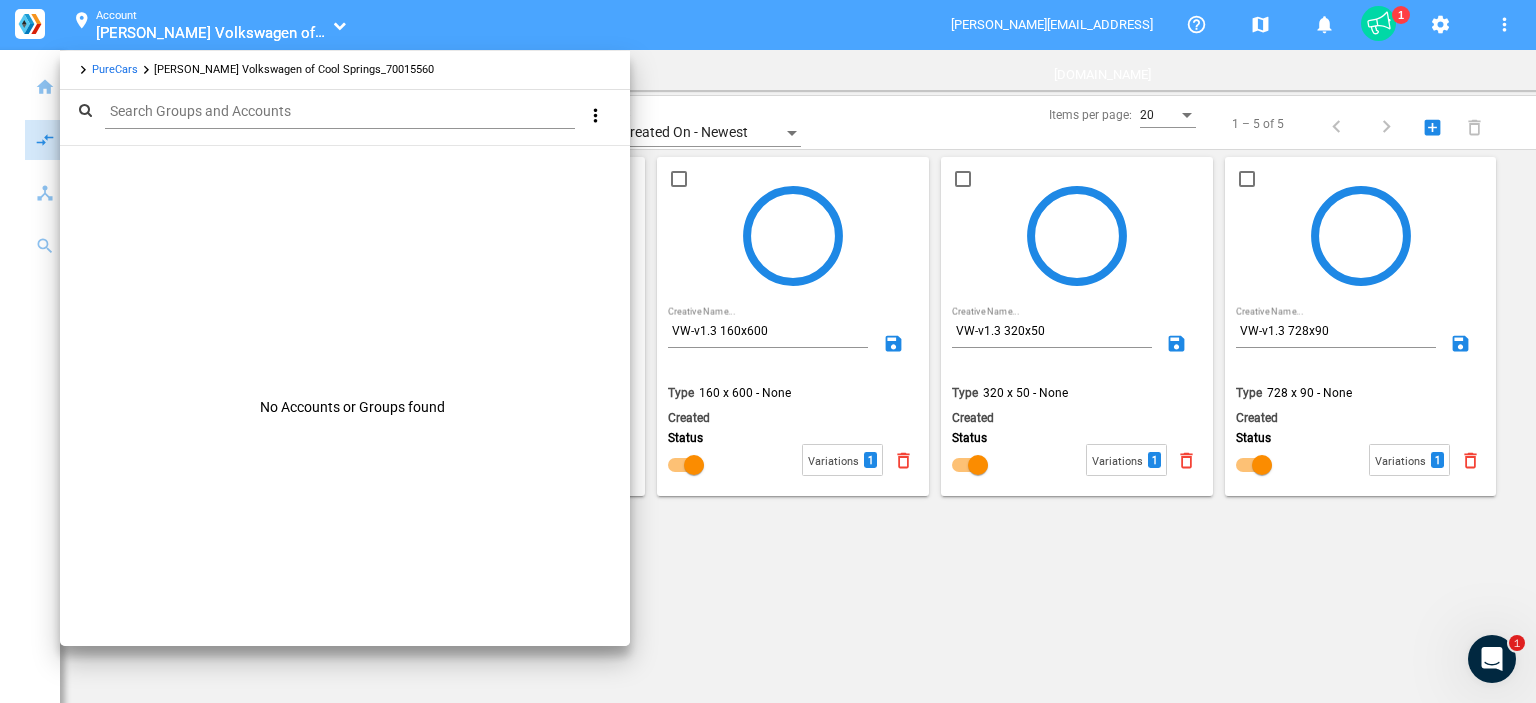 click on "Search Groups and Accounts" at bounding box center (344, 111) 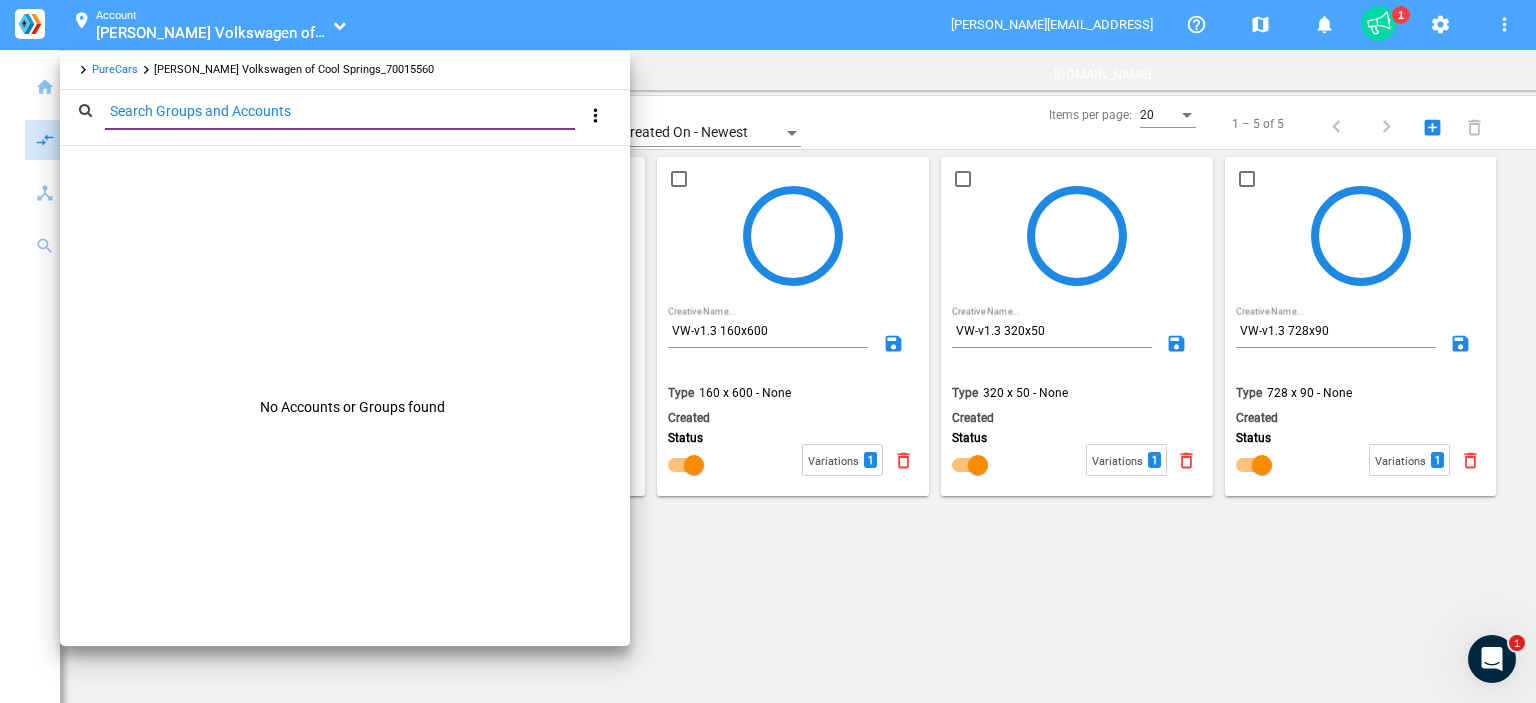 paste on "Cavender Chevrolet" 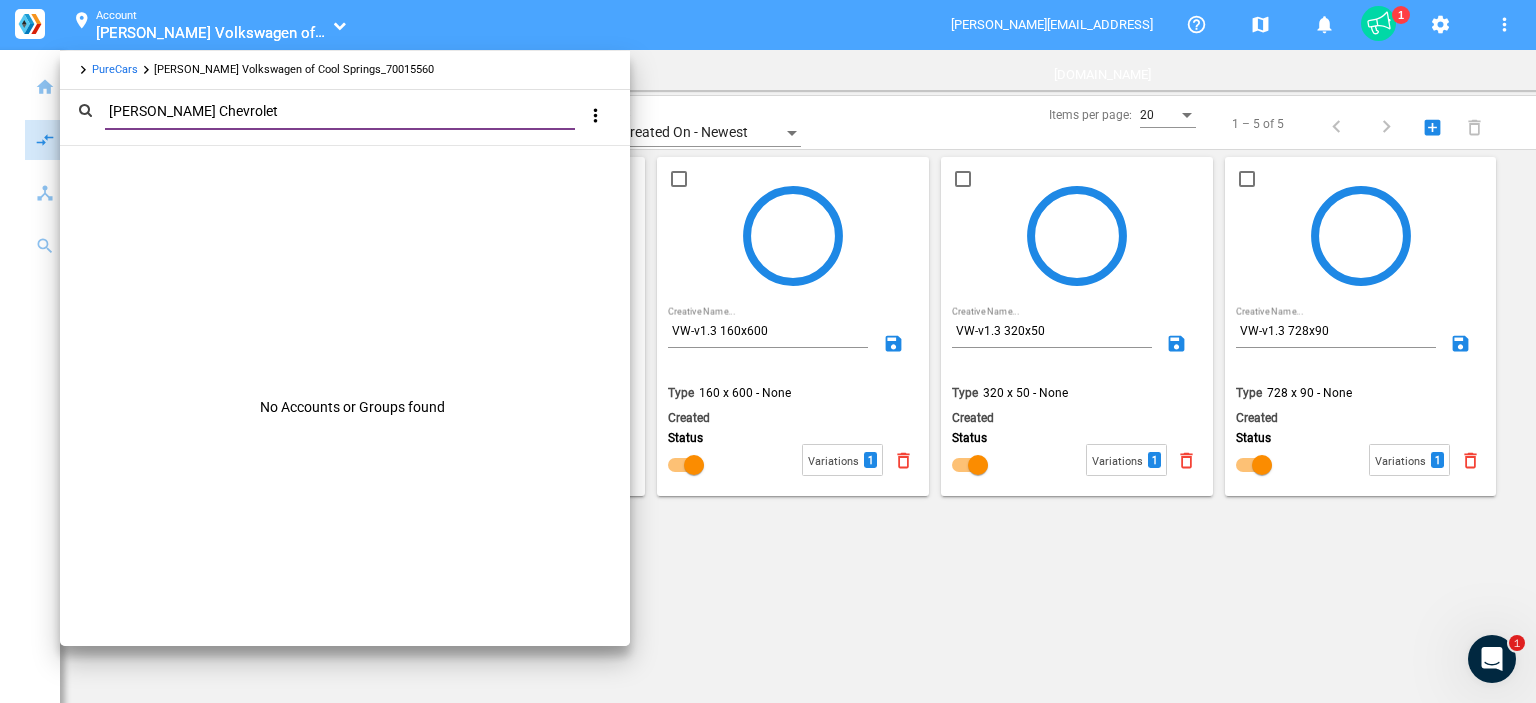 type on "Cavender Chevrolet" 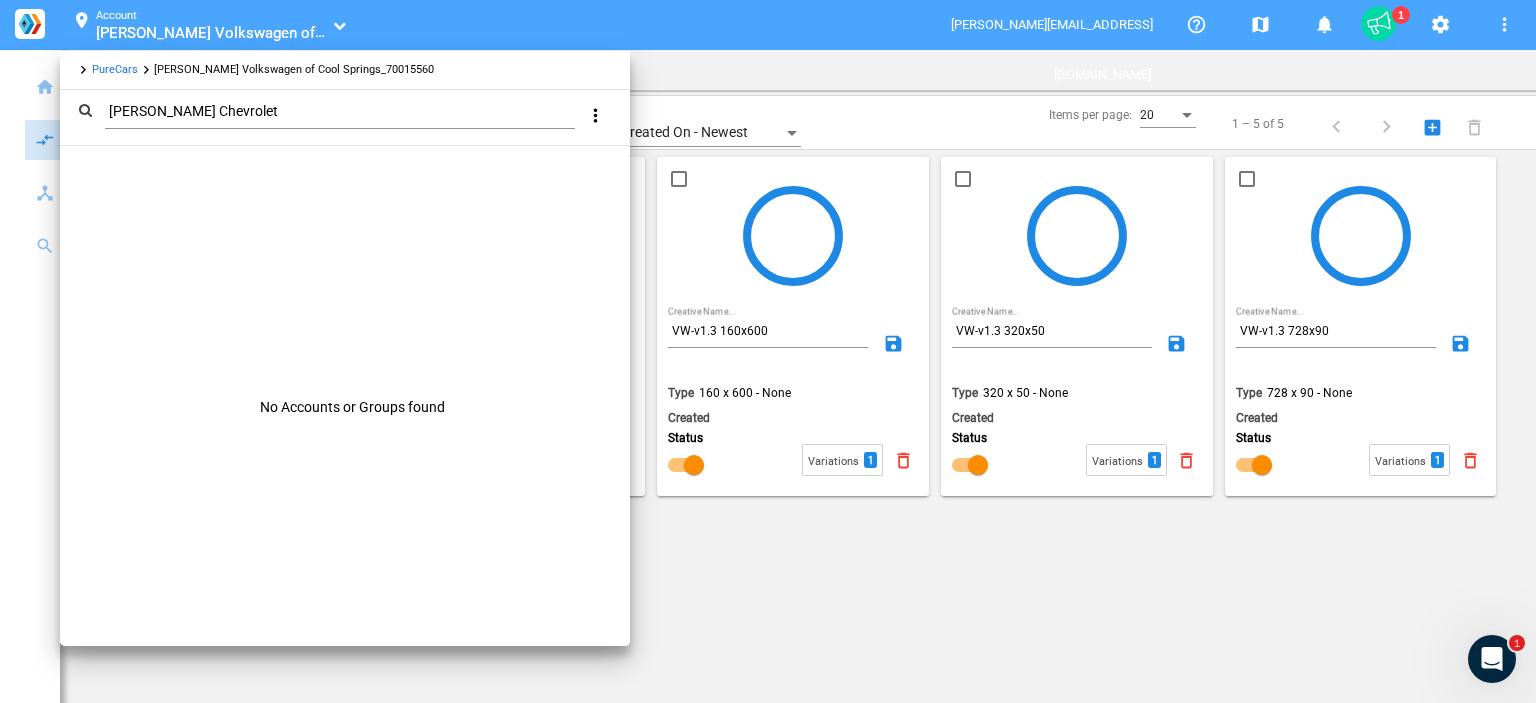 click on "keyboard_arrow_right  PureCars  keyboard_arrow_right   Carlock Volkswagen of Cool Springs_70015560" at bounding box center (345, 75) 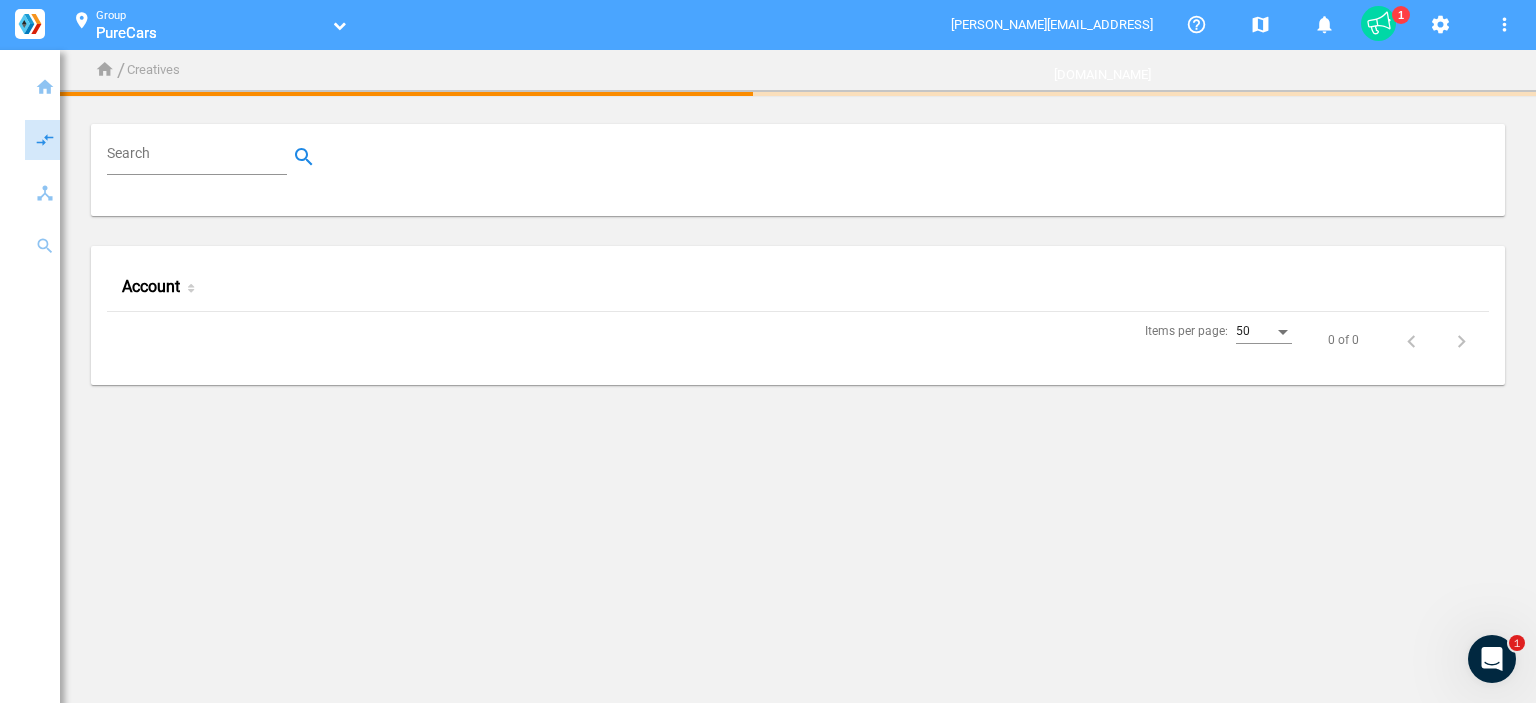 click on "Search" at bounding box center [201, 157] 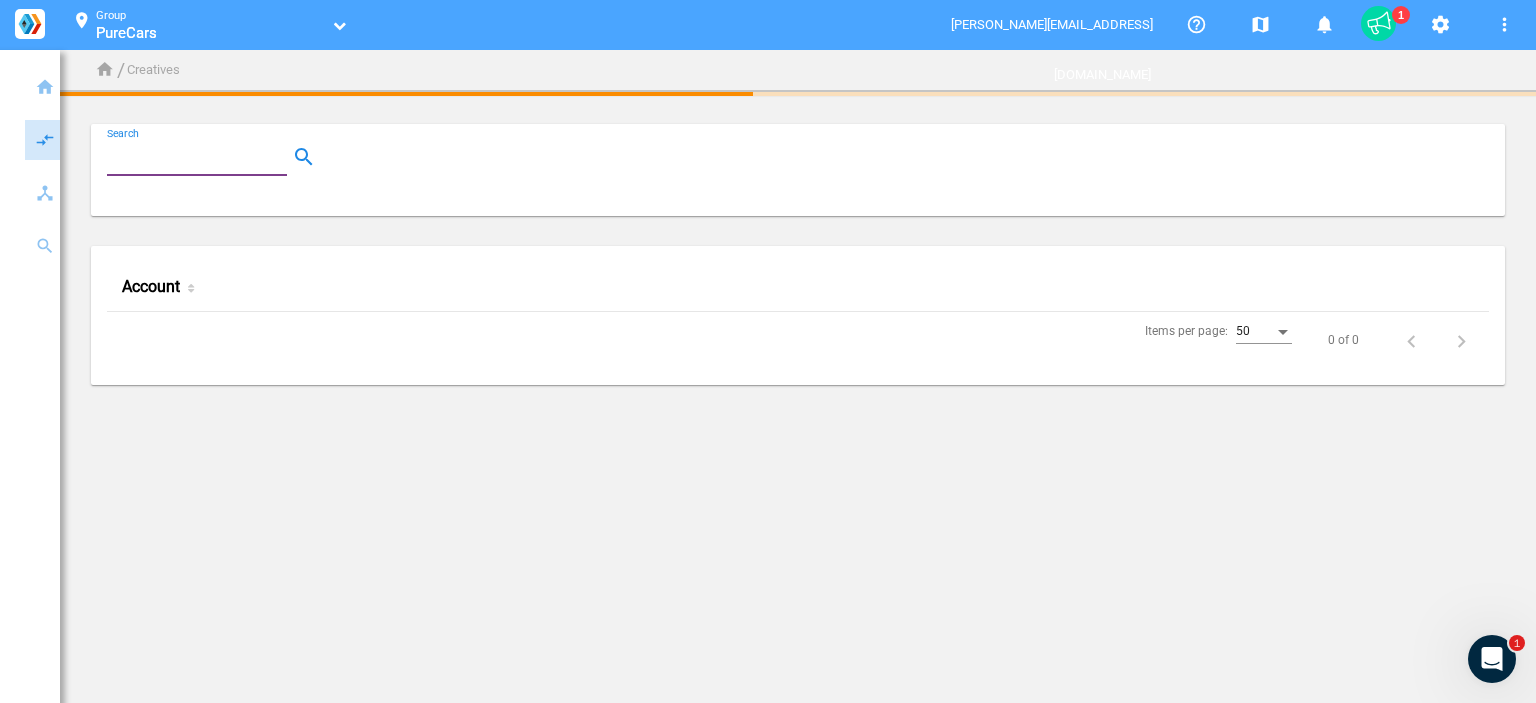 paste on "Cavender Chevrolet" 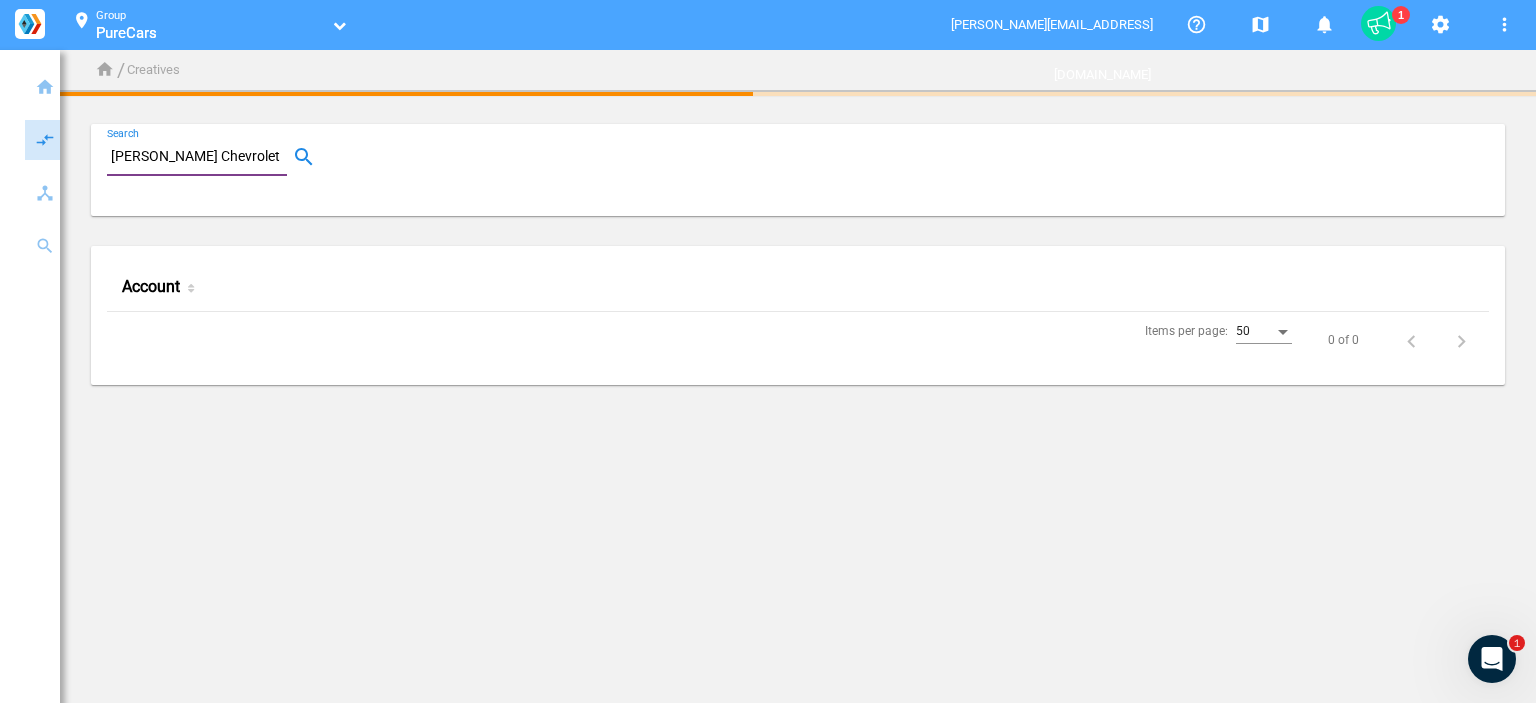 type on "Cavender Chevrolet" 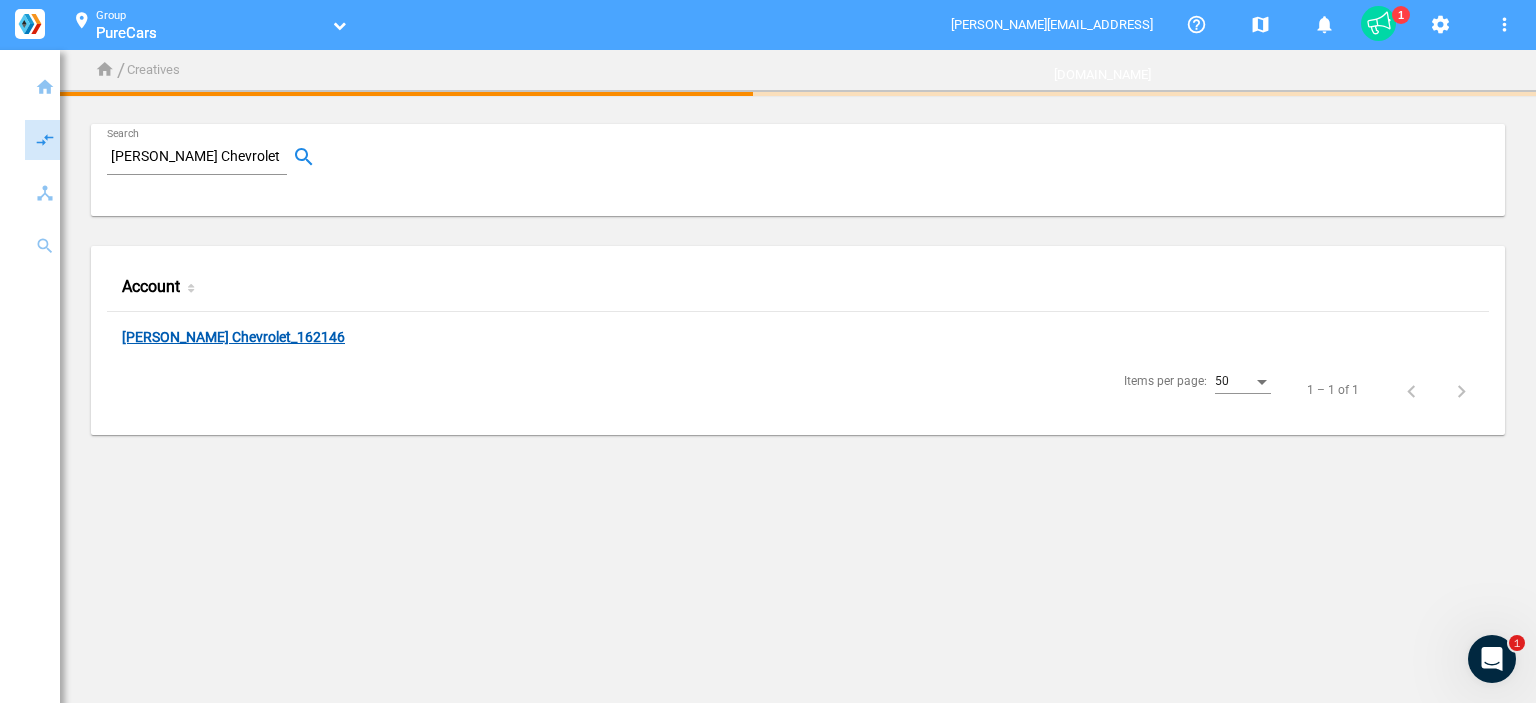 click on "[PERSON_NAME] Chevrolet_162146" at bounding box center [233, 338] 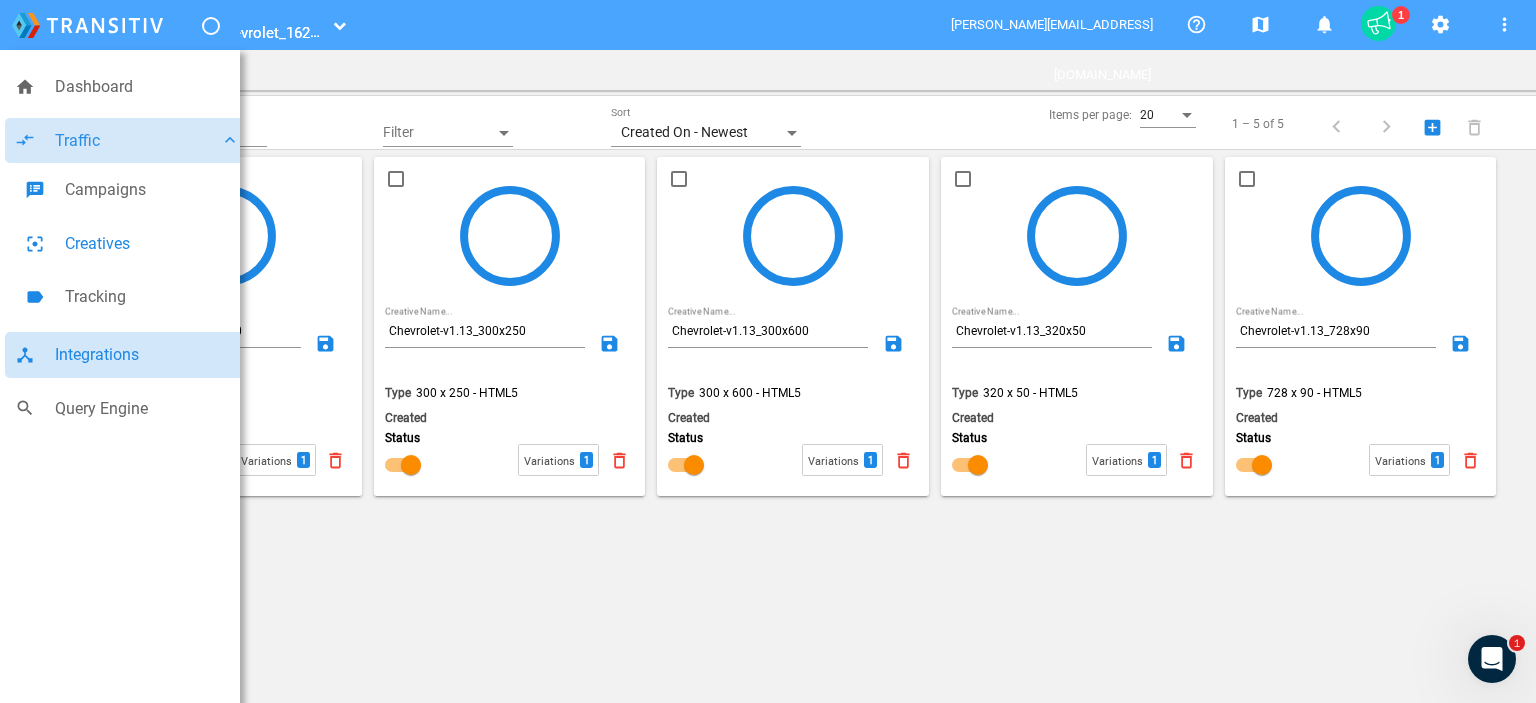 click on "Integrations" at bounding box center (147, 355) 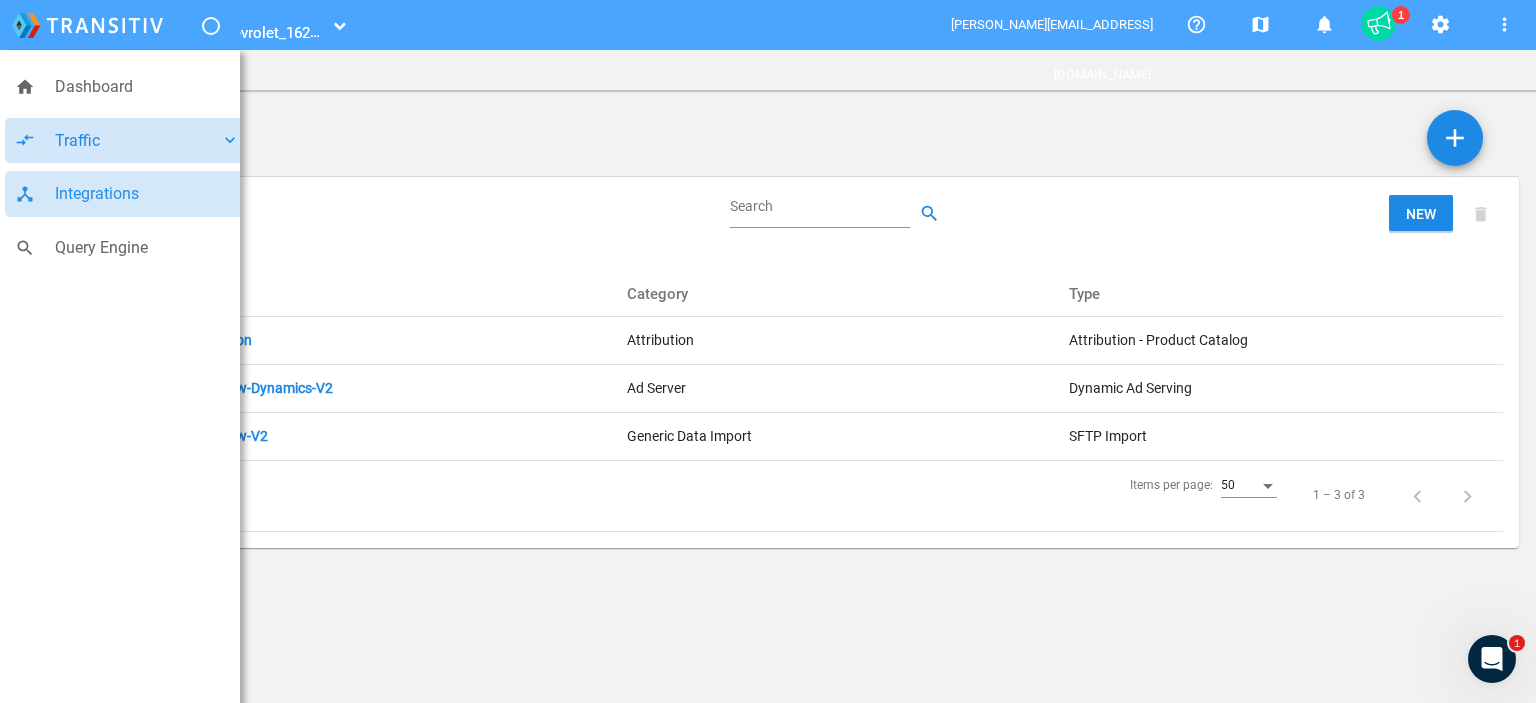 click on "Traffic" at bounding box center [137, 141] 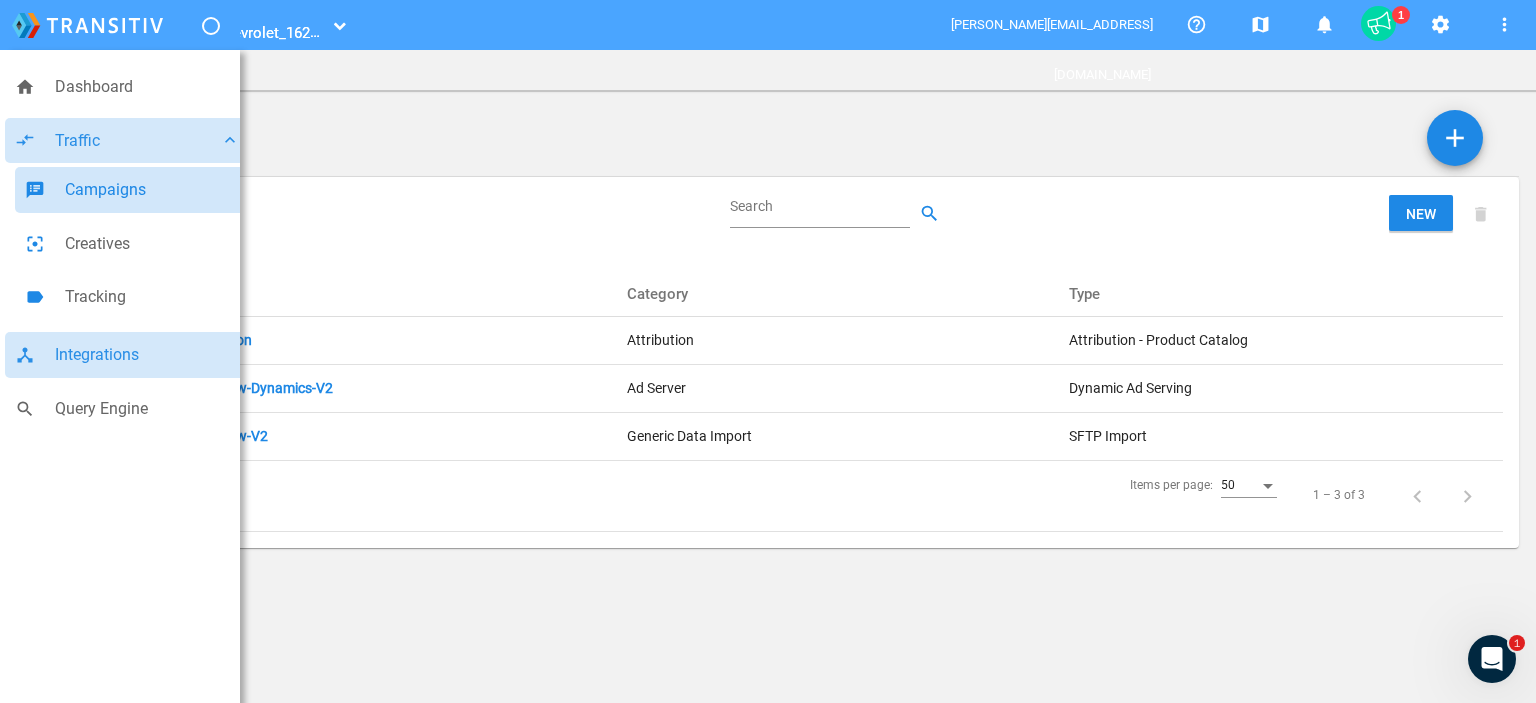 click on "Campaigns" at bounding box center [152, 190] 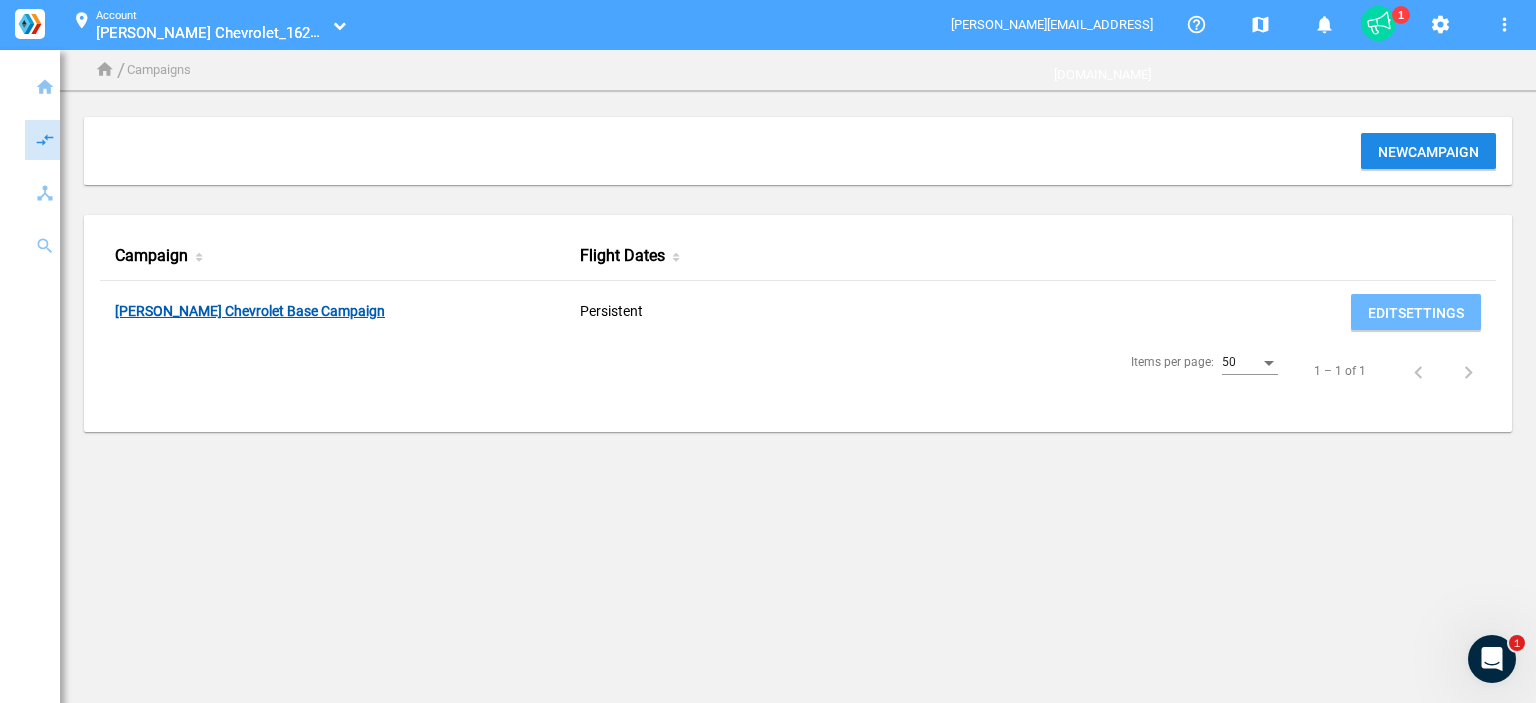 click on "[PERSON_NAME] Chevrolet Base Campaign" 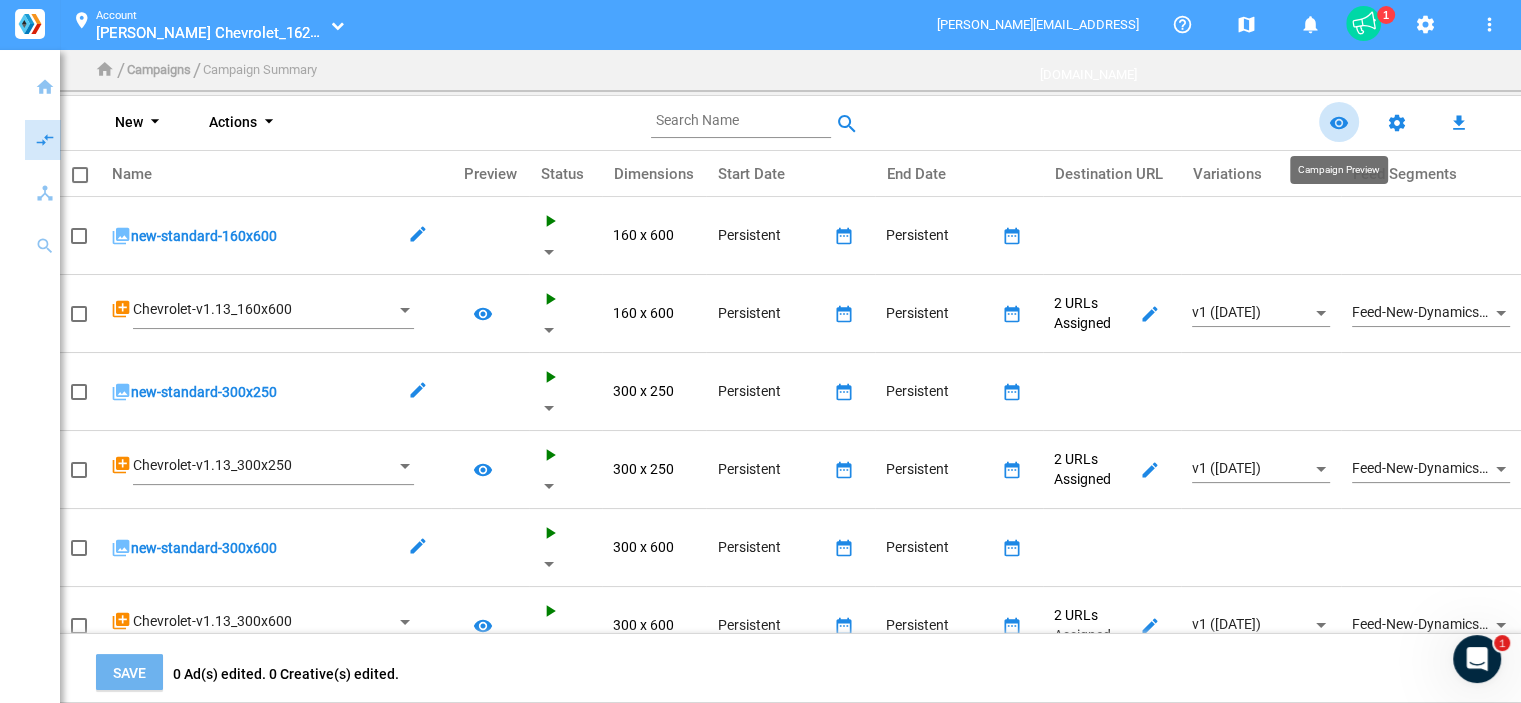 click on "remove_red_eye" 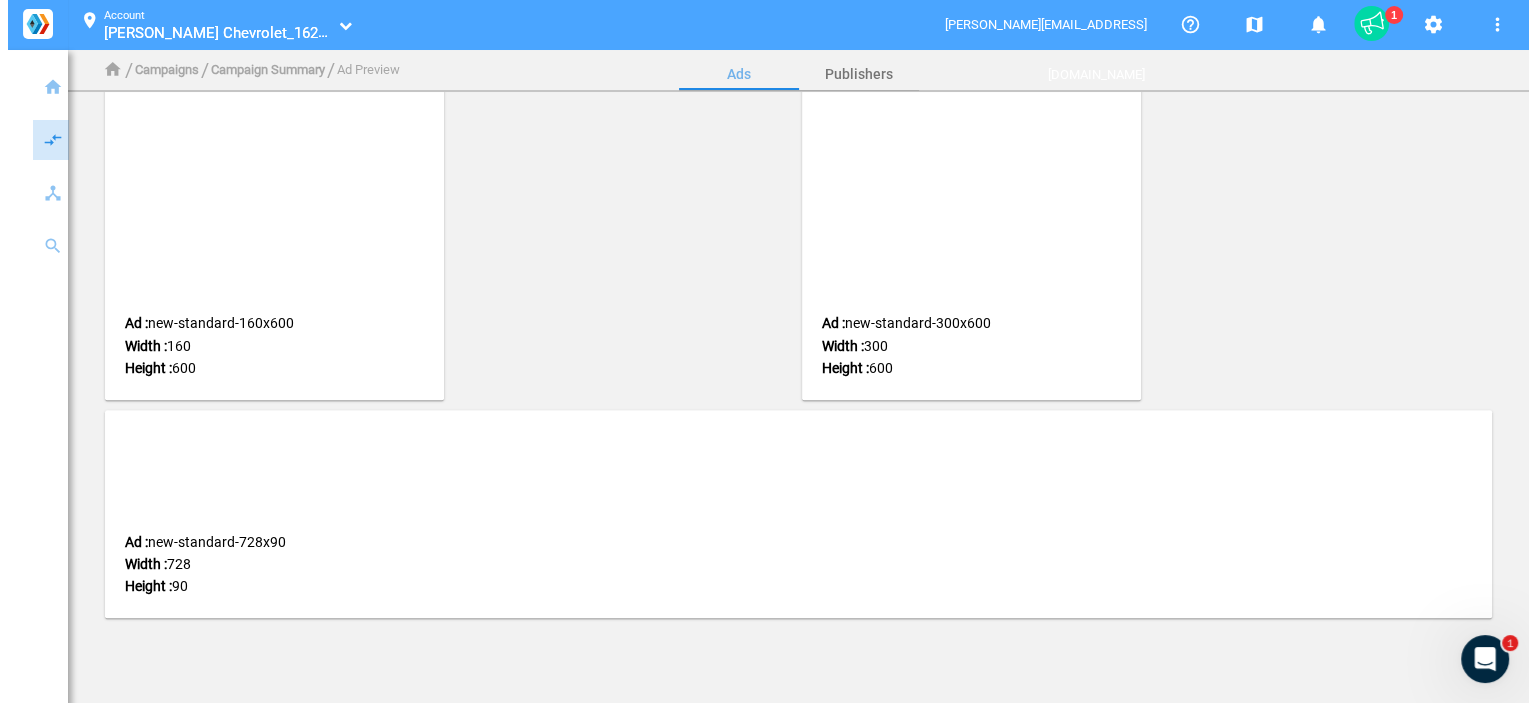 scroll, scrollTop: 0, scrollLeft: 0, axis: both 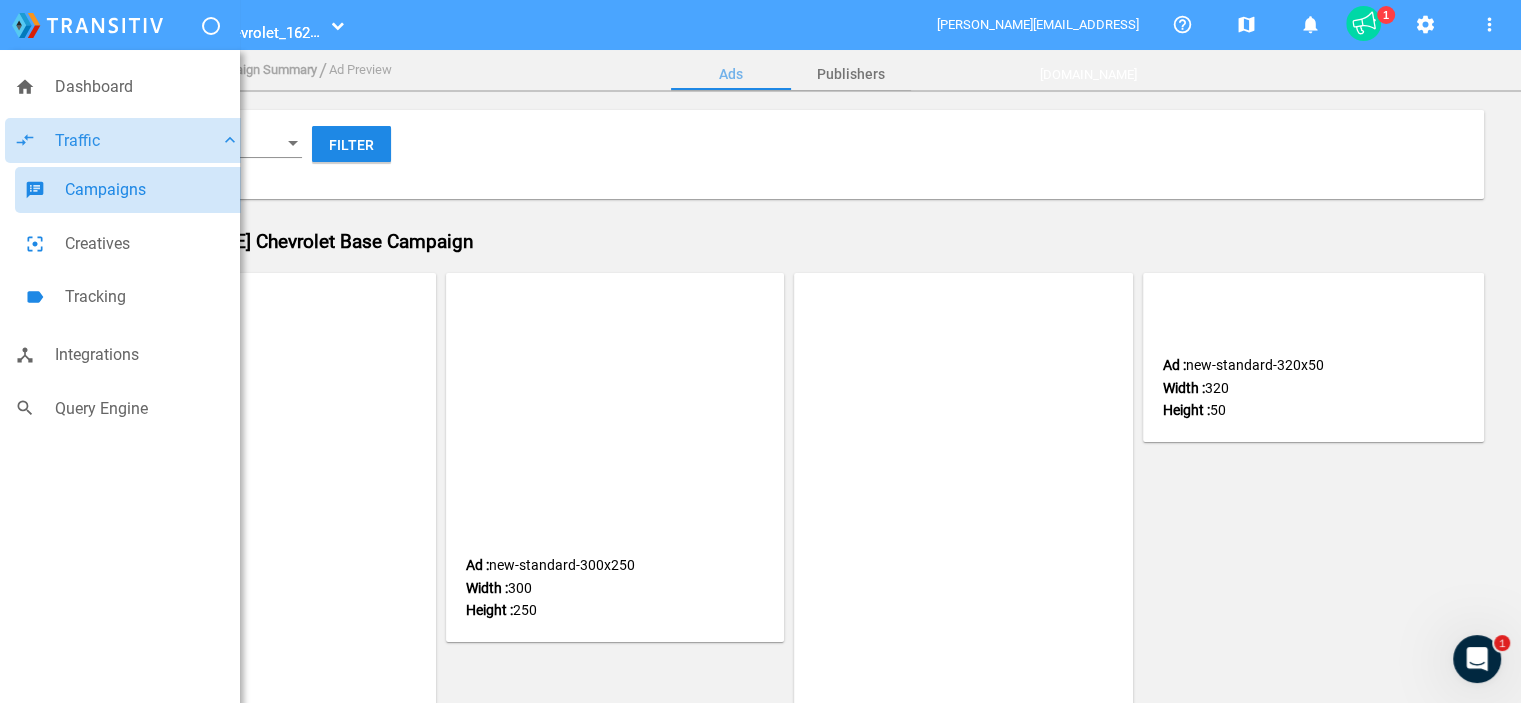 click on "Campaigns" at bounding box center [152, 190] 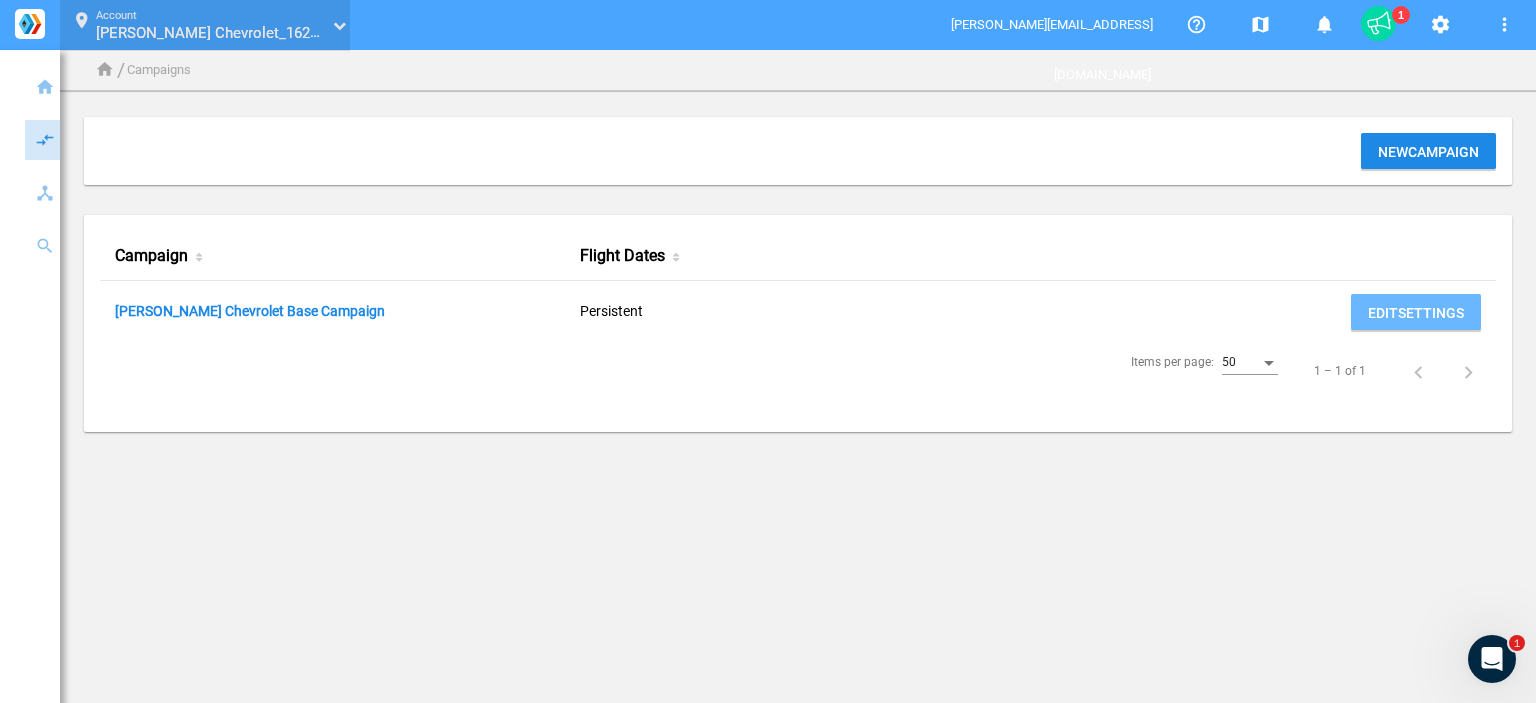 click 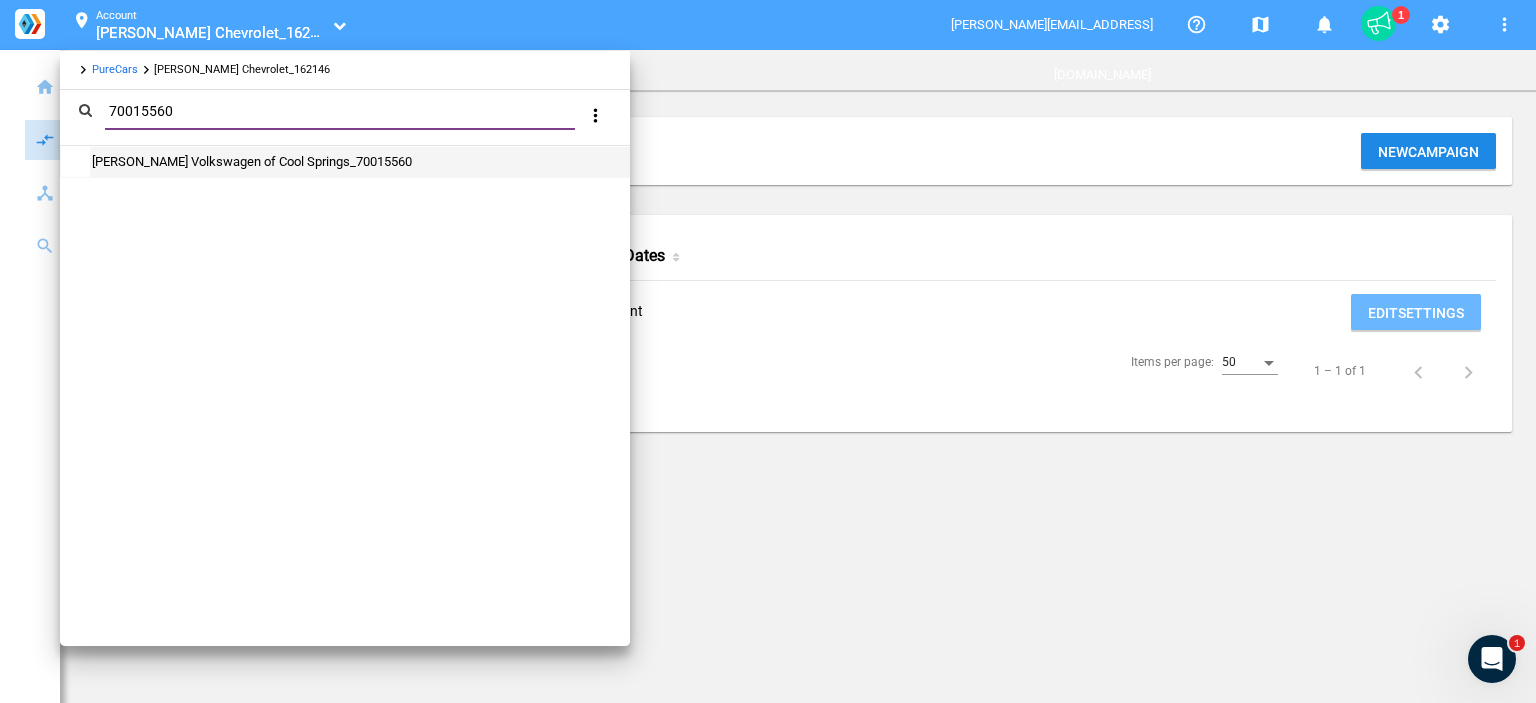 type on "70015560" 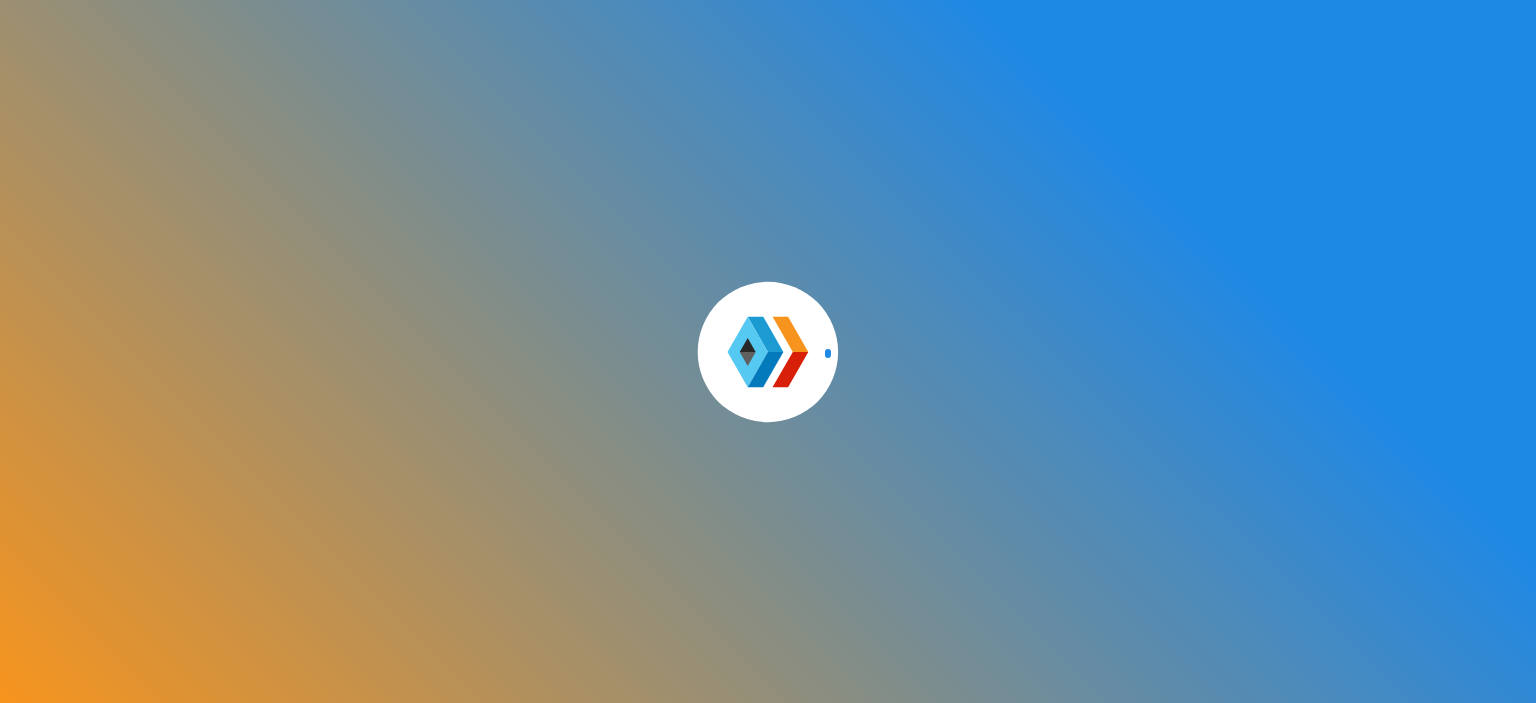 scroll, scrollTop: 0, scrollLeft: 0, axis: both 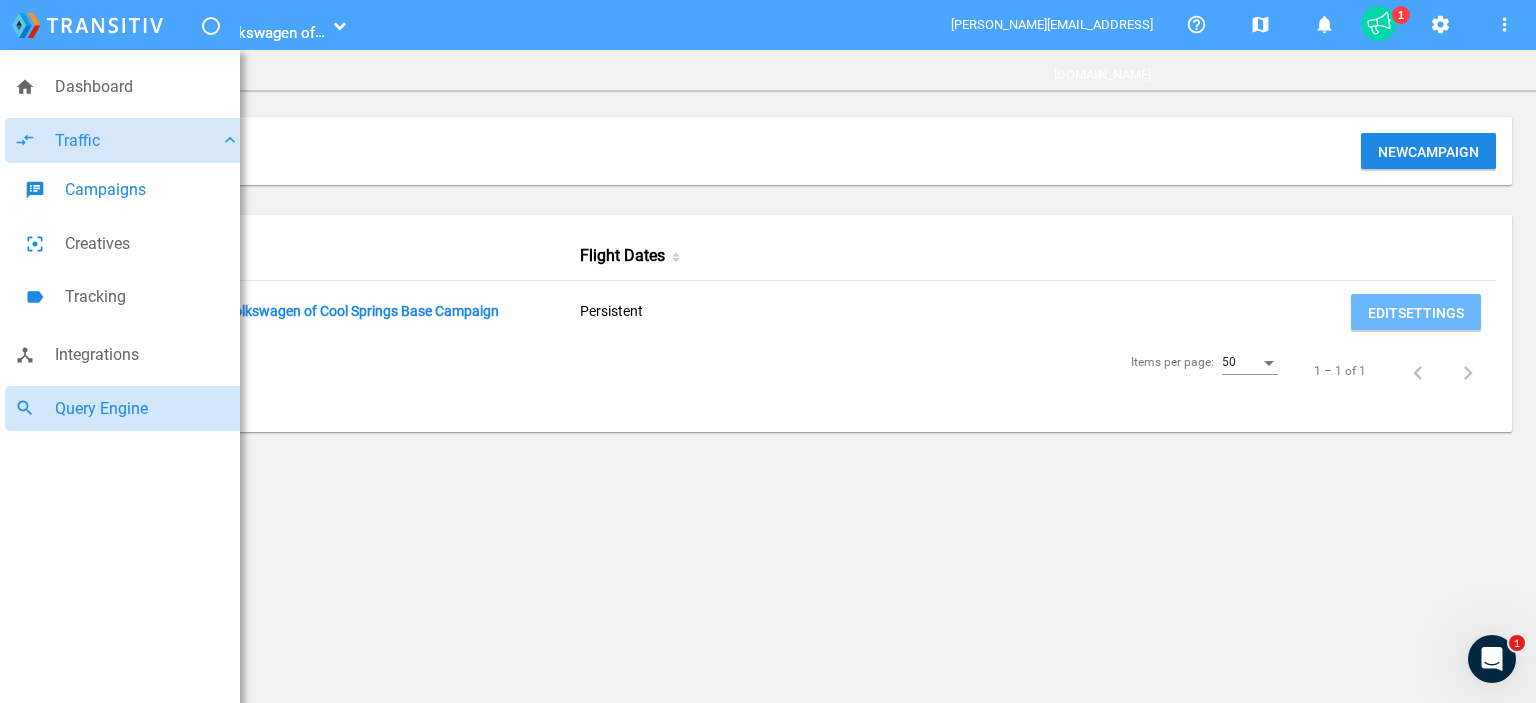 click on "Query Engine" at bounding box center (147, 409) 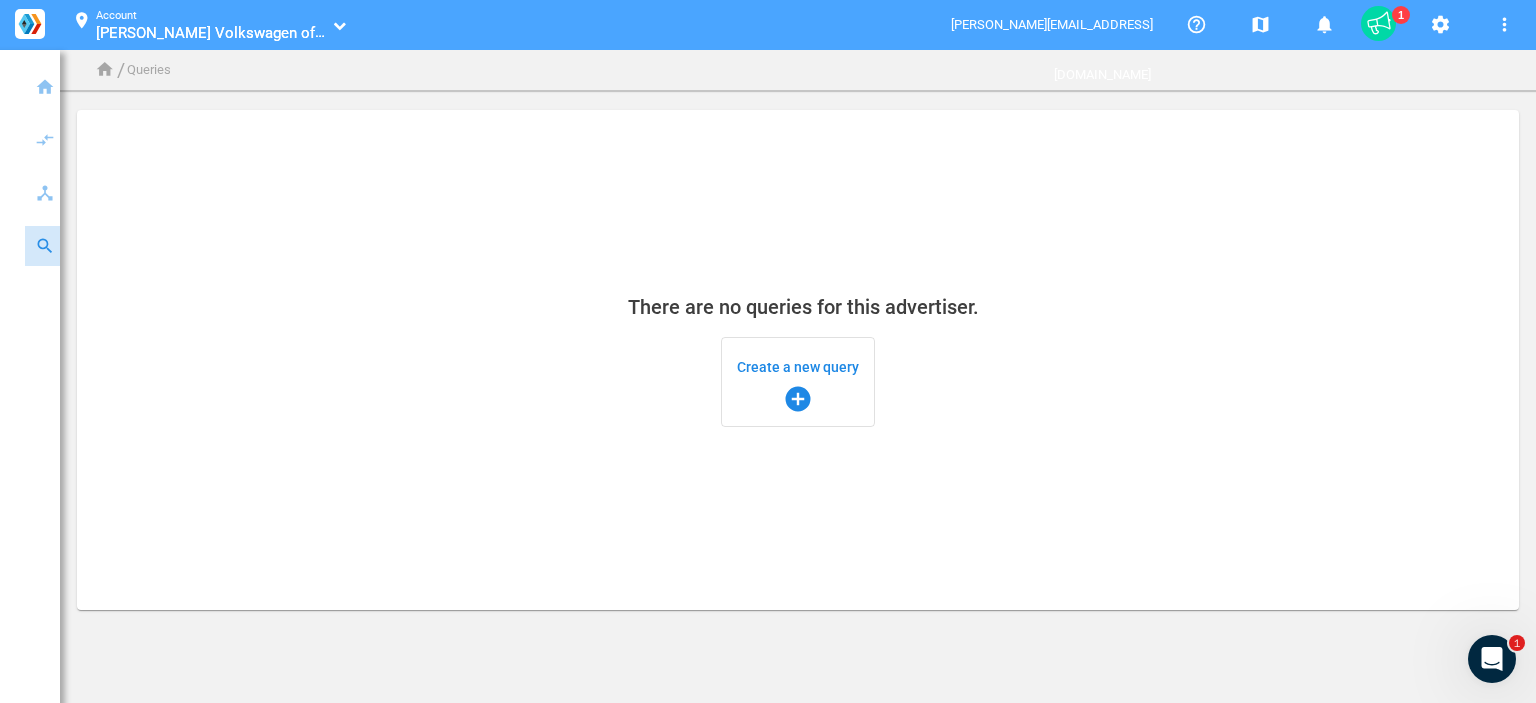 click on "Create a new query  add_circle" at bounding box center (798, 382) 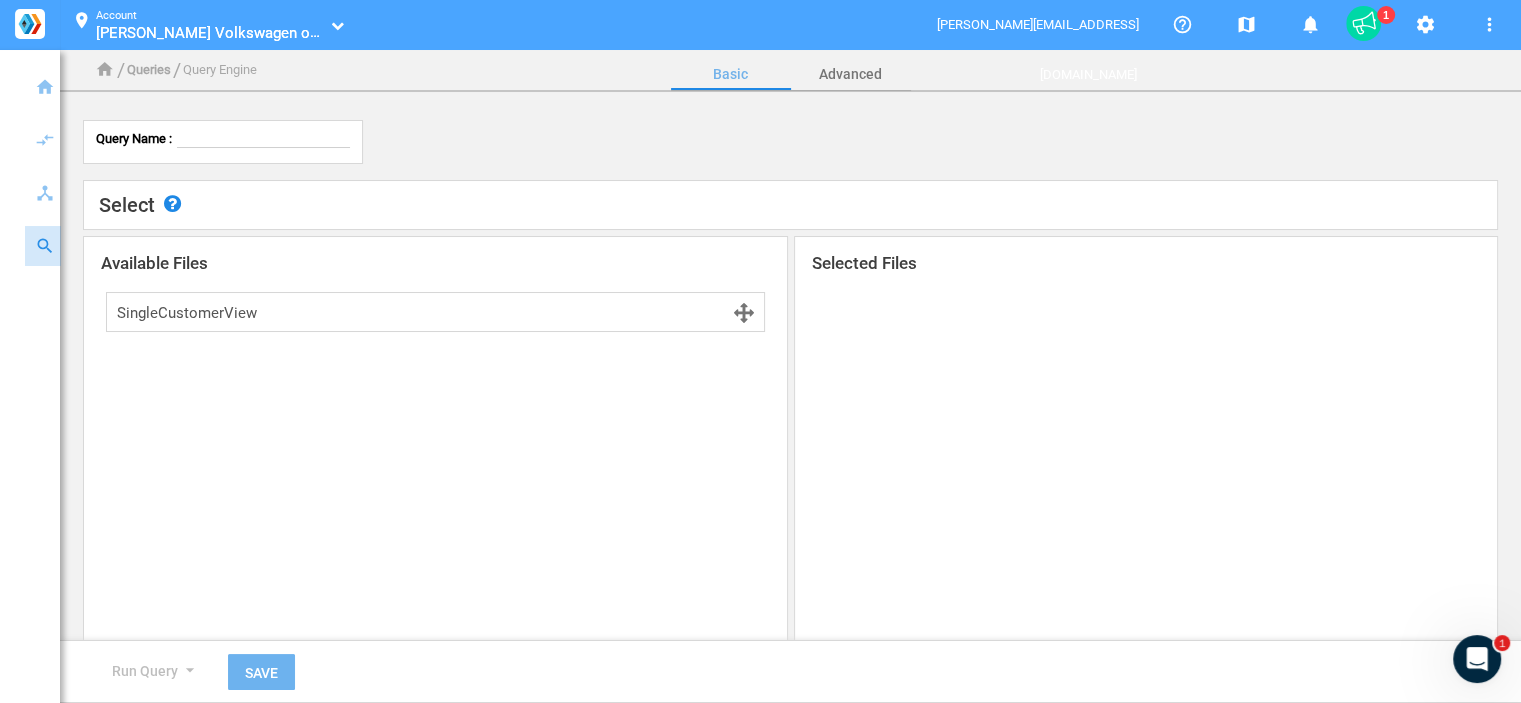 click on "Available Files SingleCustomerView" 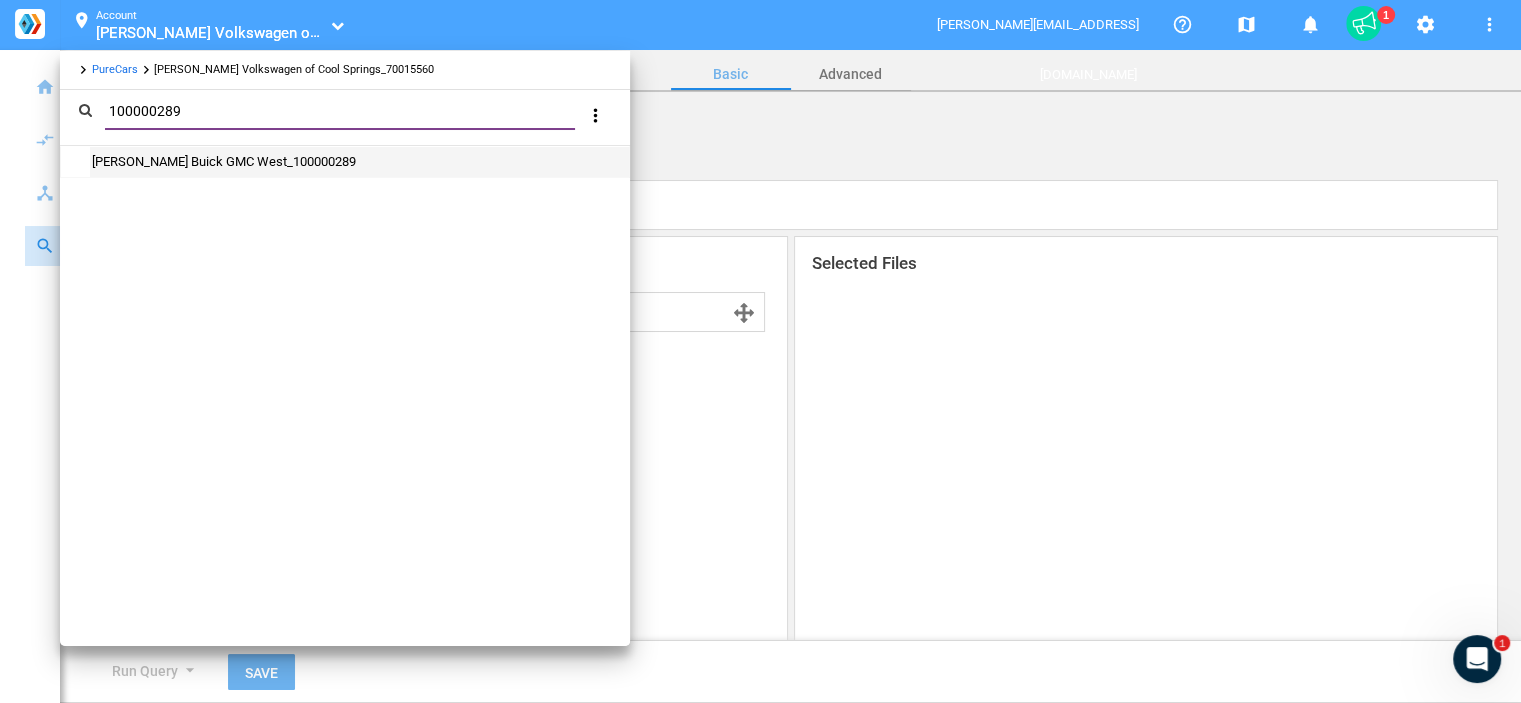 type on "100000289" 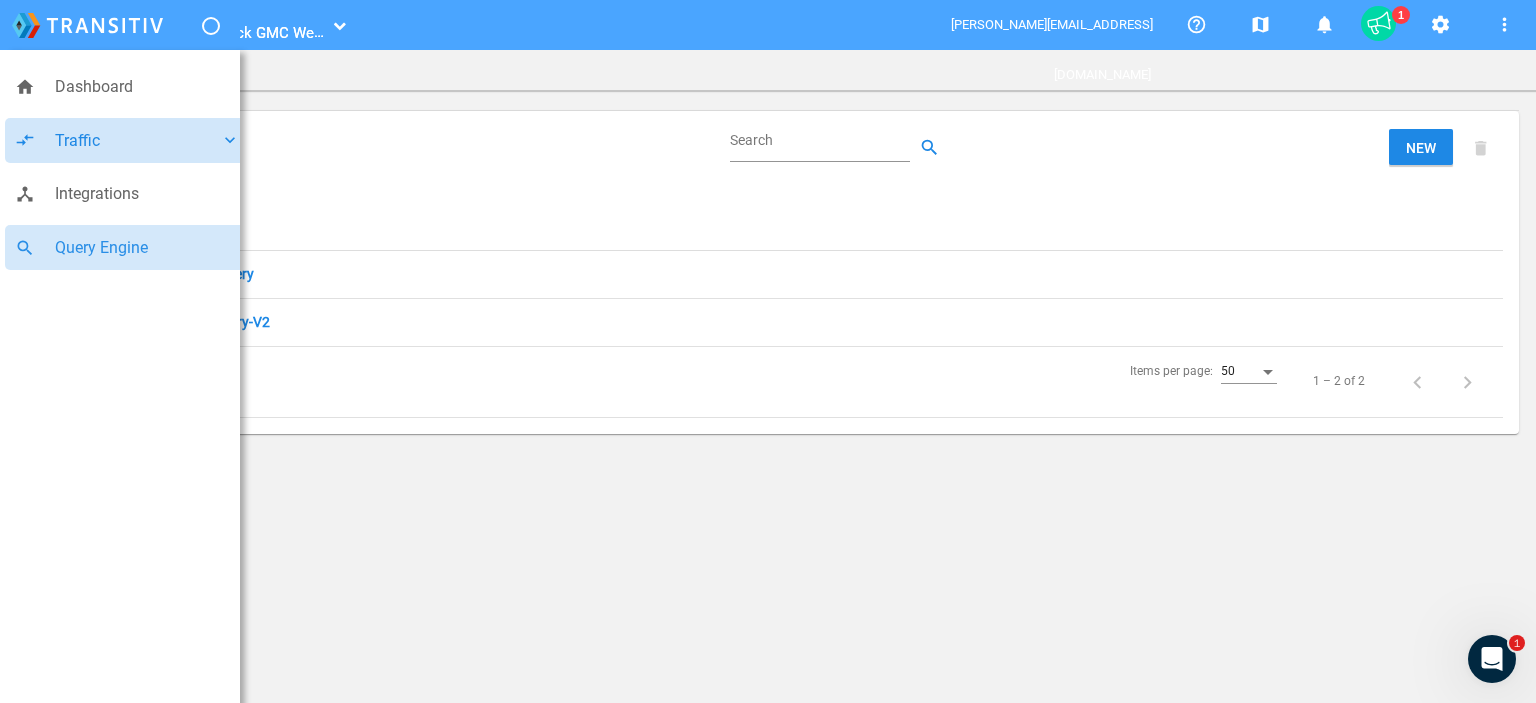 click on "Traffic" at bounding box center [137, 141] 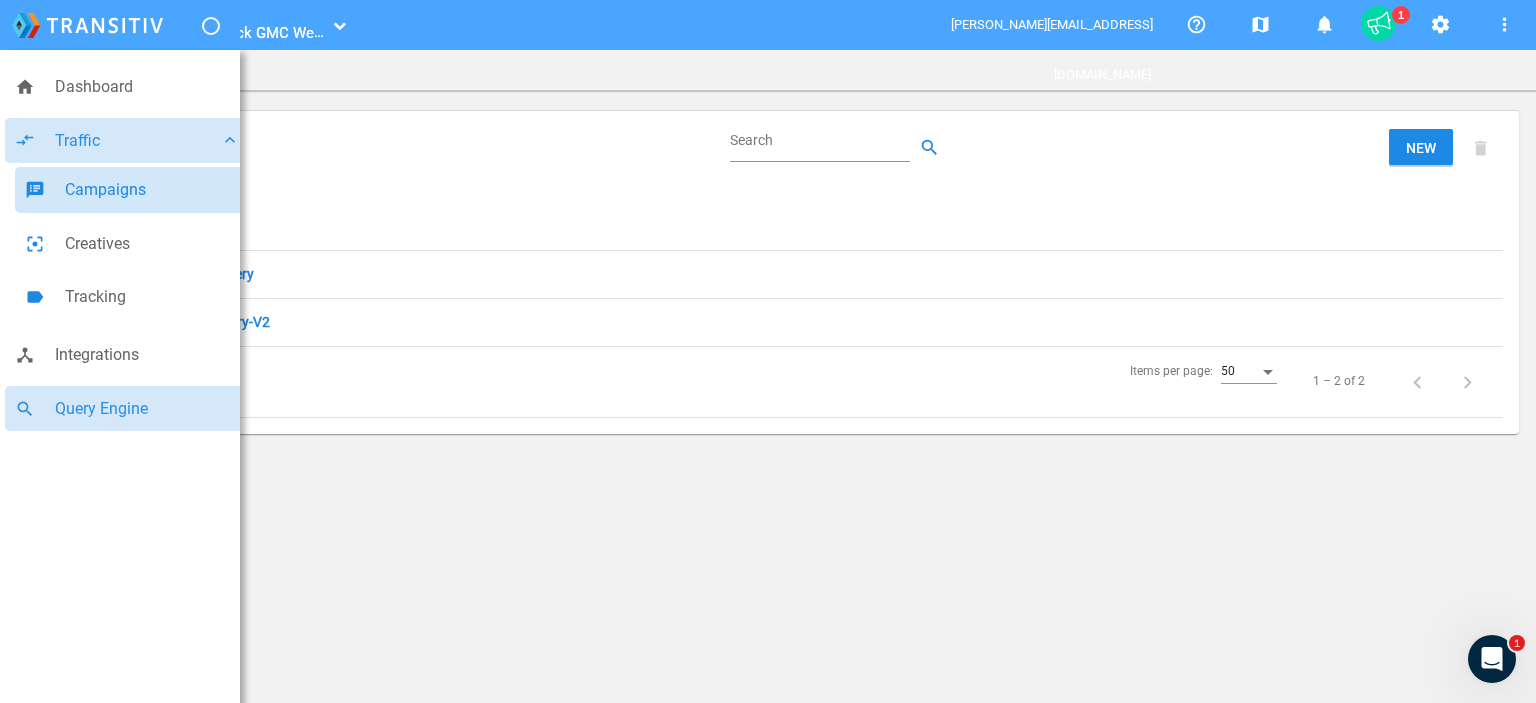 click on "Campaigns" at bounding box center (152, 190) 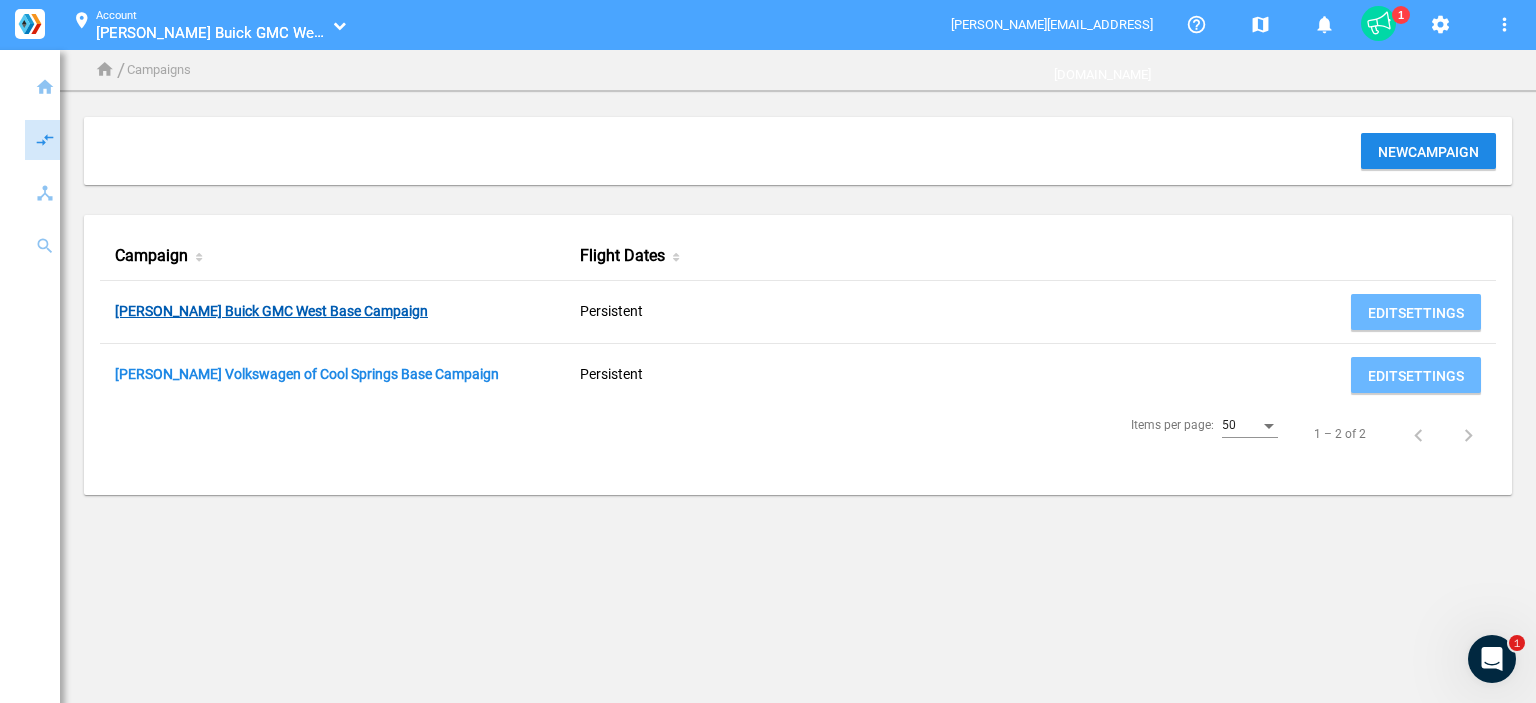 click on "Cavender Buick GMC West Base Campaign" 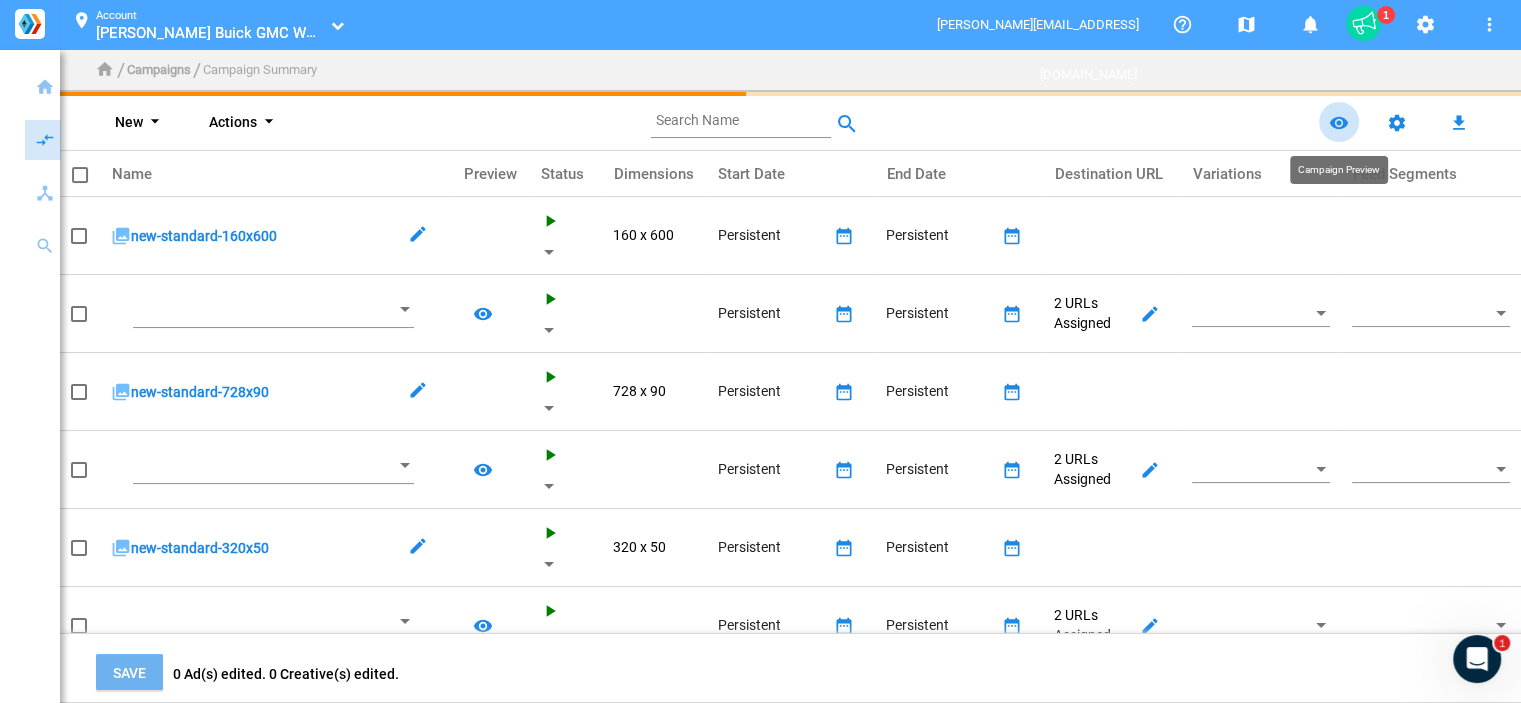 click on "remove_red_eye" 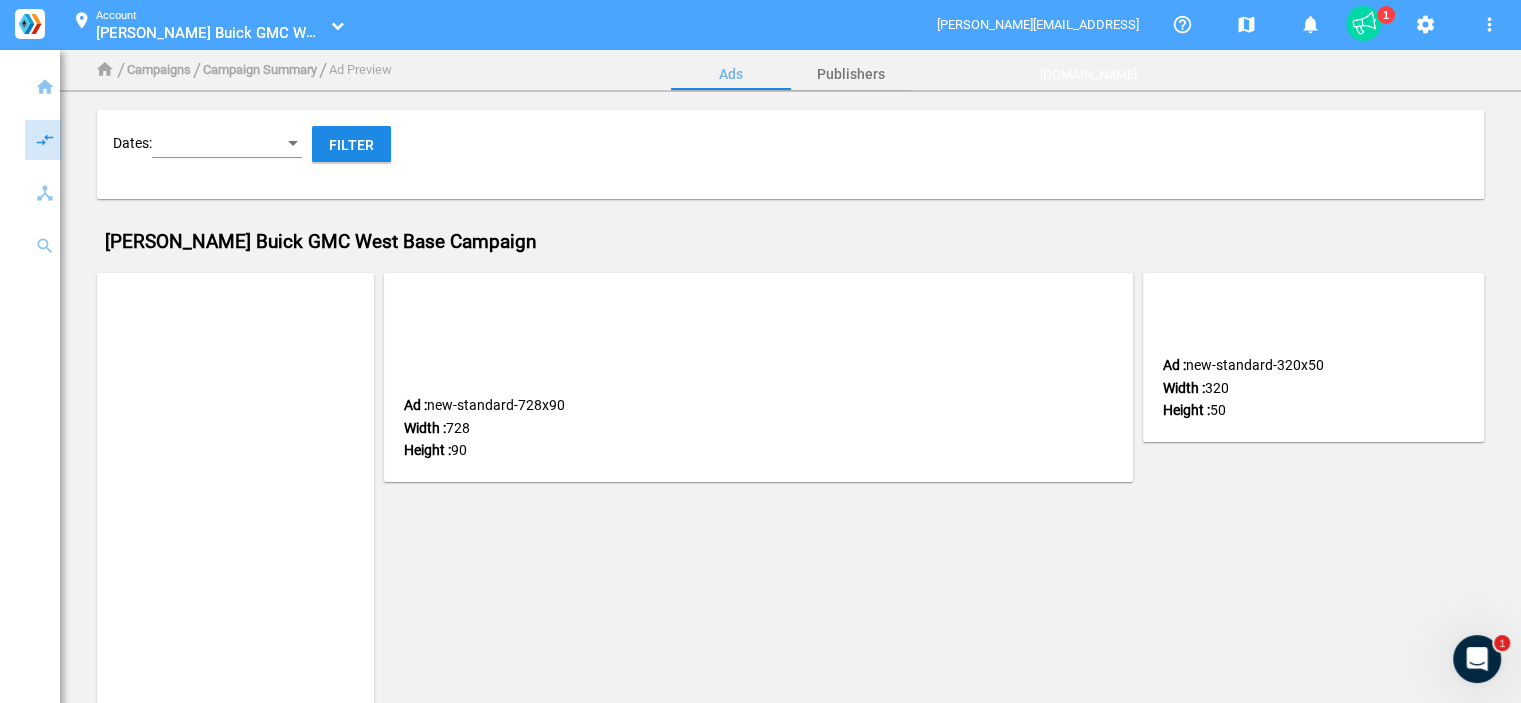 click 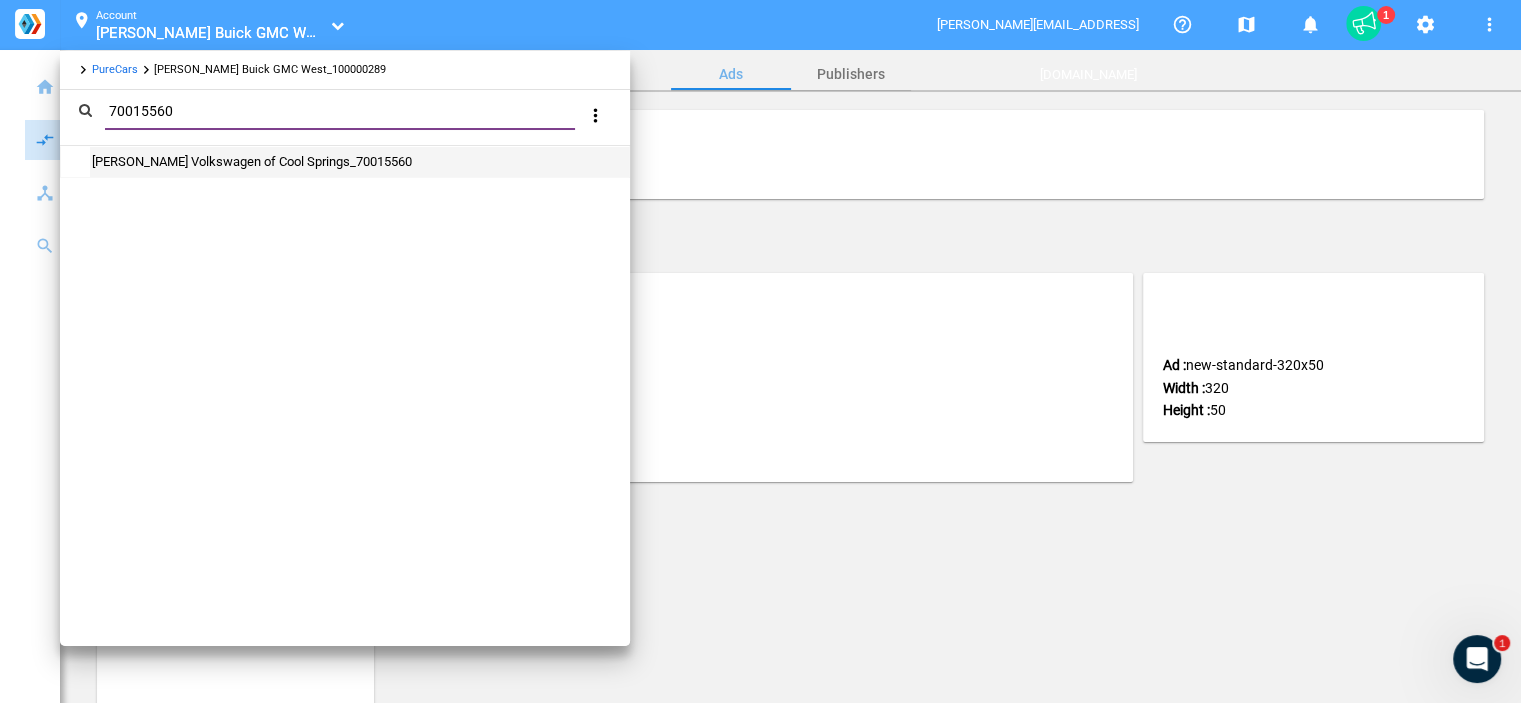 type on "70015560" 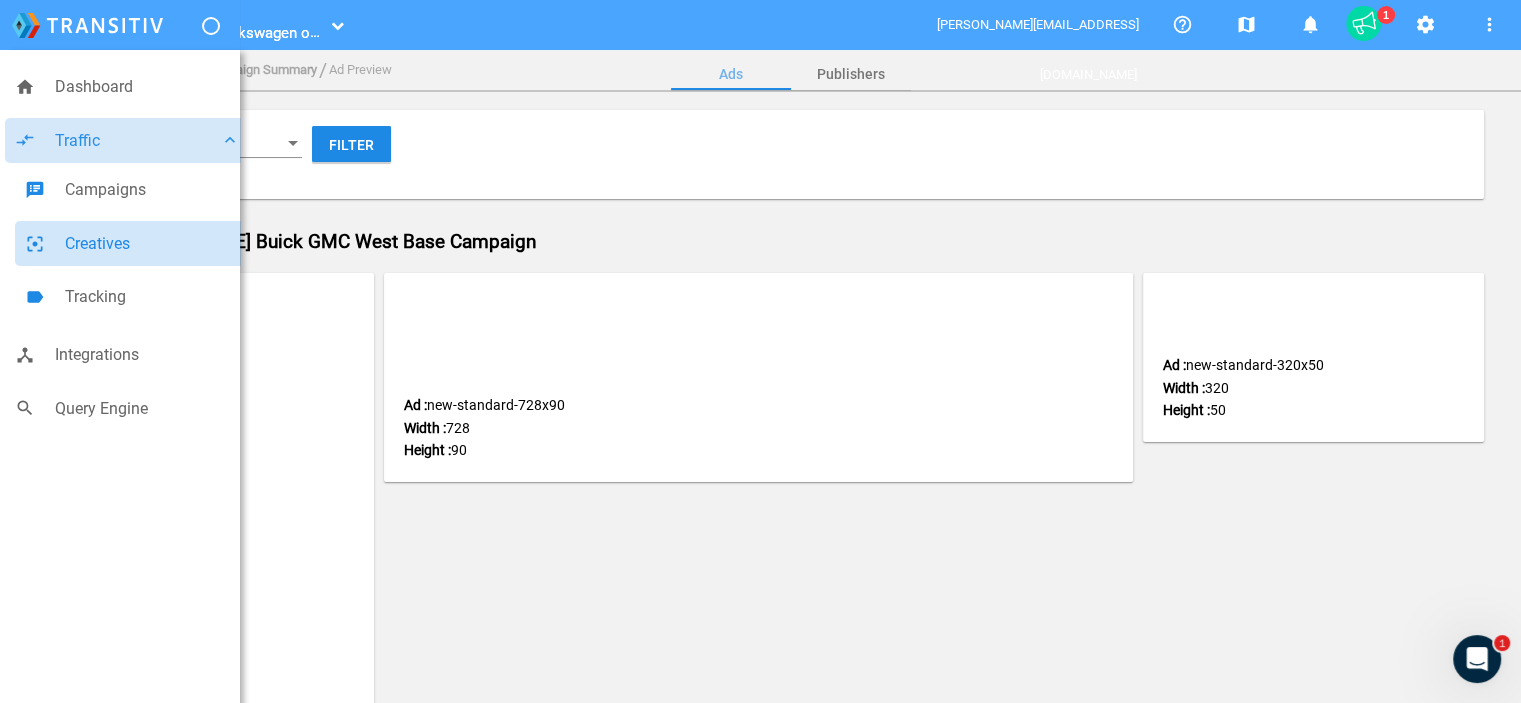 click on "Creatives" at bounding box center [152, 244] 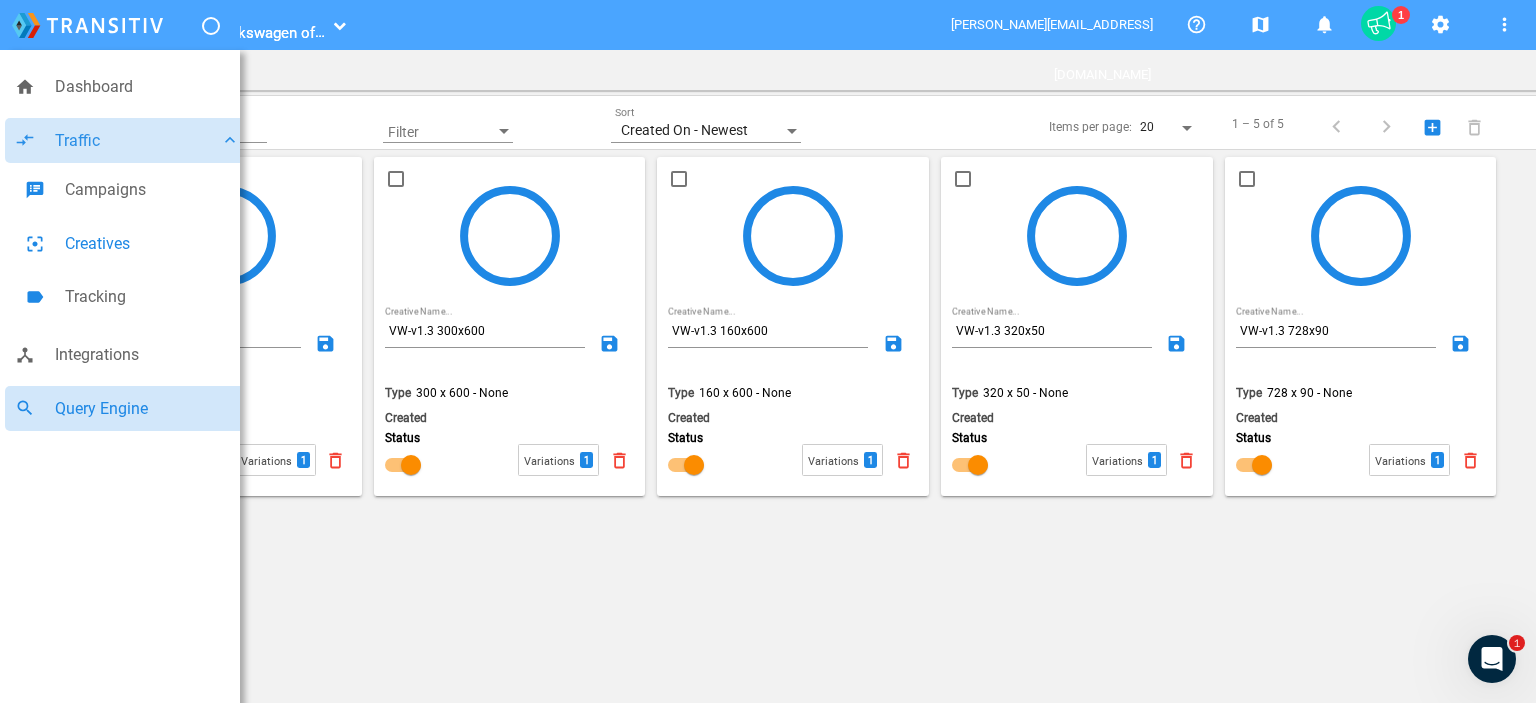 click on "Query Engine" at bounding box center [147, 409] 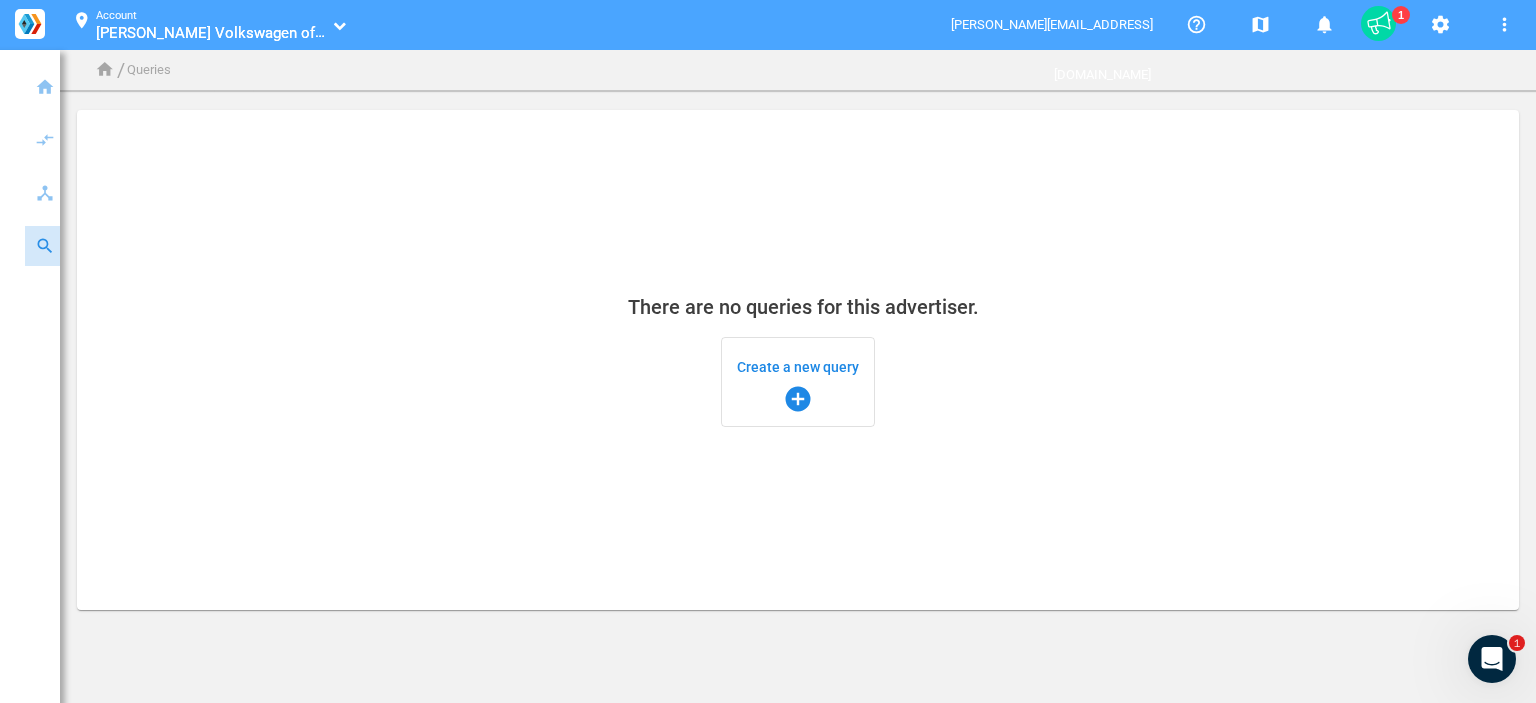 click on "Create a new query  add_circle" at bounding box center (798, 382) 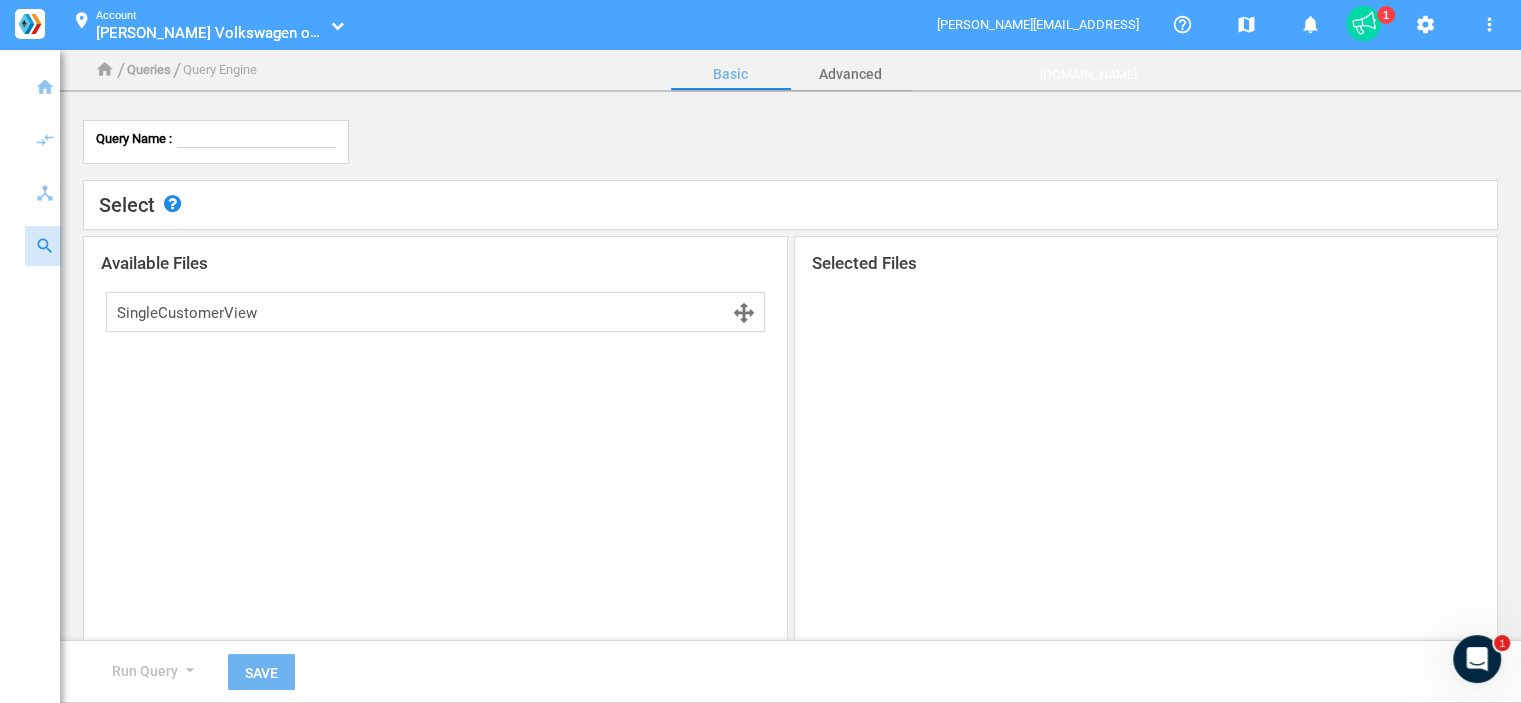 click on "Available Files SingleCustomerView" 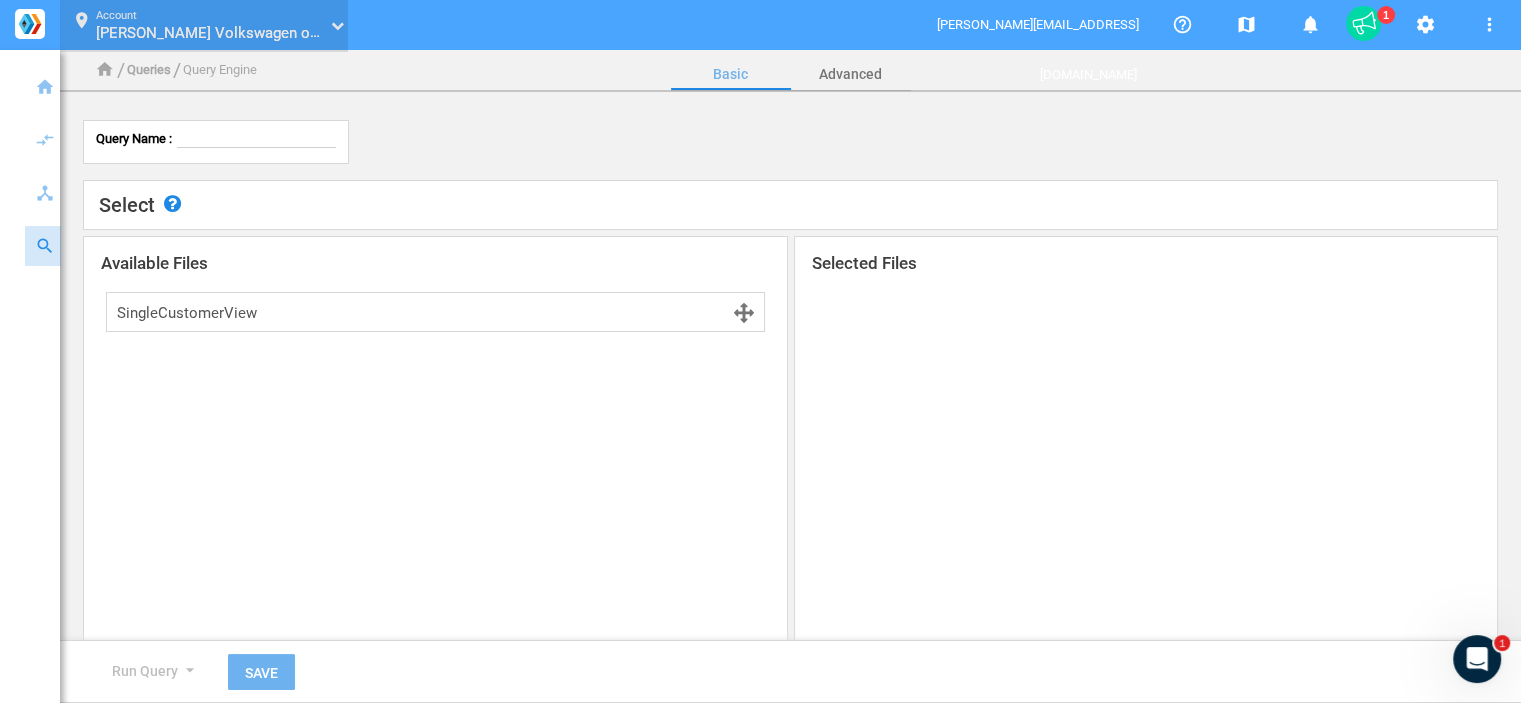click on "location_on Account Carlock Volkswagen of Cool Springs_70015560 Carlock Volkswagen of Cool Springs_70015560" at bounding box center [203, 25] 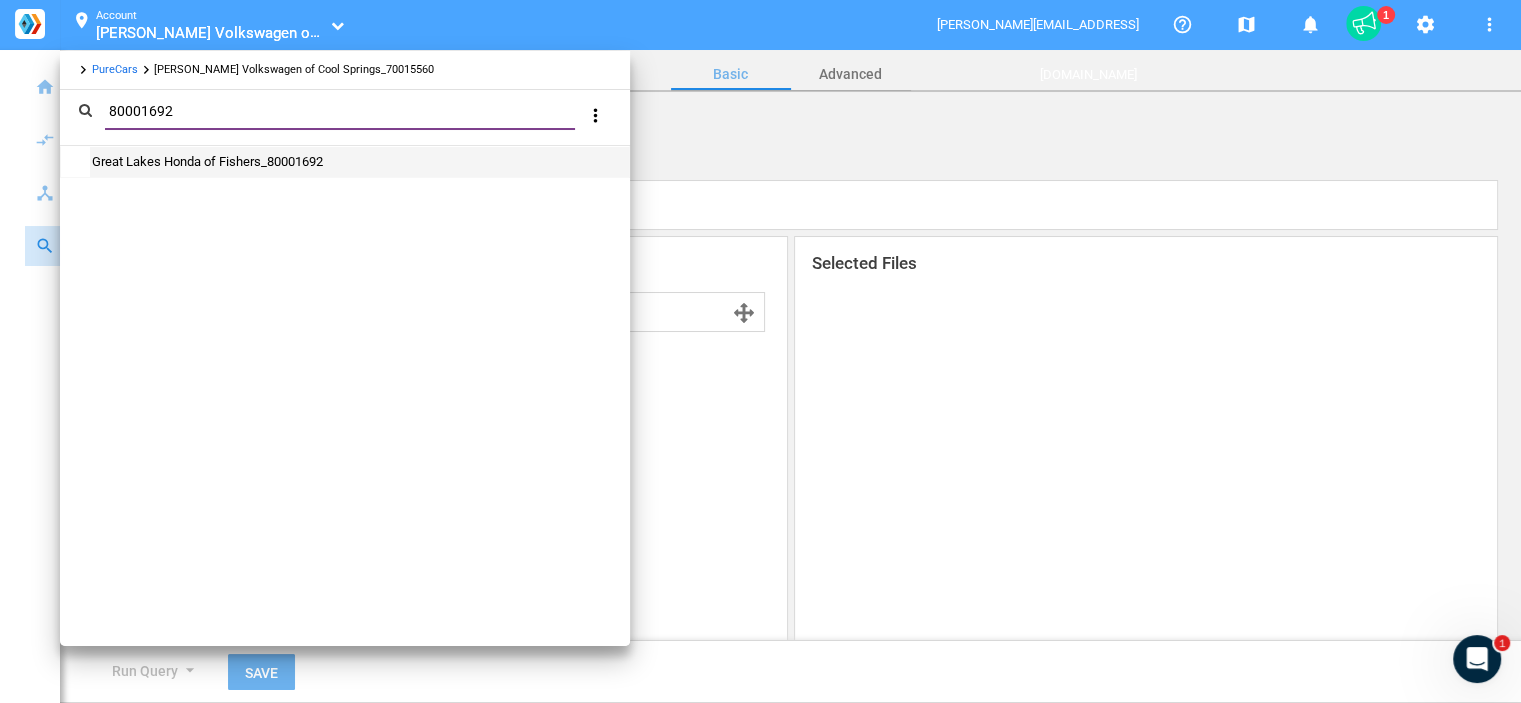 type on "80001692" 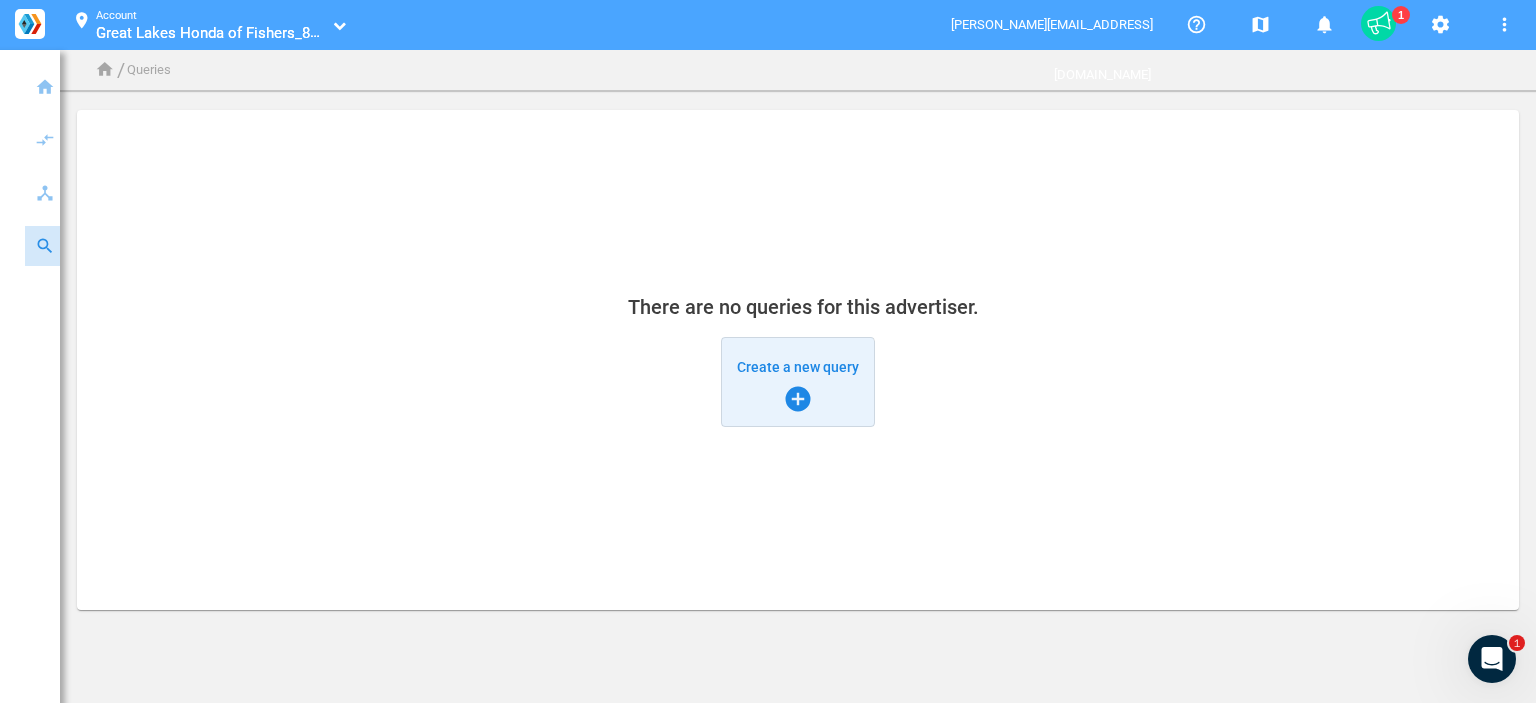click on "add_circle" at bounding box center (798, 399) 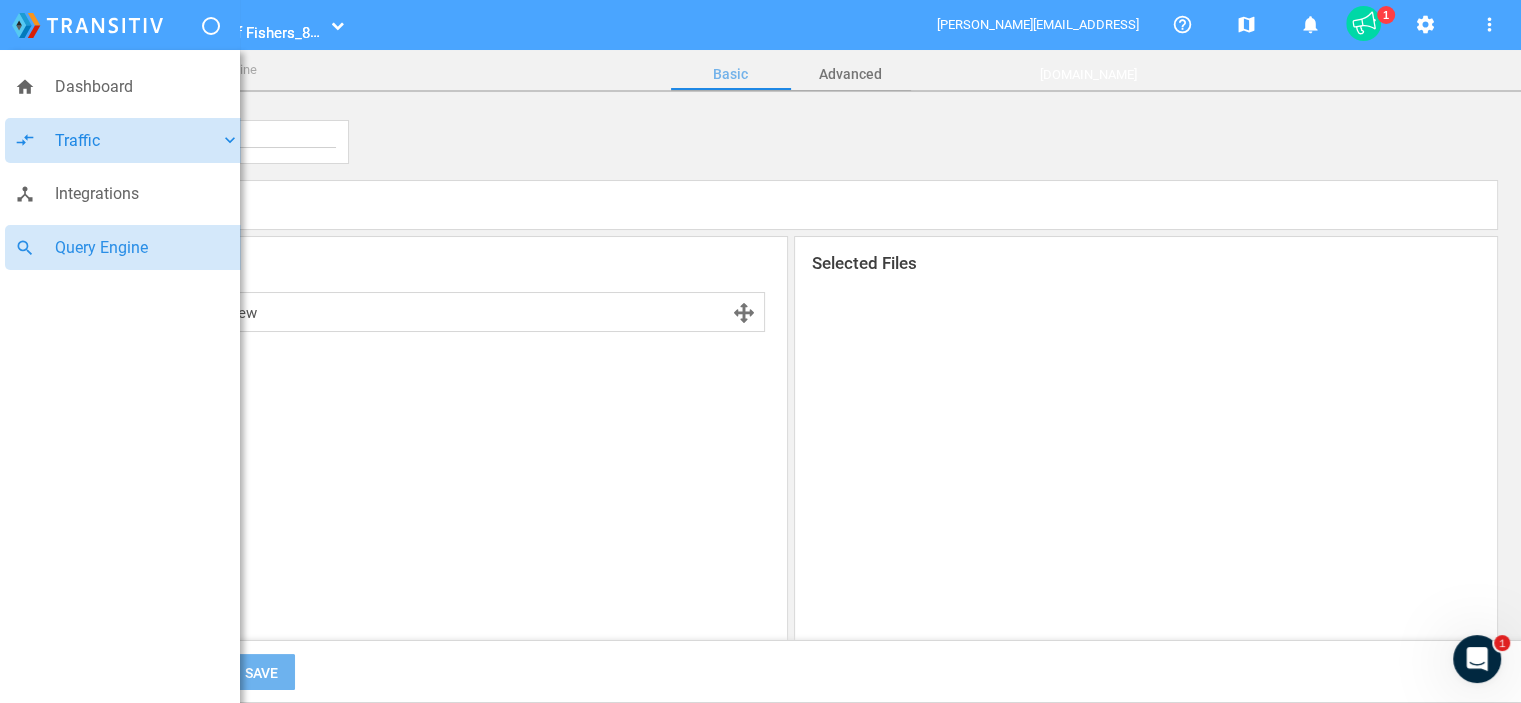 click on "compare_arrows Traffic keyboard_arrow_down" at bounding box center [127, 141] 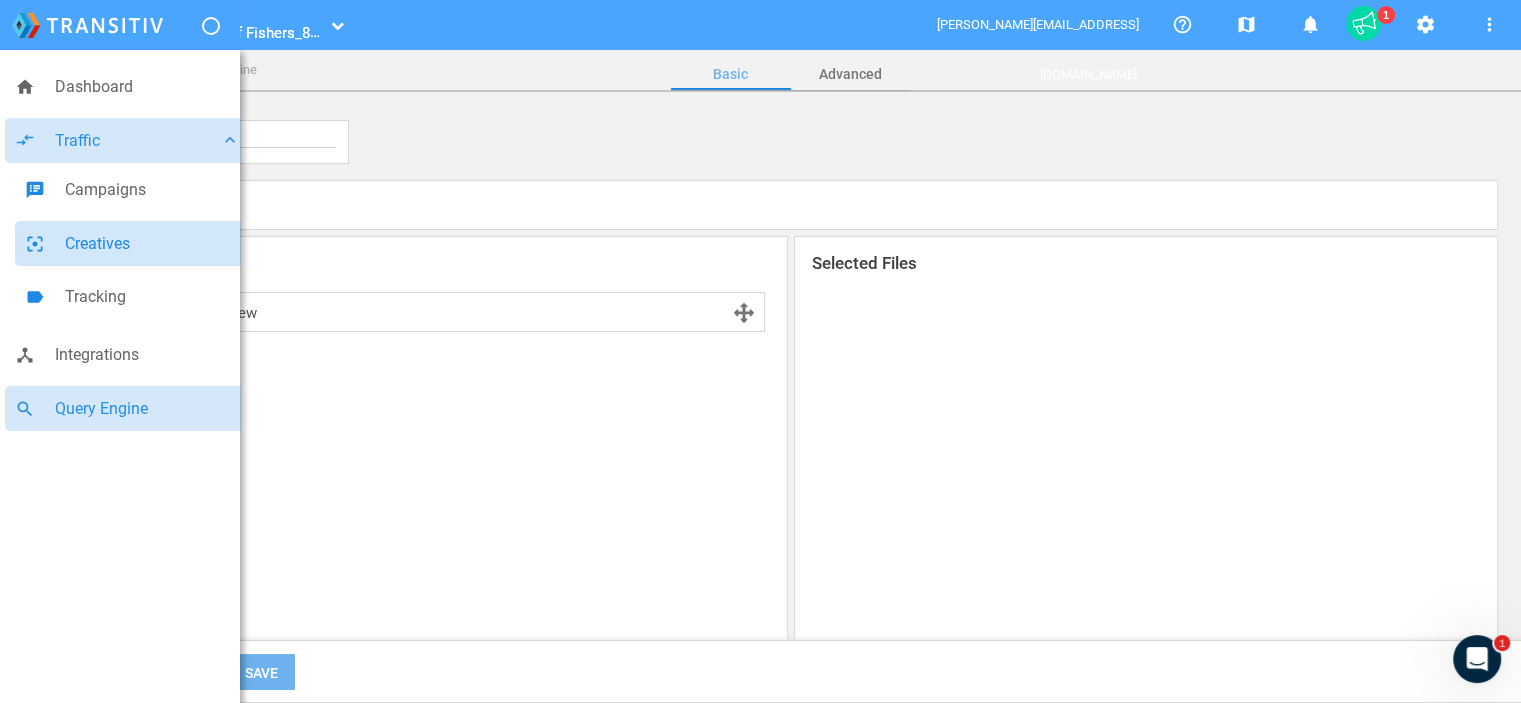 click on "Creatives" at bounding box center [152, 244] 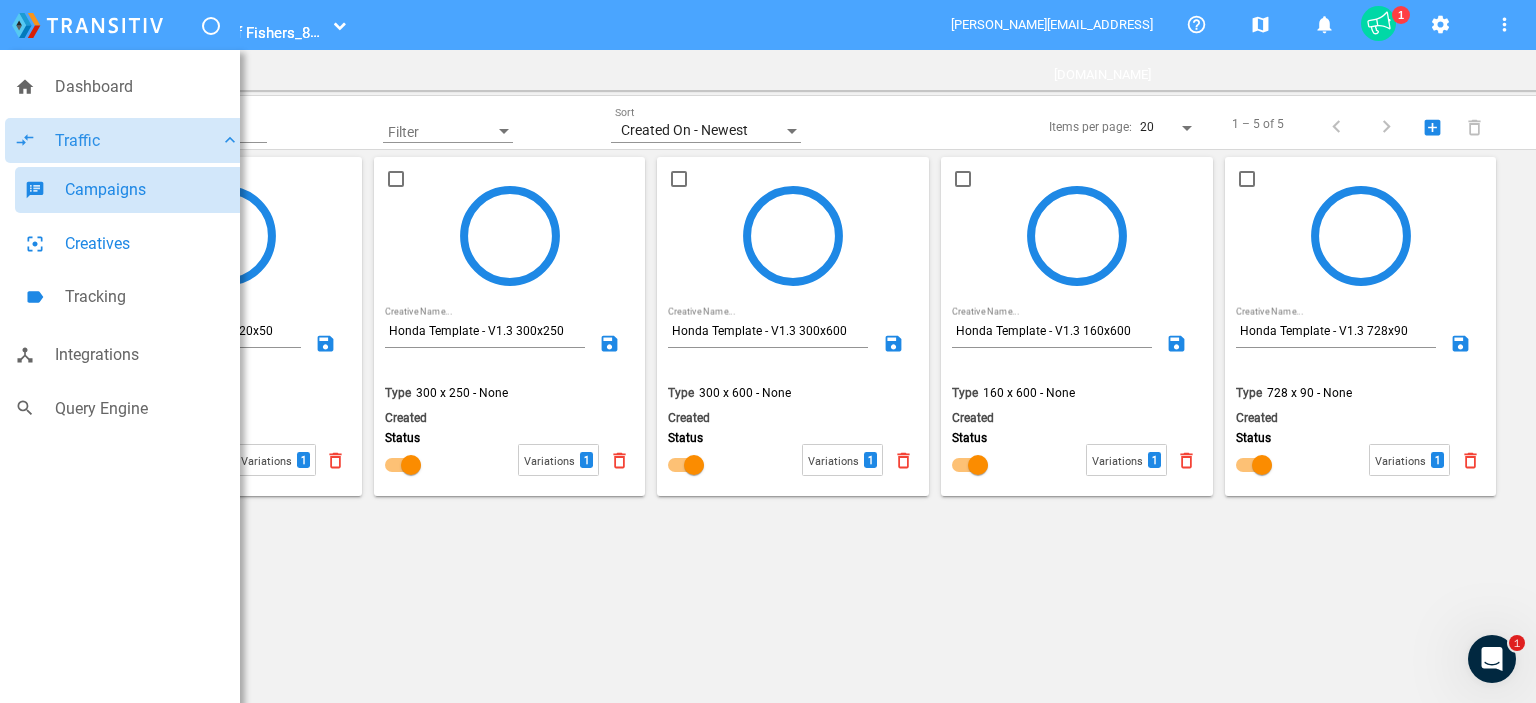 click on "Campaigns" at bounding box center (152, 190) 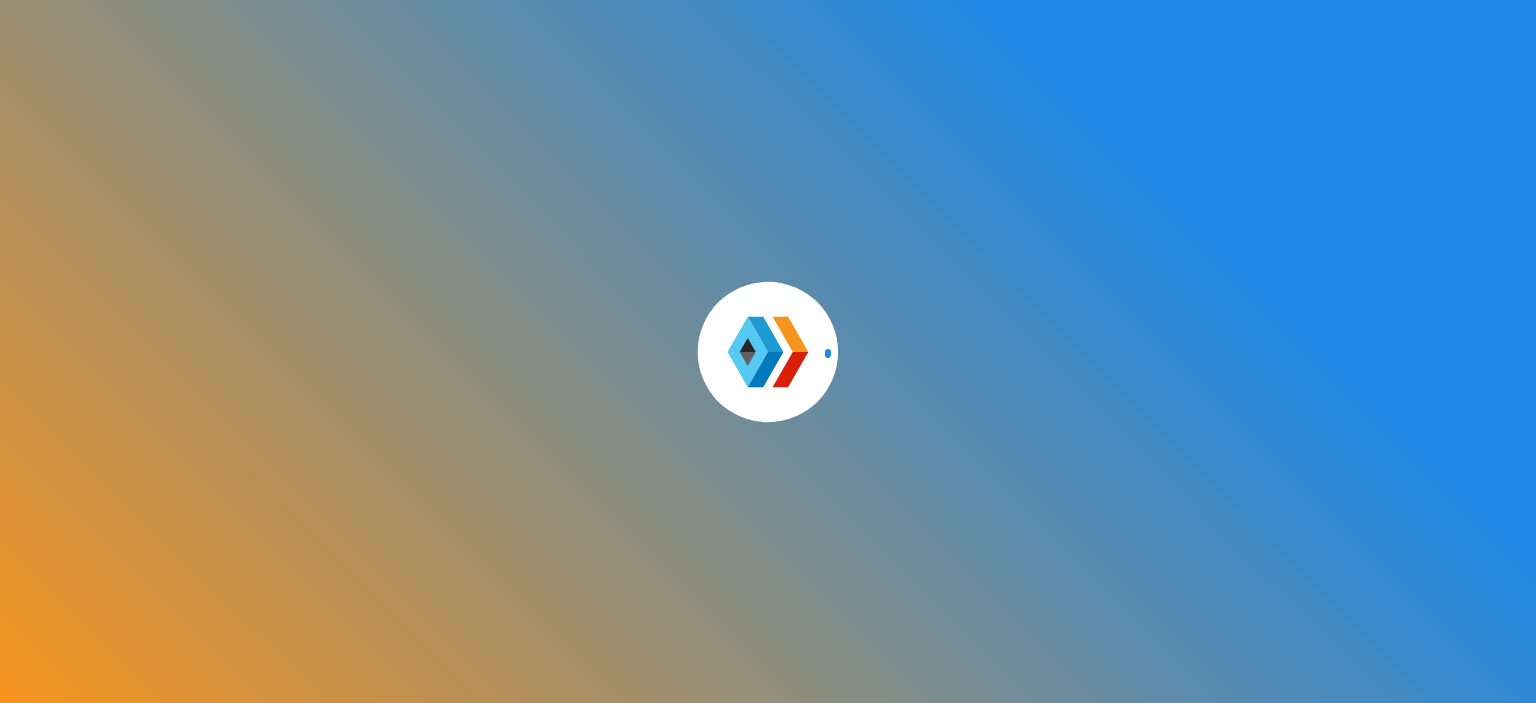 scroll, scrollTop: 0, scrollLeft: 0, axis: both 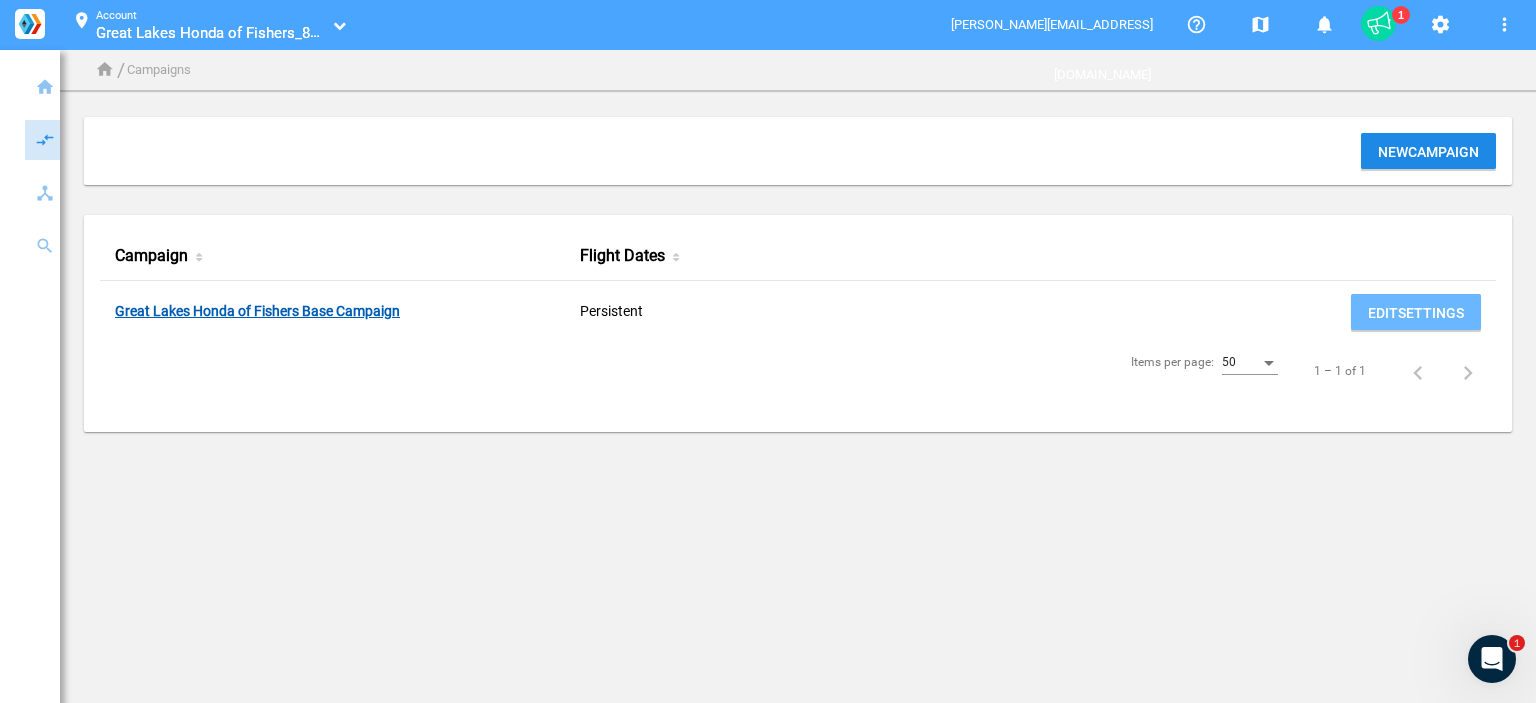 click on "Great Lakes Honda of Fishers Base Campaign" 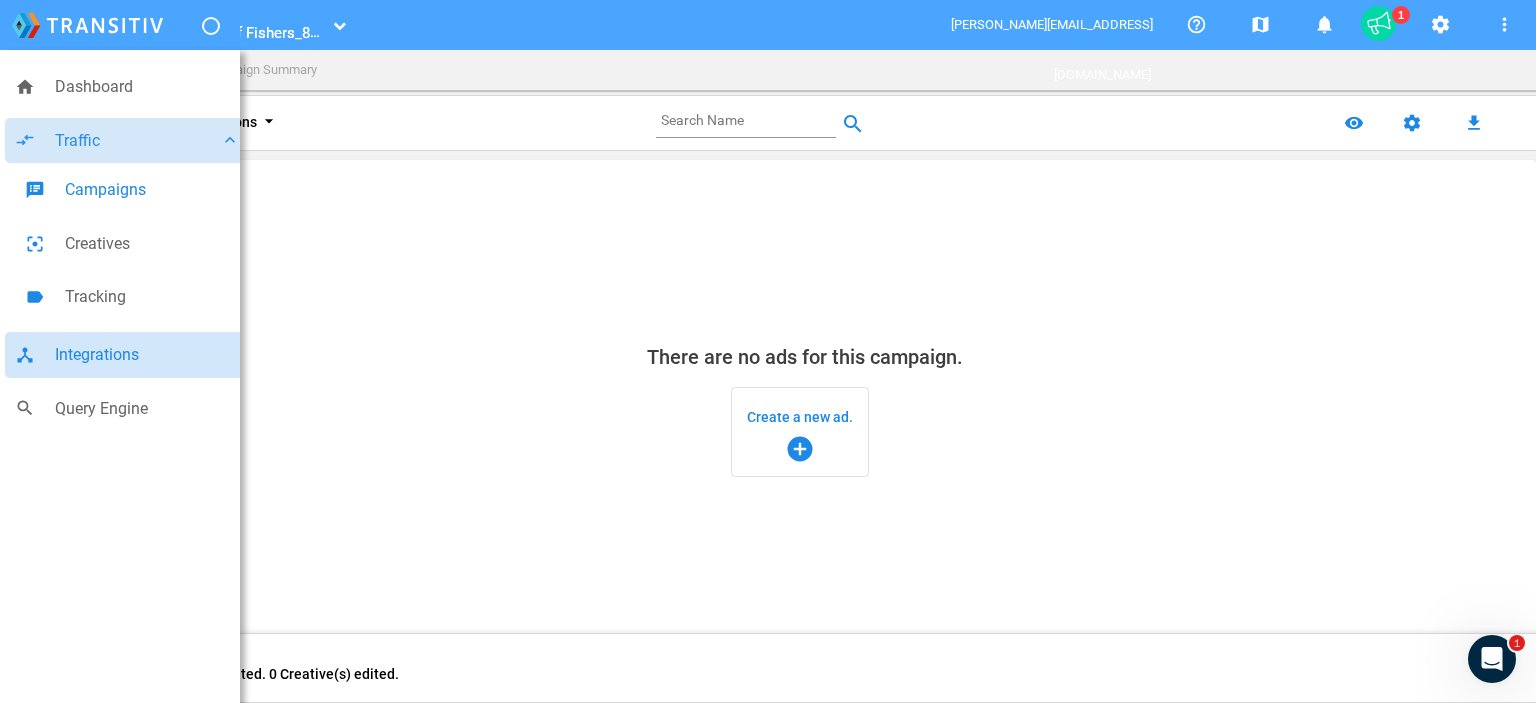 click on "Integrations" at bounding box center [147, 355] 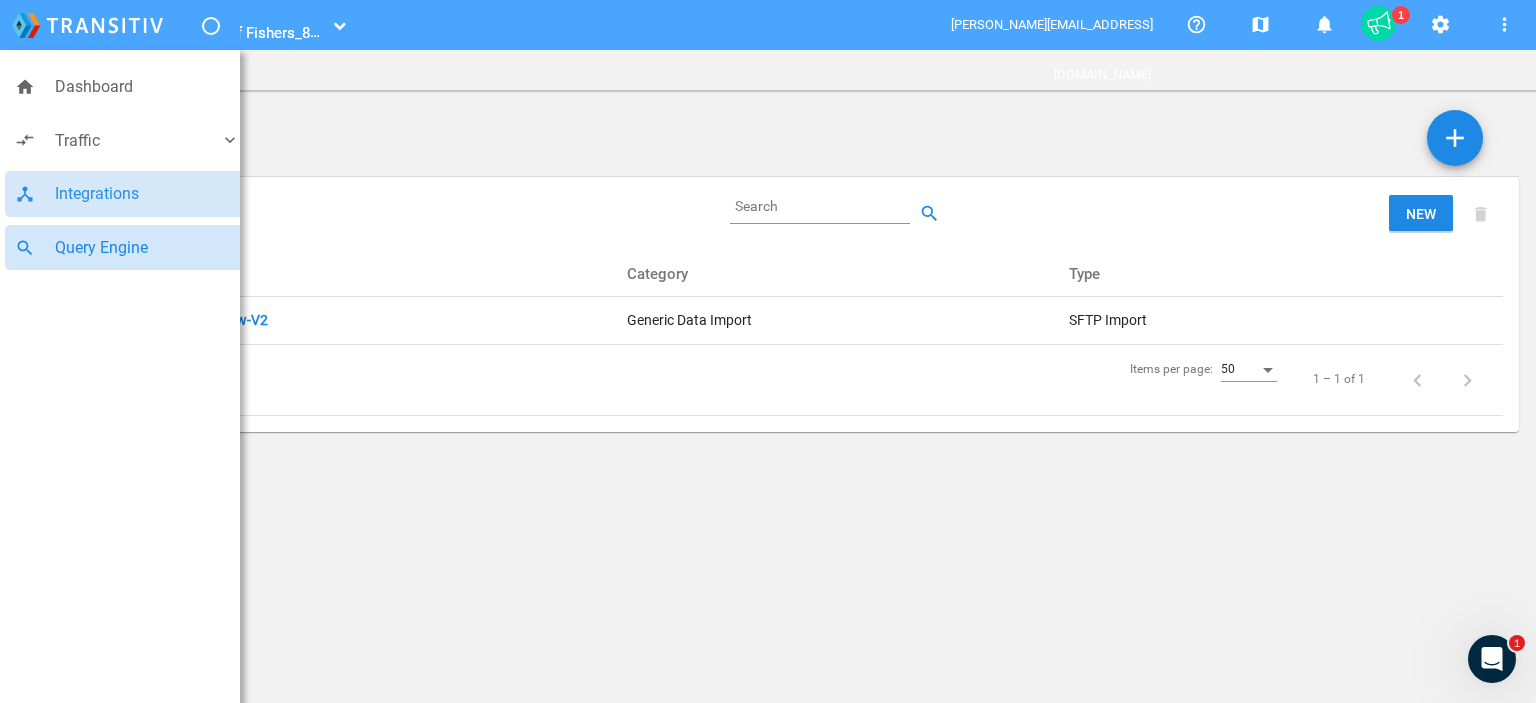 click on "Query Engine" at bounding box center [147, 248] 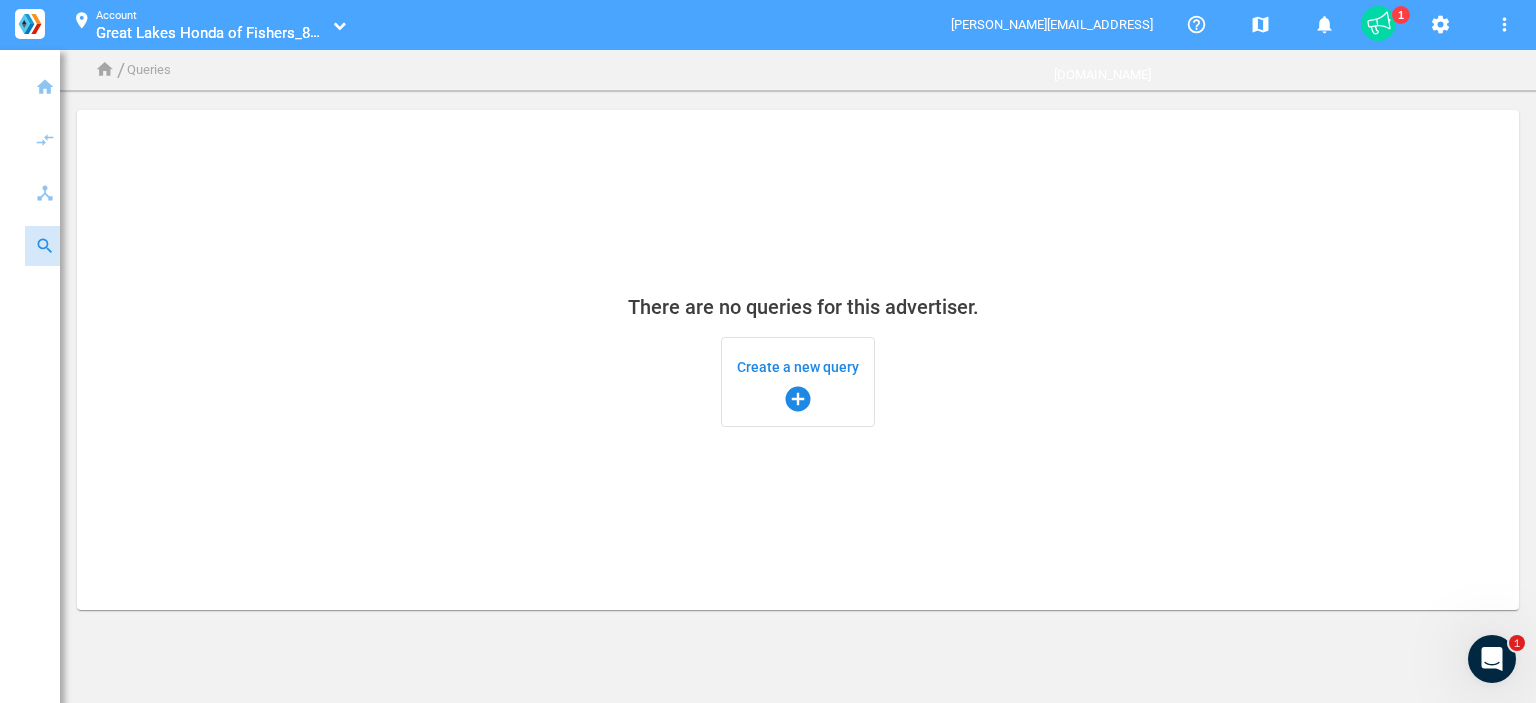 click on "Create a new query  add_circle" at bounding box center [798, 382] 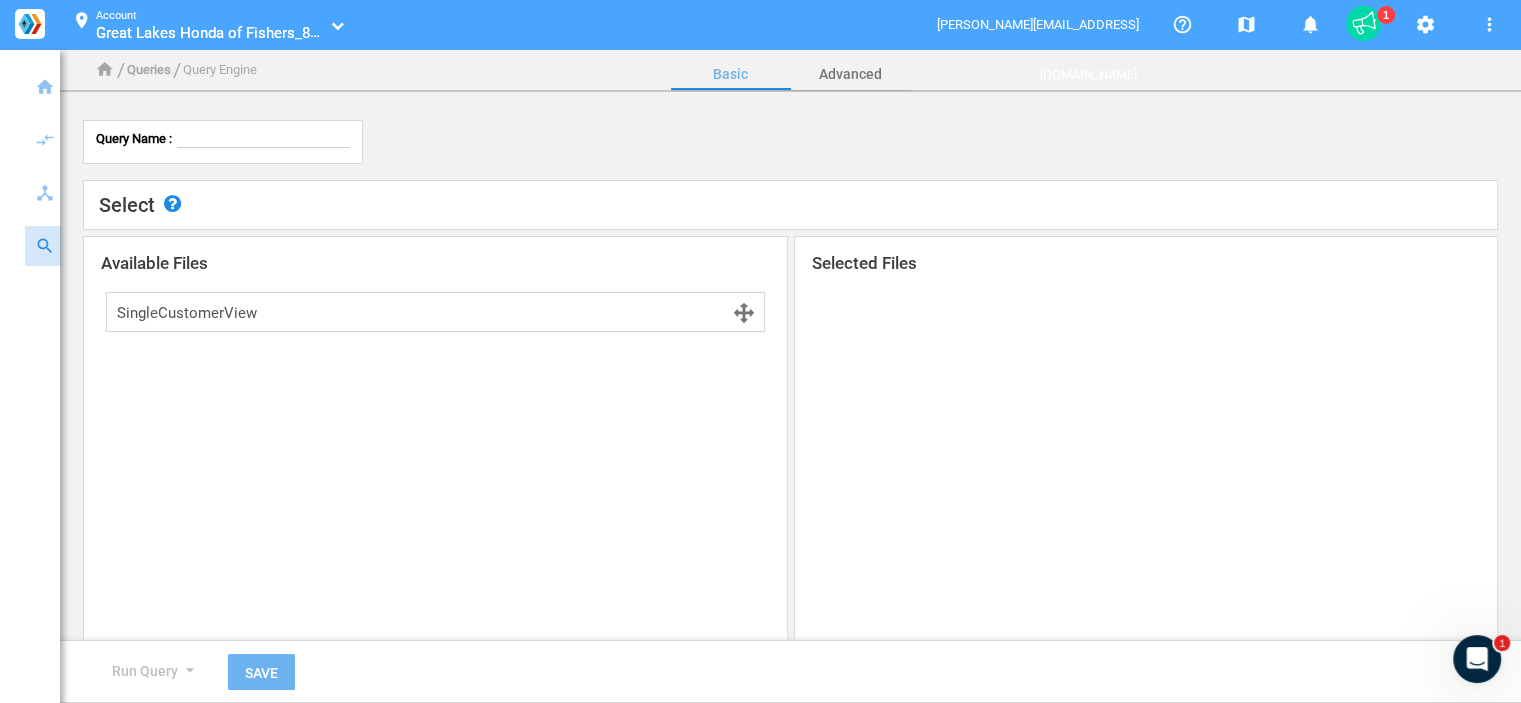 click on "Available Files SingleCustomerView" 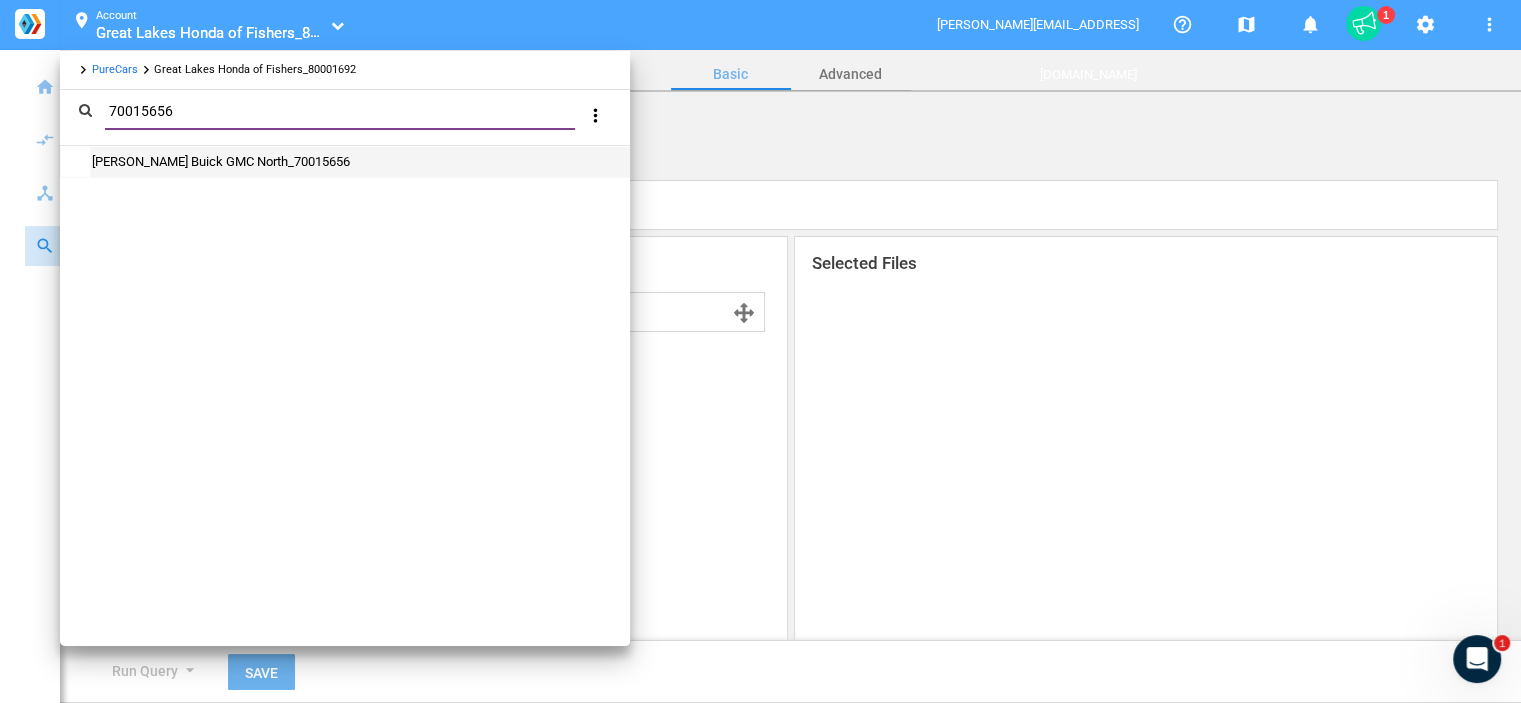 type on "70015656" 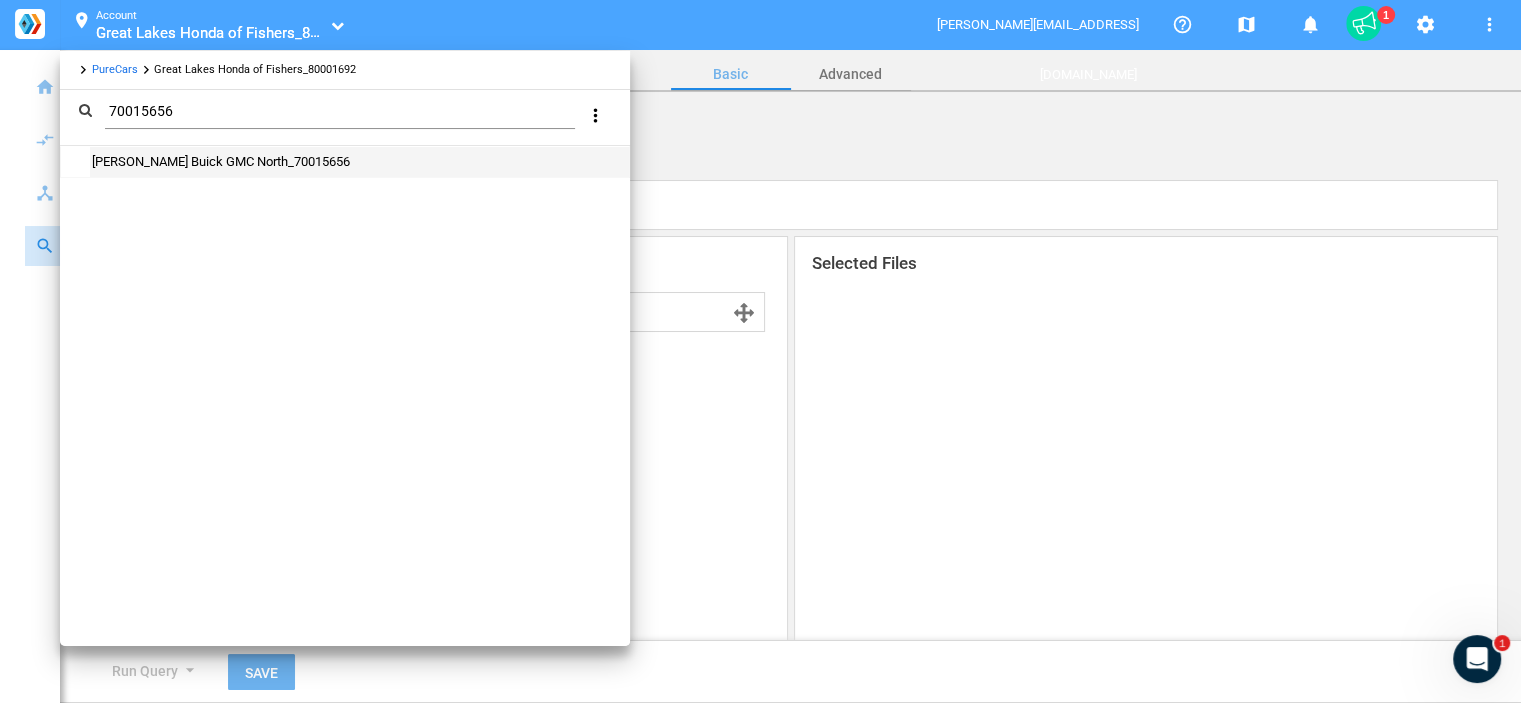 click on "Cavender Buick GMC North_70015656" at bounding box center [220, 161] 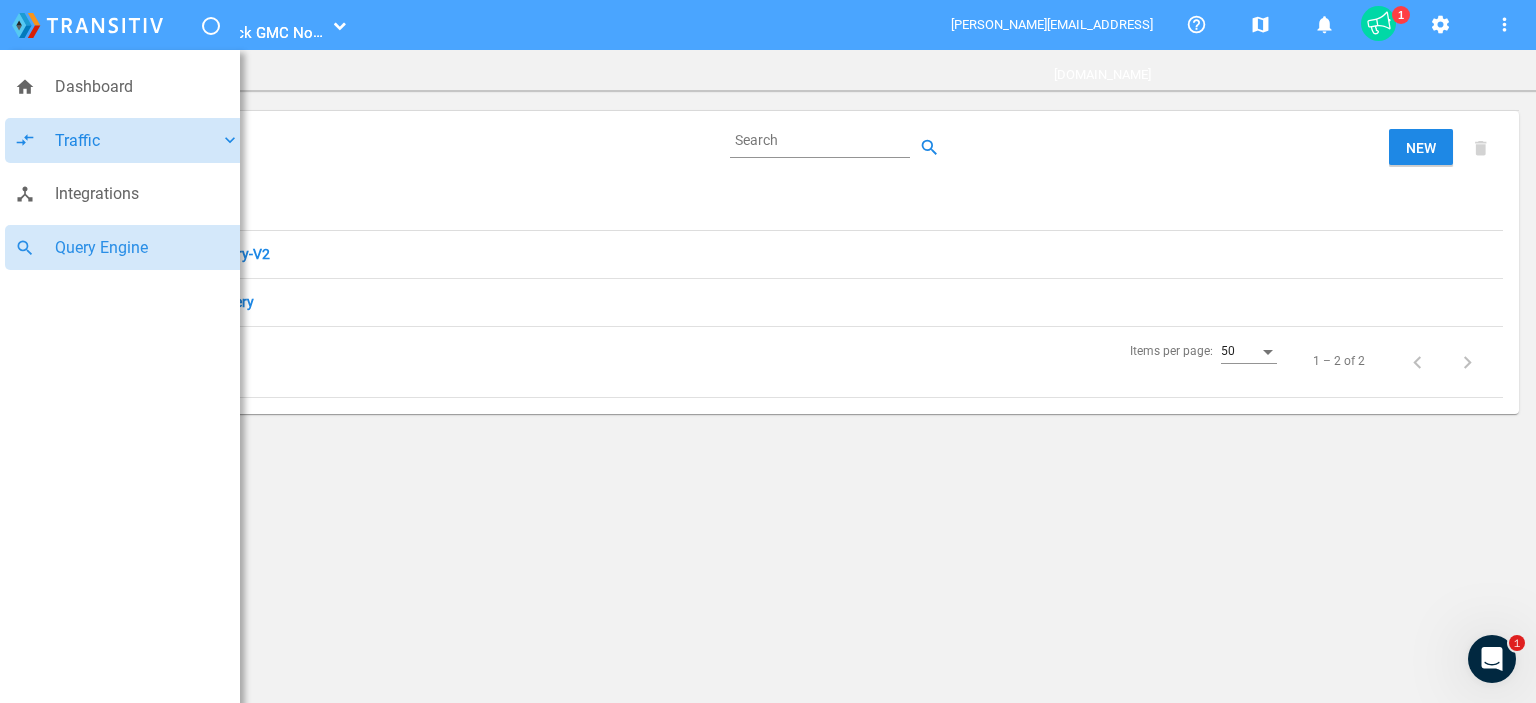 click on "Traffic" at bounding box center (137, 141) 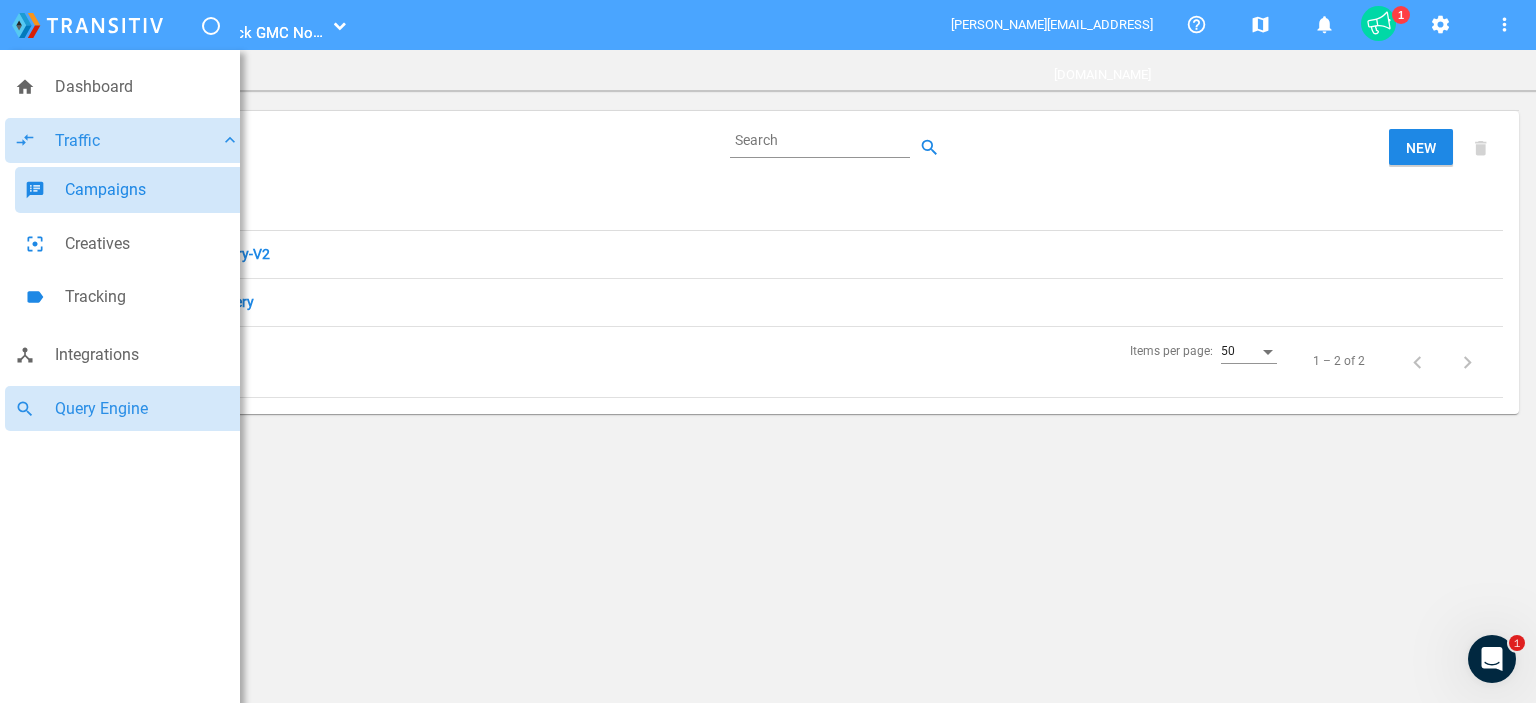click on "speaker_notes Campaigns" at bounding box center [132, 190] 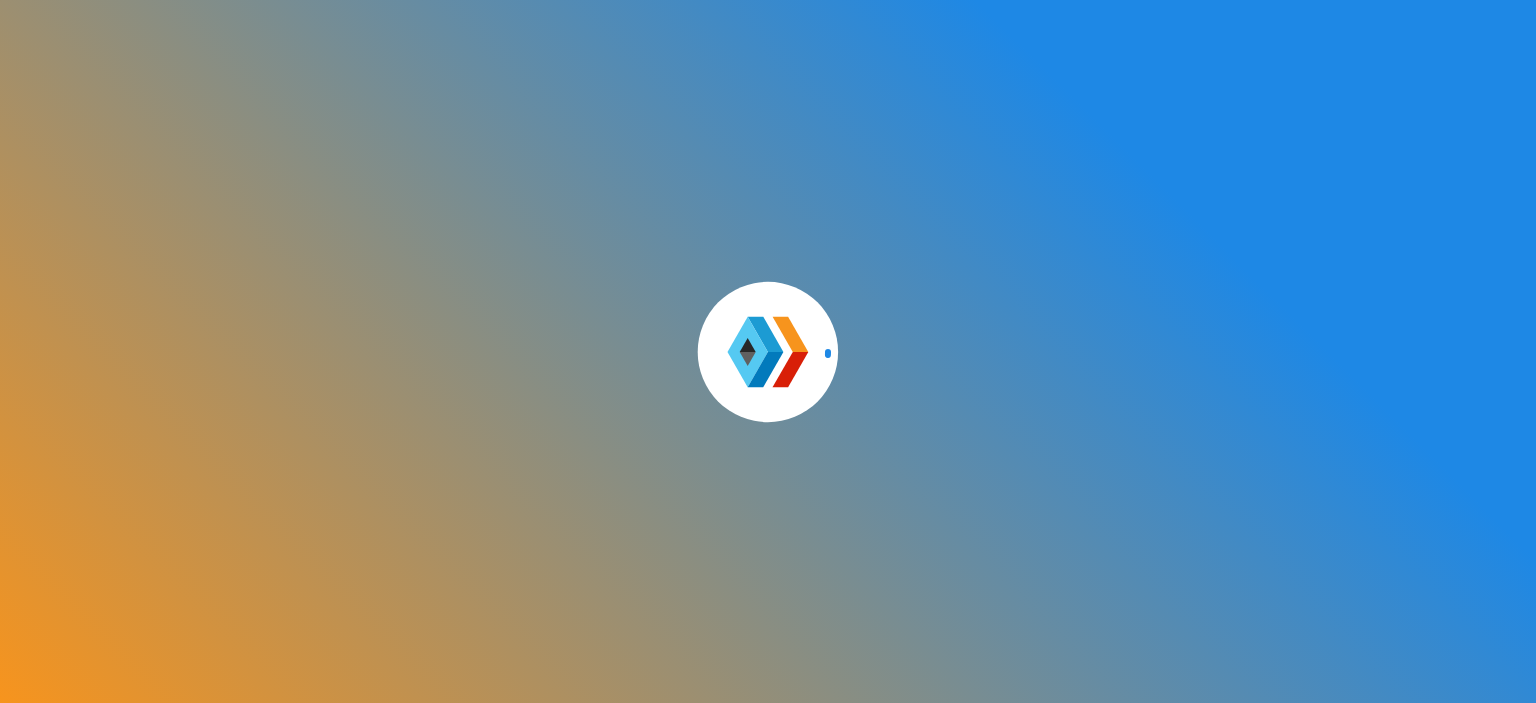 scroll, scrollTop: 0, scrollLeft: 0, axis: both 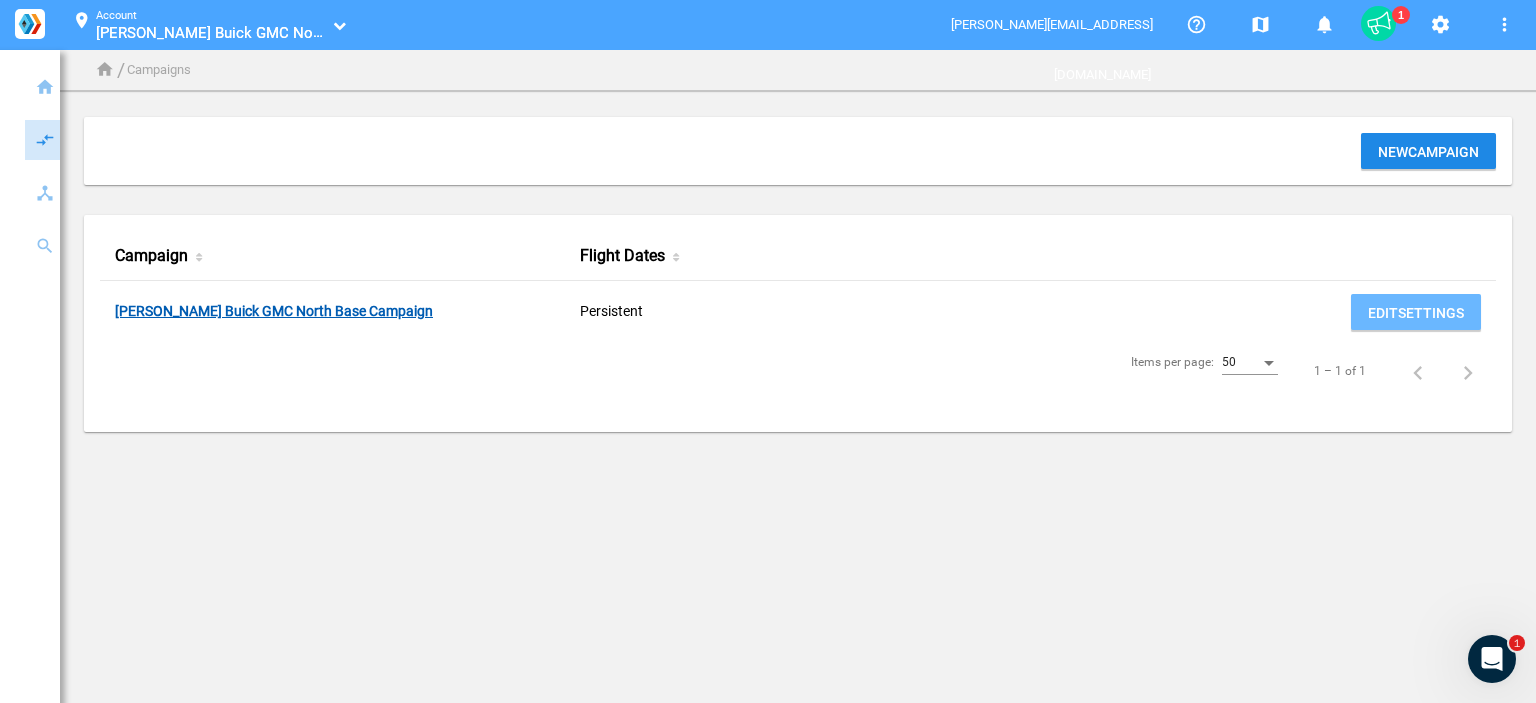 click on "[PERSON_NAME] Buick GMC North Base Campaign" 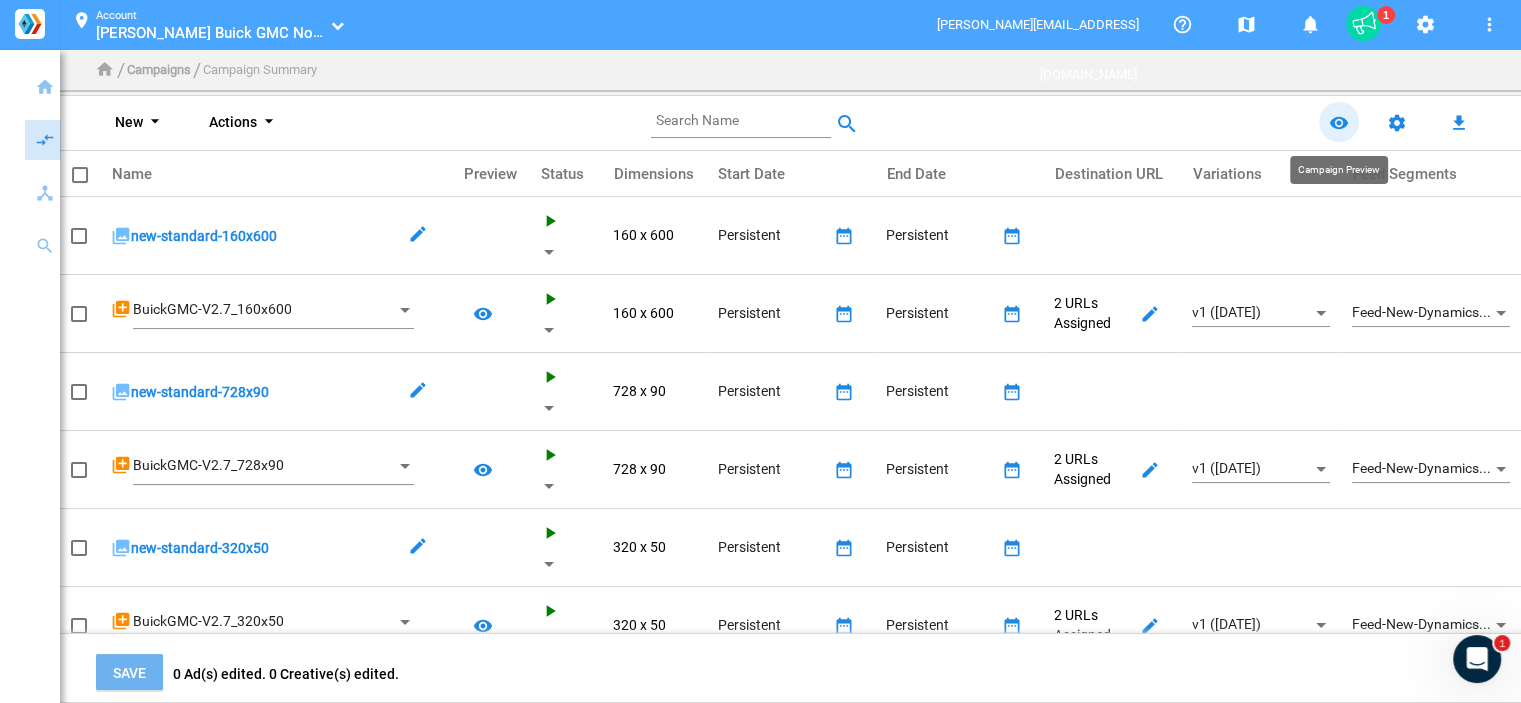 click on "remove_red_eye" 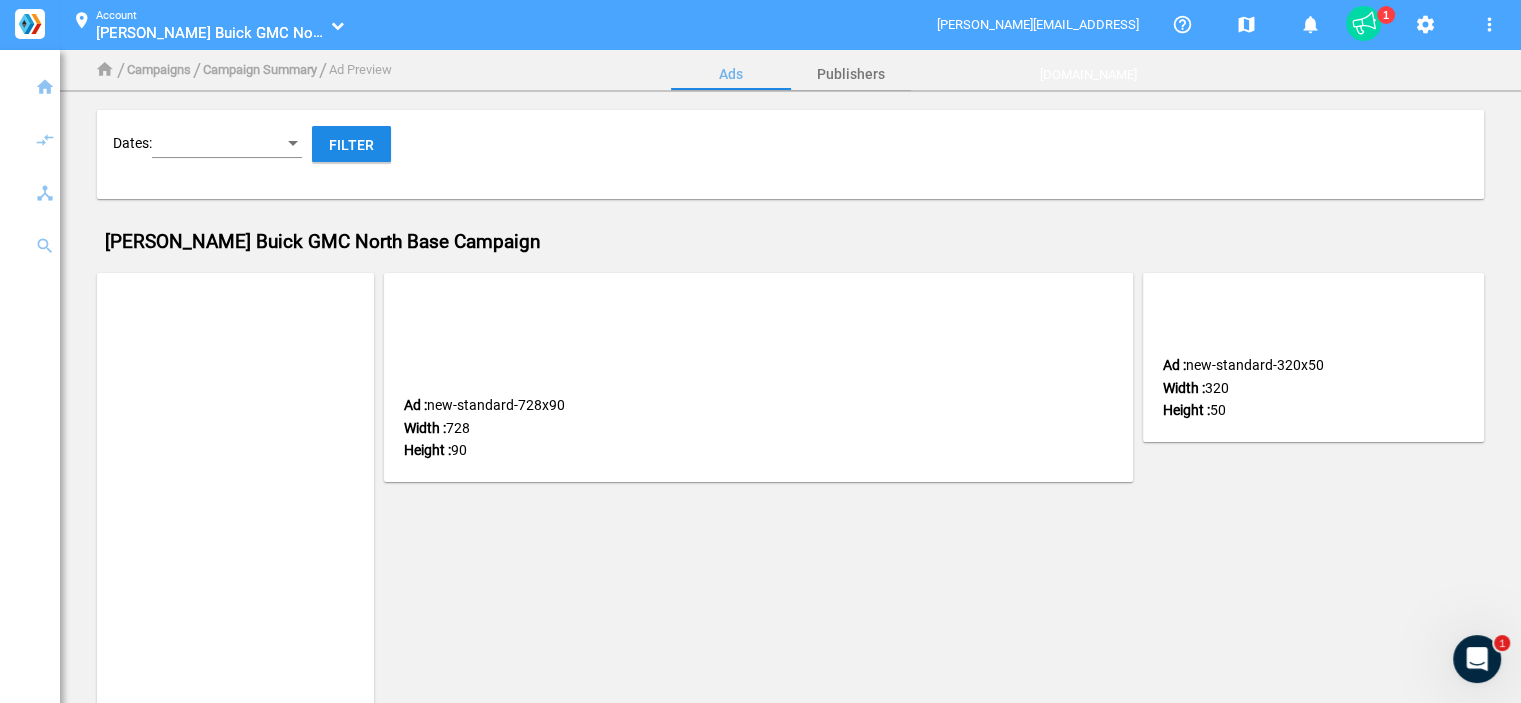 click on "Dates:  Filter" 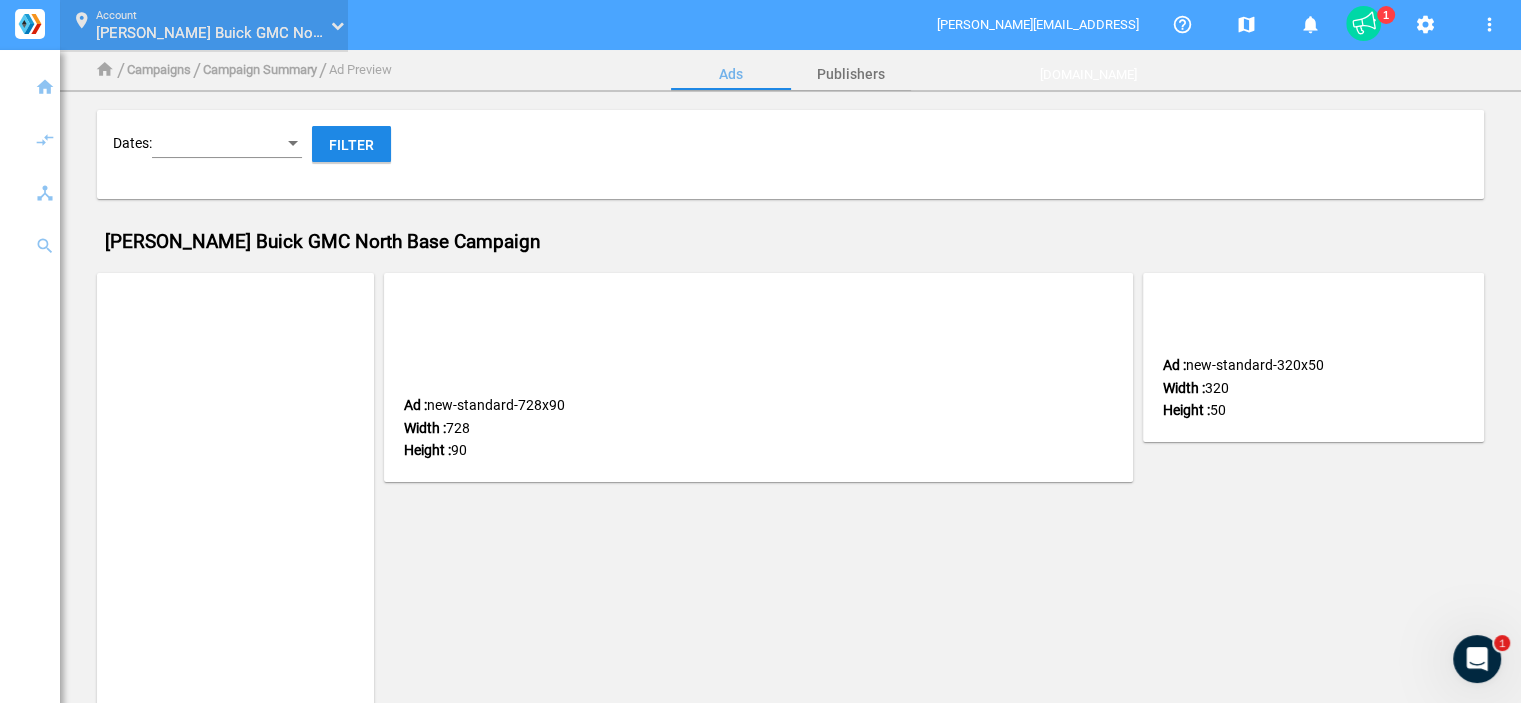 click 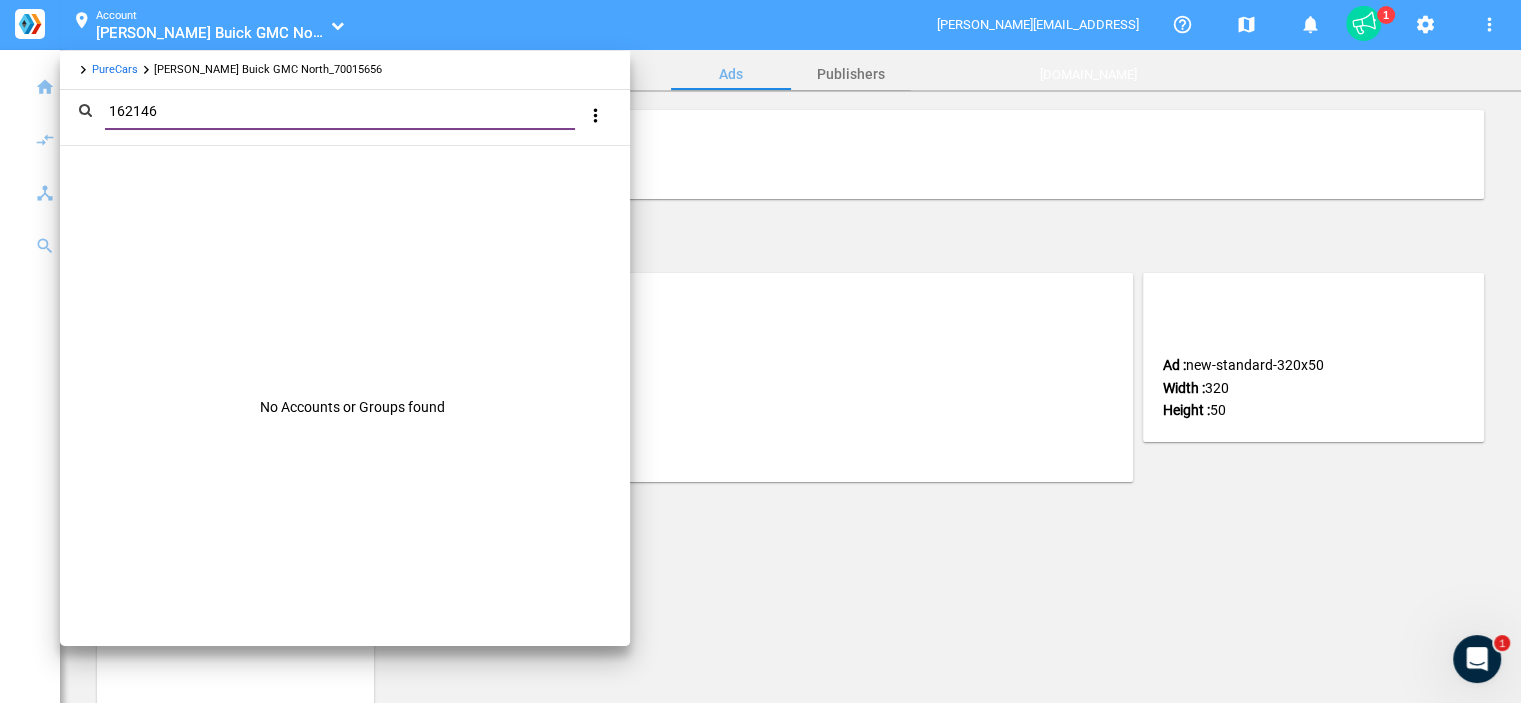 type on "162146" 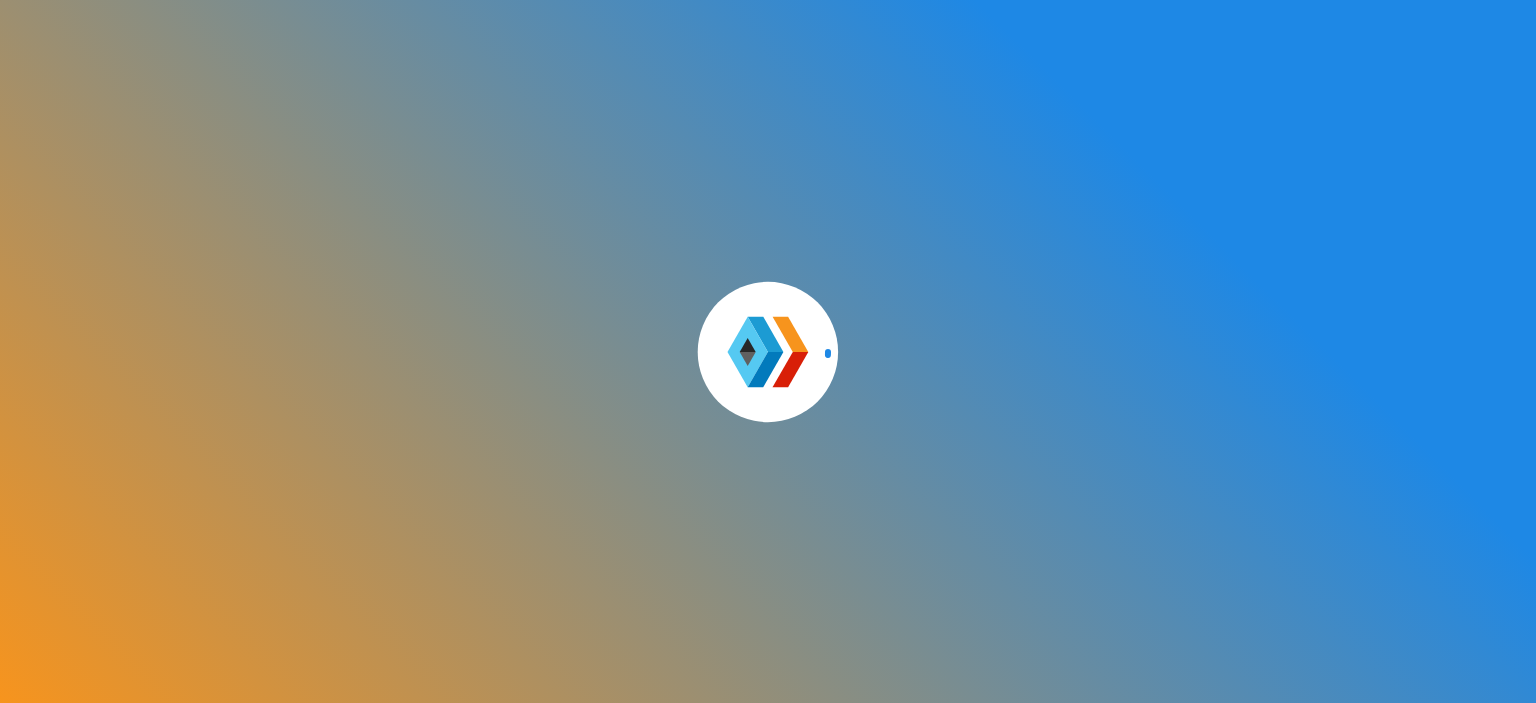 scroll, scrollTop: 0, scrollLeft: 0, axis: both 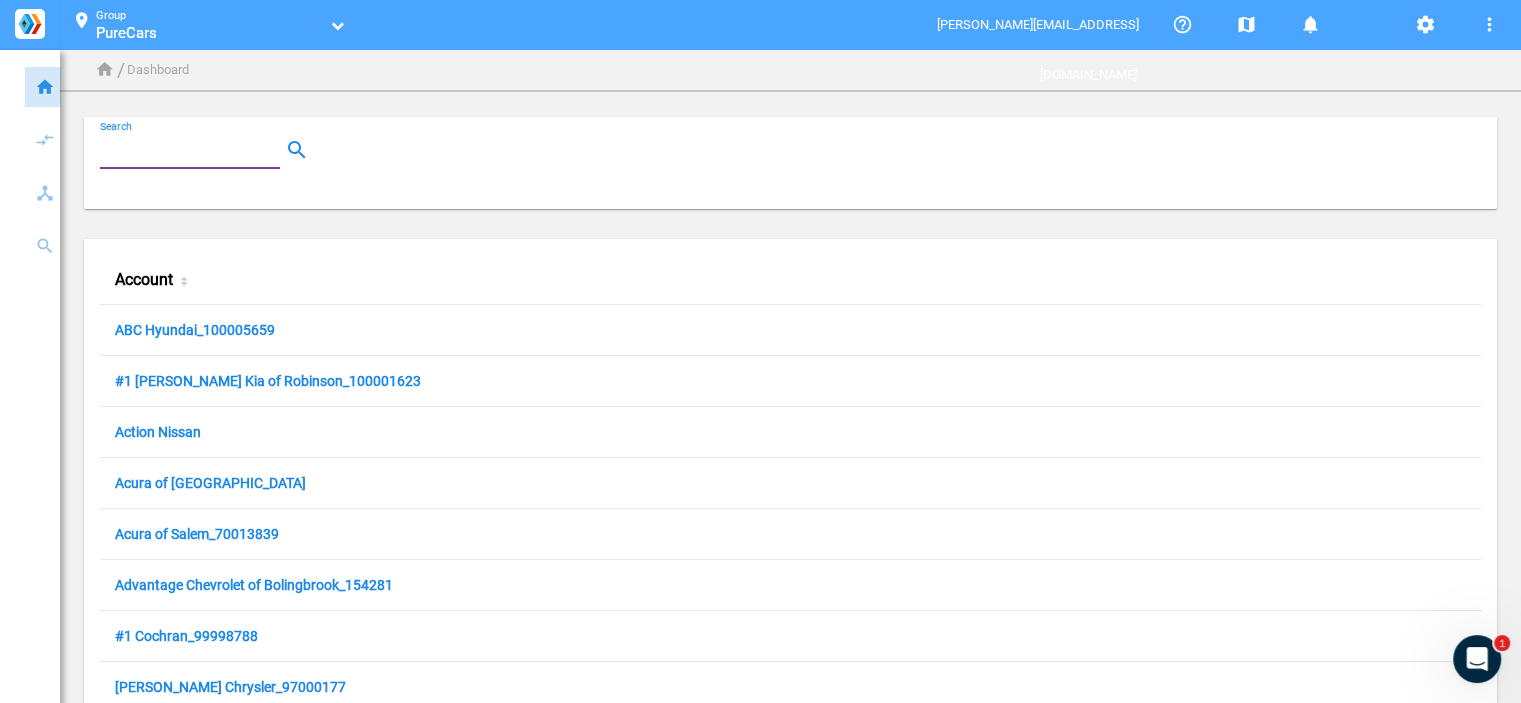 click on "Search" at bounding box center (194, 150) 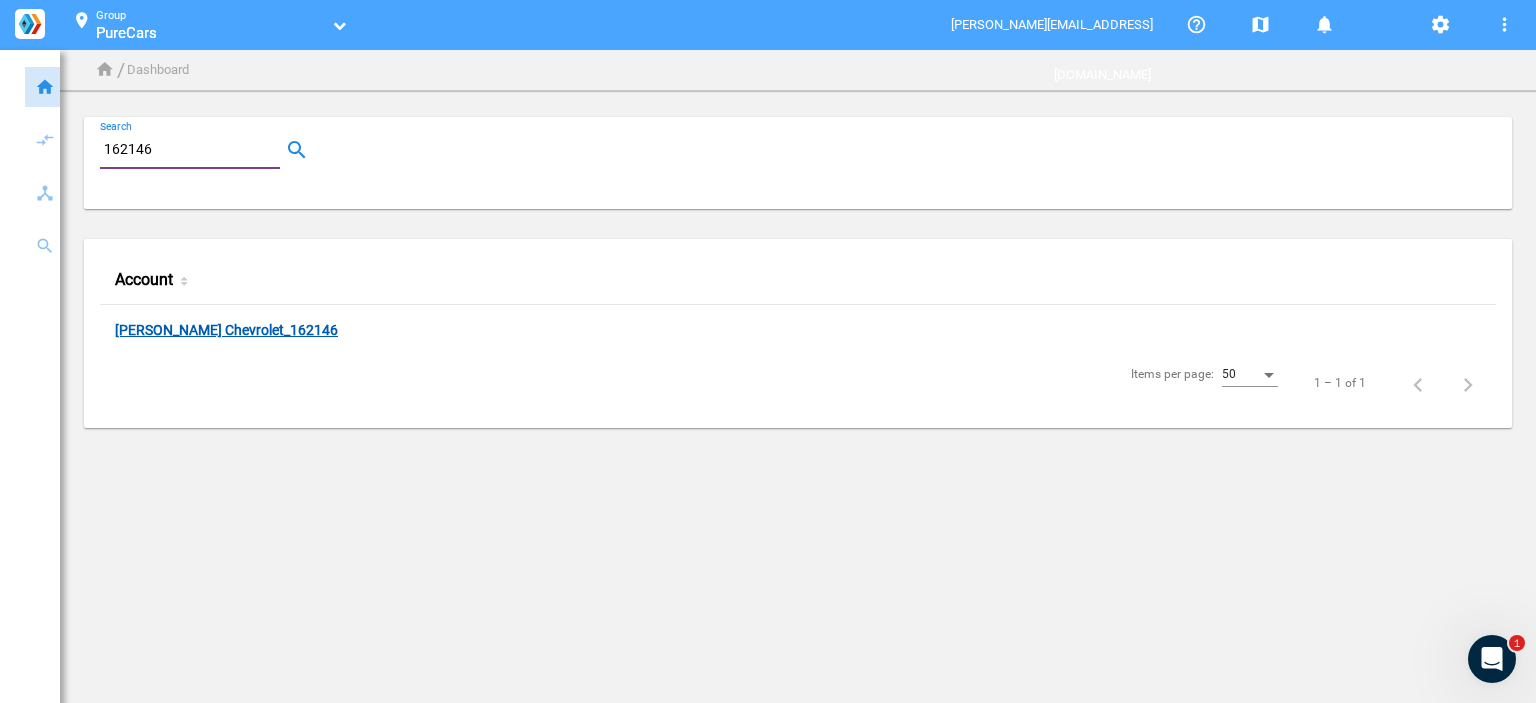 type on "162146" 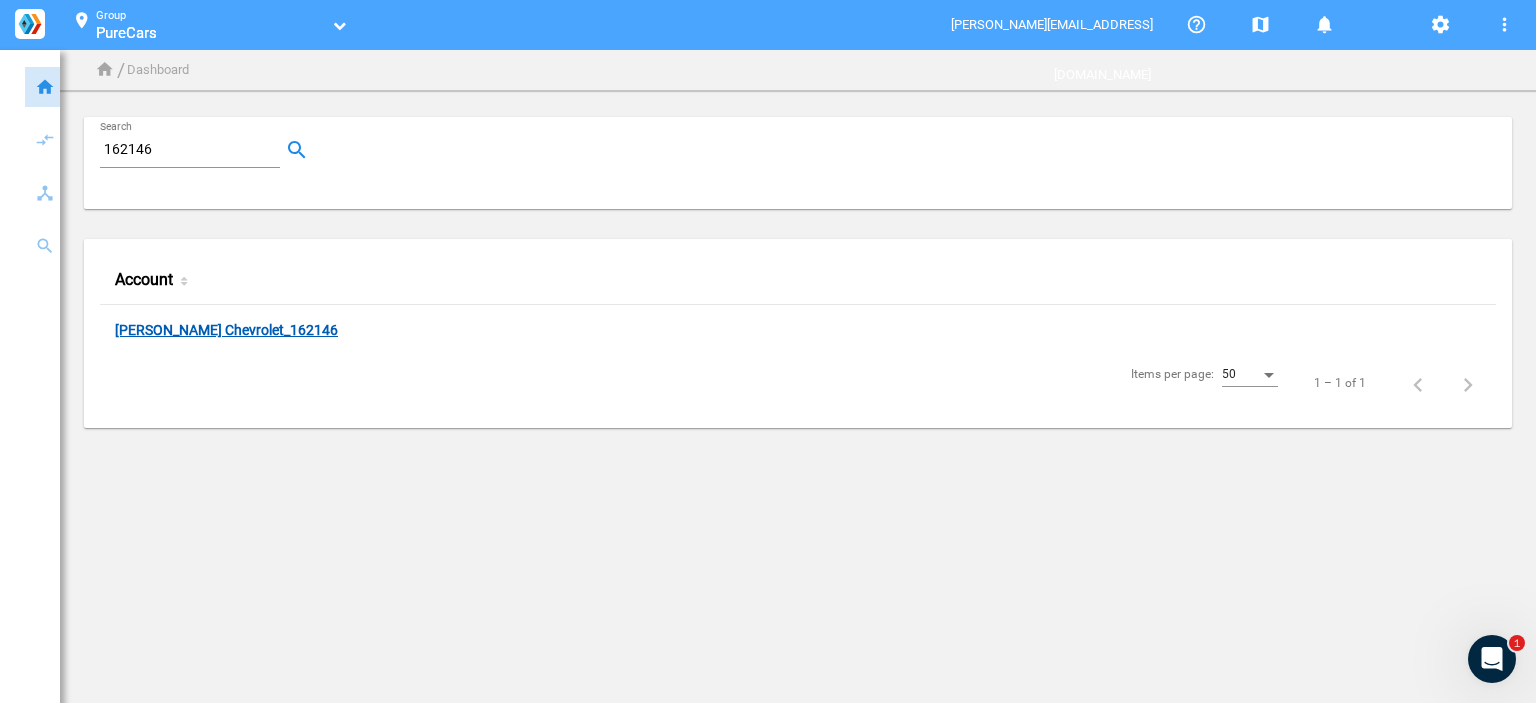 click on "[PERSON_NAME] Chevrolet_162146" 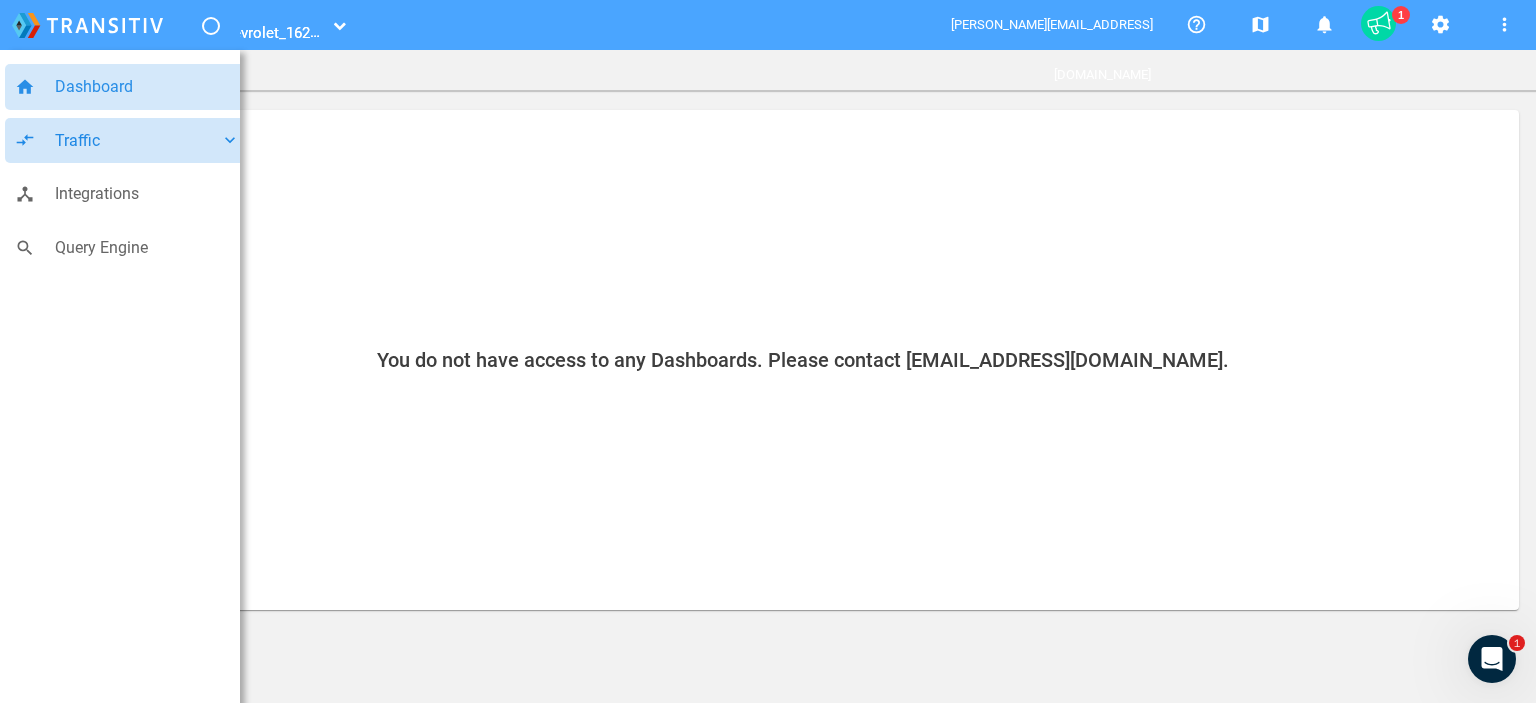 click on "compare_arrows Traffic keyboard_arrow_down" at bounding box center [127, 141] 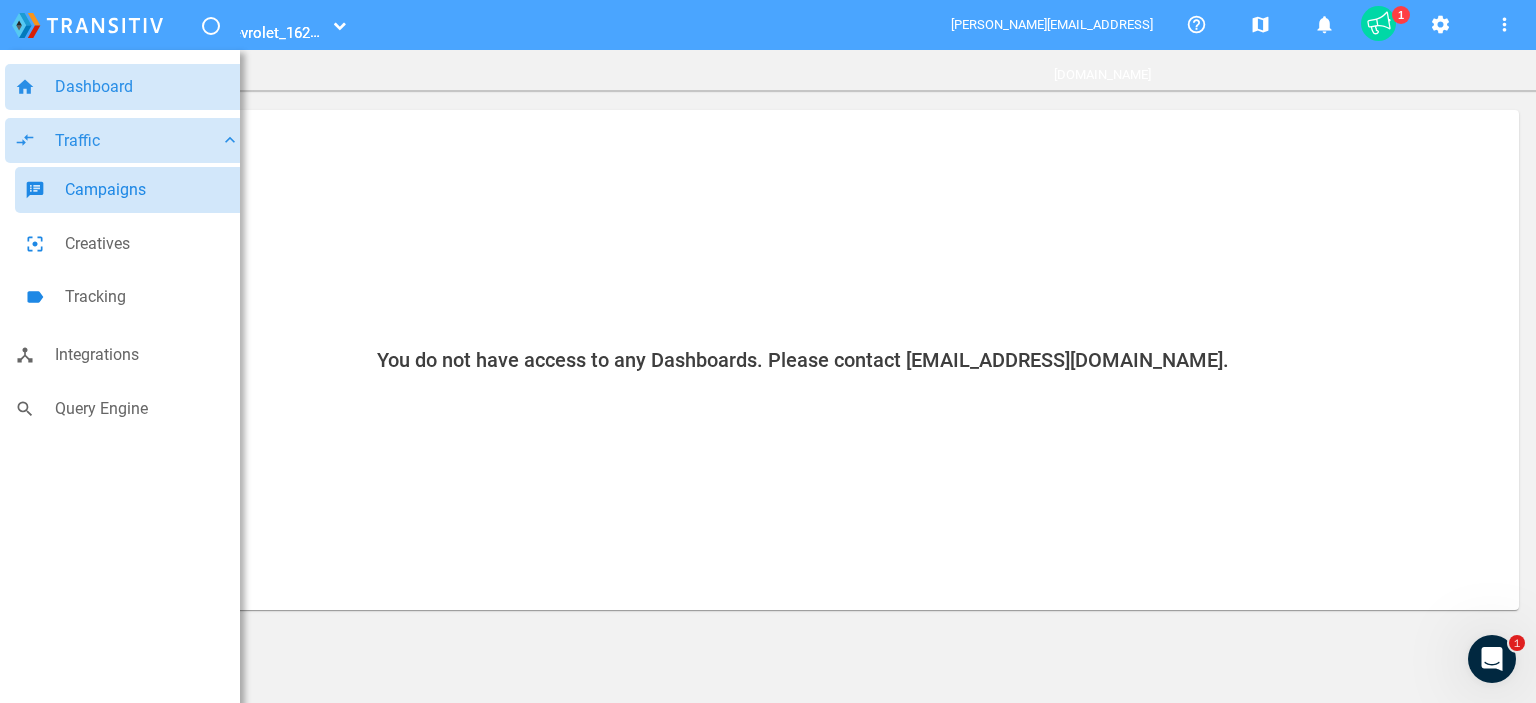 click on "speaker_notes Campaigns" at bounding box center [132, 190] 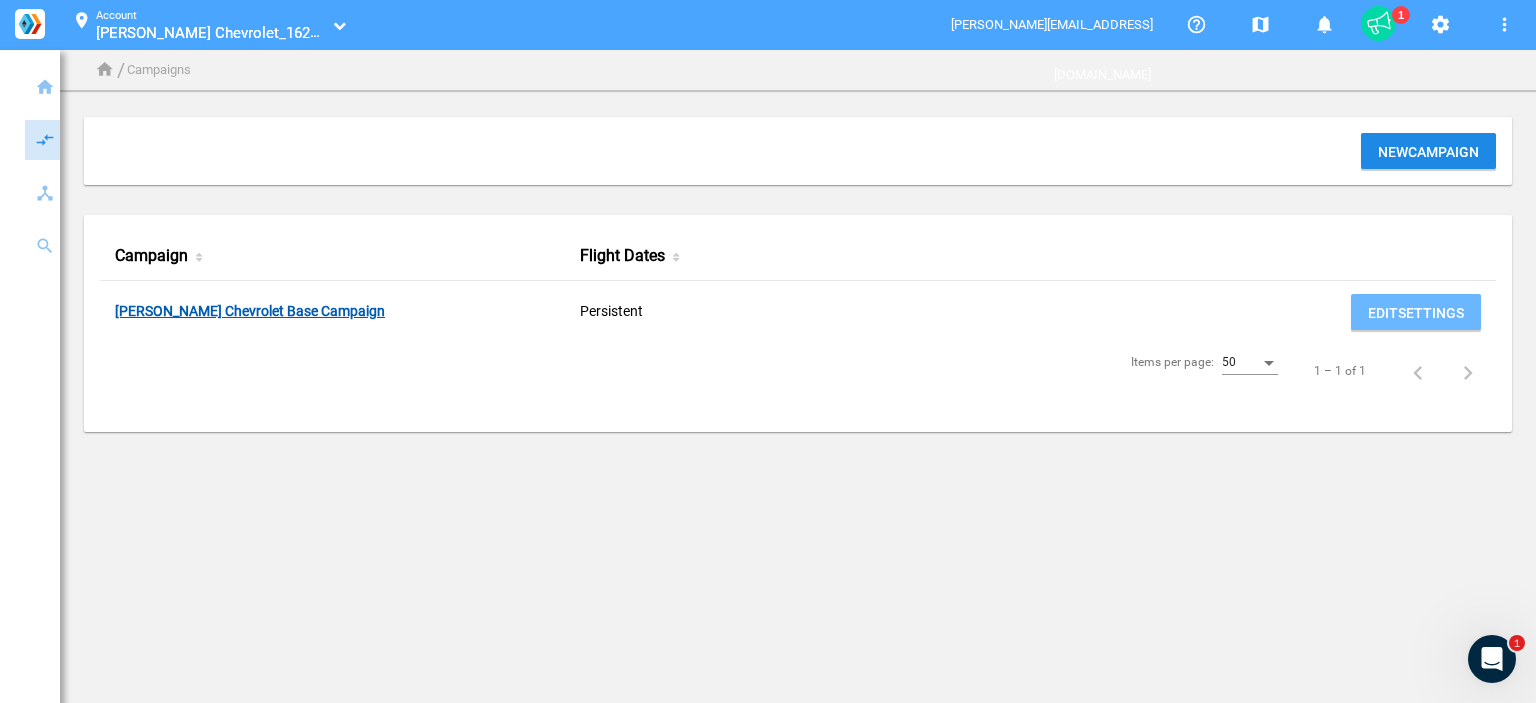 click on "[PERSON_NAME] Chevrolet Base Campaign" 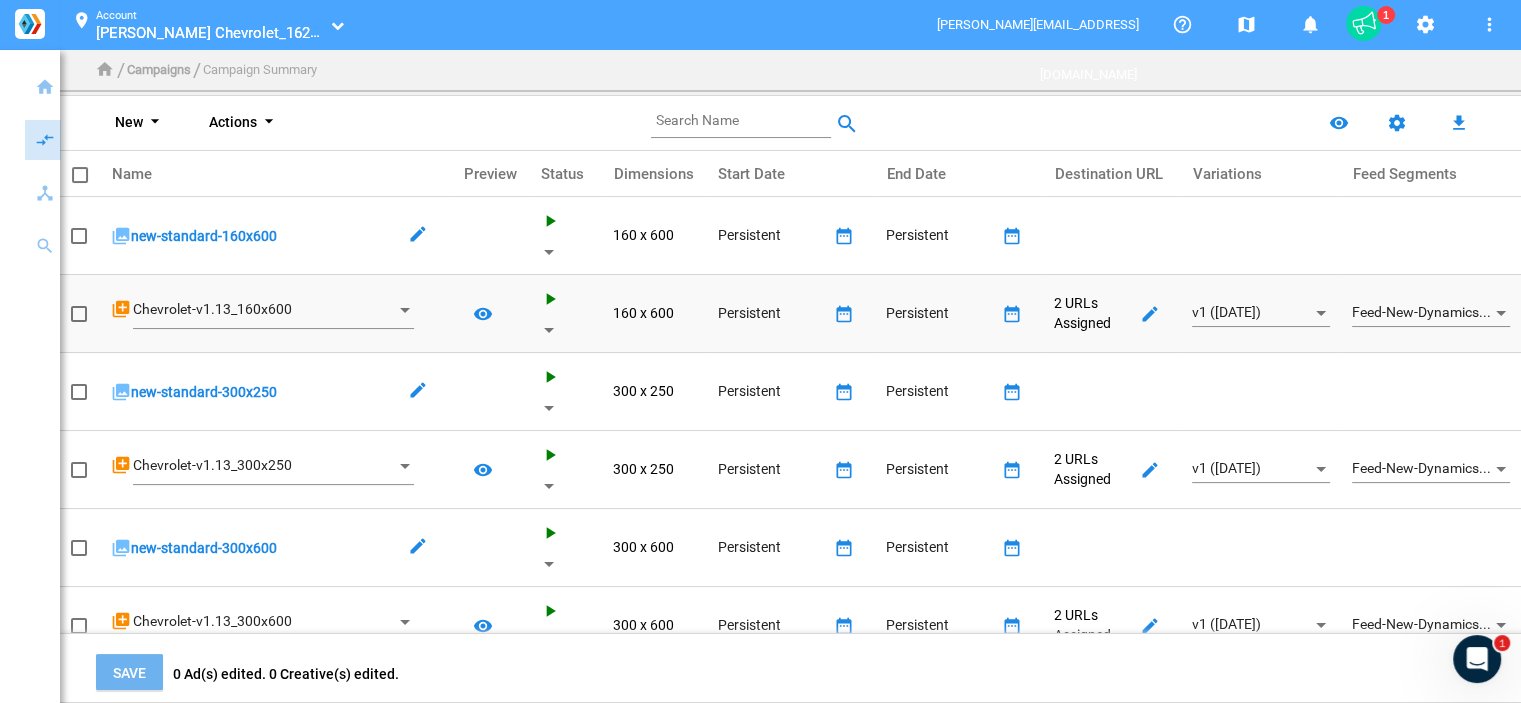 click at bounding box center (405, 310) 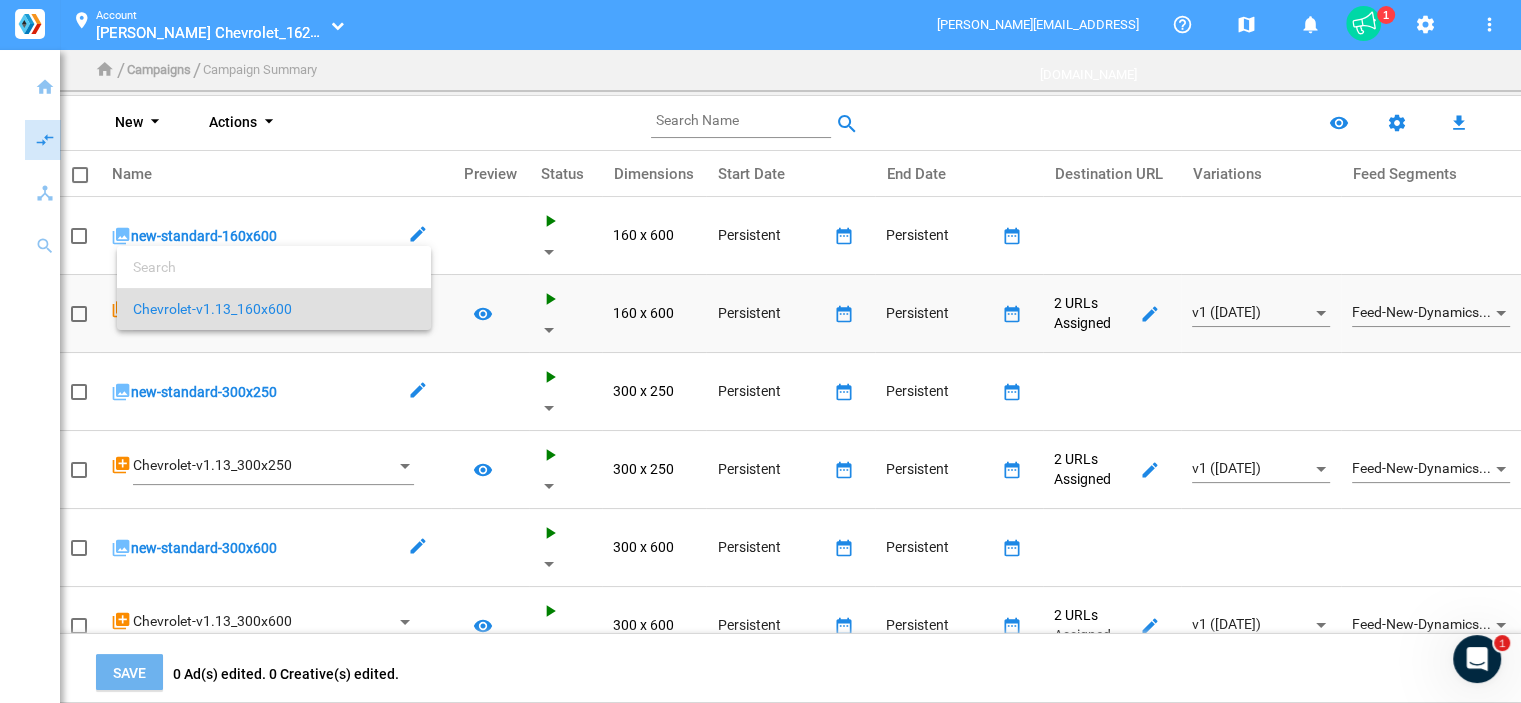 click on "Chevrolet-v1.13_160x600" at bounding box center [274, 309] 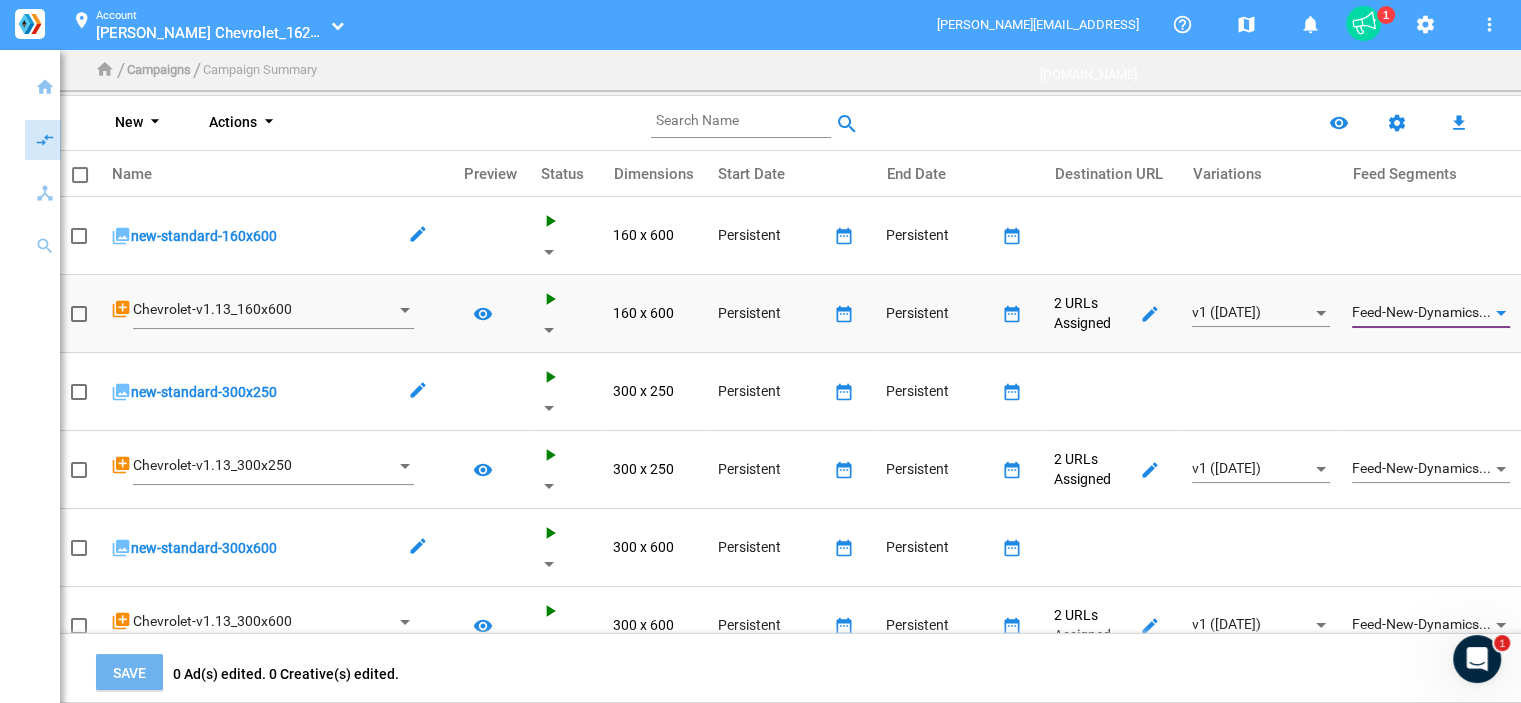 click on "Feed-New-Dynamics-V2" at bounding box center [1426, 312] 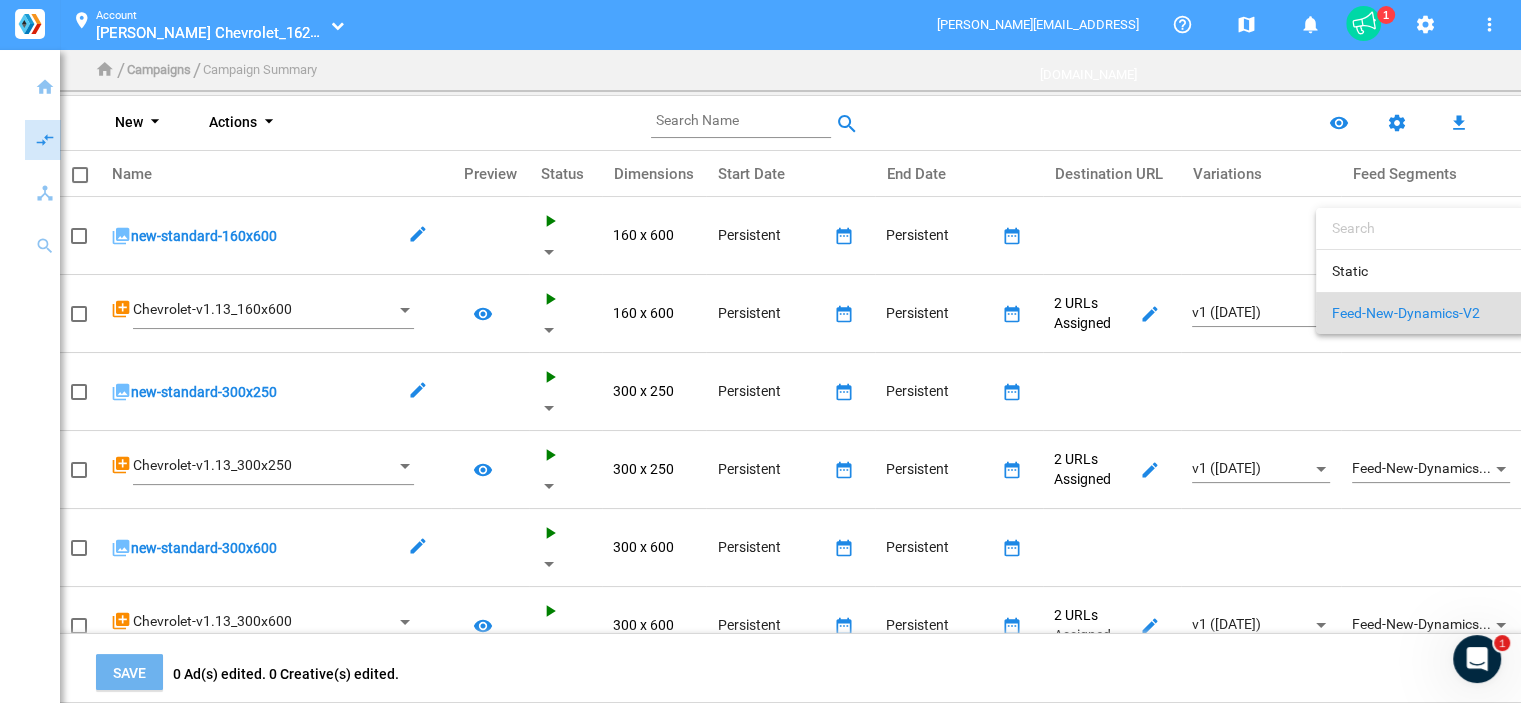 click at bounding box center [760, 351] 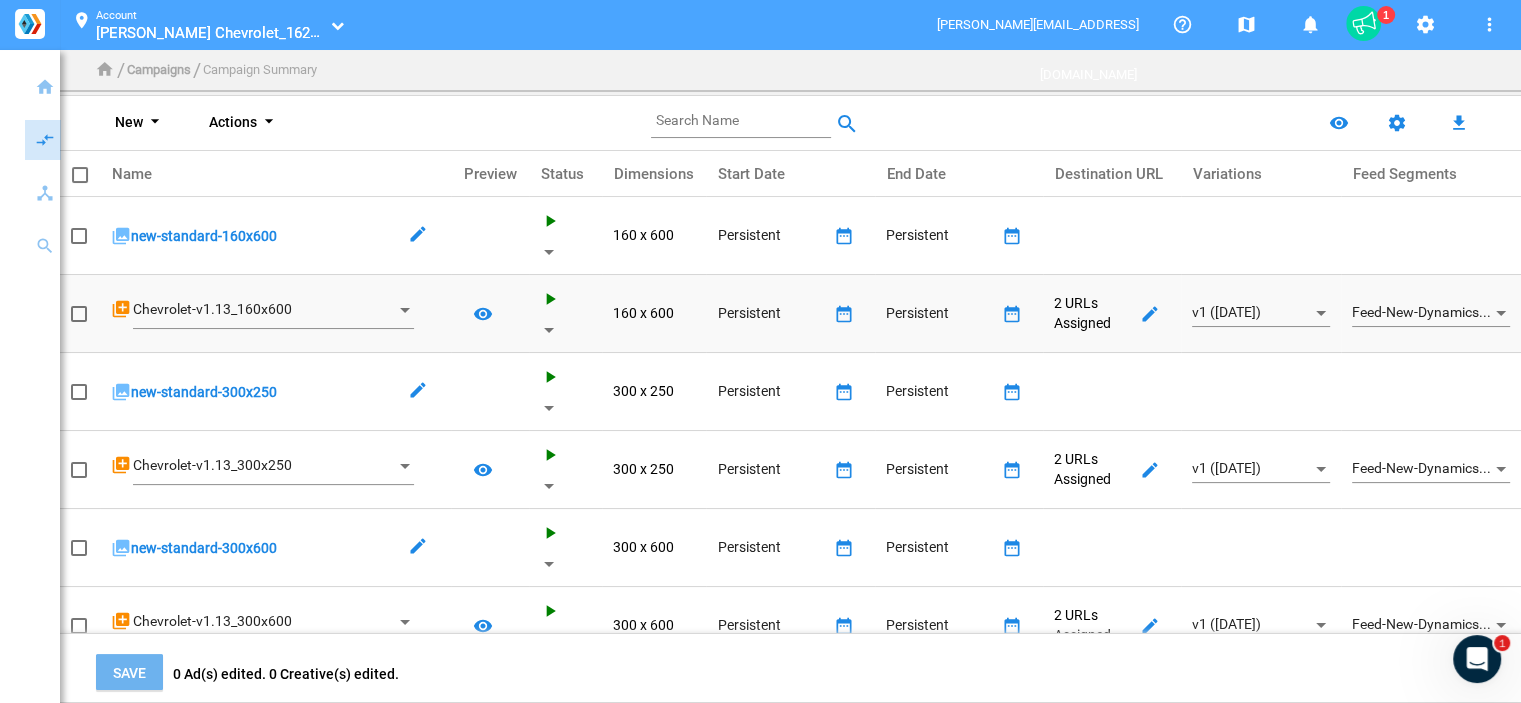 click at bounding box center [79, 314] 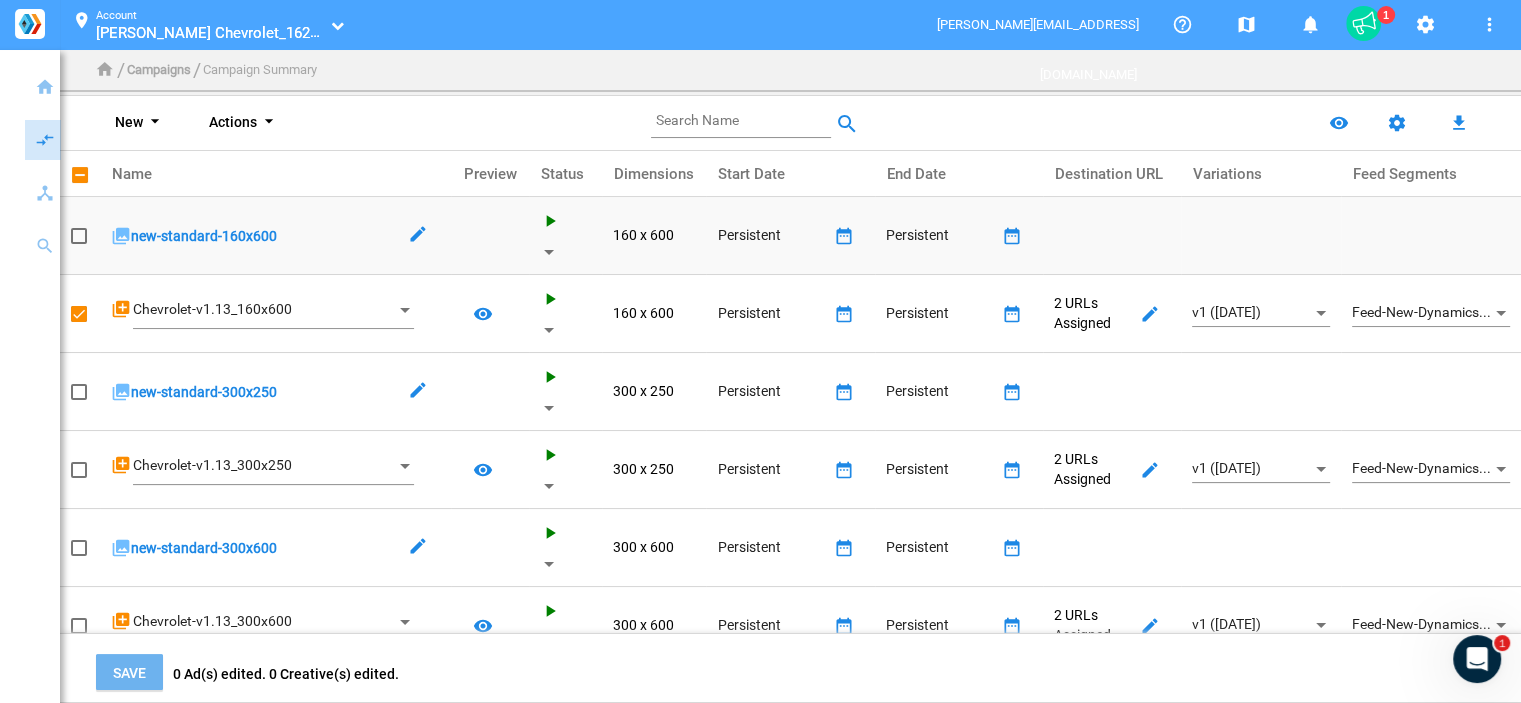 click at bounding box center [79, 236] 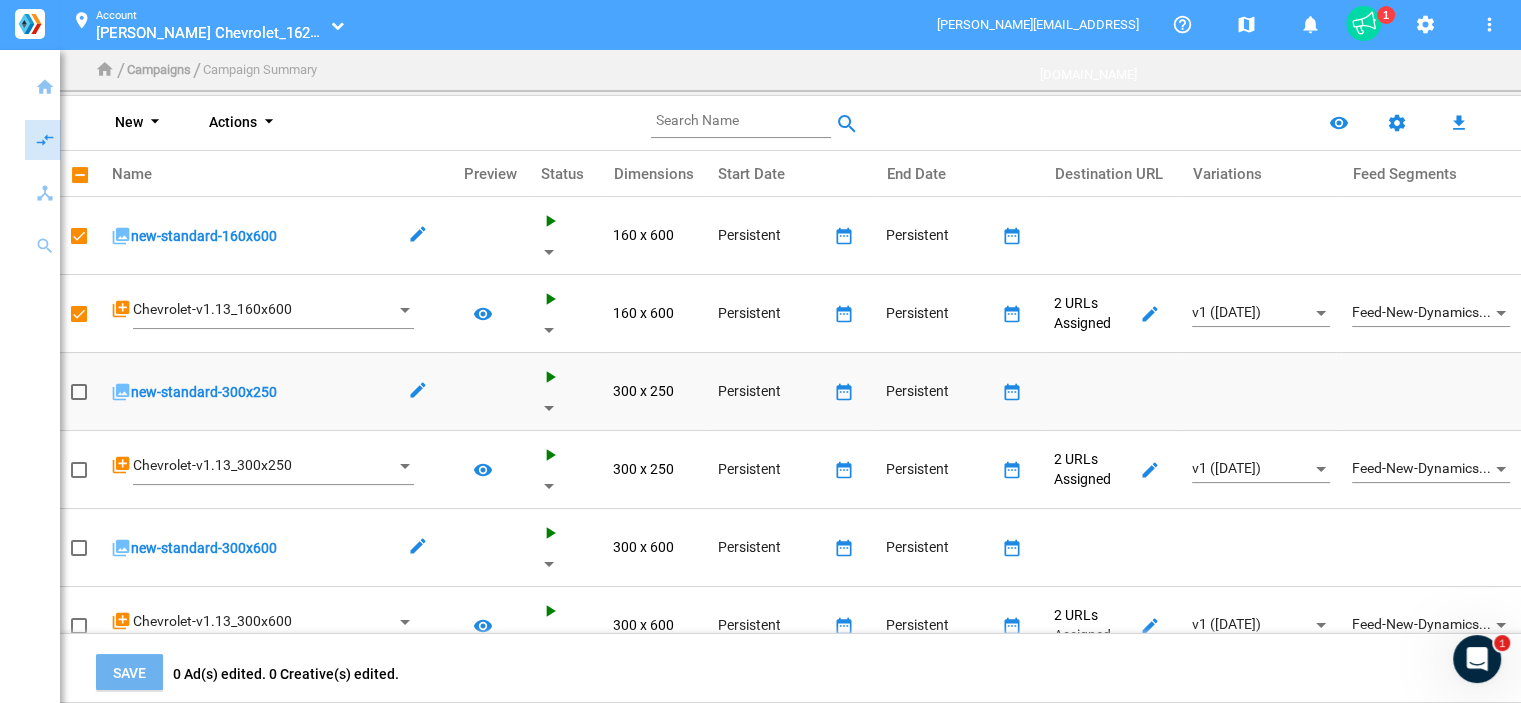 click at bounding box center [79, 392] 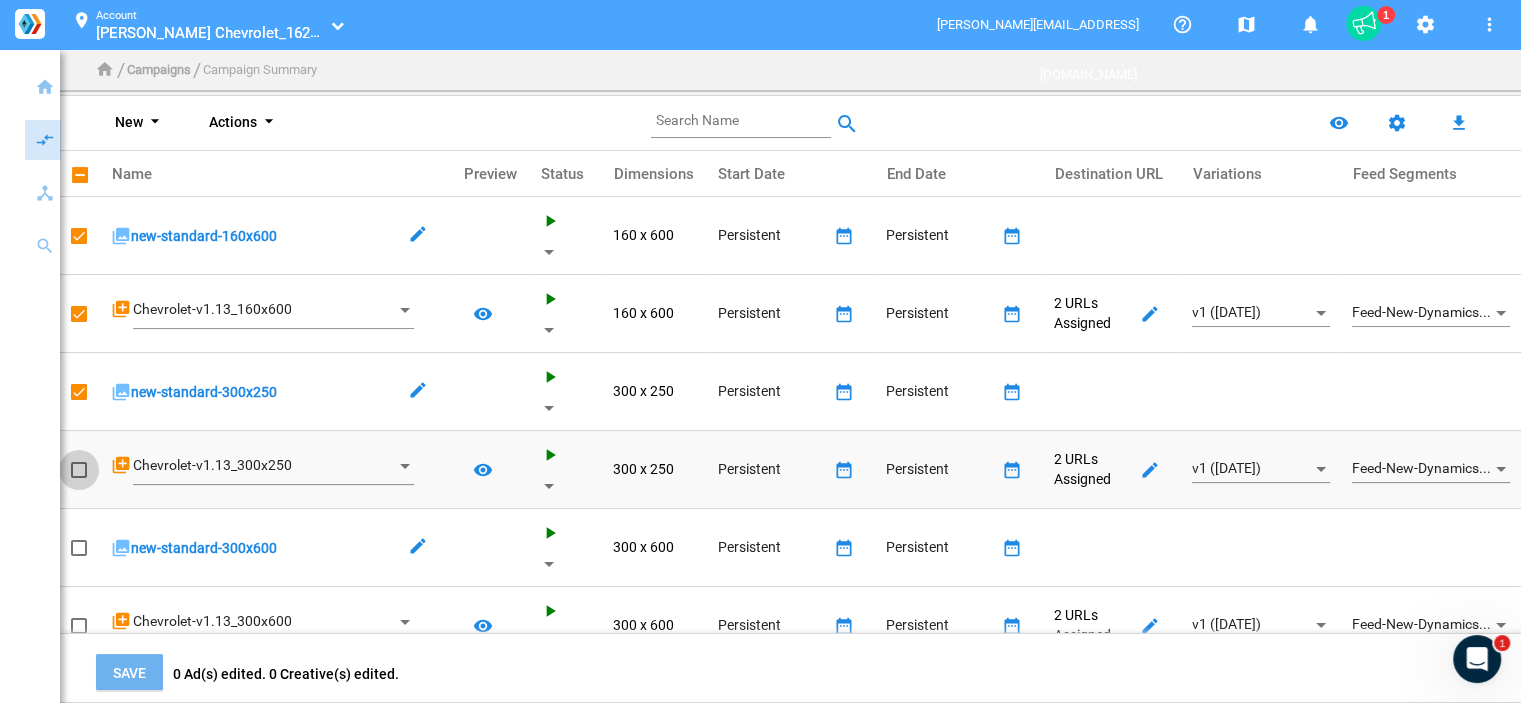 click at bounding box center (79, 470) 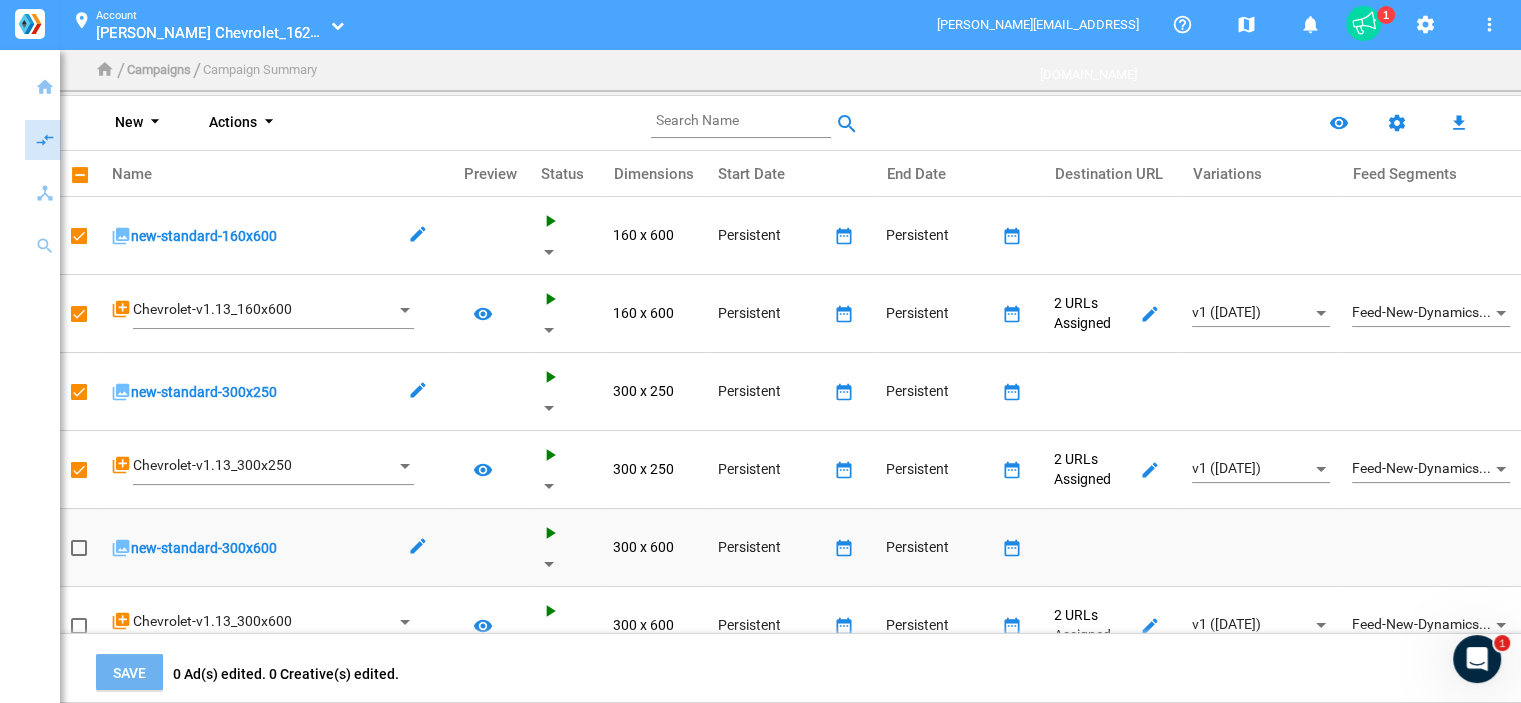 click at bounding box center [79, 548] 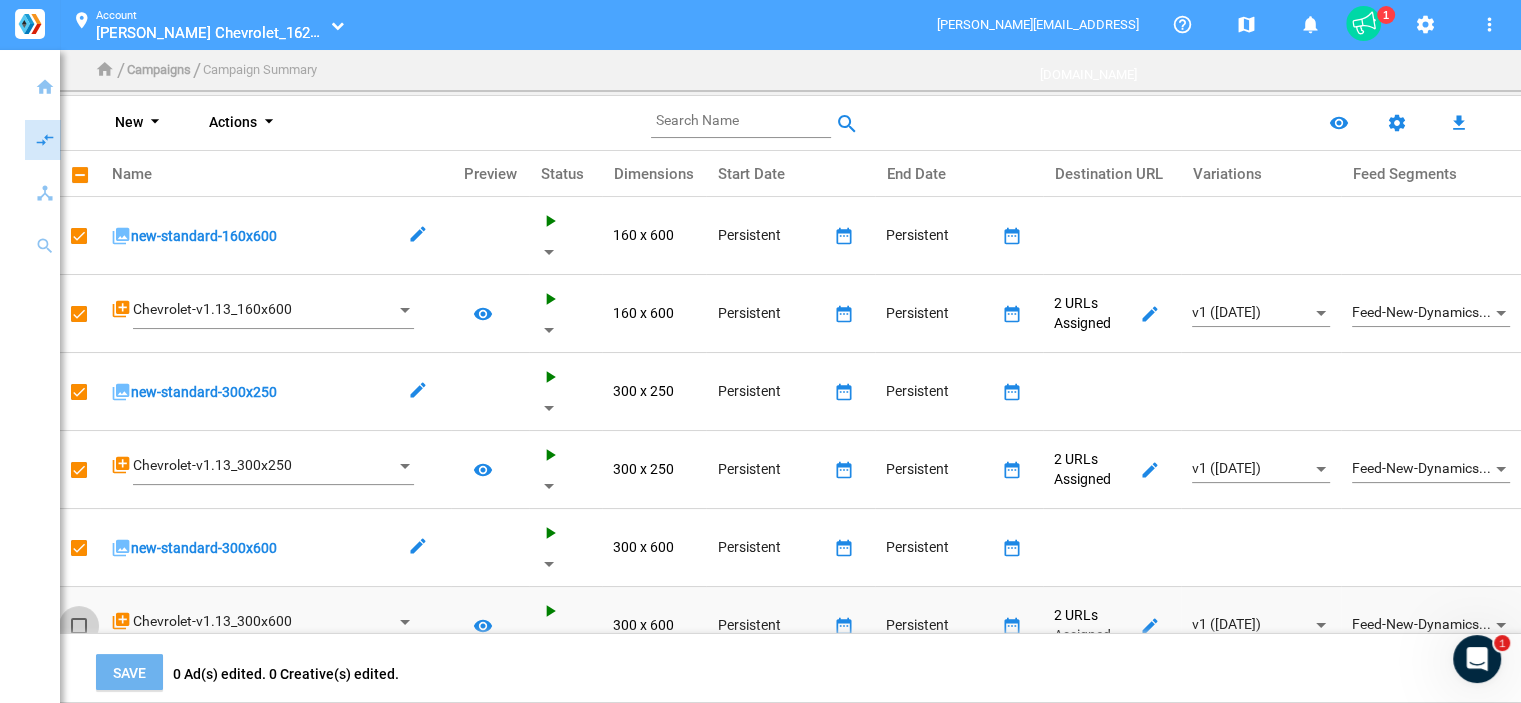 click at bounding box center (79, 626) 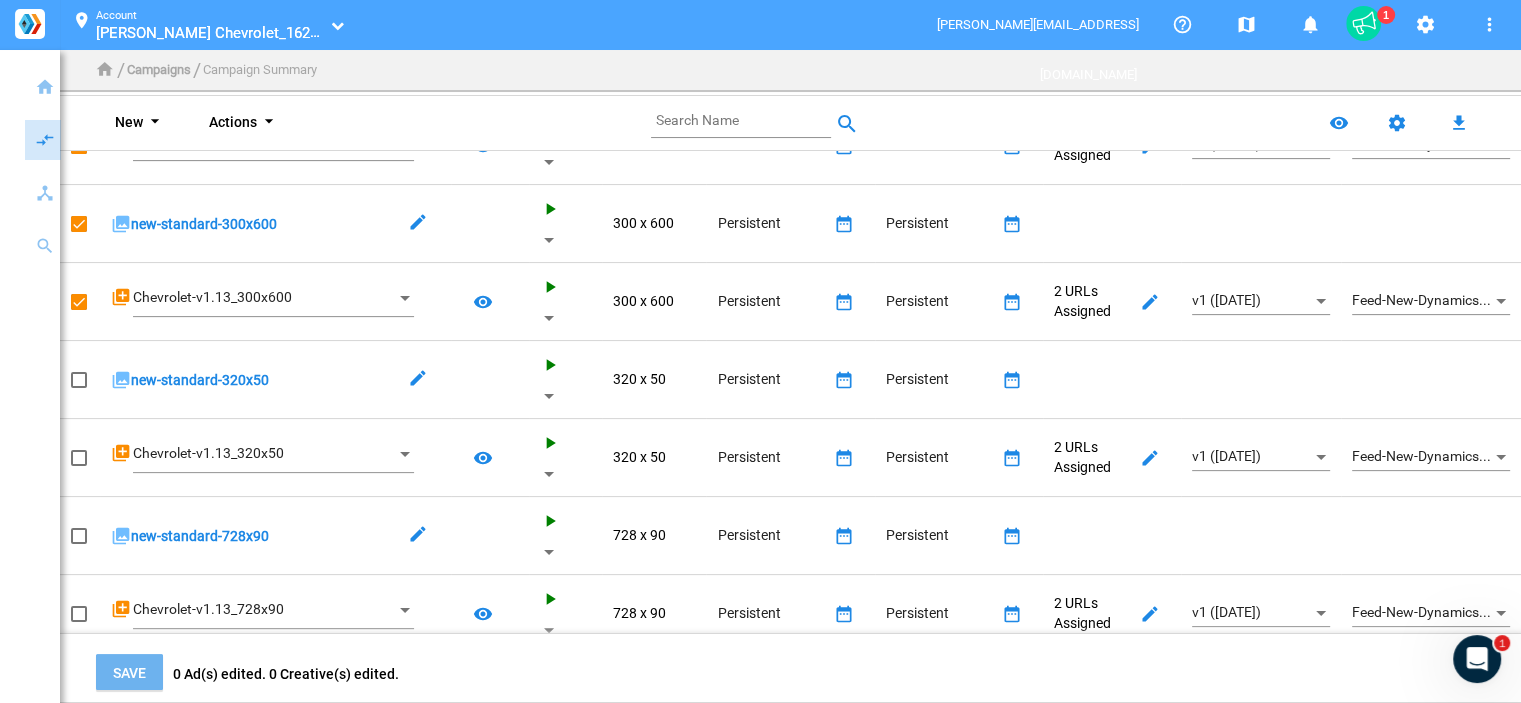 scroll, scrollTop: 338, scrollLeft: 0, axis: vertical 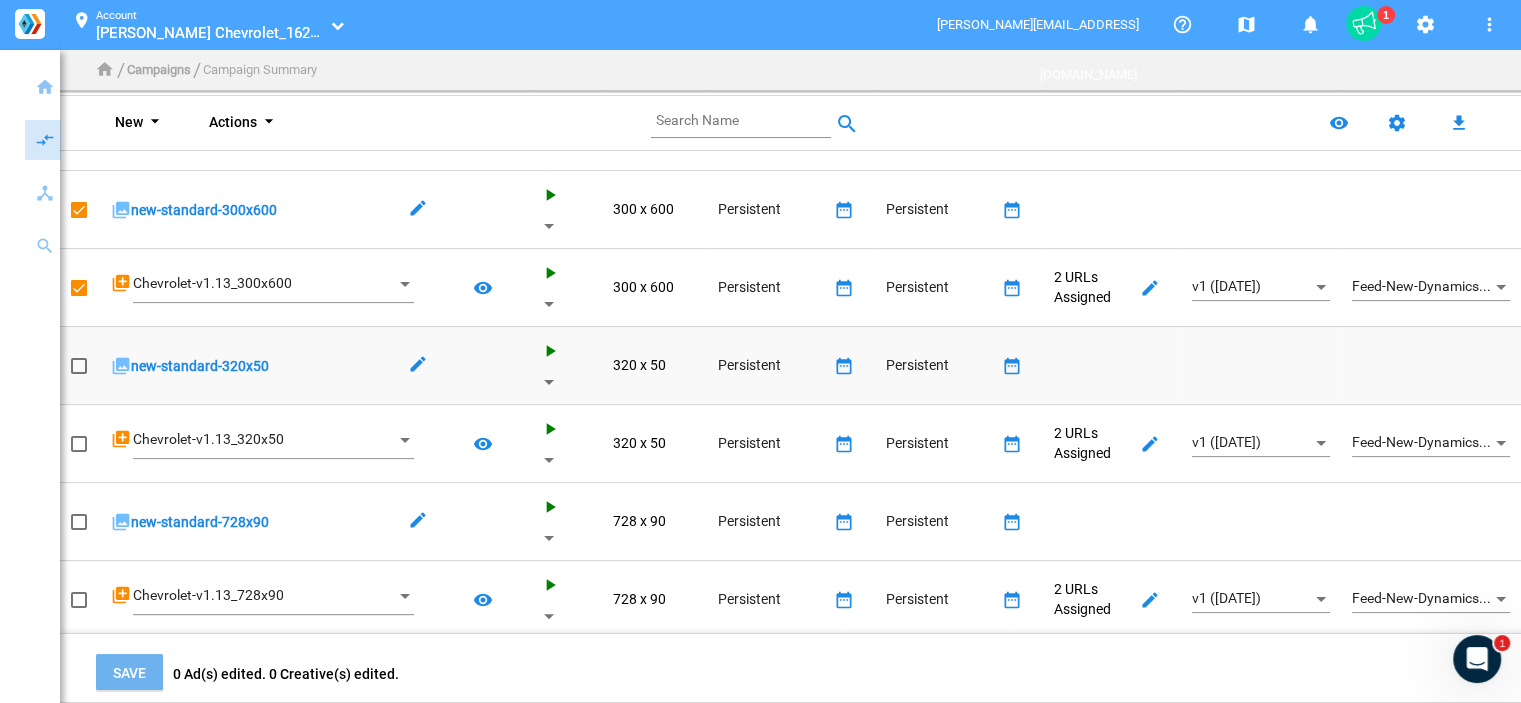click at bounding box center (79, 366) 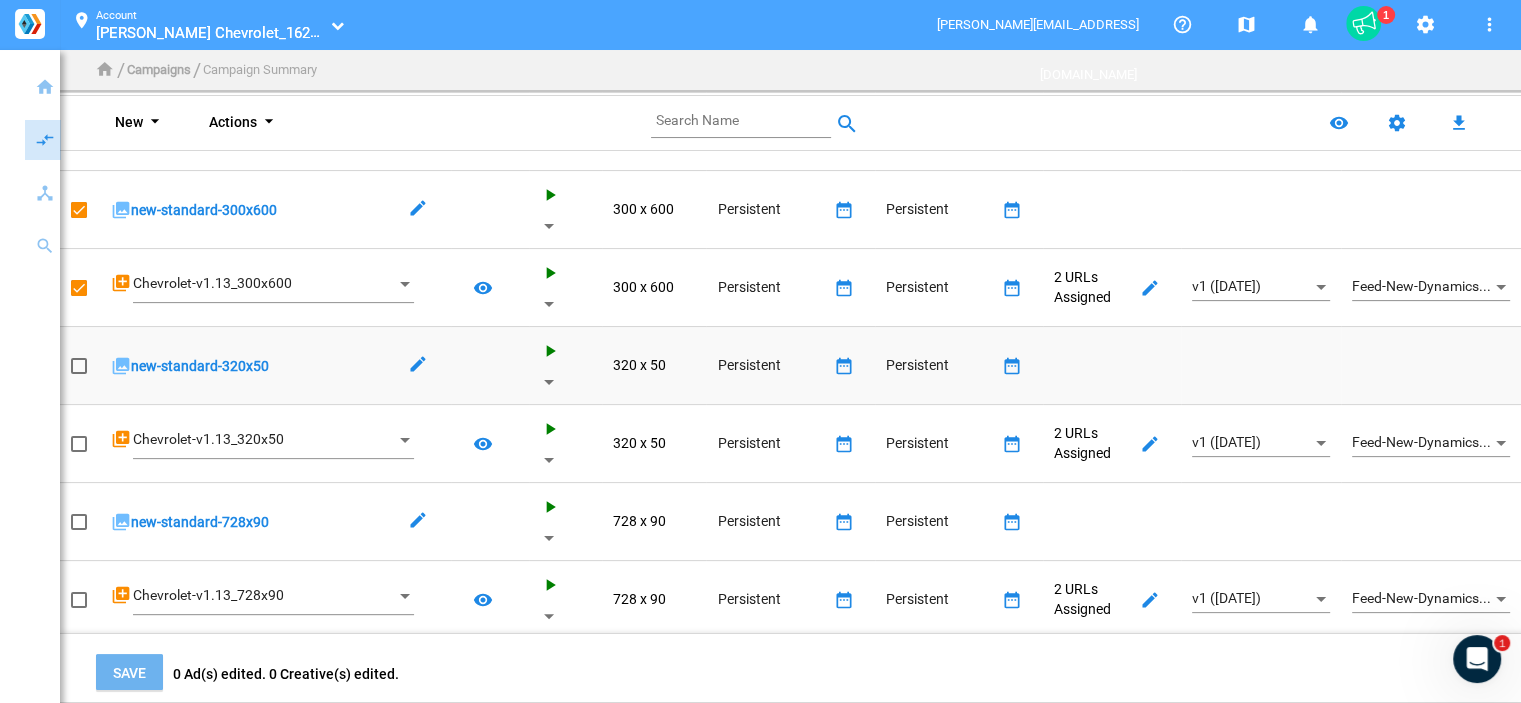 click at bounding box center (79, 373) 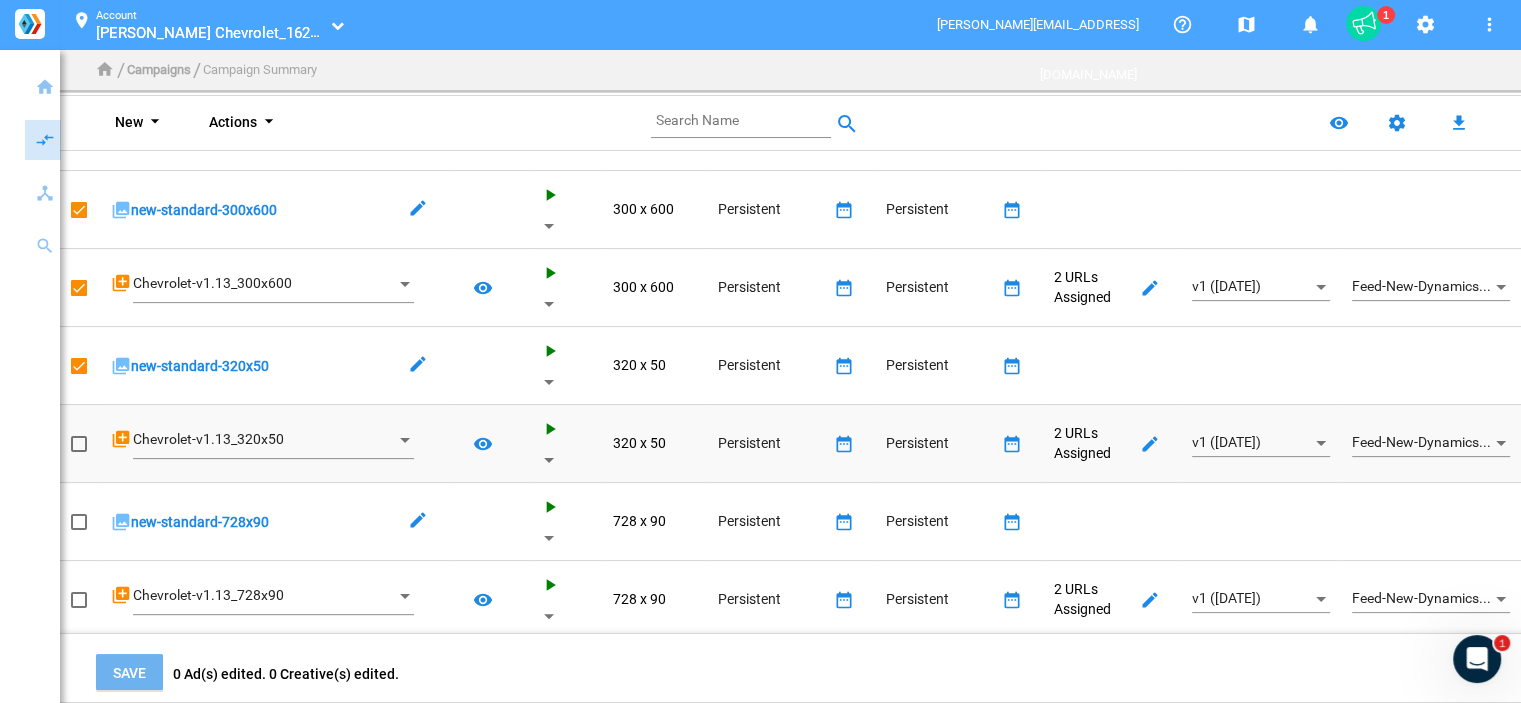 click at bounding box center [79, 444] 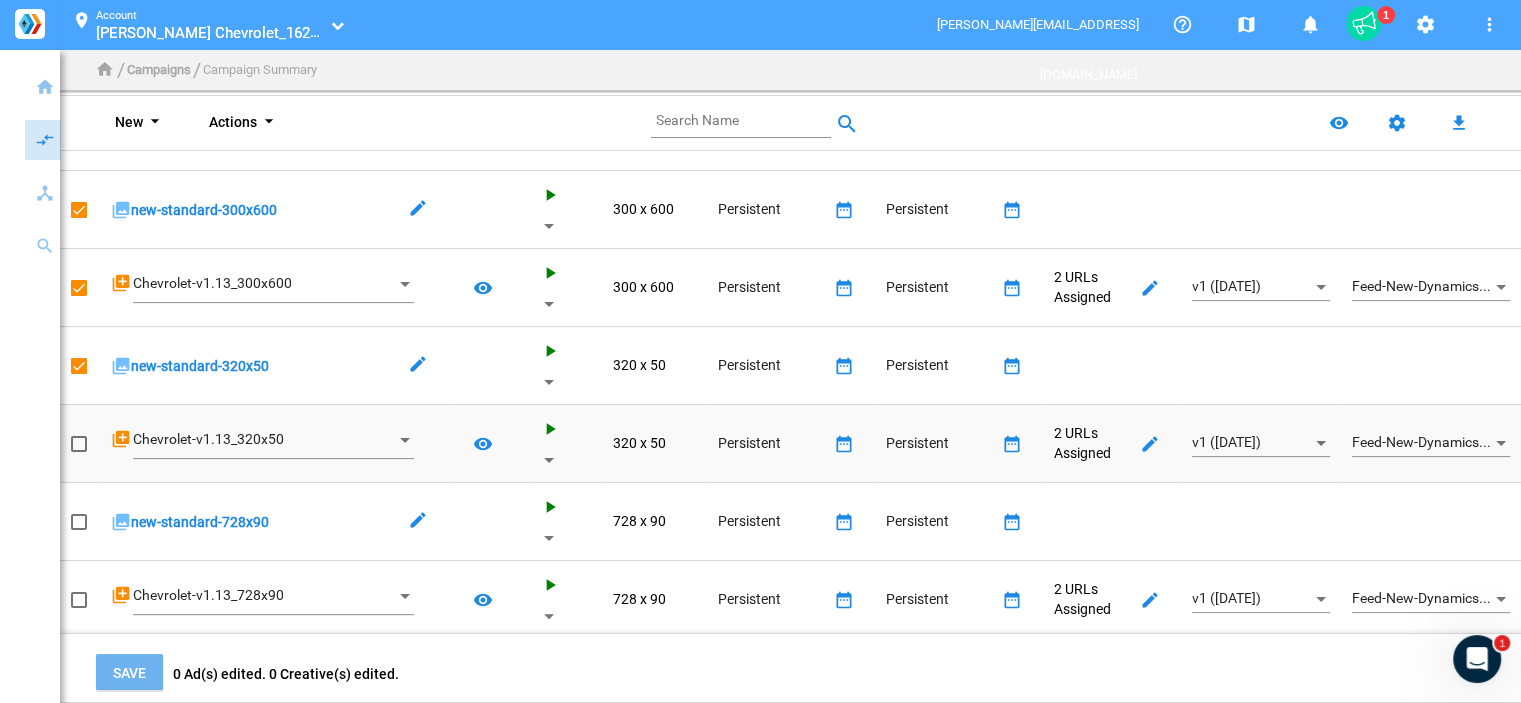 click at bounding box center (79, 451) 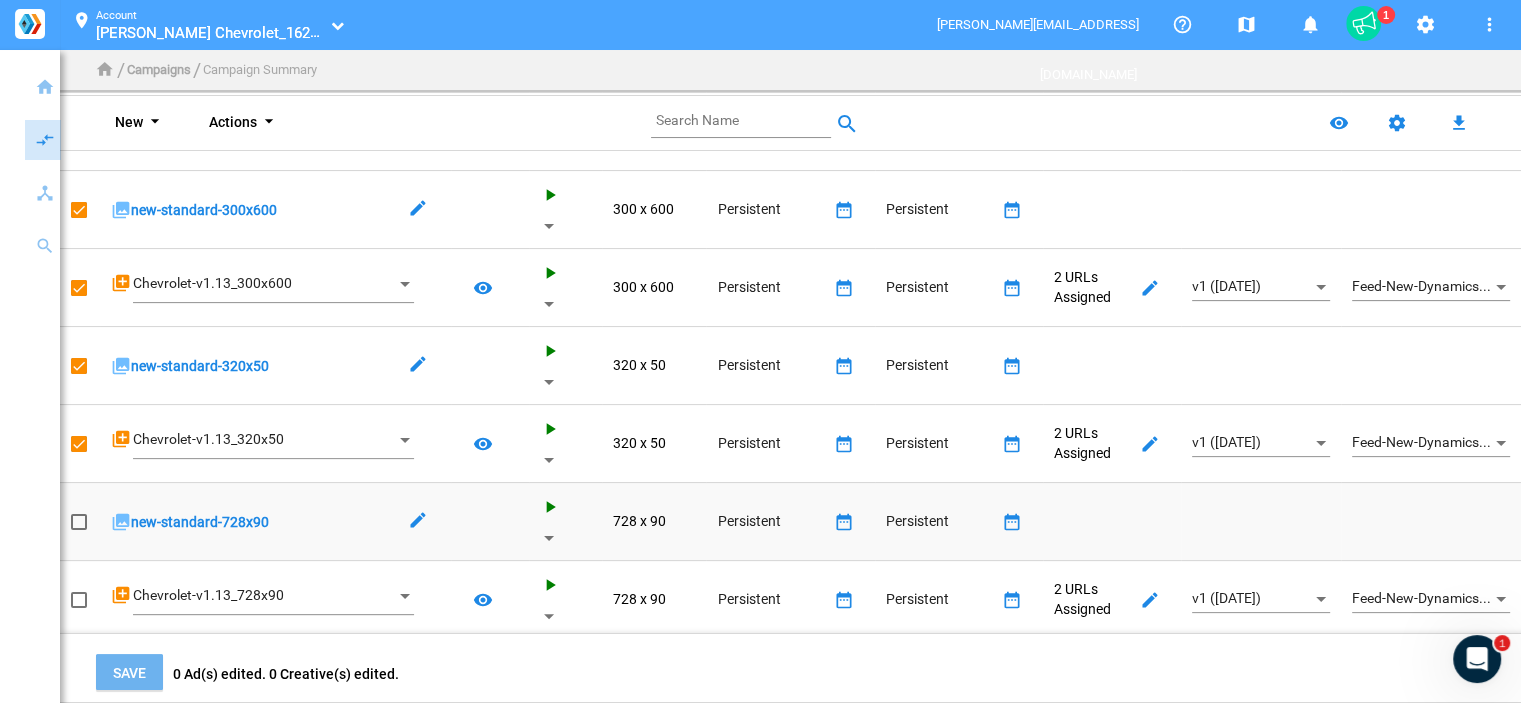 click 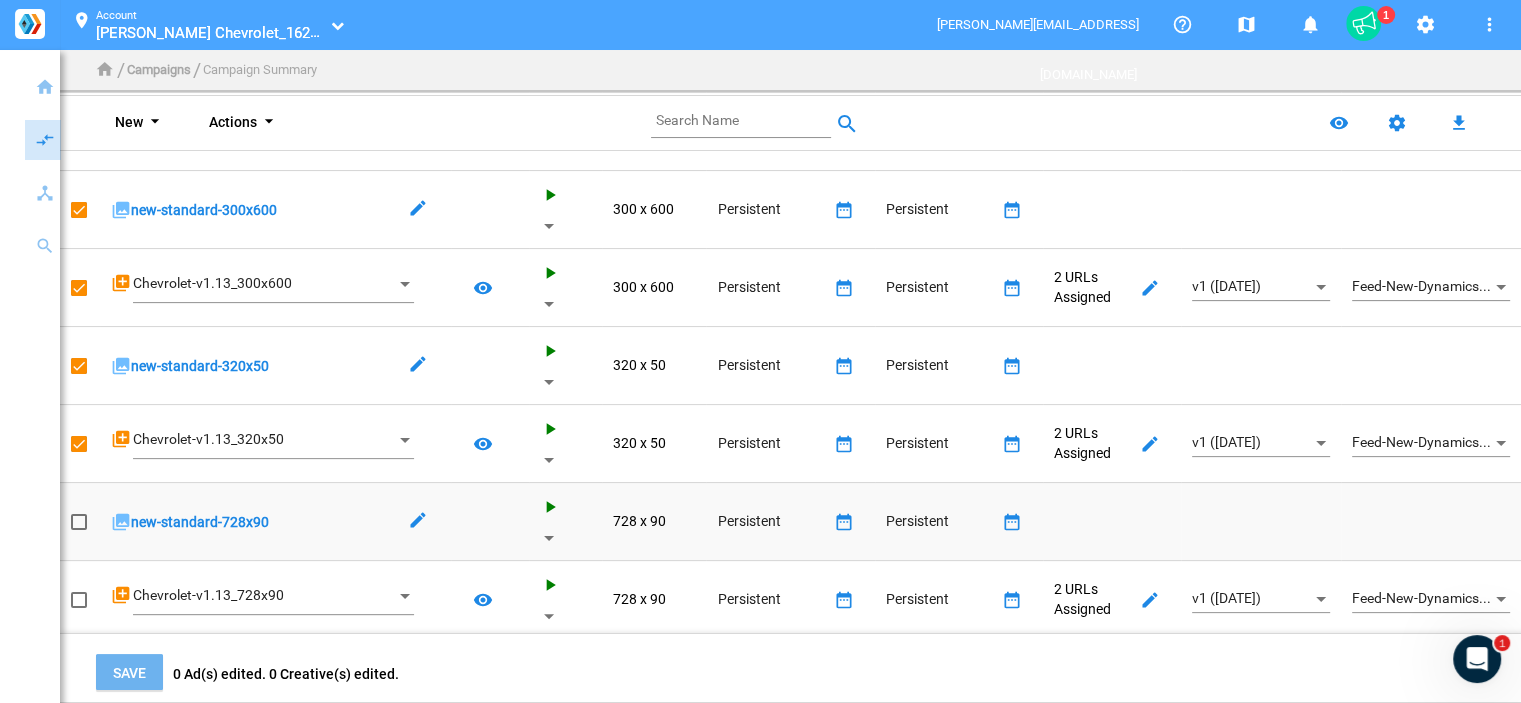 click at bounding box center (79, 522) 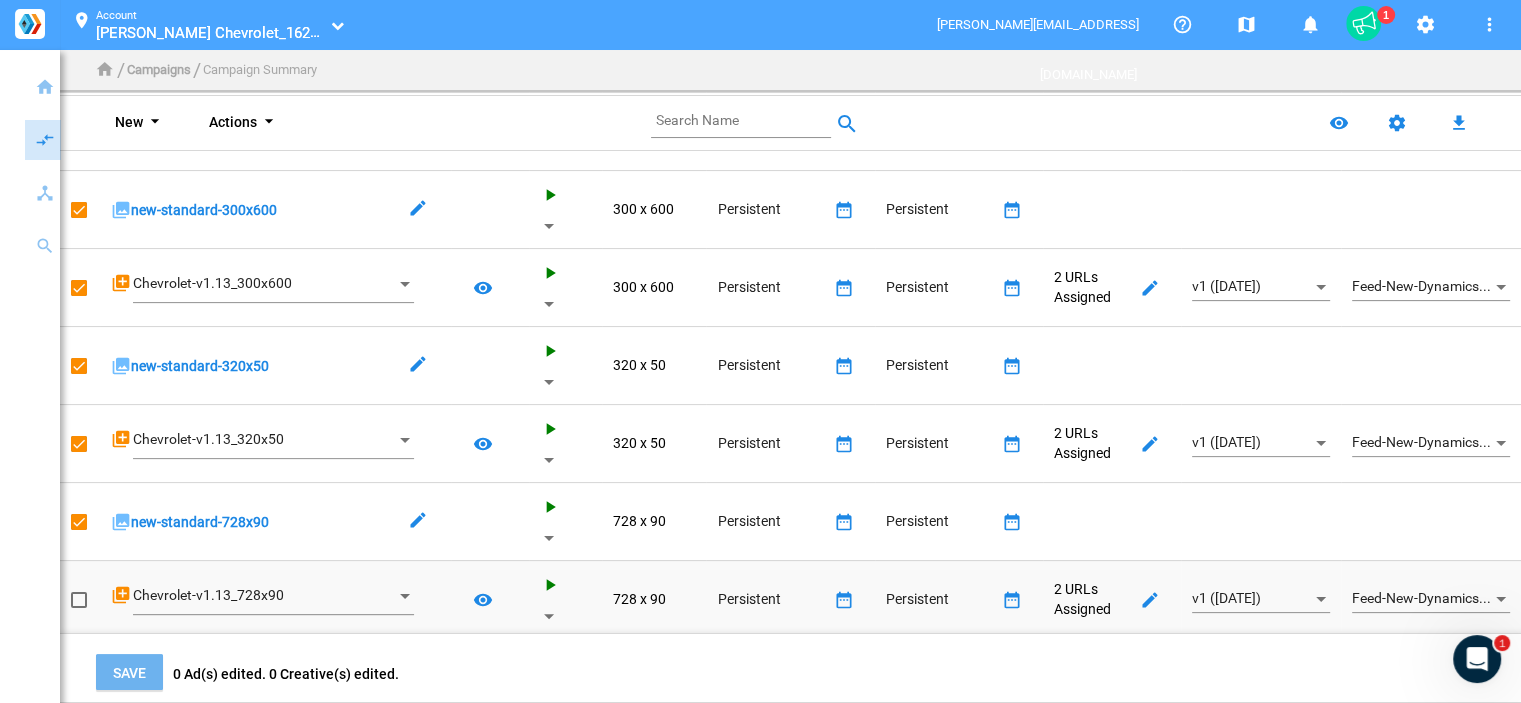 click at bounding box center (79, 600) 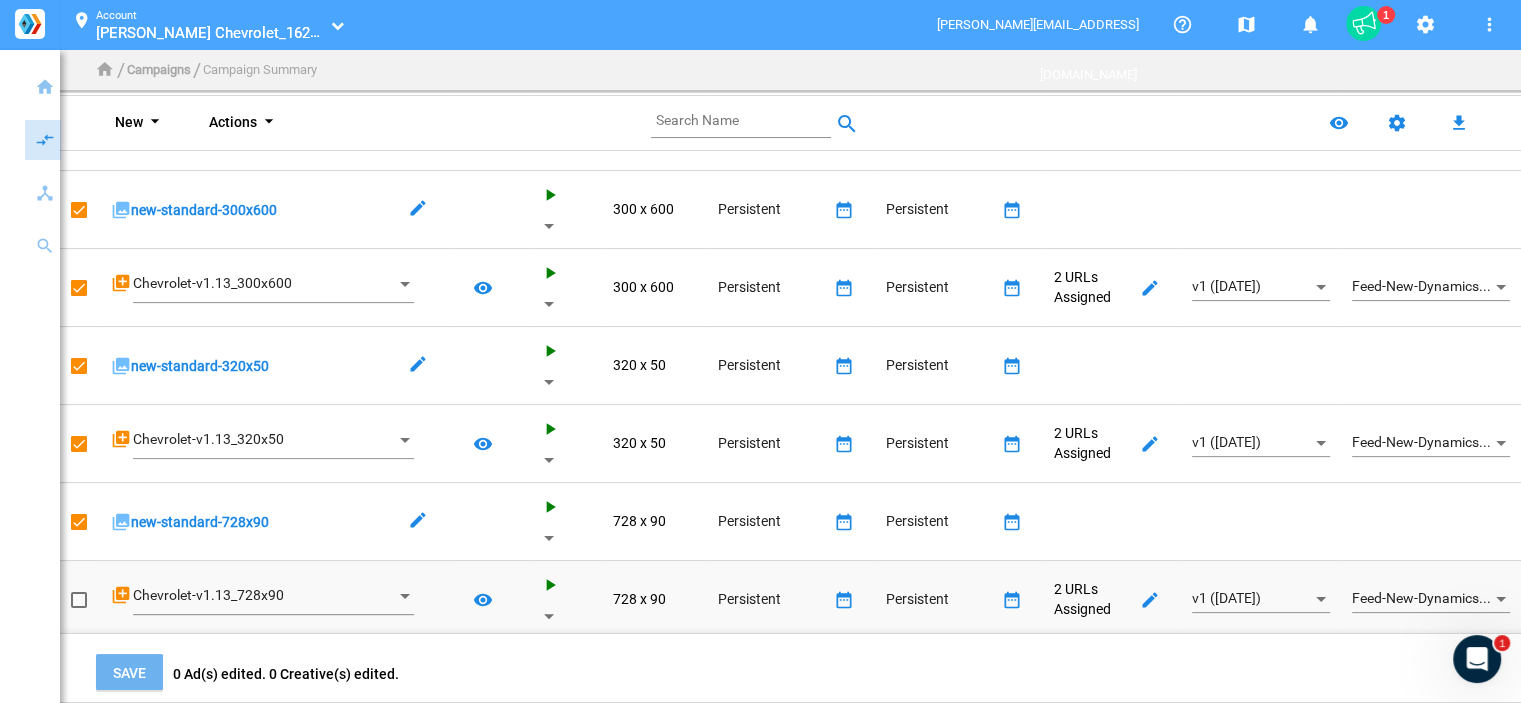 click at bounding box center [79, 607] 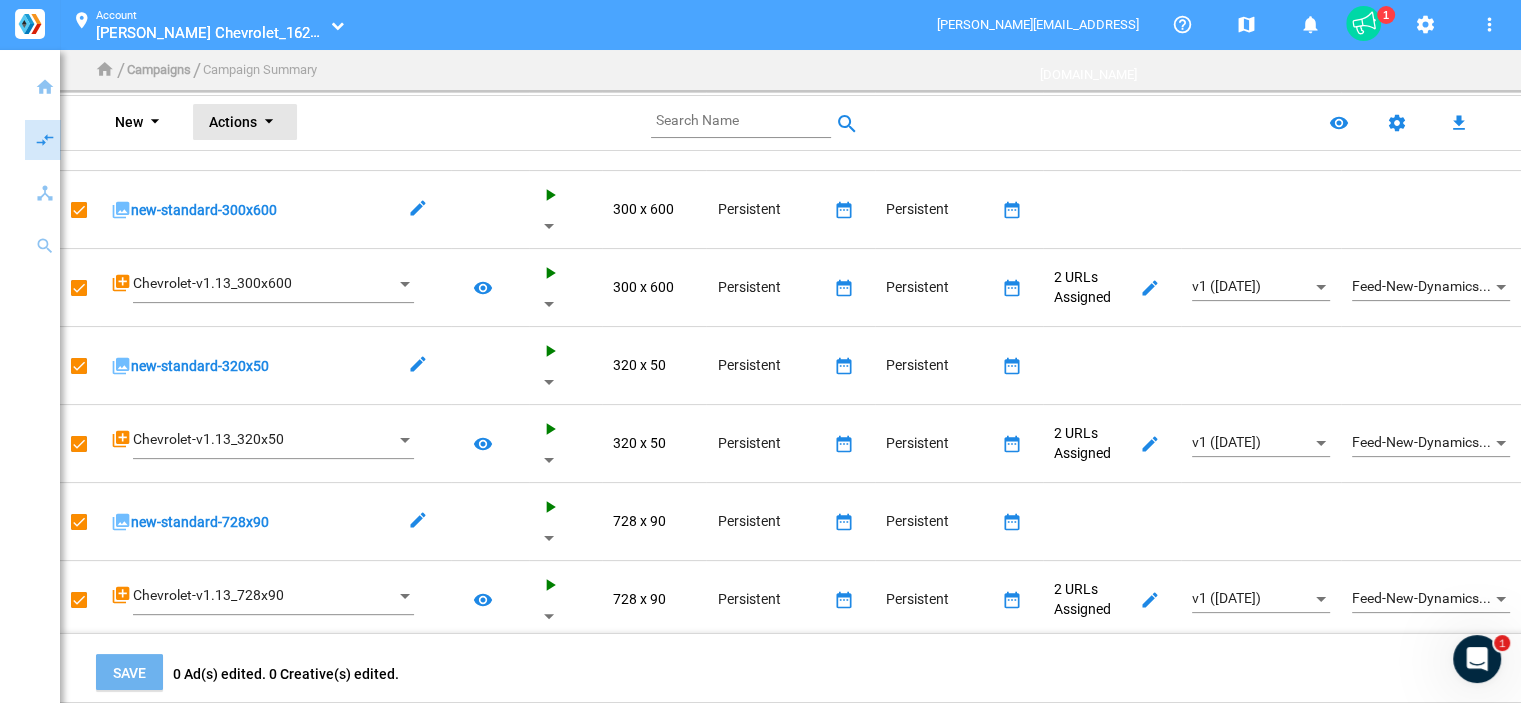 click on "arrow_drop_down" 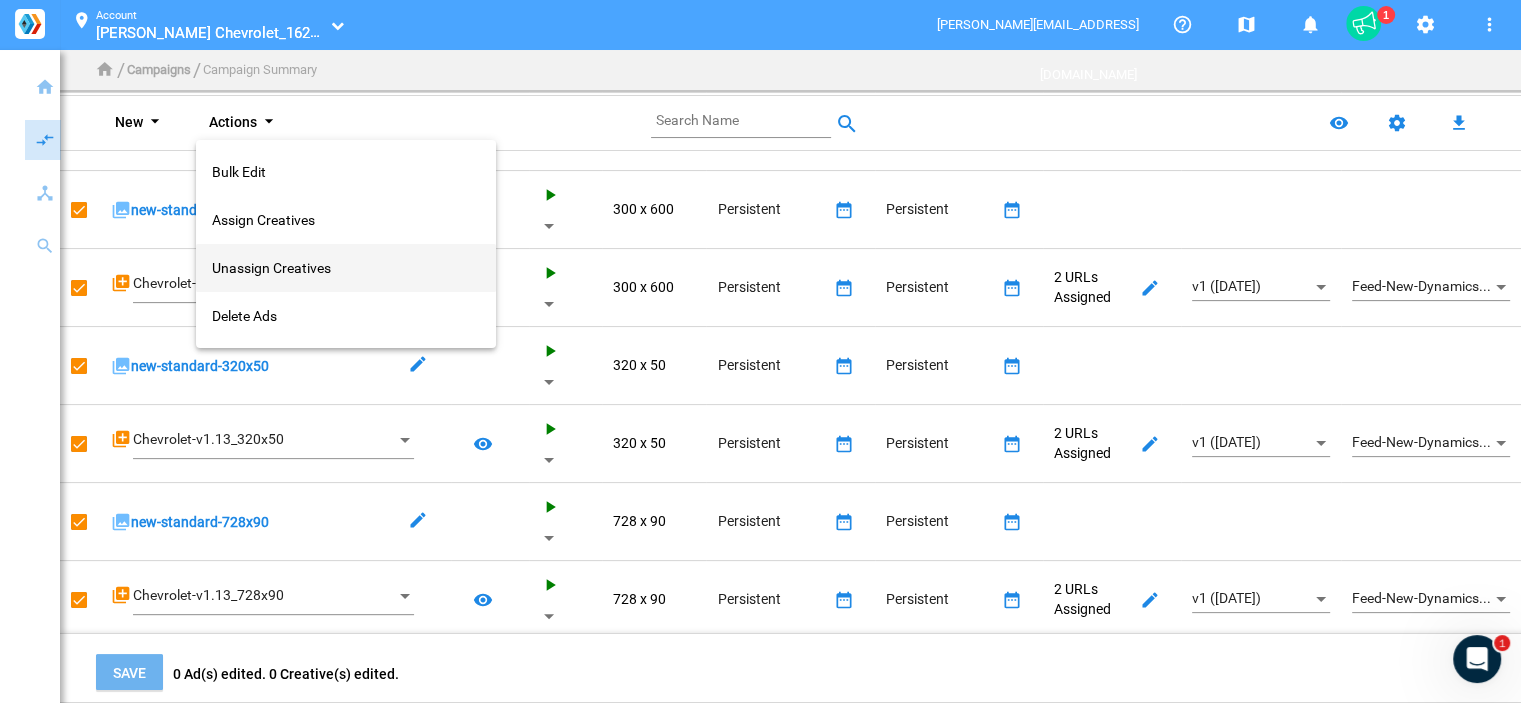 click on "Unassign Creatives" at bounding box center [346, 268] 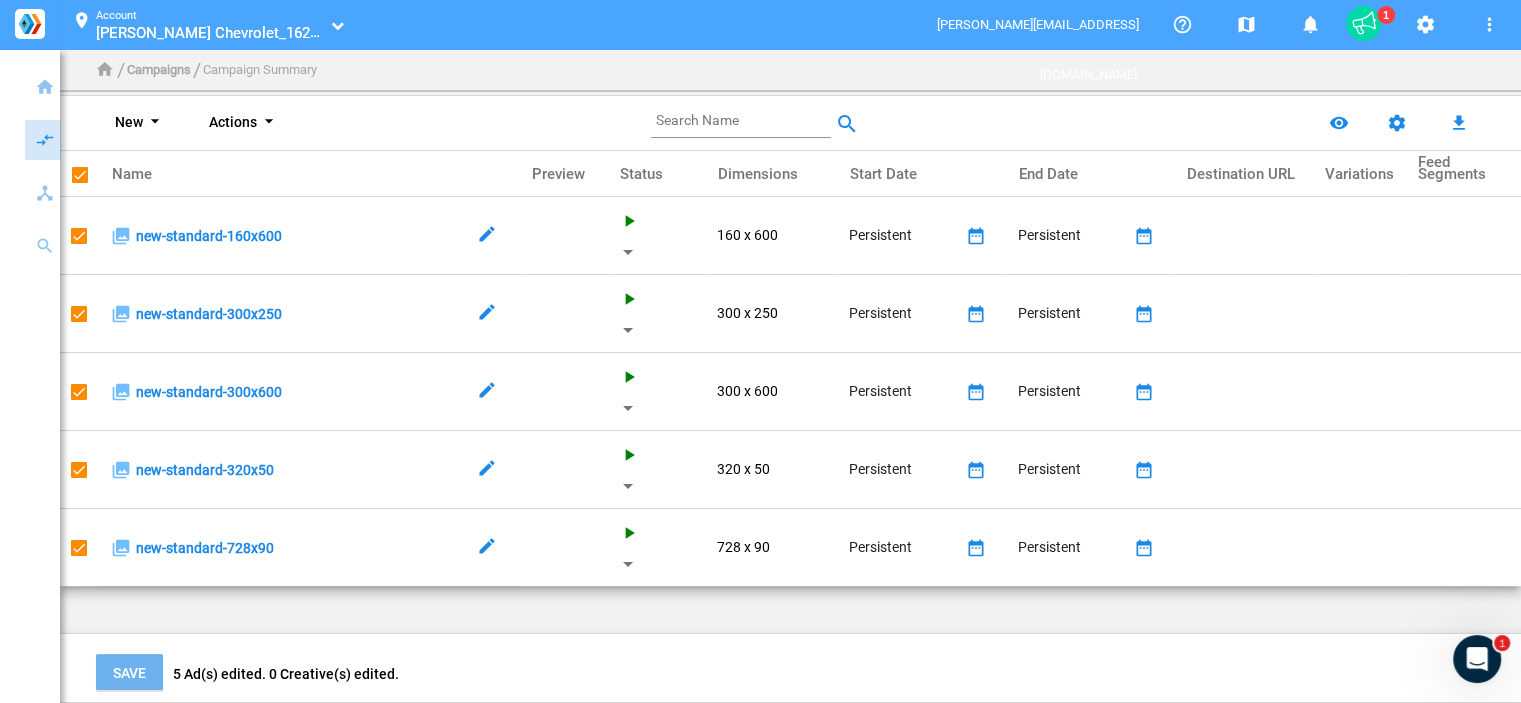 scroll, scrollTop: 0, scrollLeft: 0, axis: both 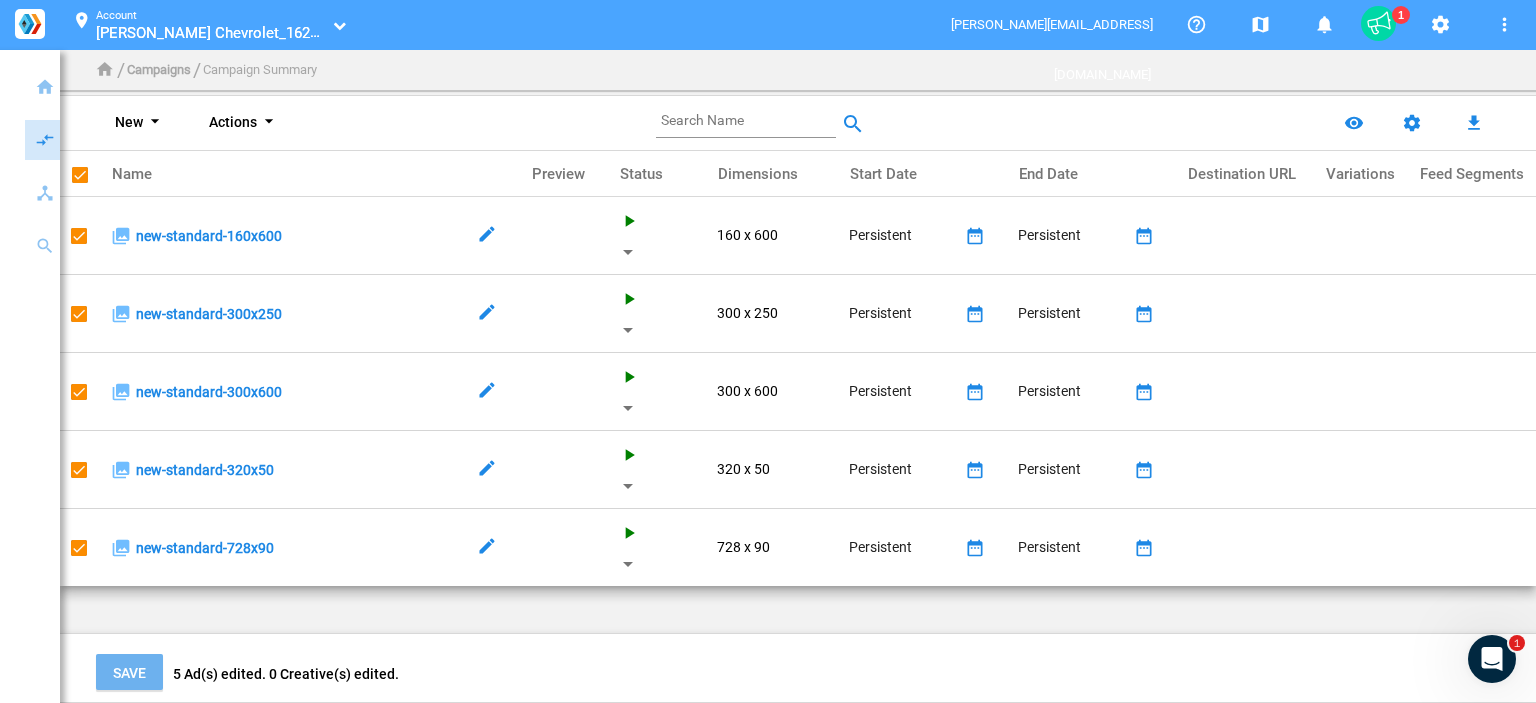 click on "Actions arrow_drop_down" 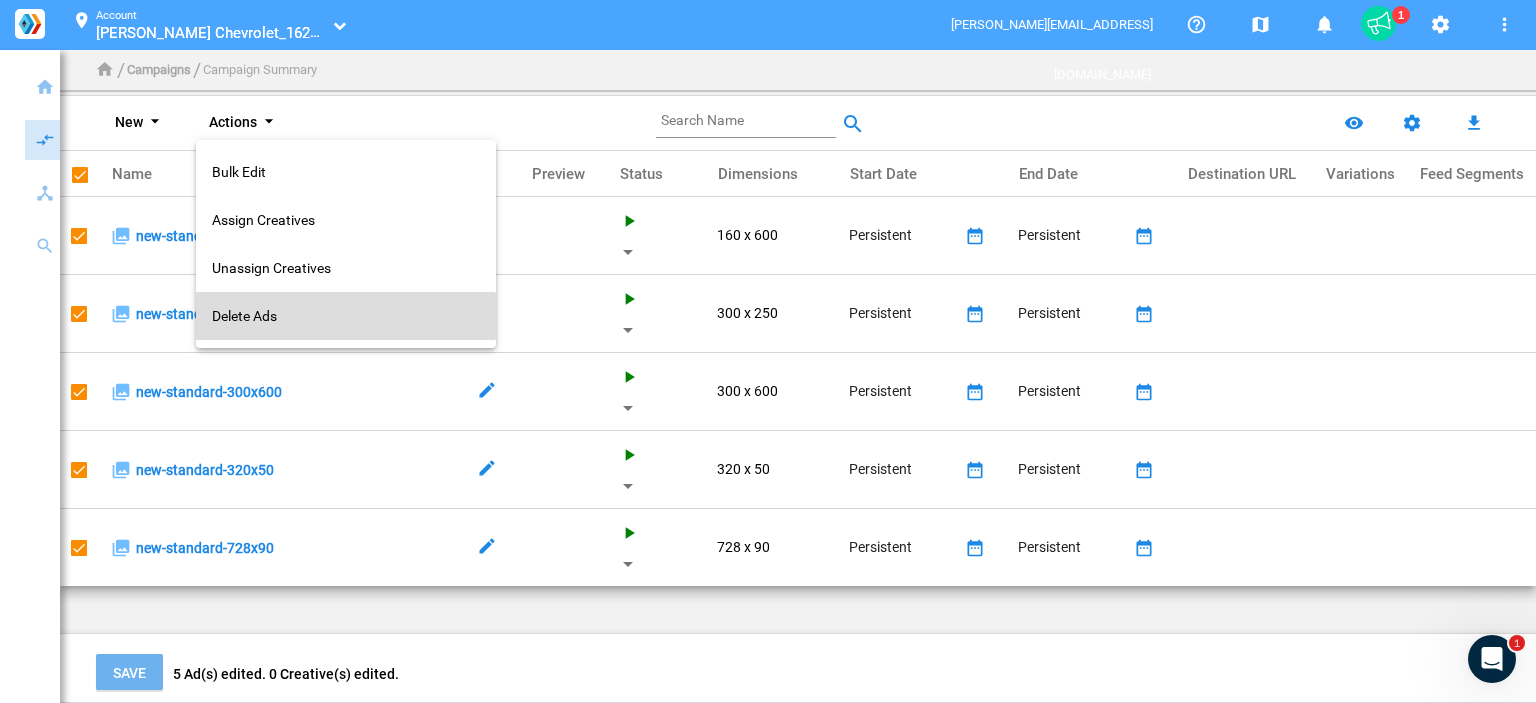 click on "Delete Ads" at bounding box center (346, 316) 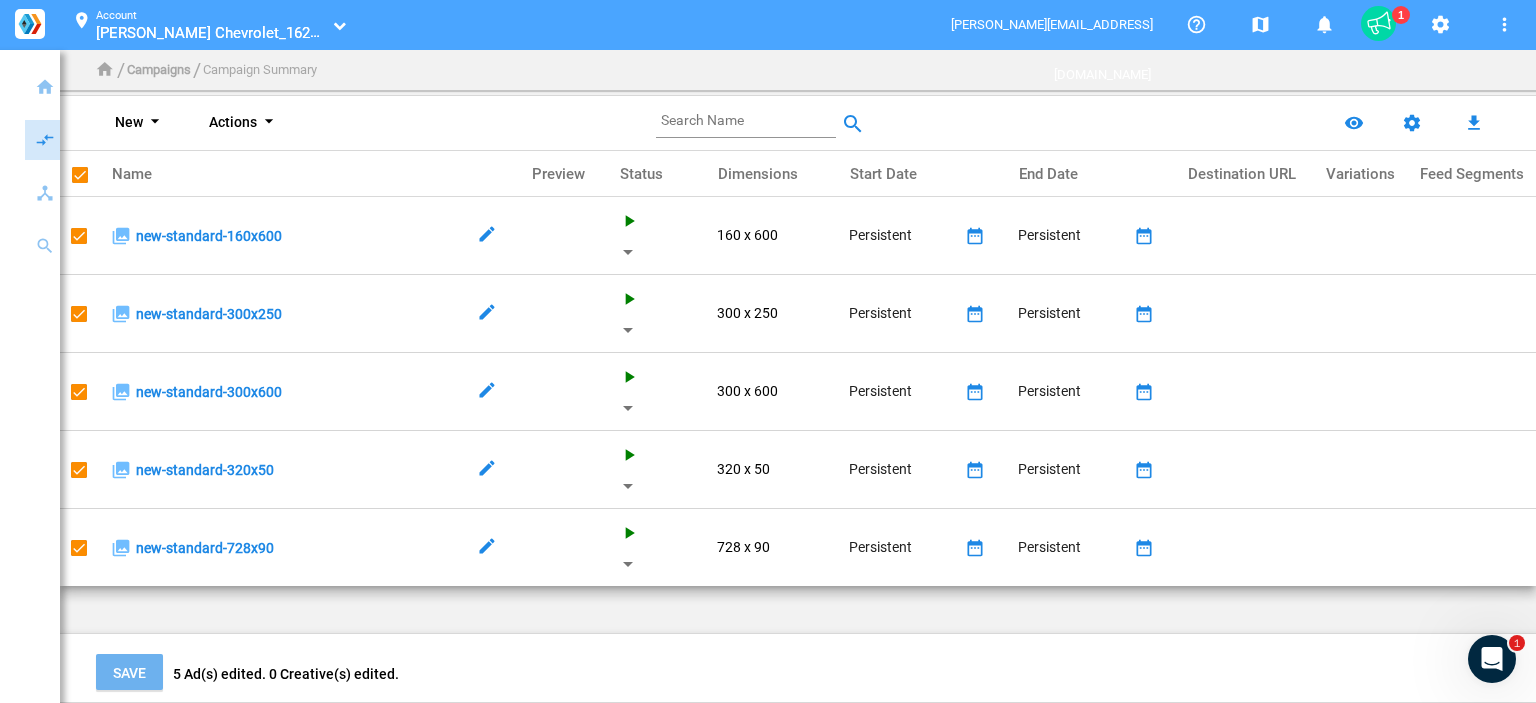 checkbox on "false" 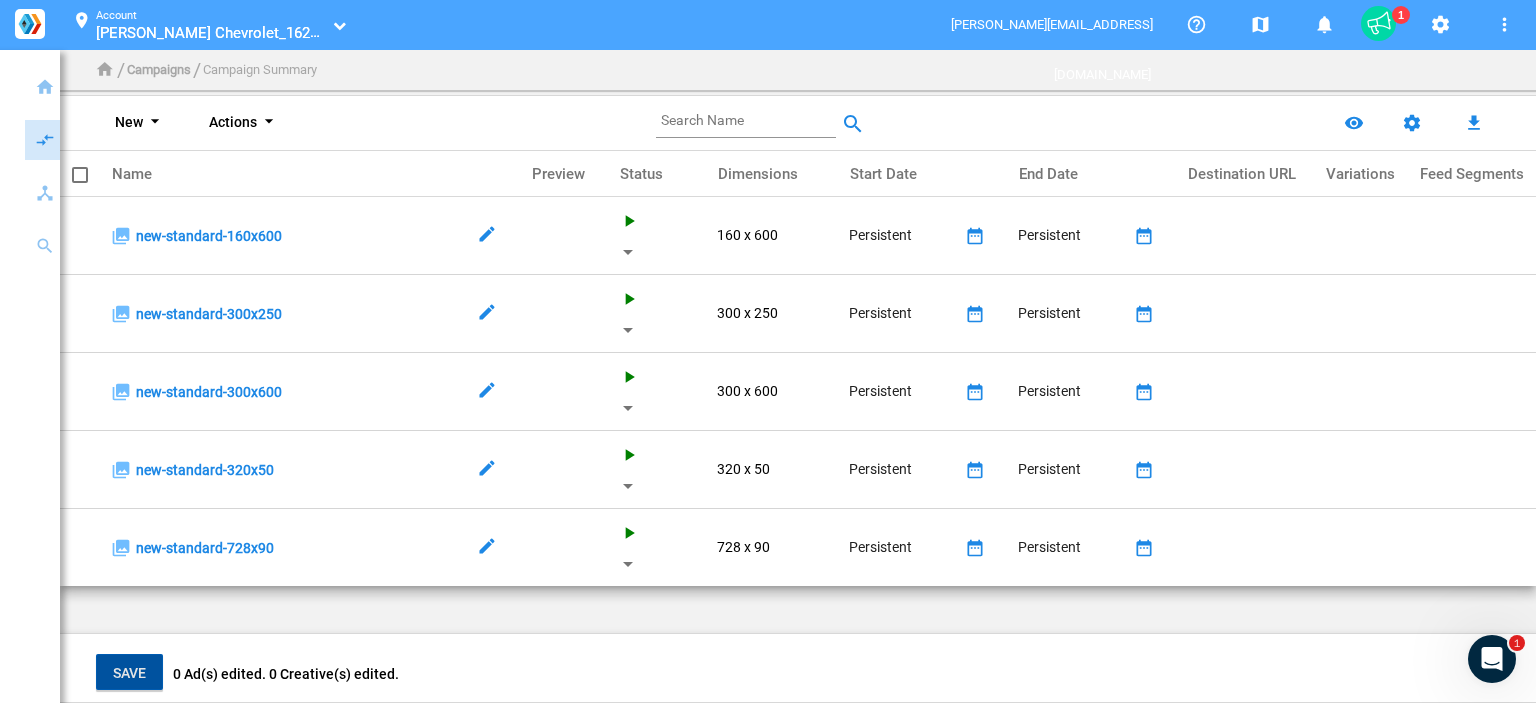 click on "Save" 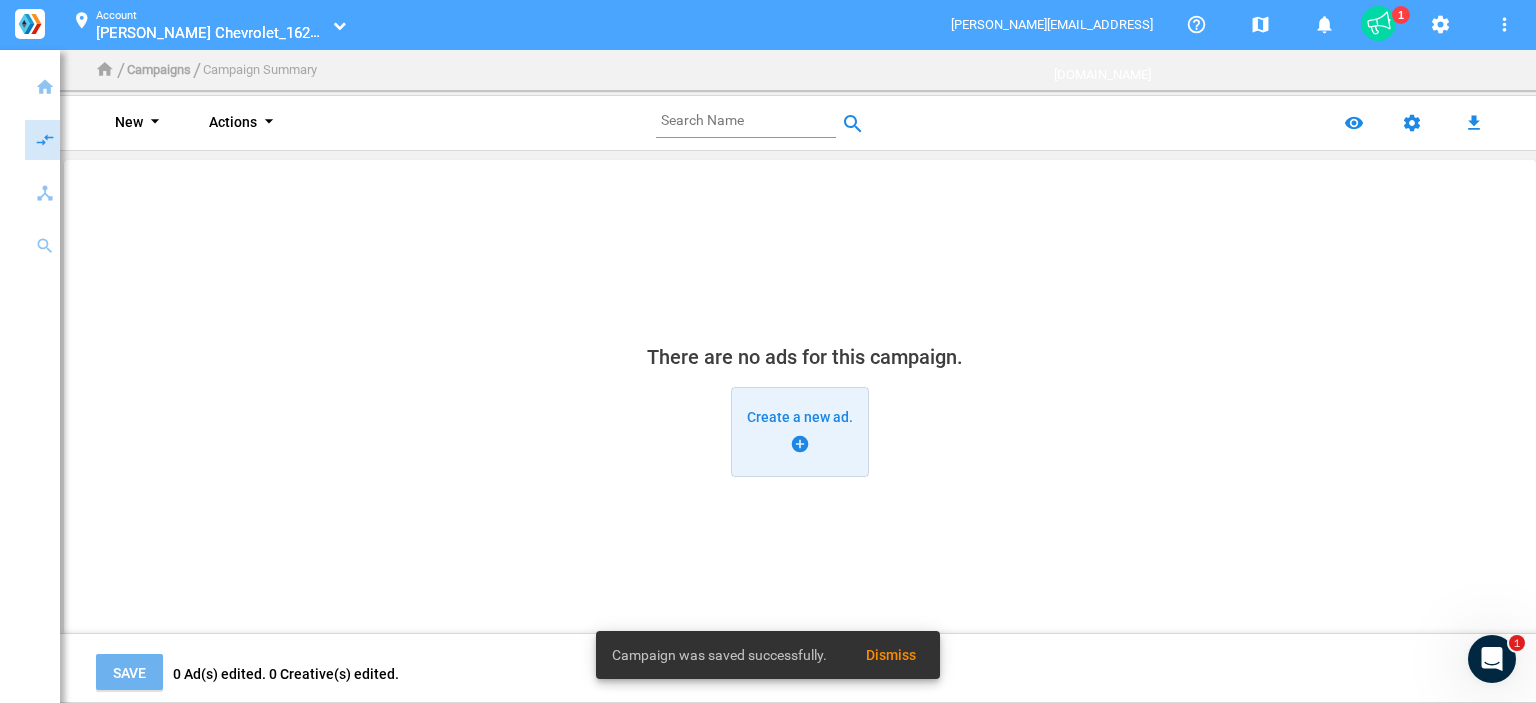 click on "Create a new ad.  add_circle" at bounding box center [800, 432] 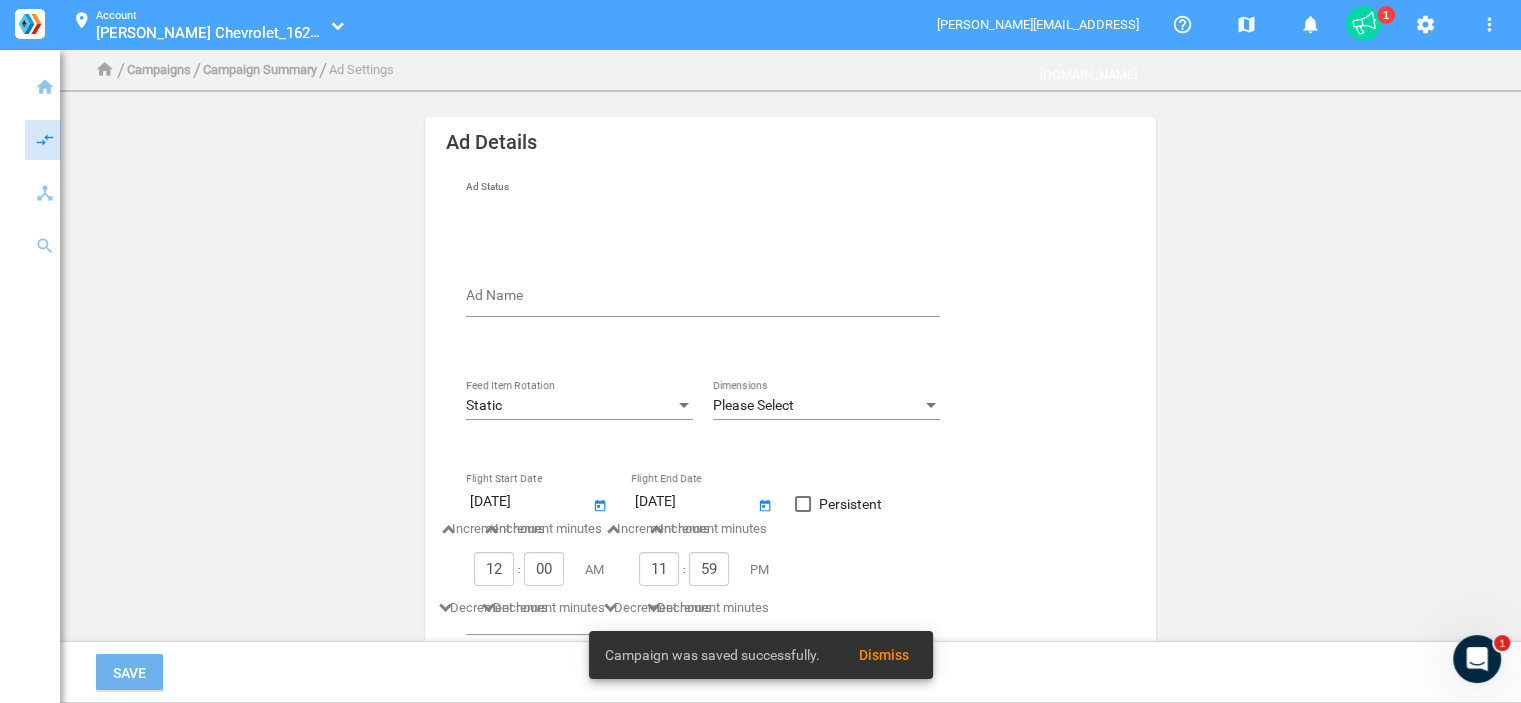 click on "Ad Name" at bounding box center (707, 299) 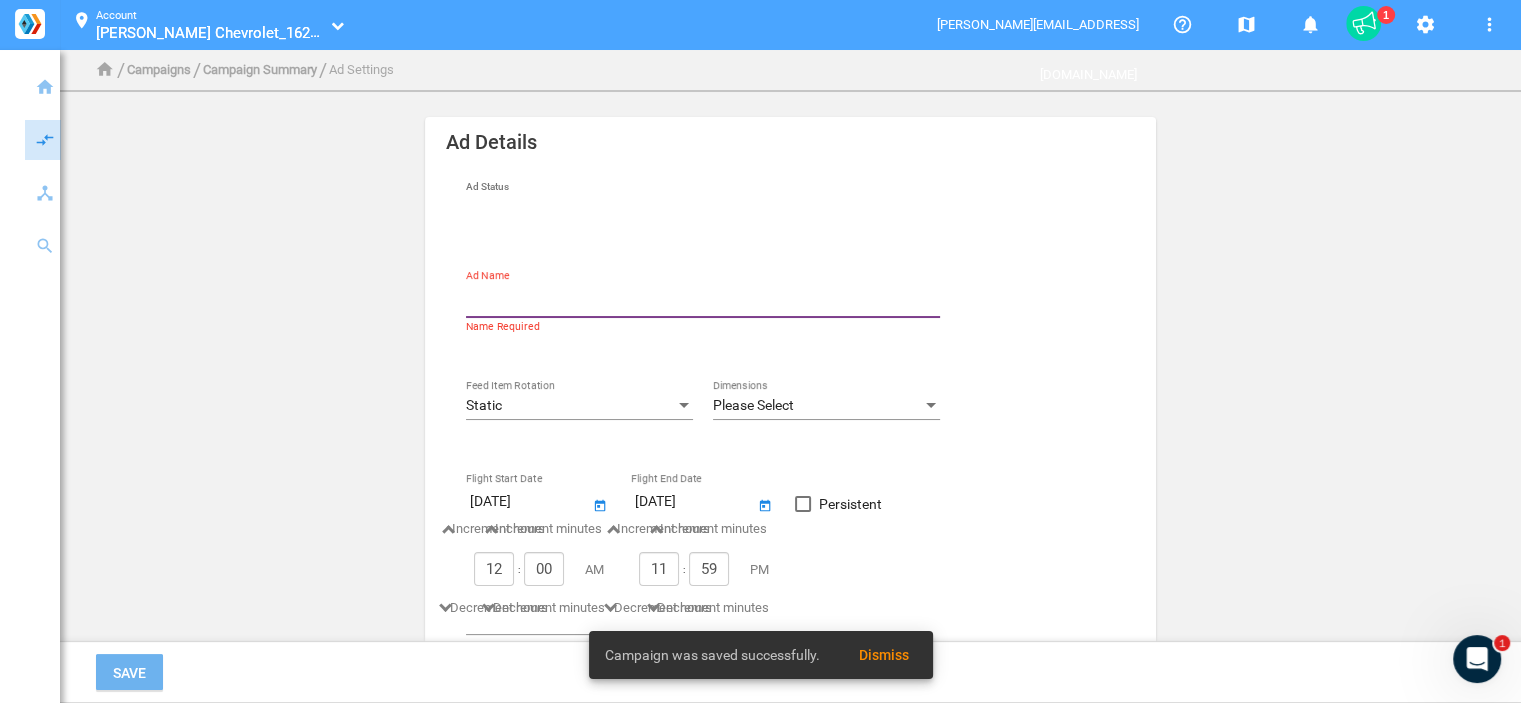 type on "new-standard-160x600" 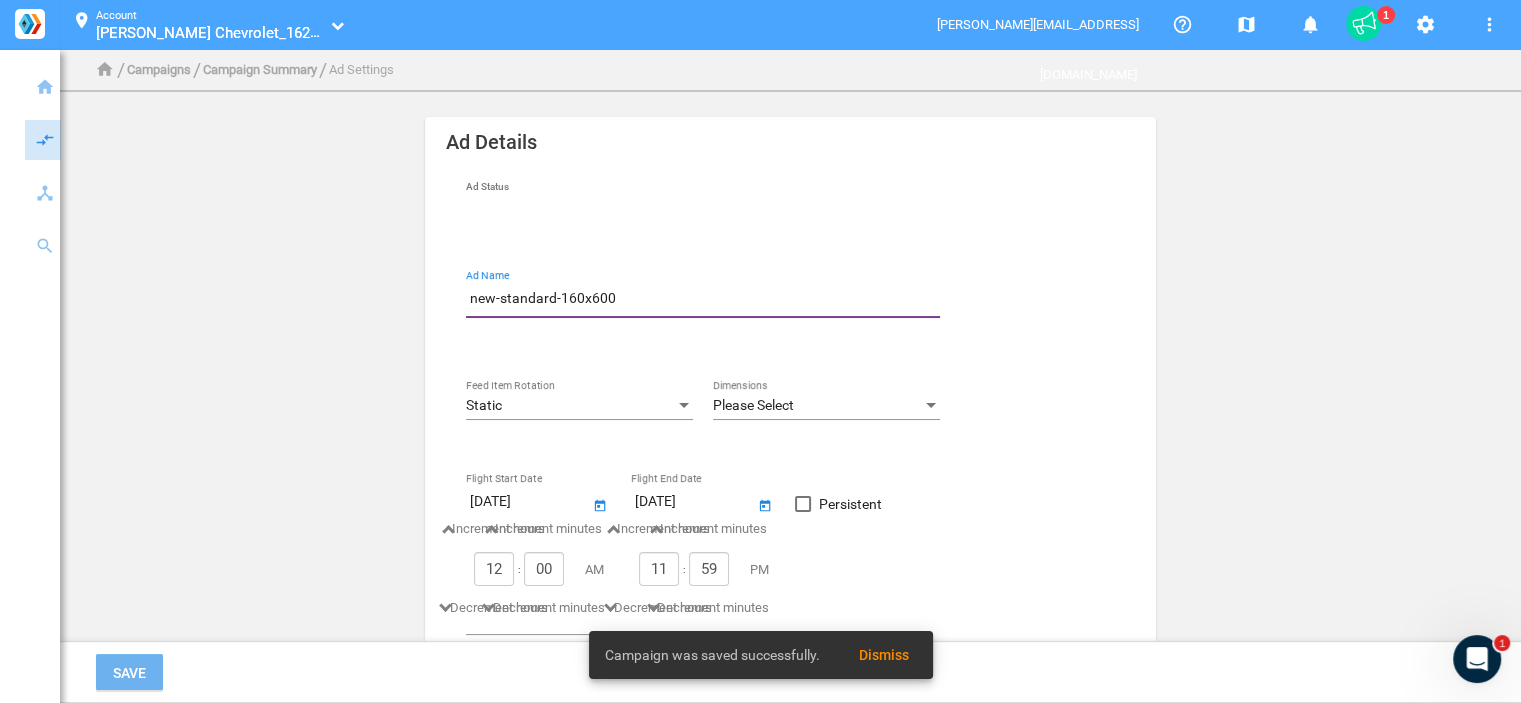 click on "Static" at bounding box center [570, 406] 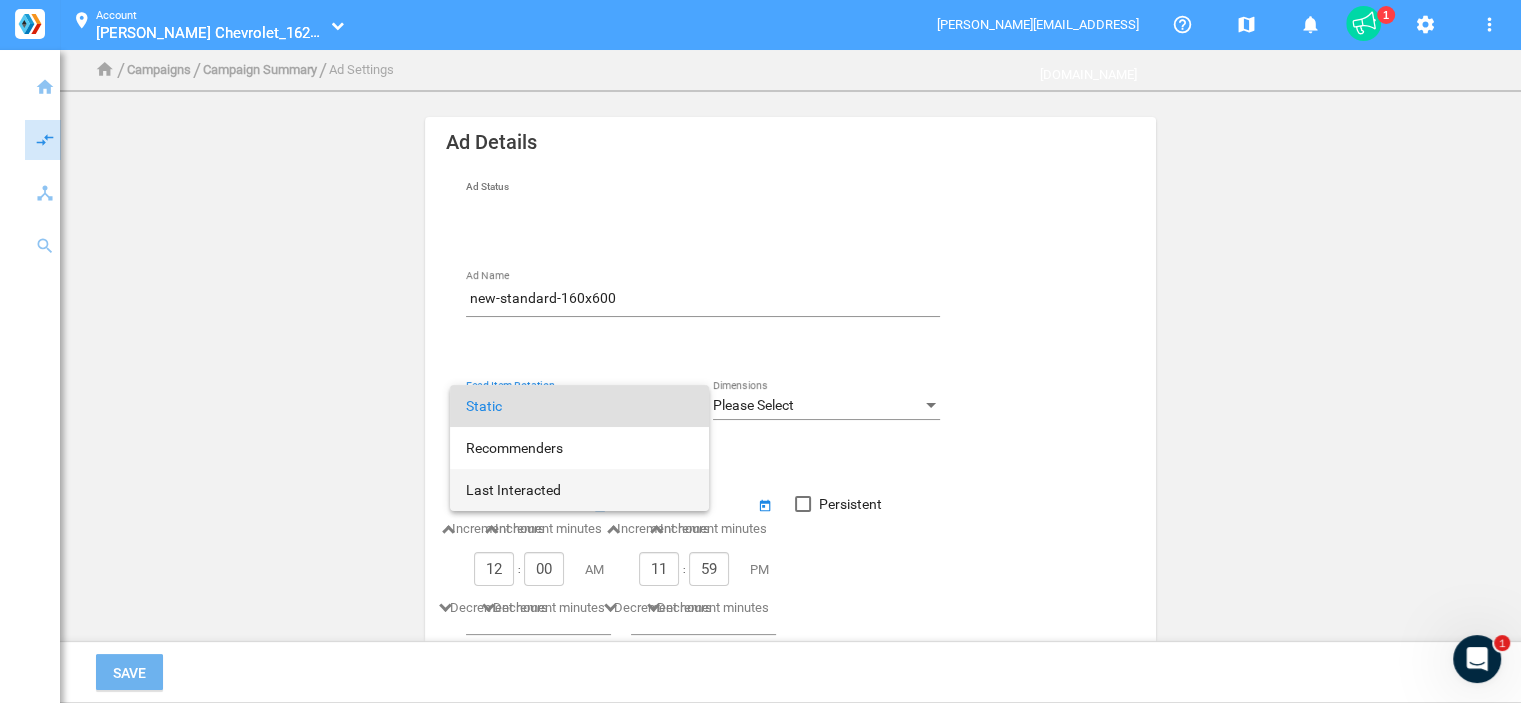click on "Last Interacted" at bounding box center (579, 490) 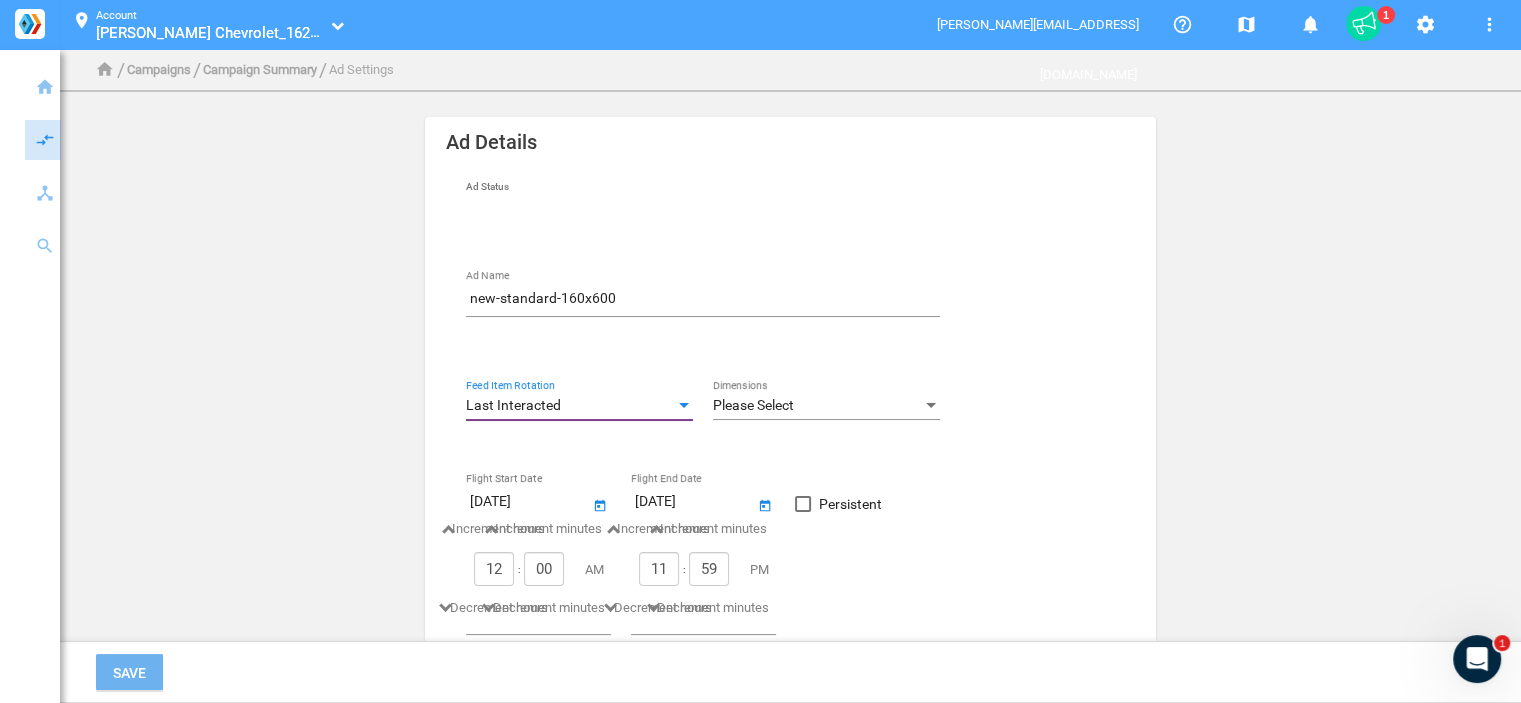 click on "Please Select" at bounding box center (753, 405) 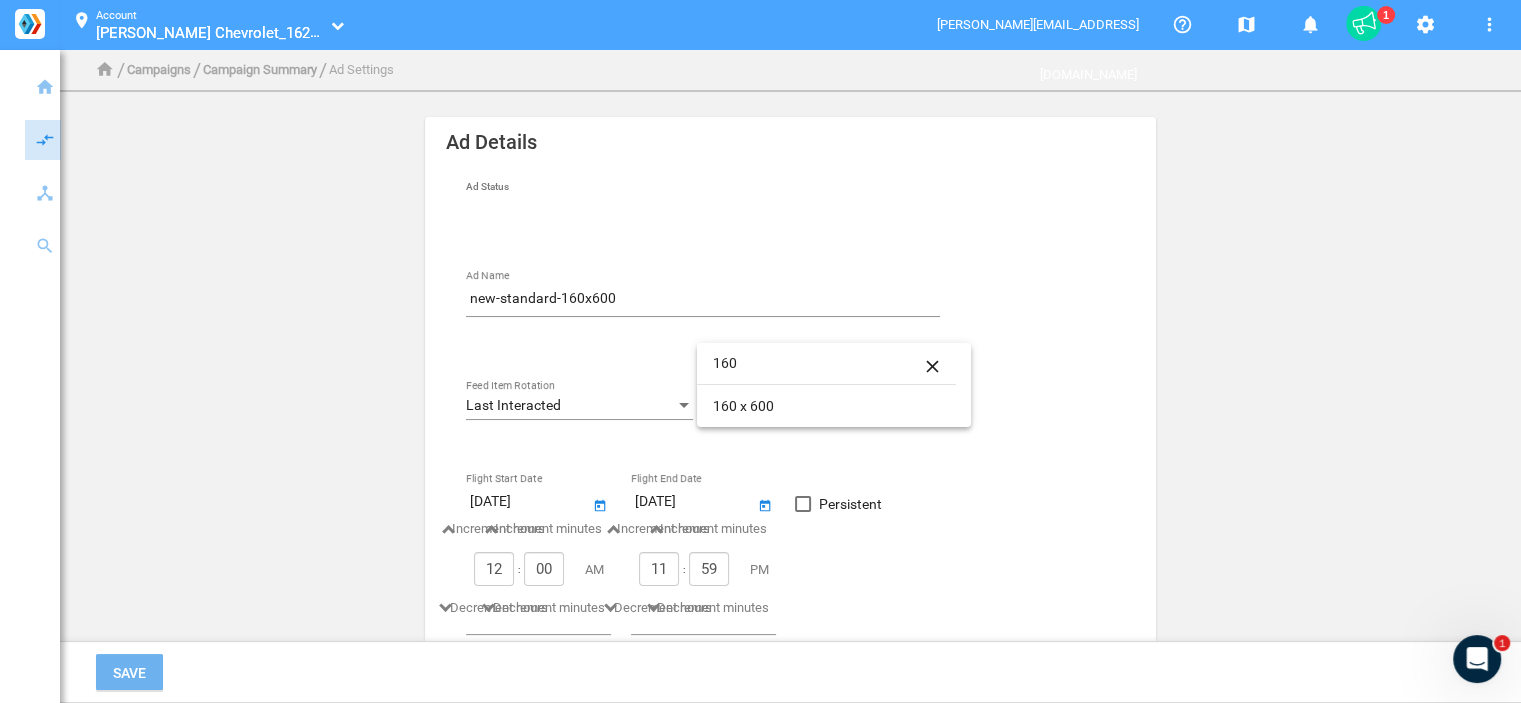 type on "160" 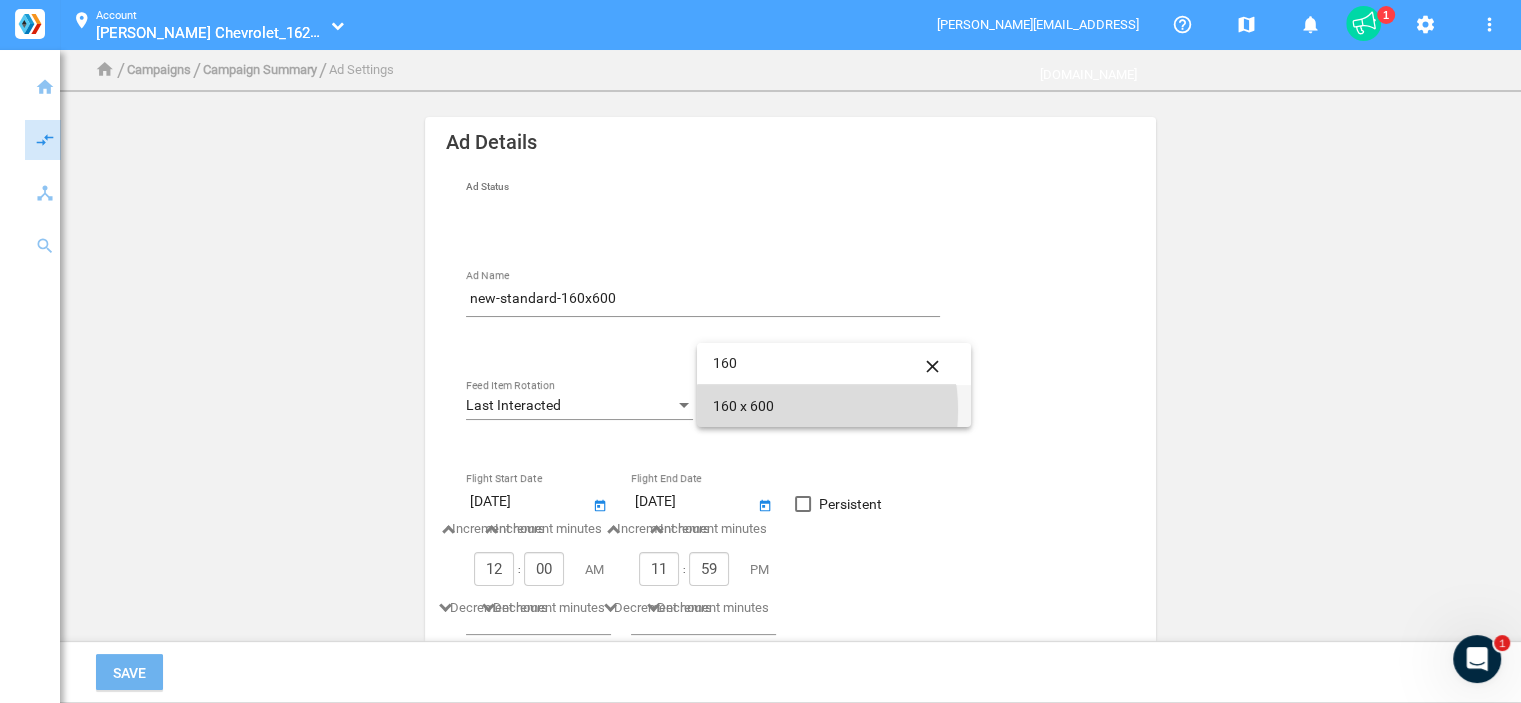 click on "160 x 600" at bounding box center [834, 406] 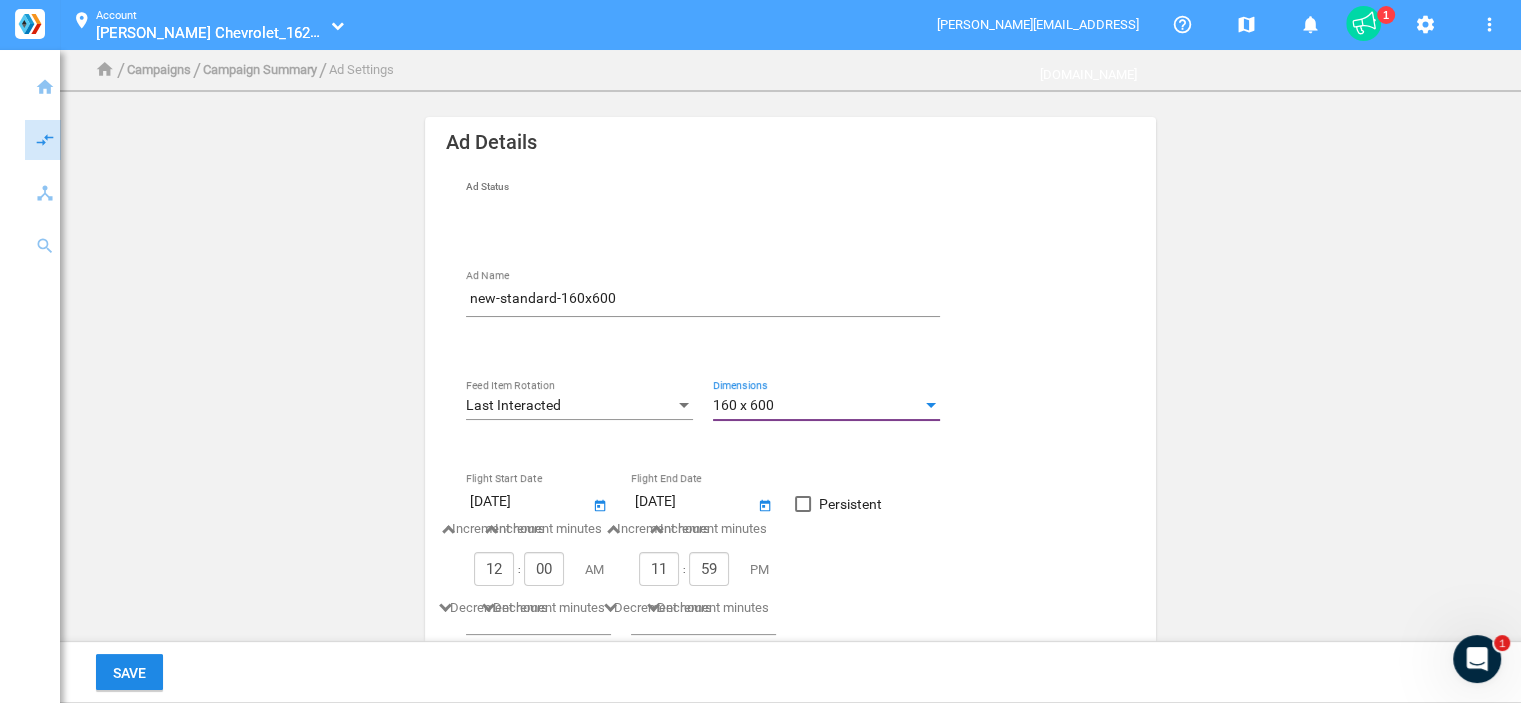 click on "Persistent" at bounding box center [850, 504] 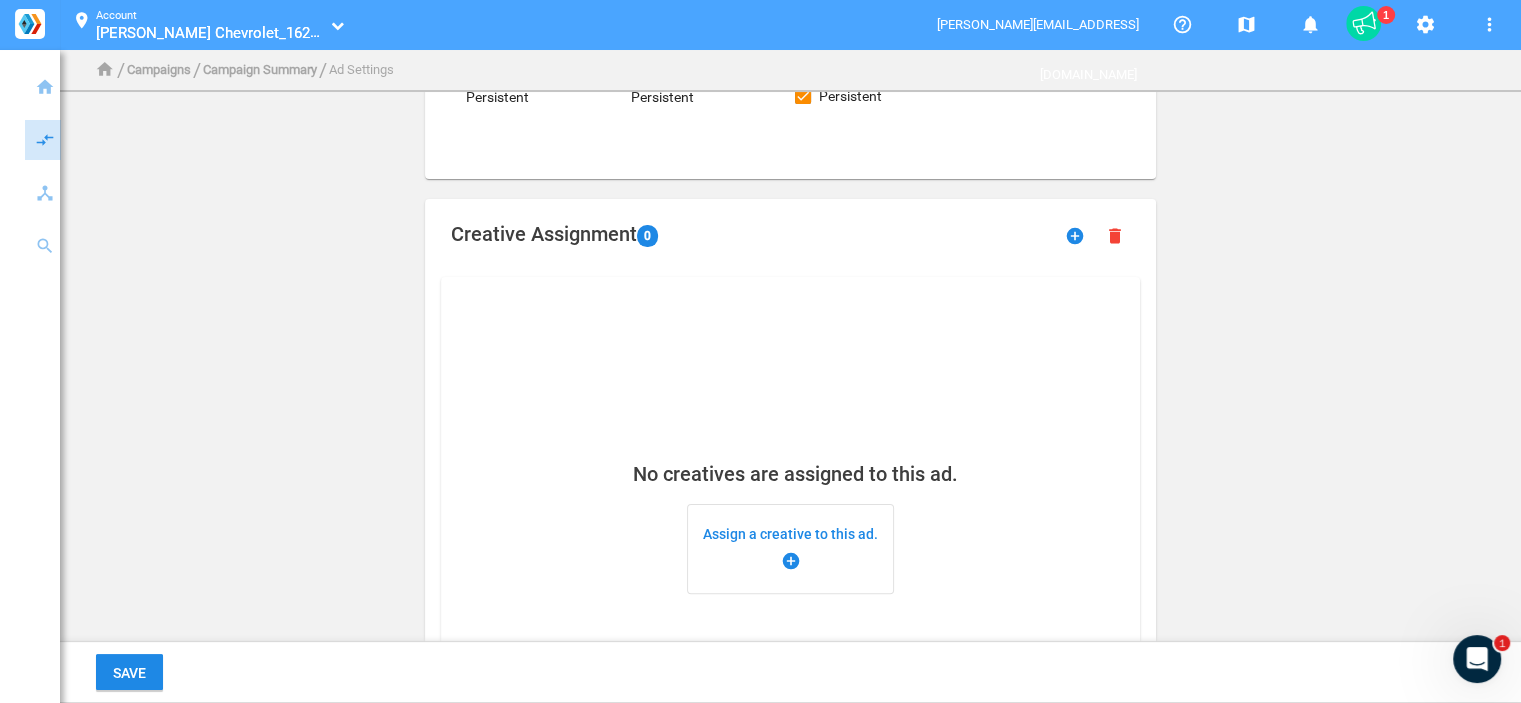 scroll, scrollTop: 561, scrollLeft: 0, axis: vertical 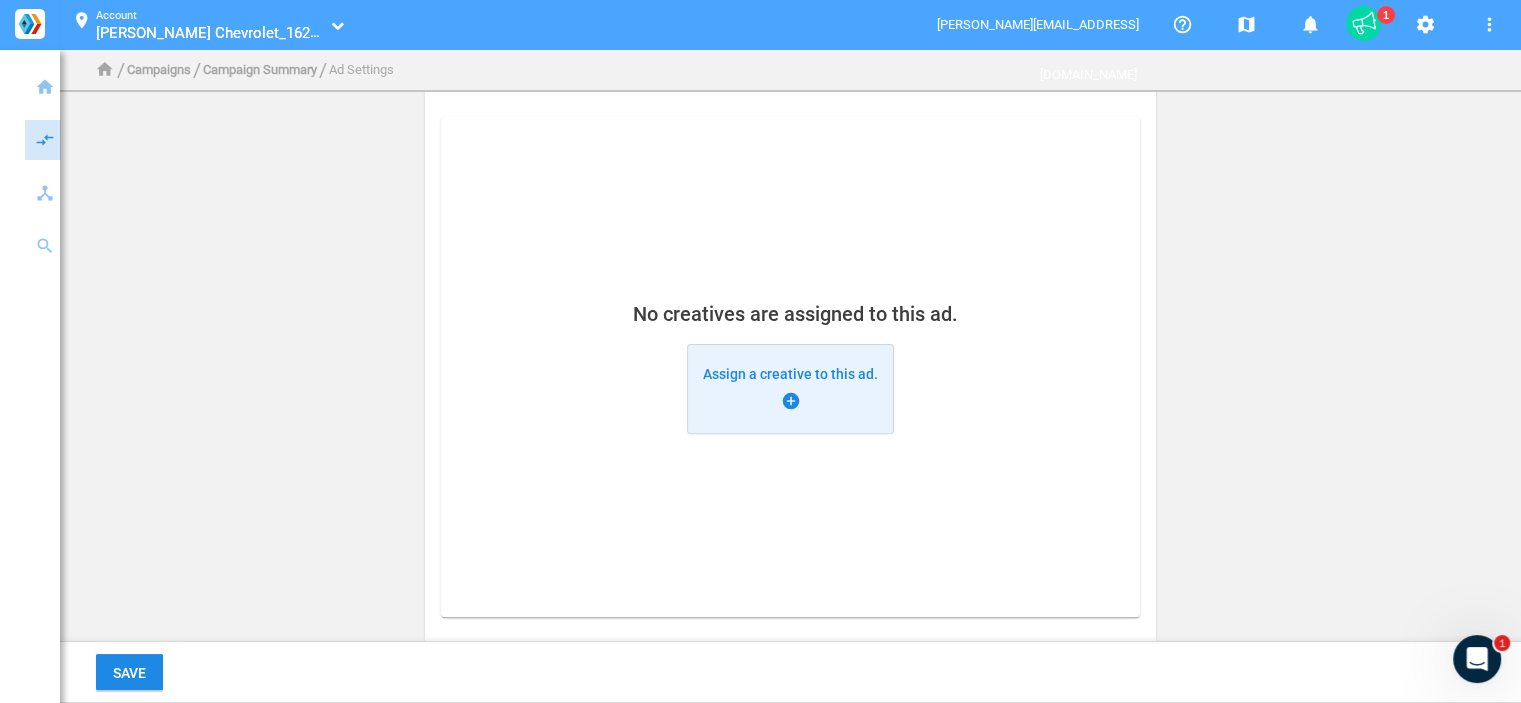 click on "Assign a creative to this ad.  add_circle" at bounding box center (790, 389) 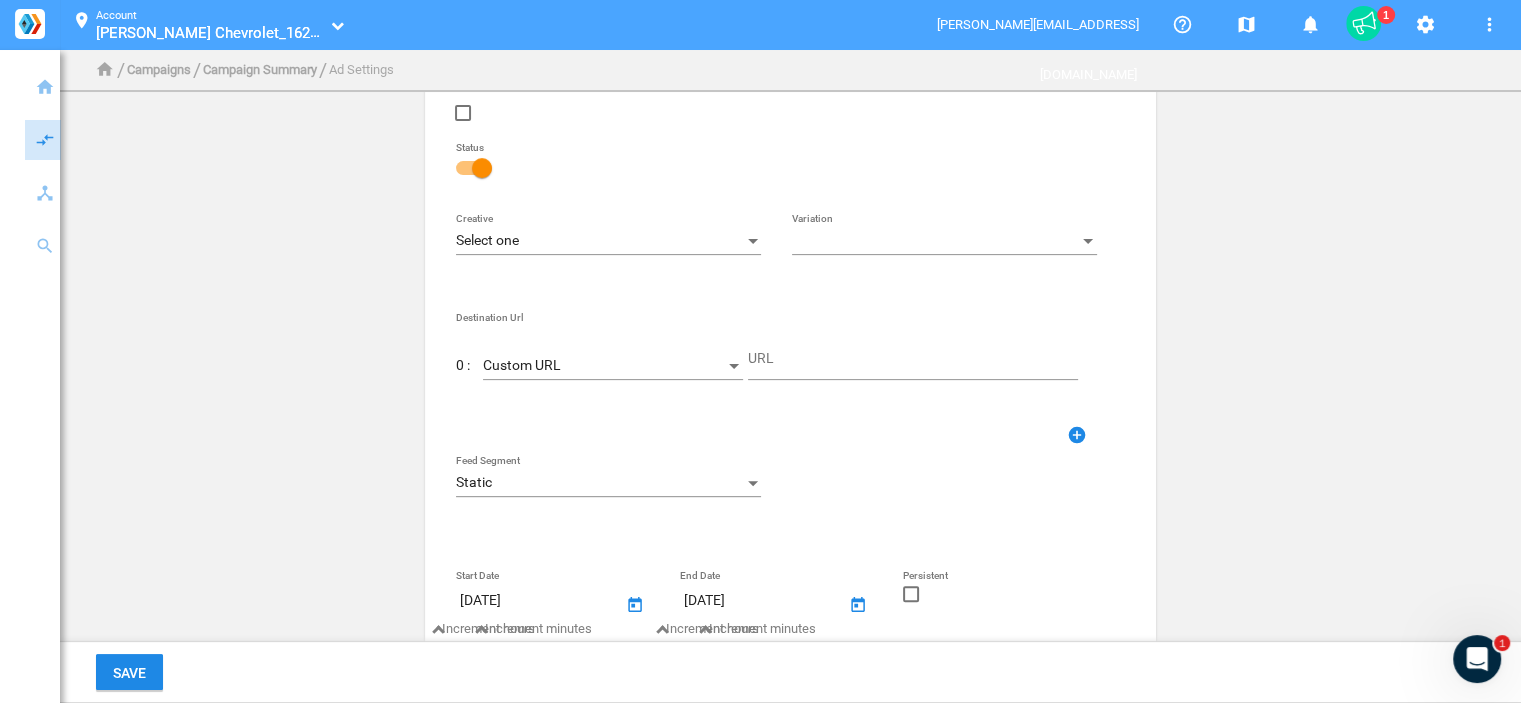 click on "Select one" at bounding box center [599, 241] 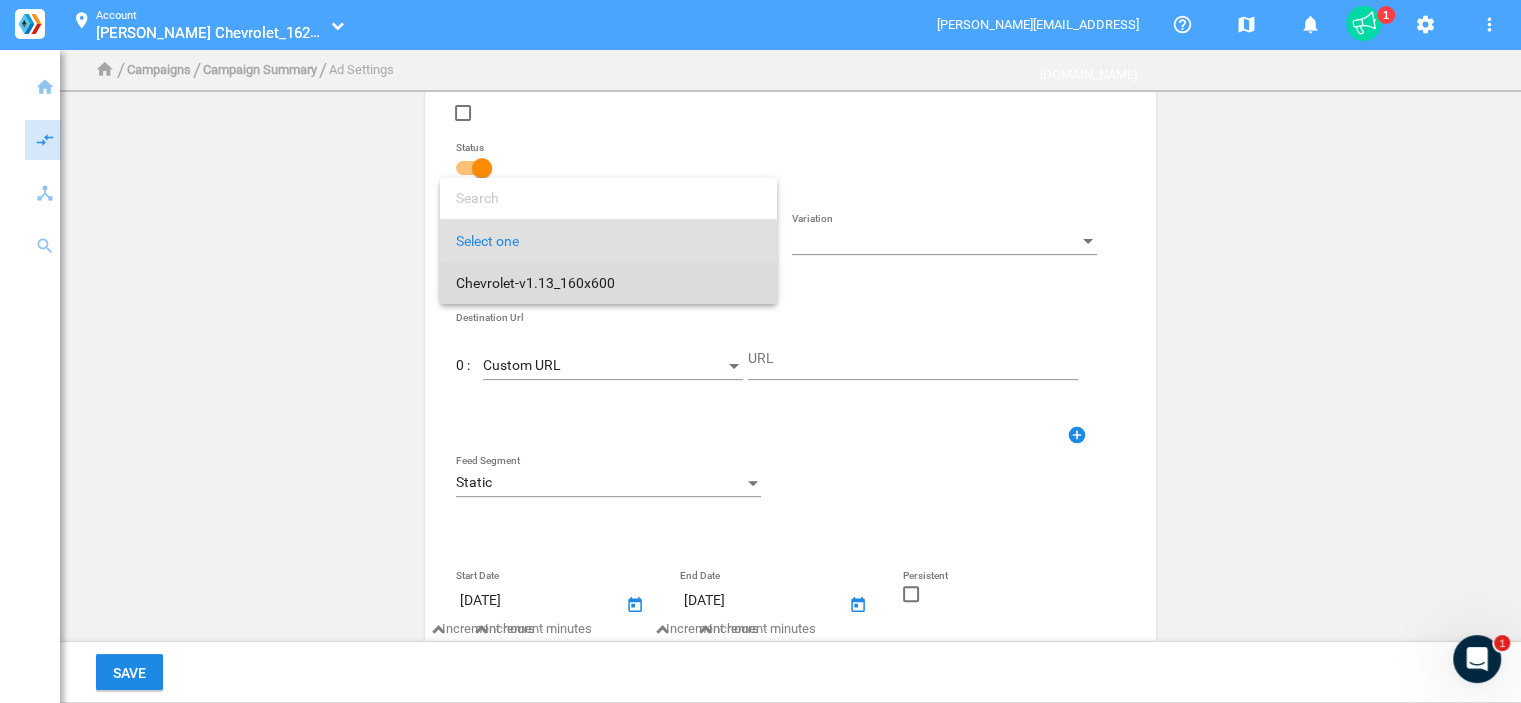 click on "Chevrolet-v1.13_160x600" at bounding box center [608, 283] 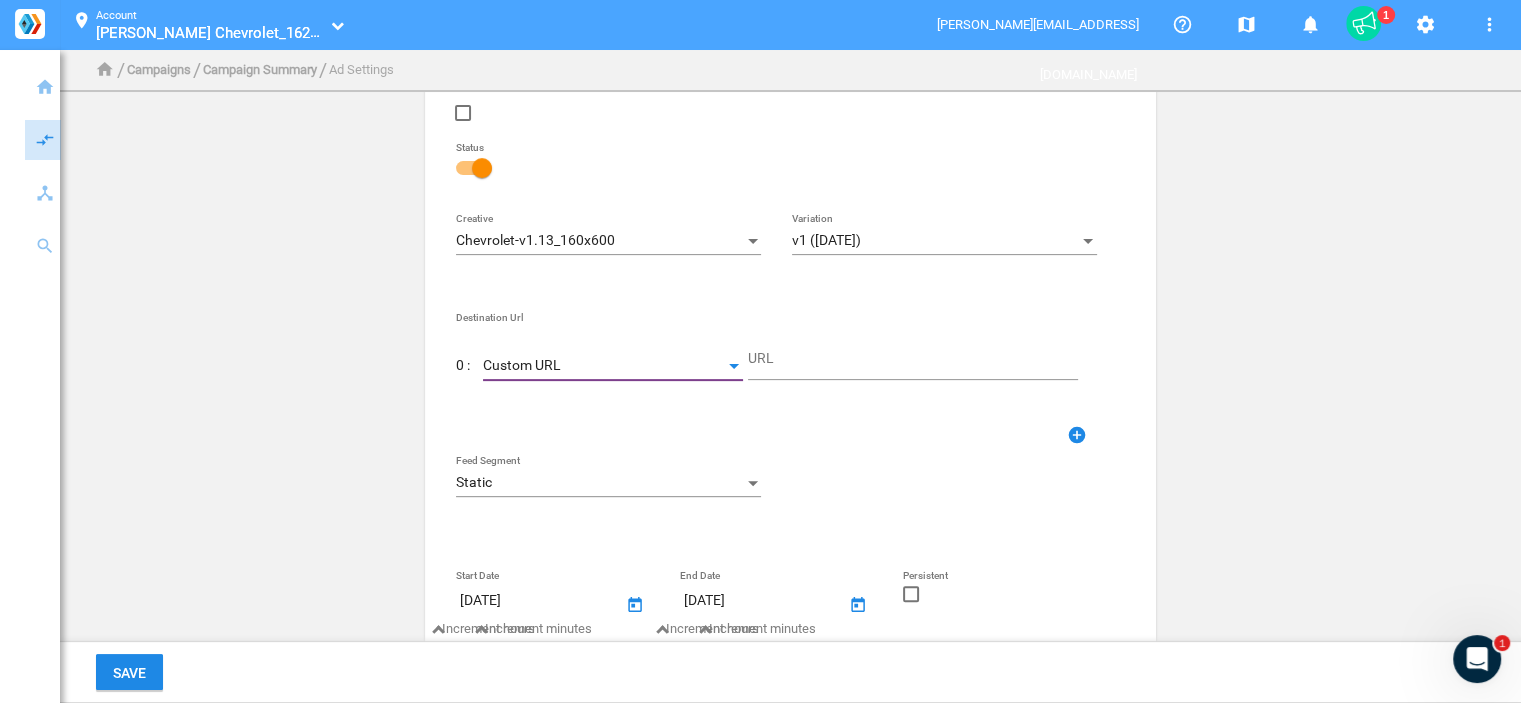 click on "Custom URL" at bounding box center (604, 366) 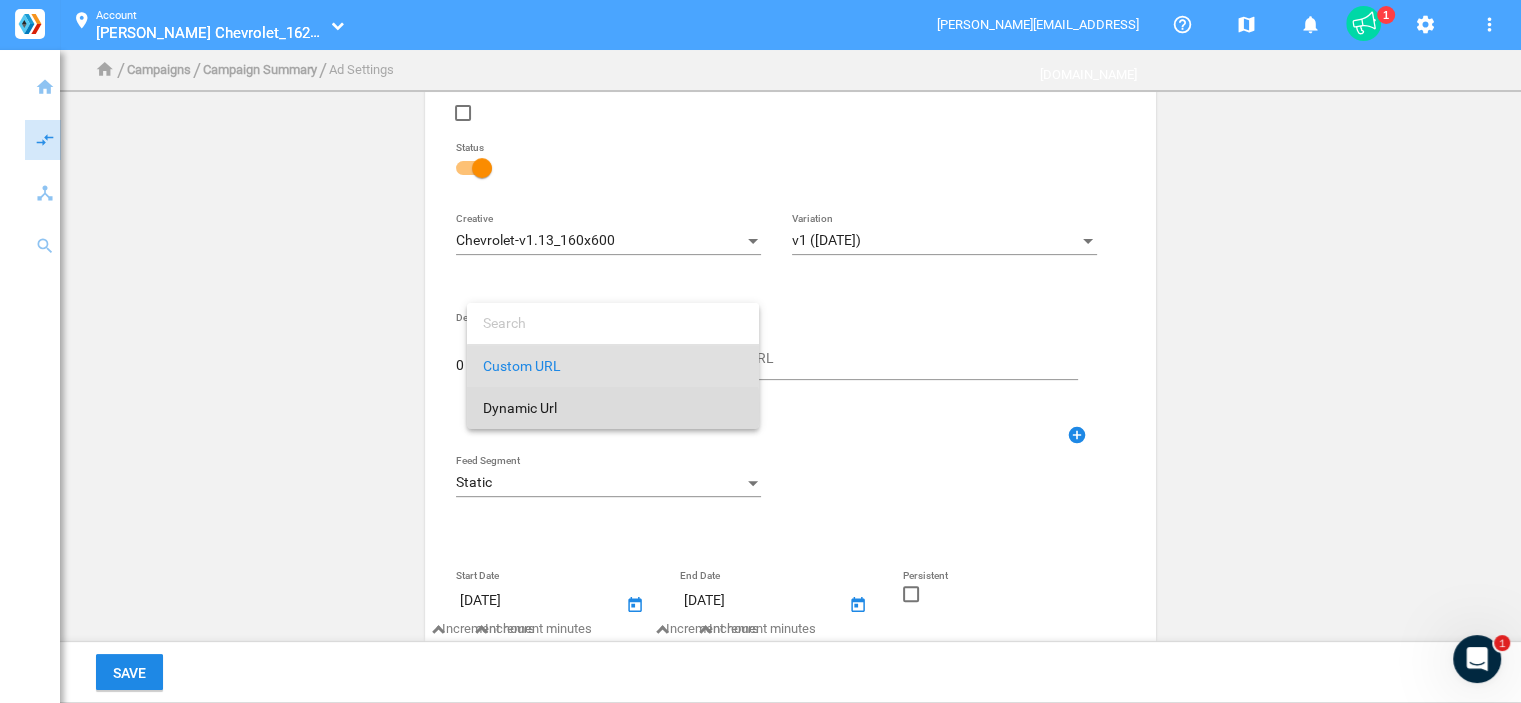 click on "Dynamic Url" at bounding box center (613, 408) 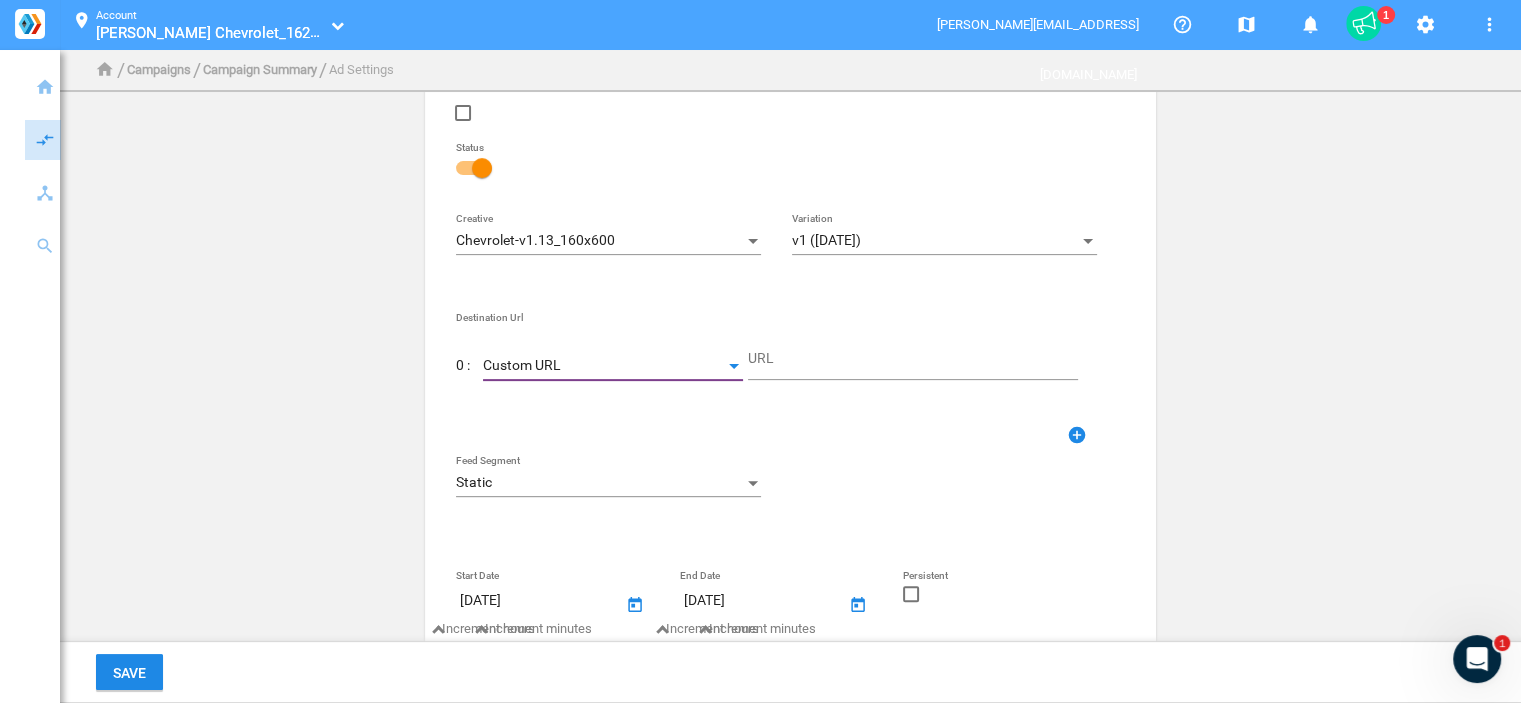 type on "DestinationUrl" 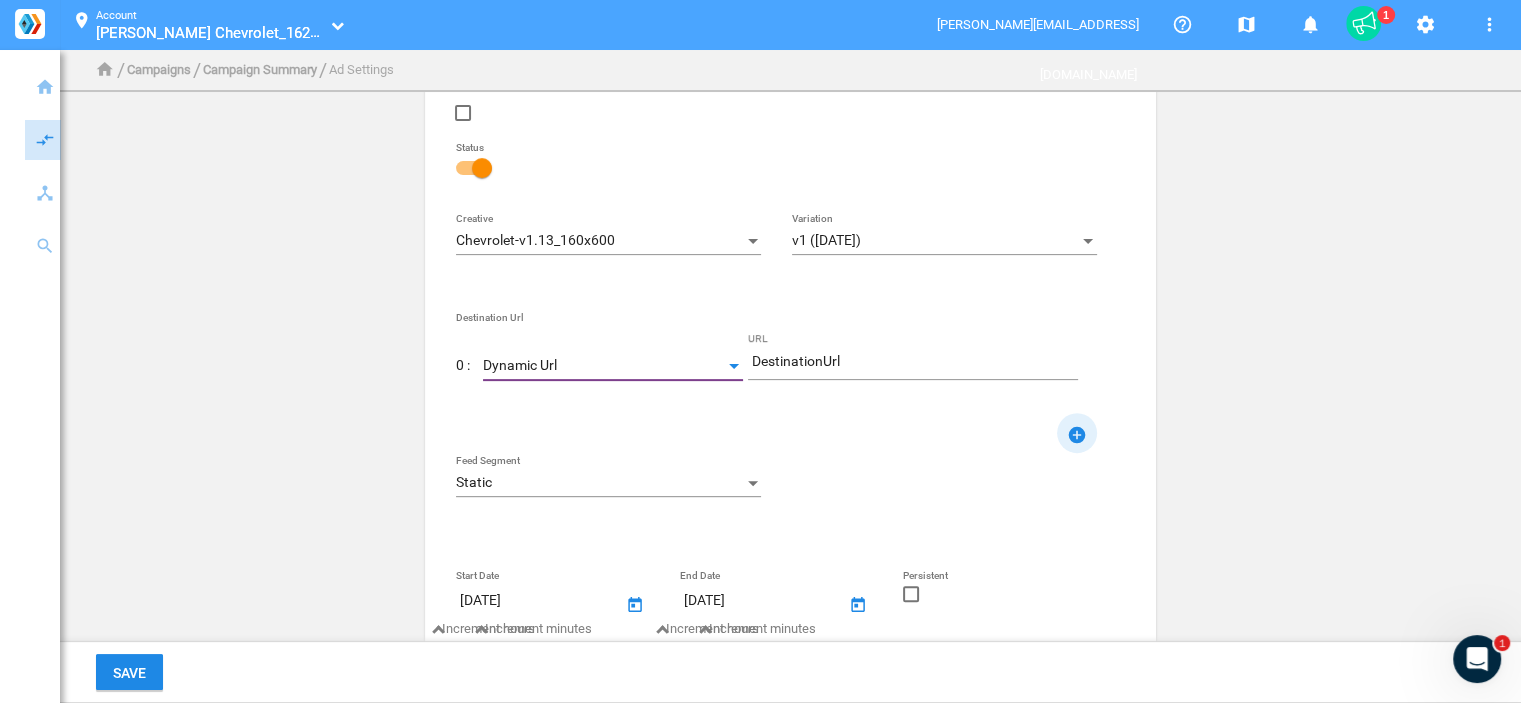click on "add_circle" 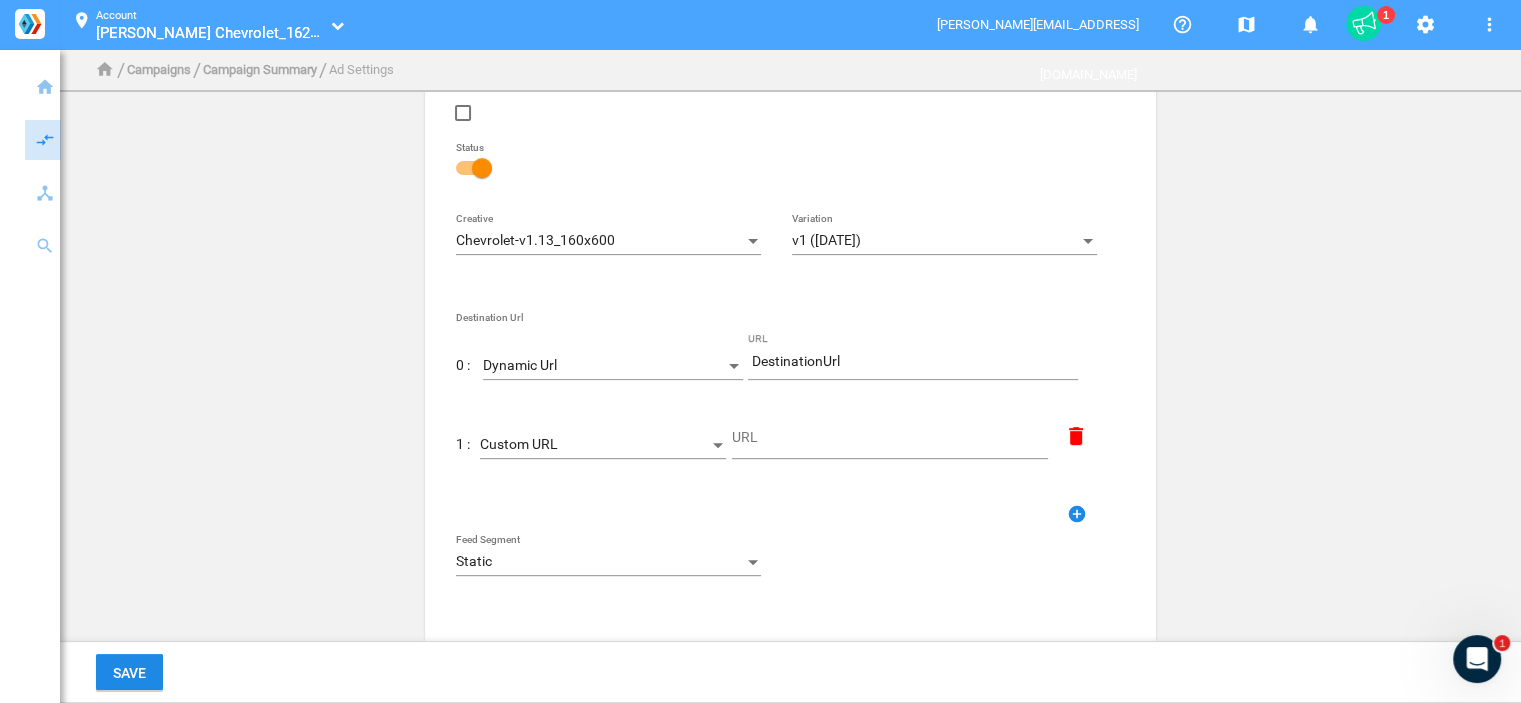 click on "Custom URL" 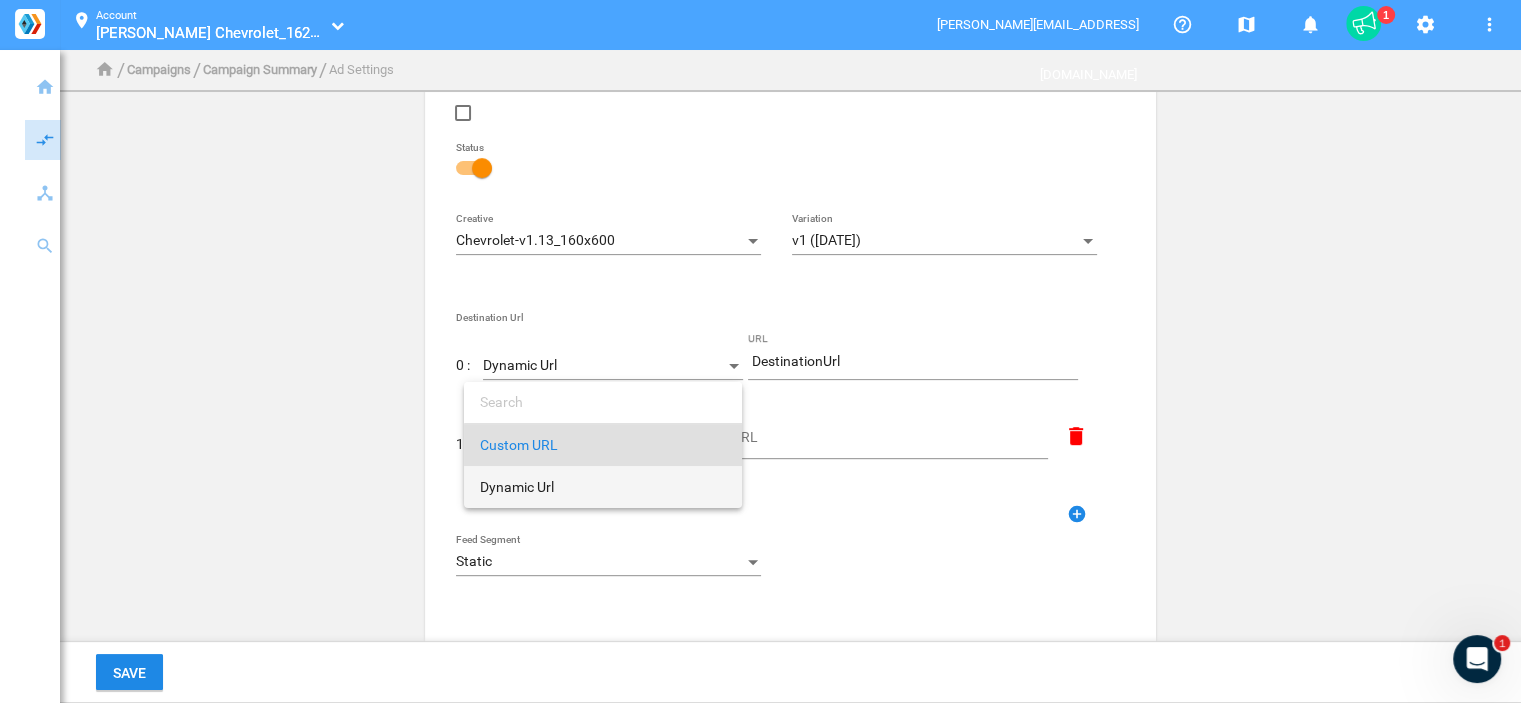 click on "Dynamic Url" at bounding box center [603, 487] 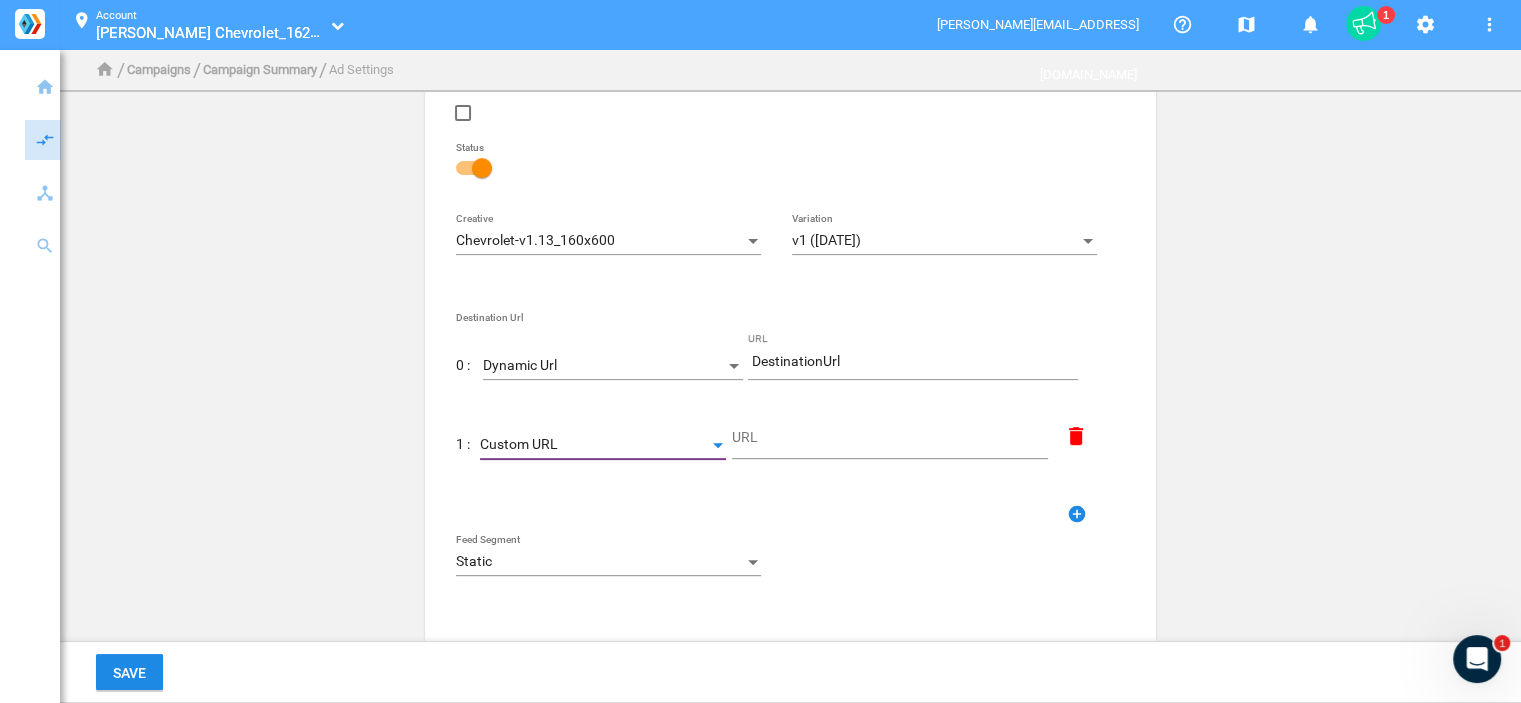 type on "DestinationUrl" 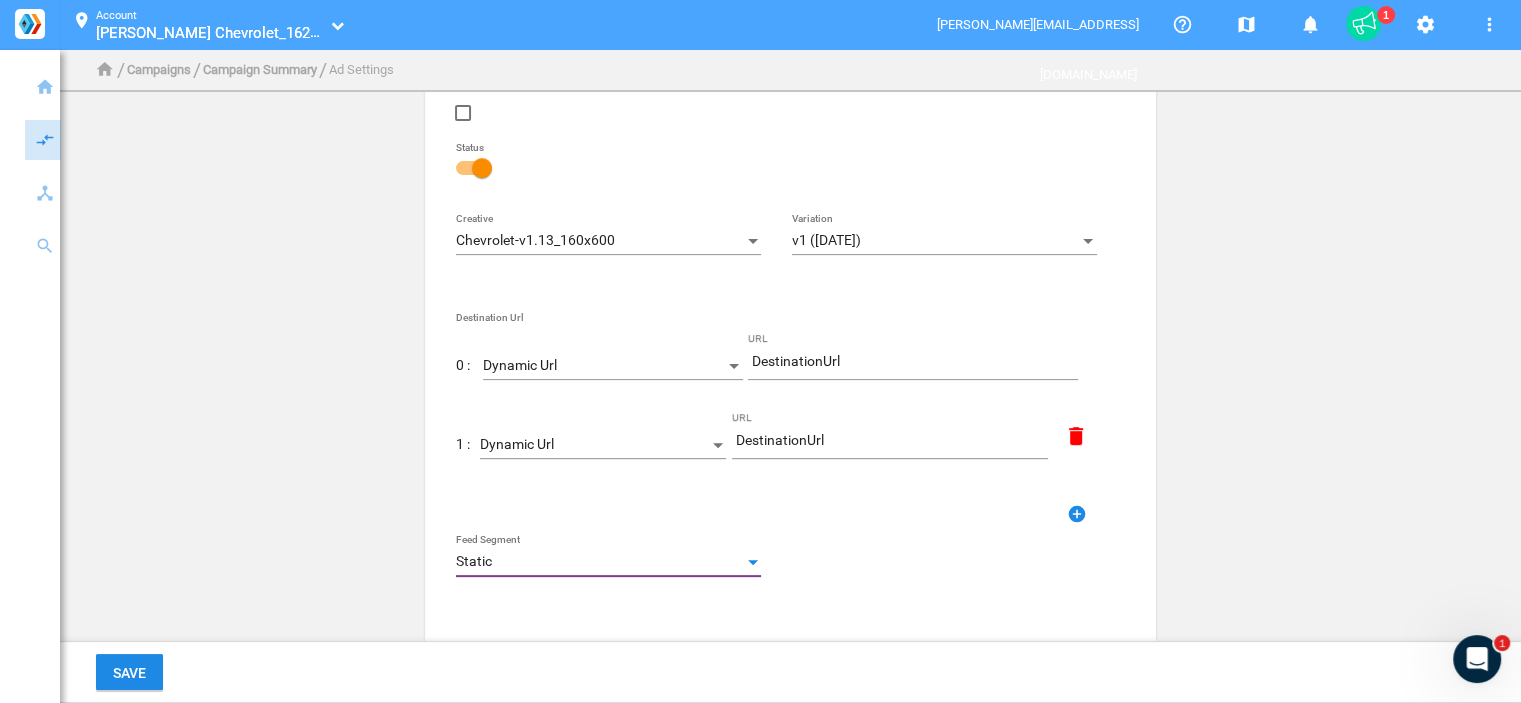click on "Static" at bounding box center [599, 562] 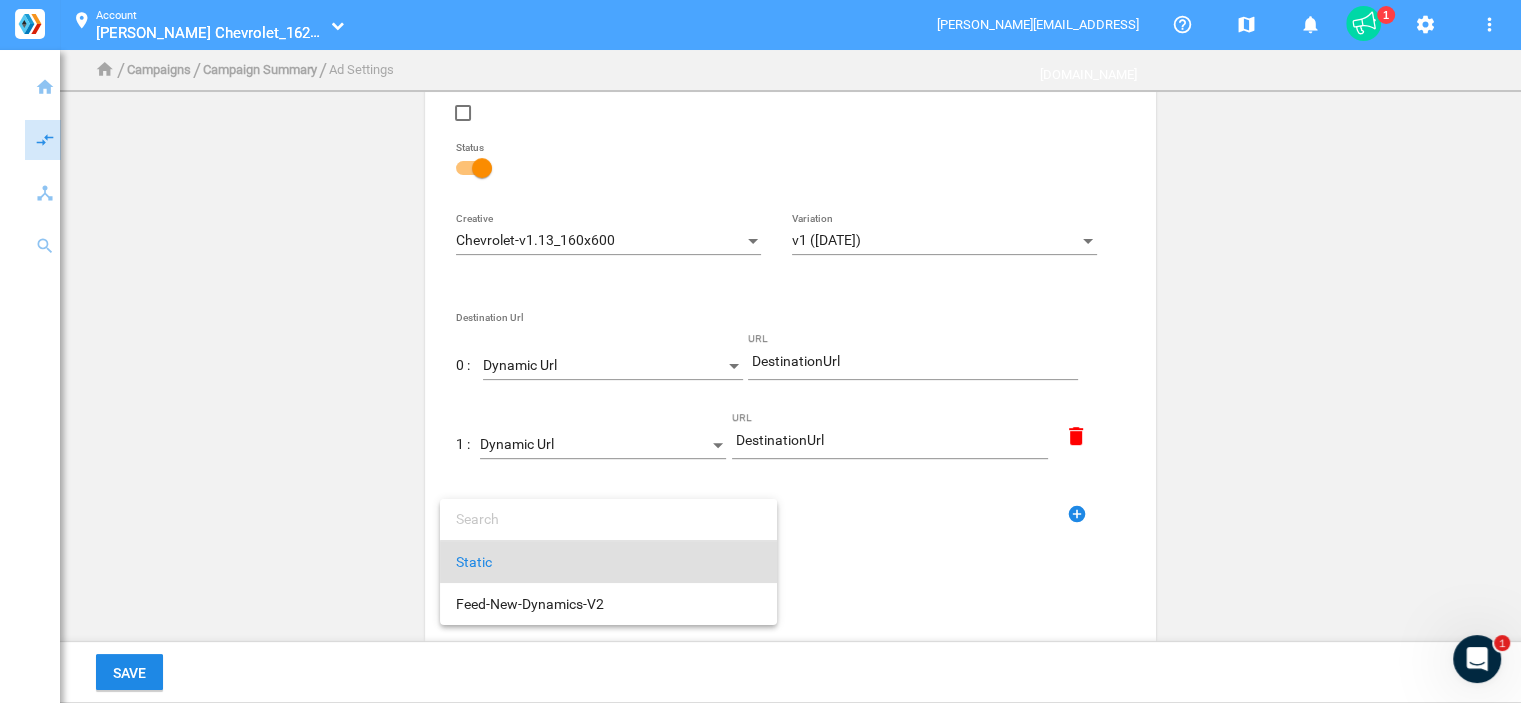 click on "Static" at bounding box center (608, 562) 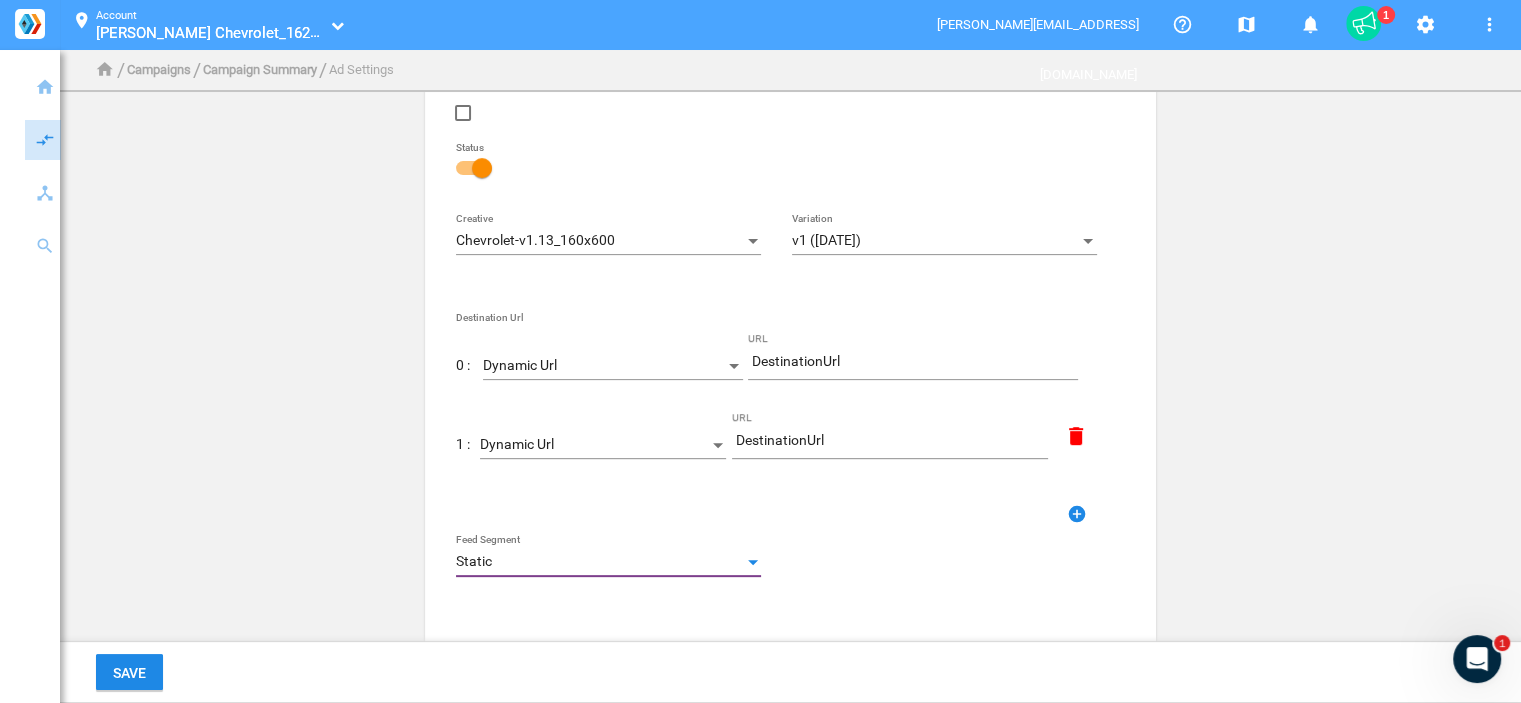 click on "Static" at bounding box center [599, 562] 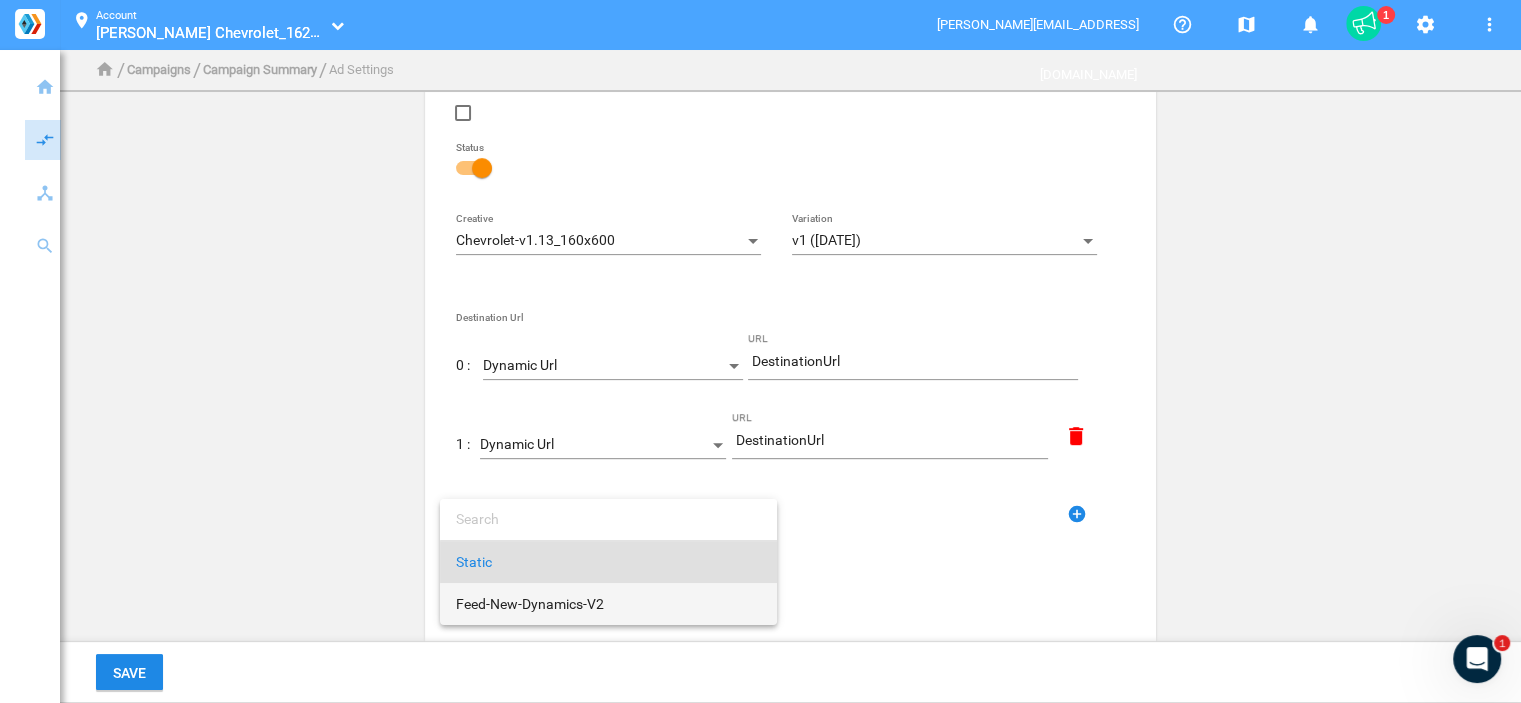 click on "Feed-New-Dynamics-V2" at bounding box center (608, 604) 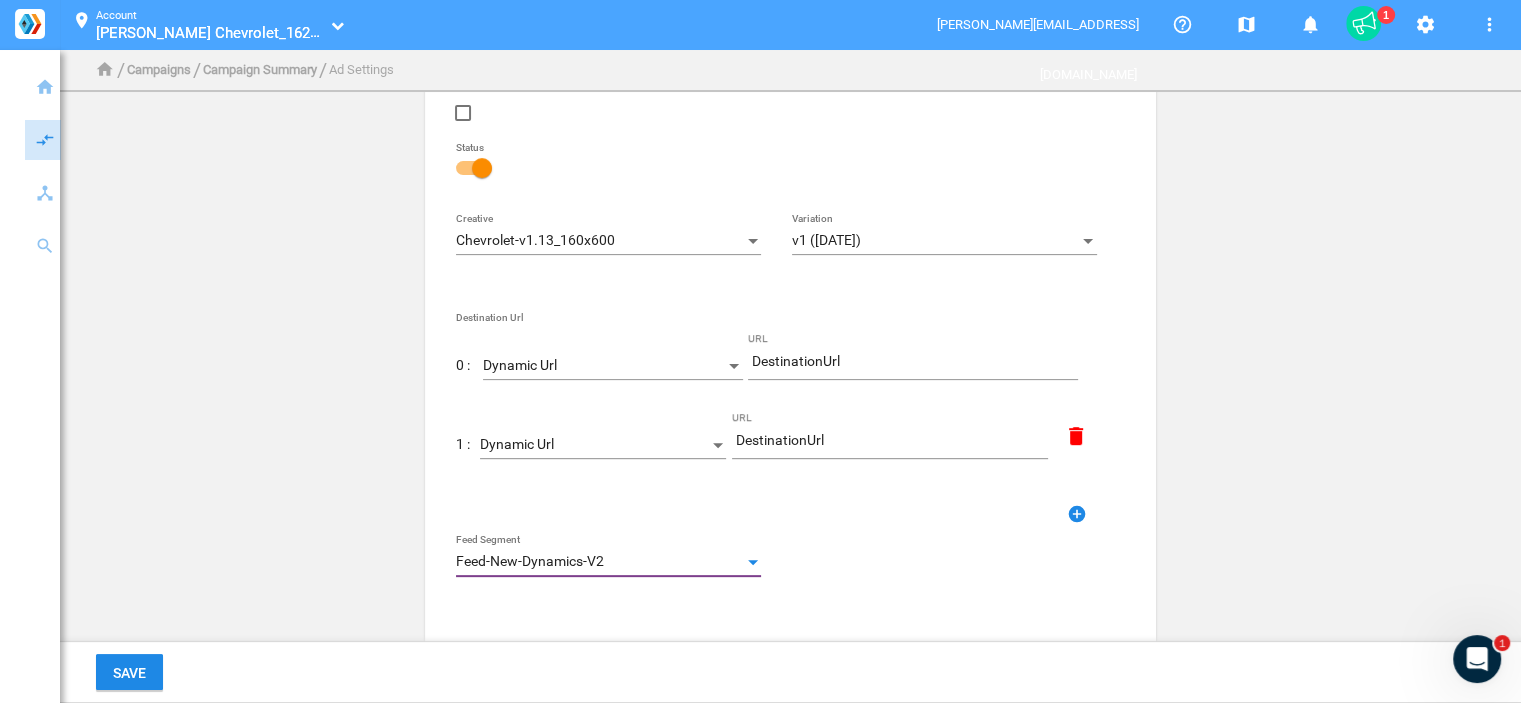 scroll, scrollTop: 829, scrollLeft: 0, axis: vertical 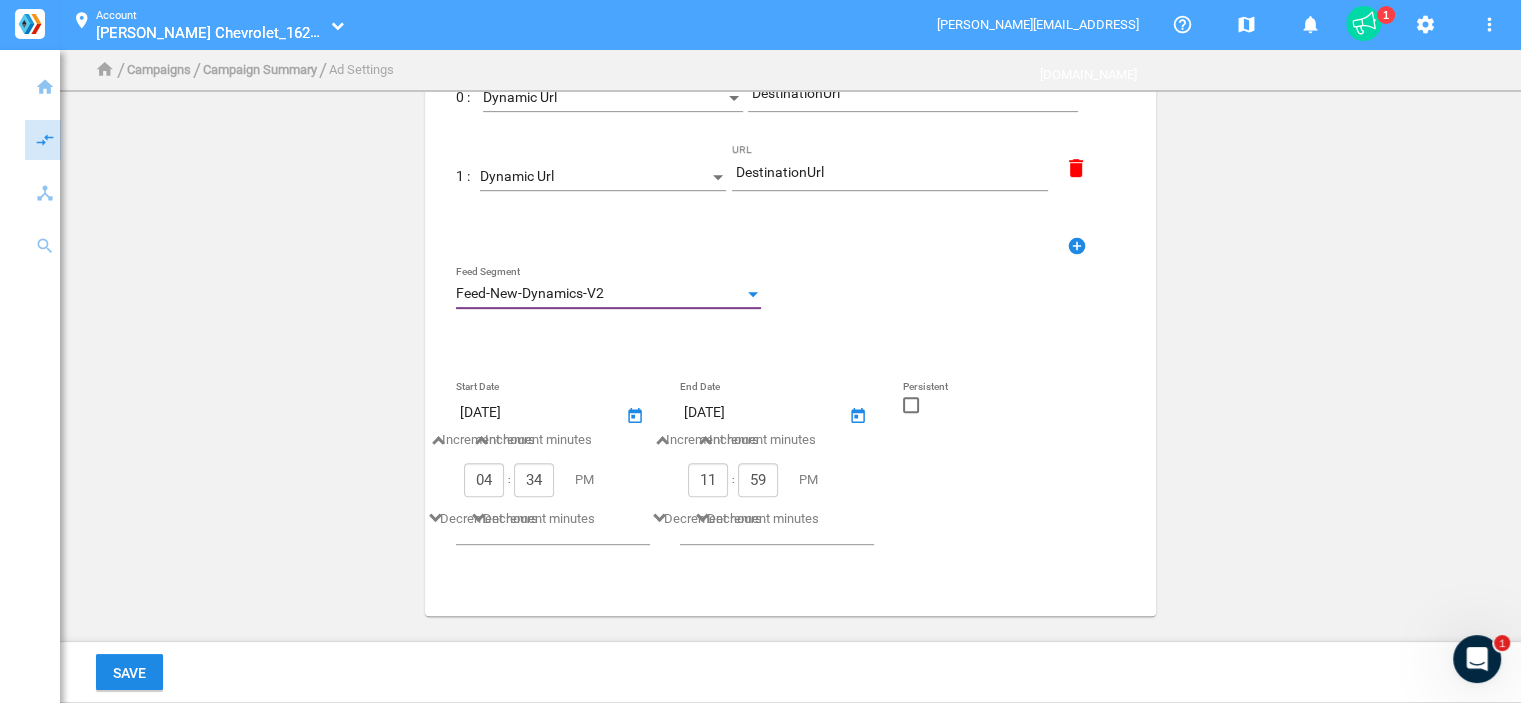 click 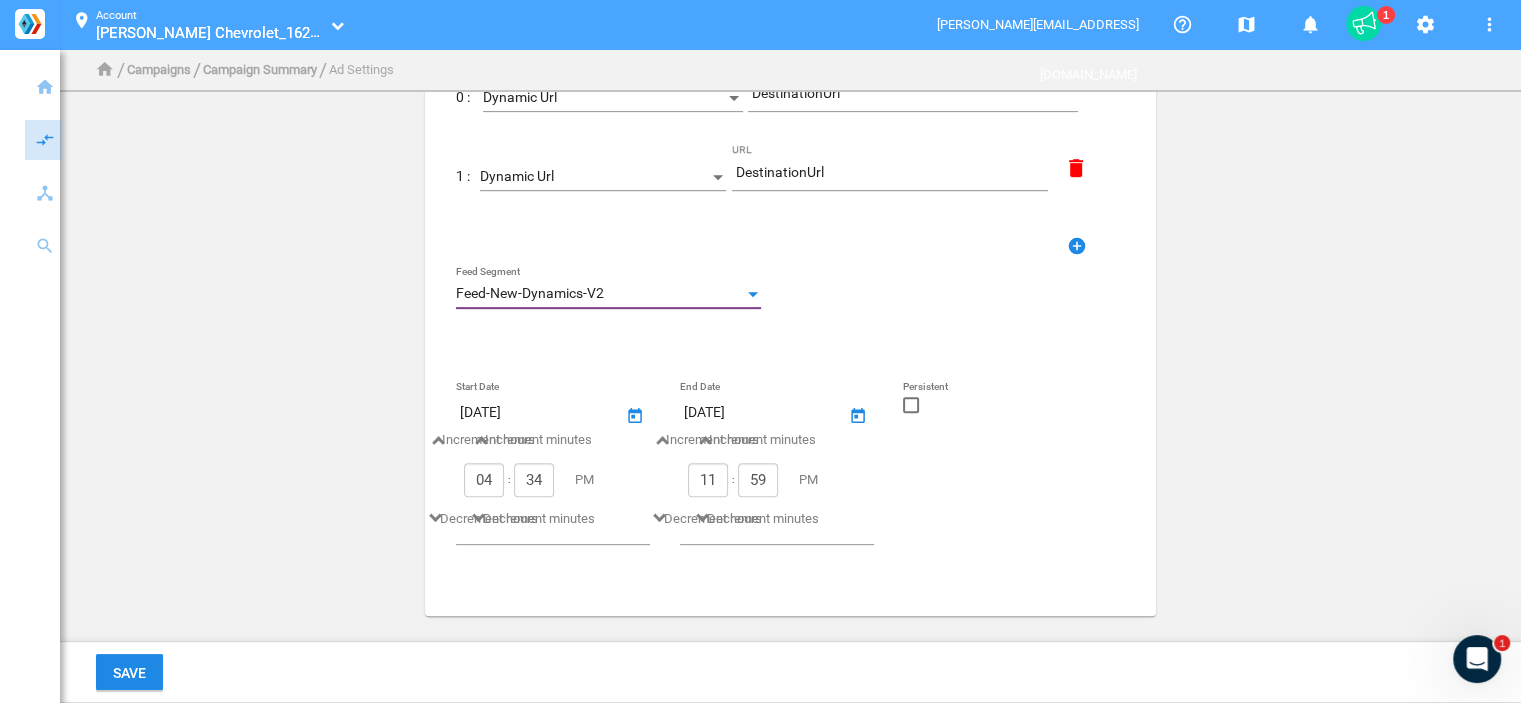 click at bounding box center (911, 412) 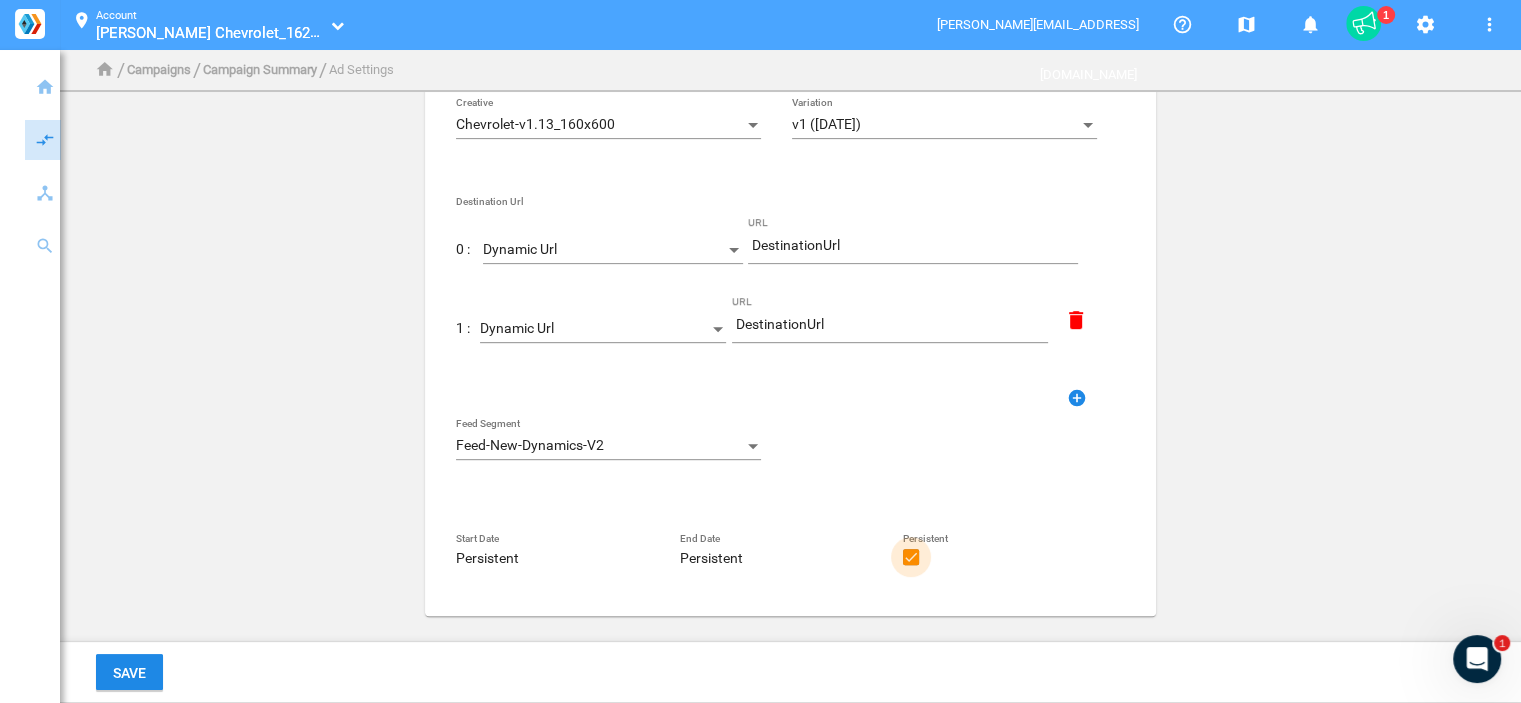 scroll, scrollTop: 676, scrollLeft: 0, axis: vertical 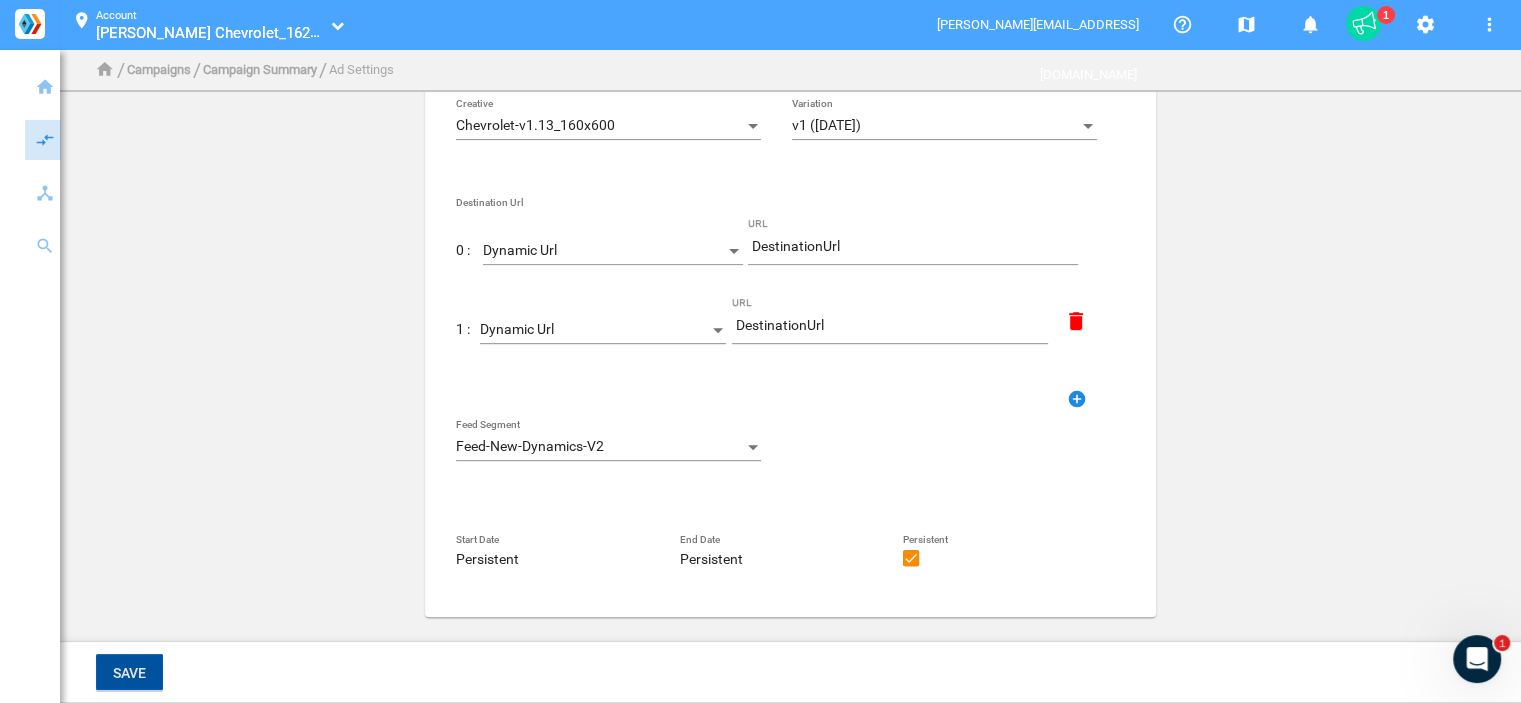 click on "Save" at bounding box center (129, 673) 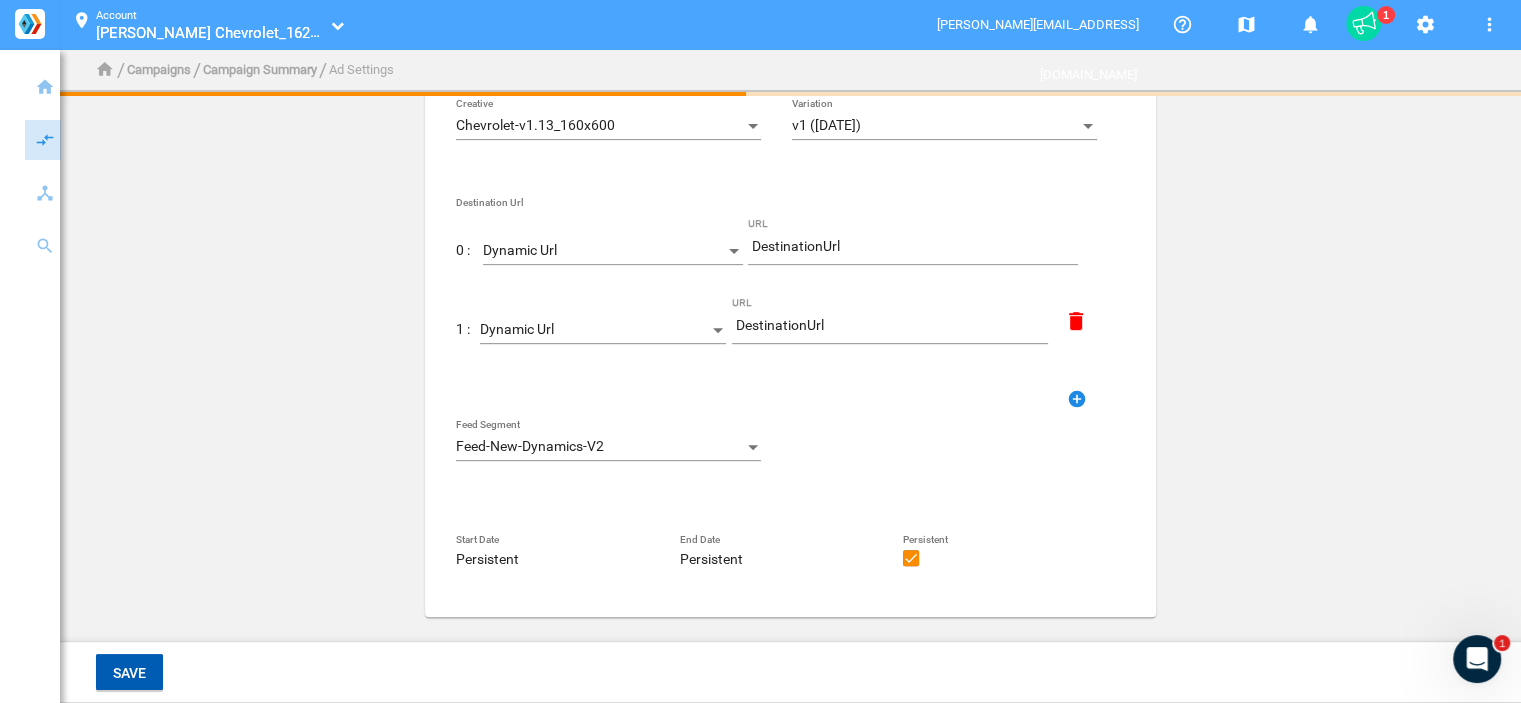 scroll, scrollTop: 0, scrollLeft: 0, axis: both 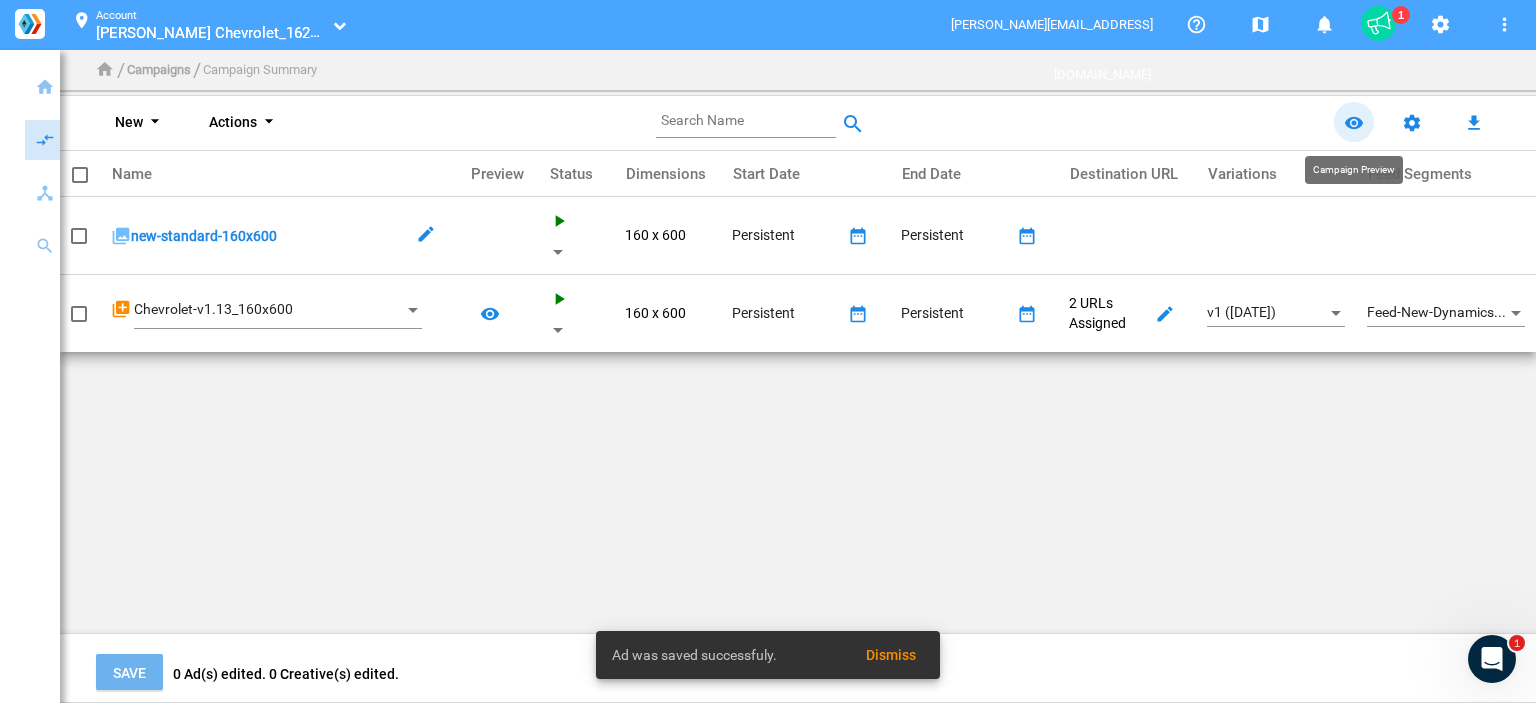 click on "remove_red_eye" 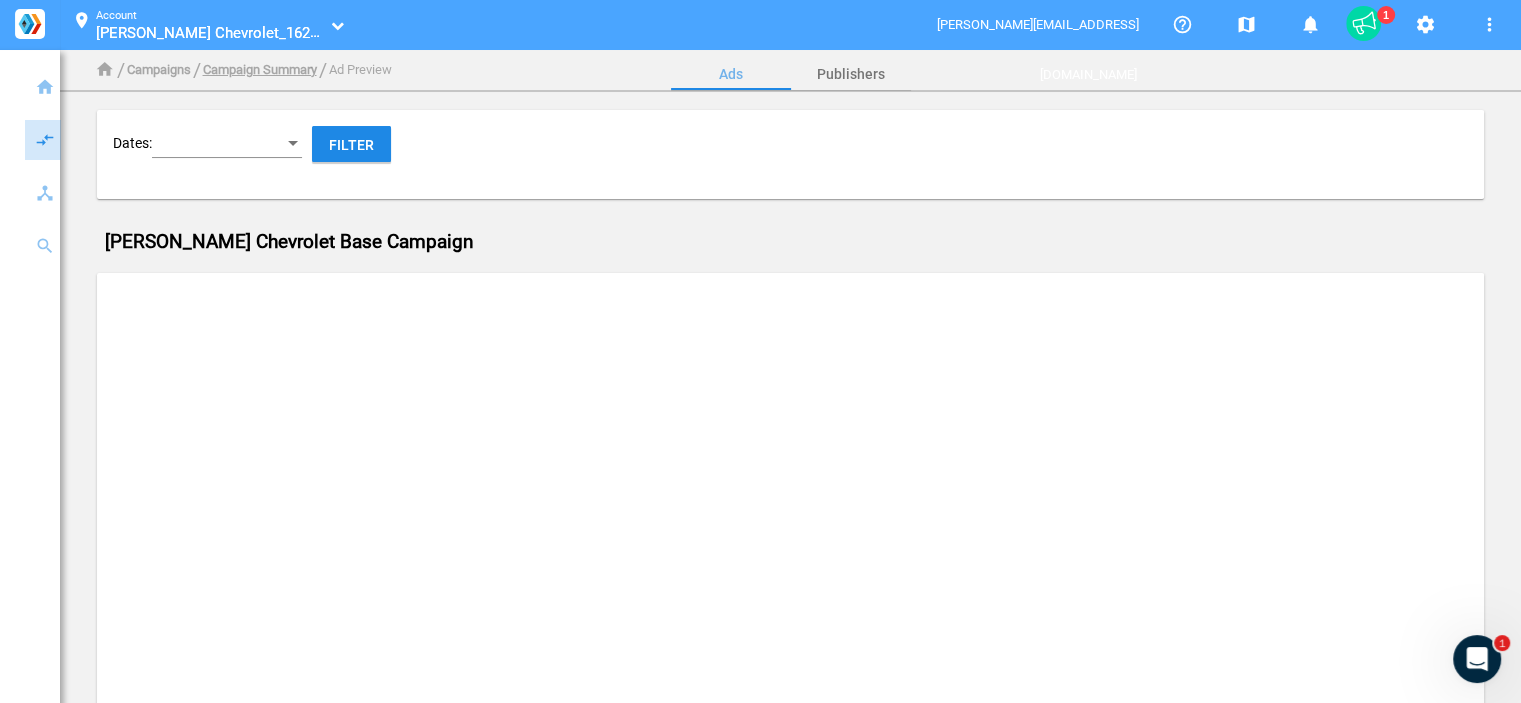 click on "Campaign Summary" at bounding box center (260, 69) 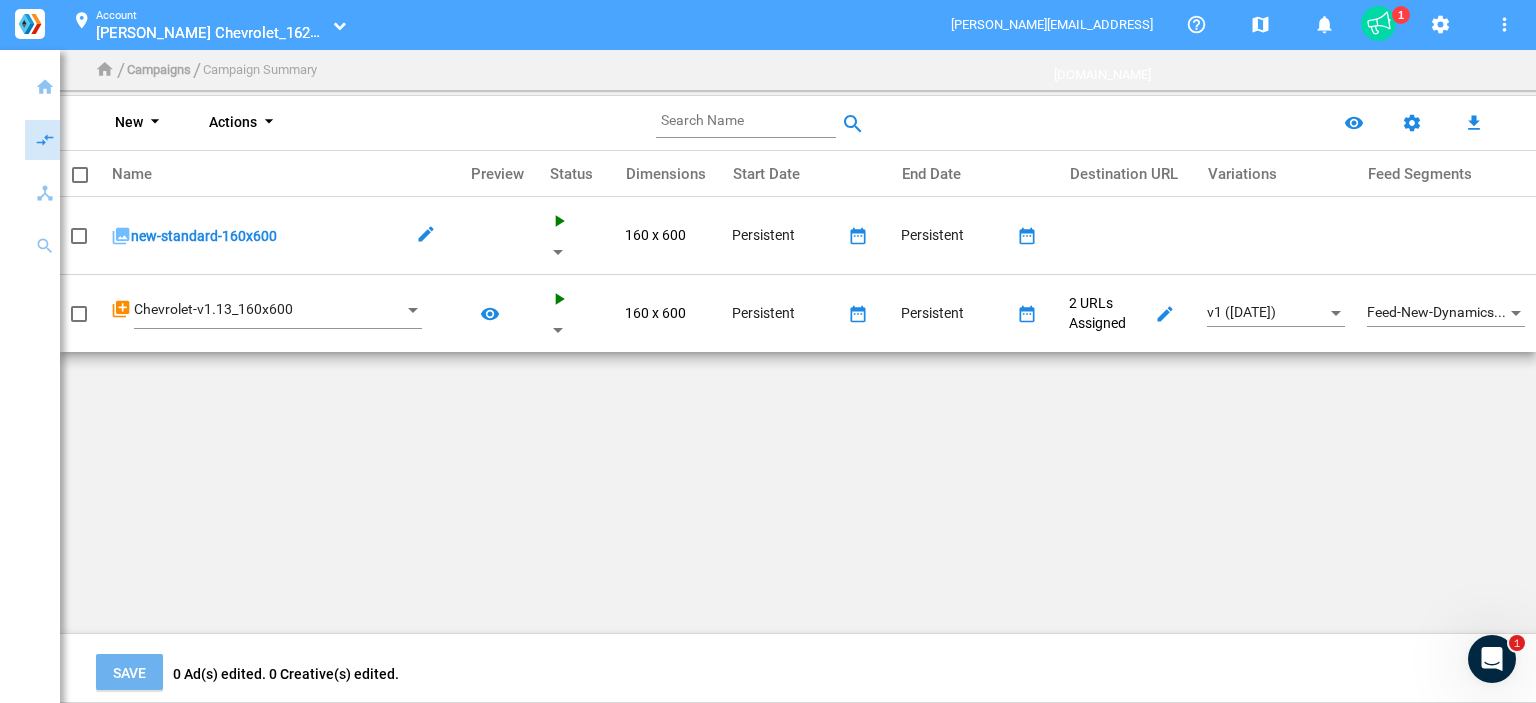 click on "New  arrow_drop_down" at bounding box center [141, 122] 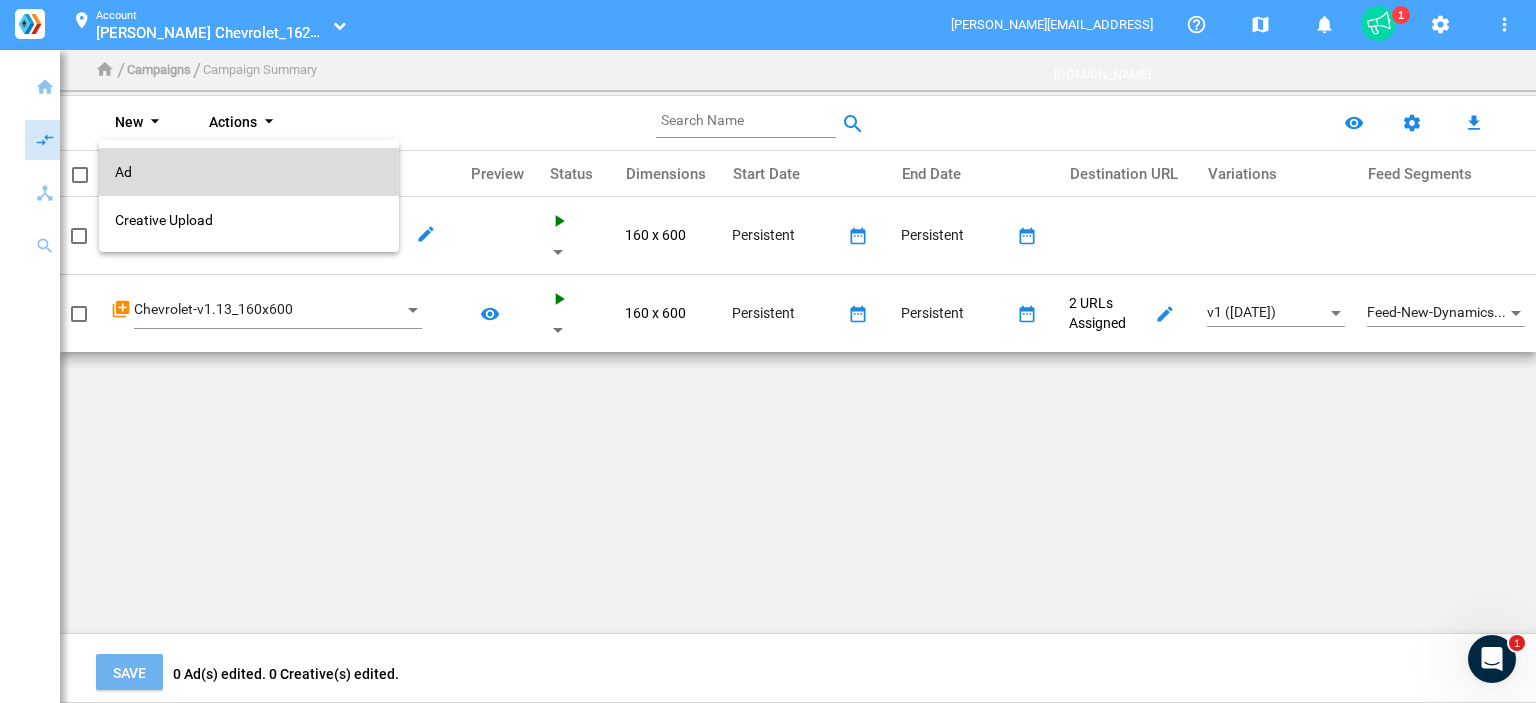 click on "Ad" at bounding box center (249, 172) 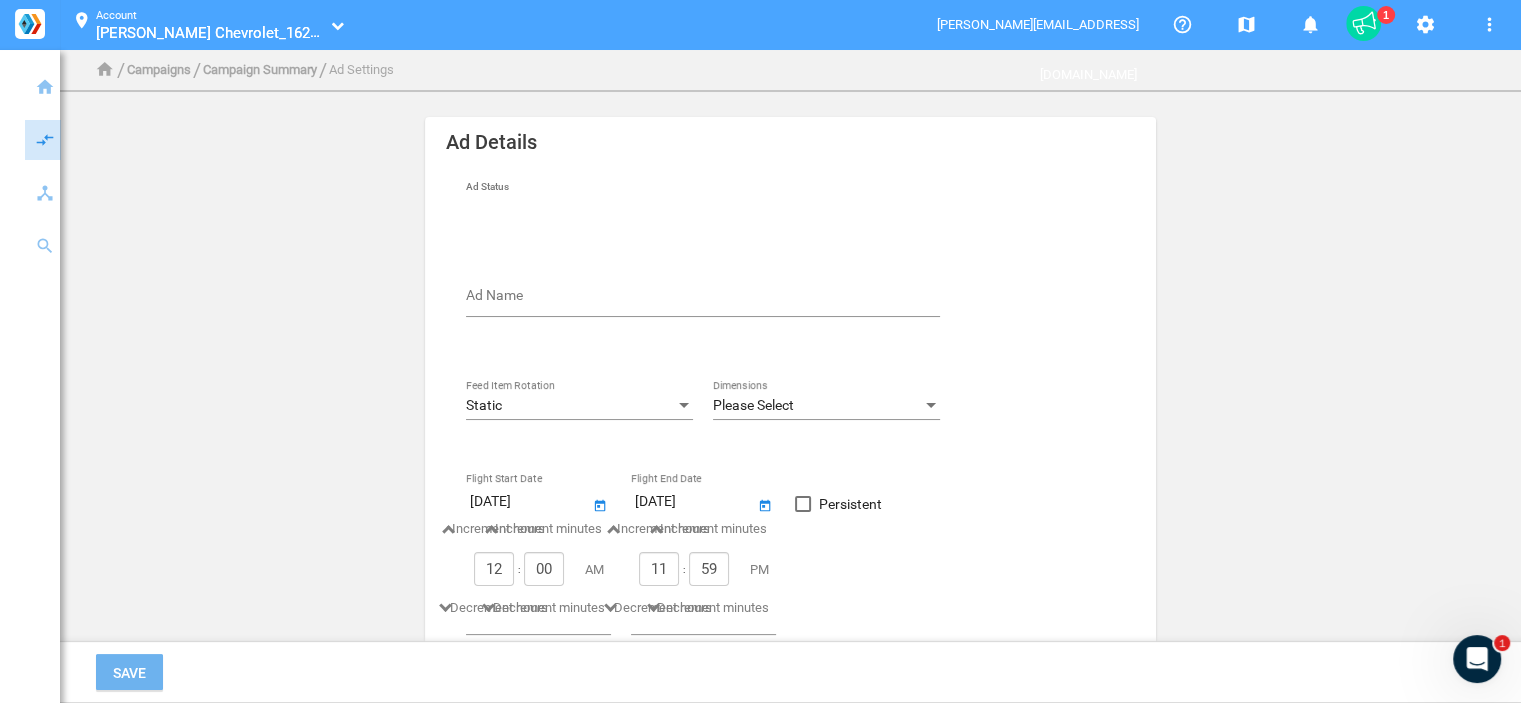 click on "Ad Name" at bounding box center (707, 299) 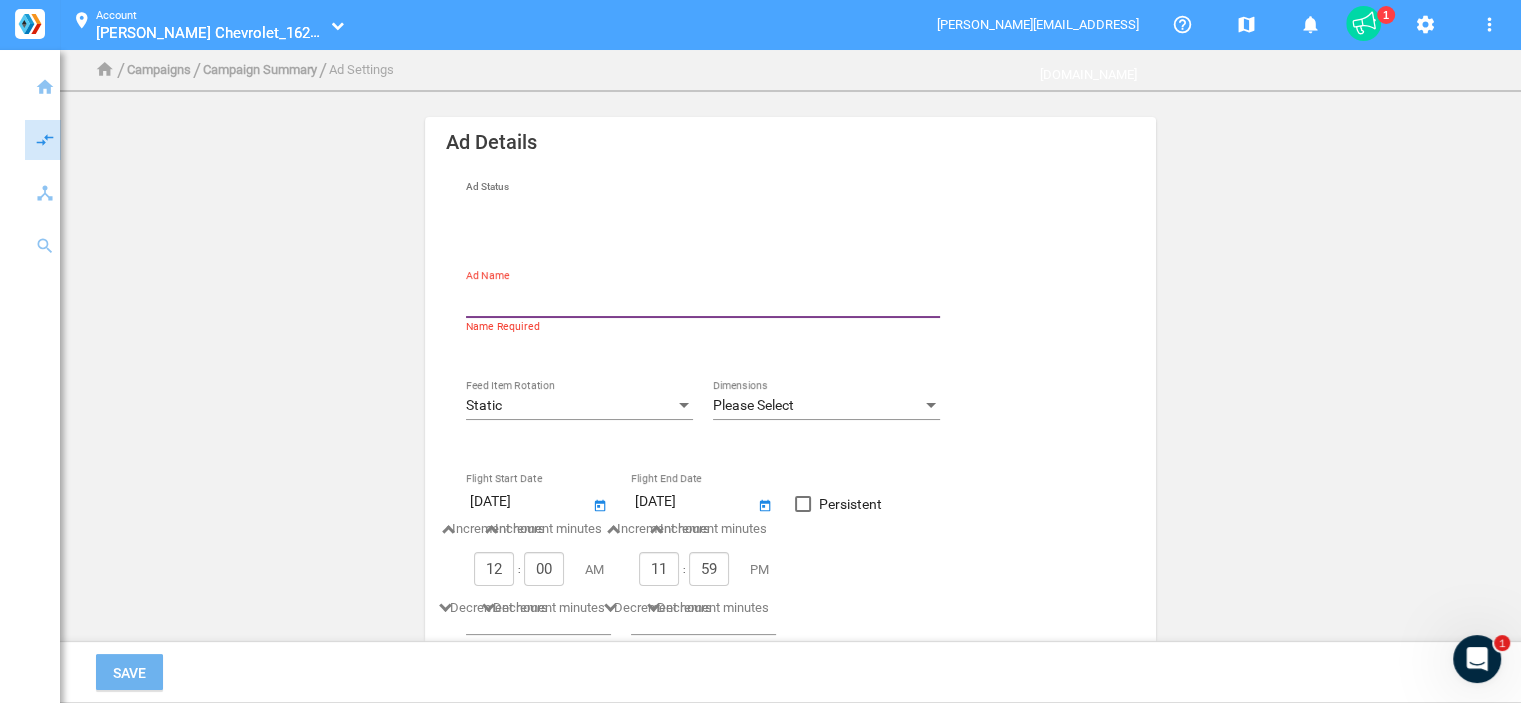 type on "new-standard-728x90" 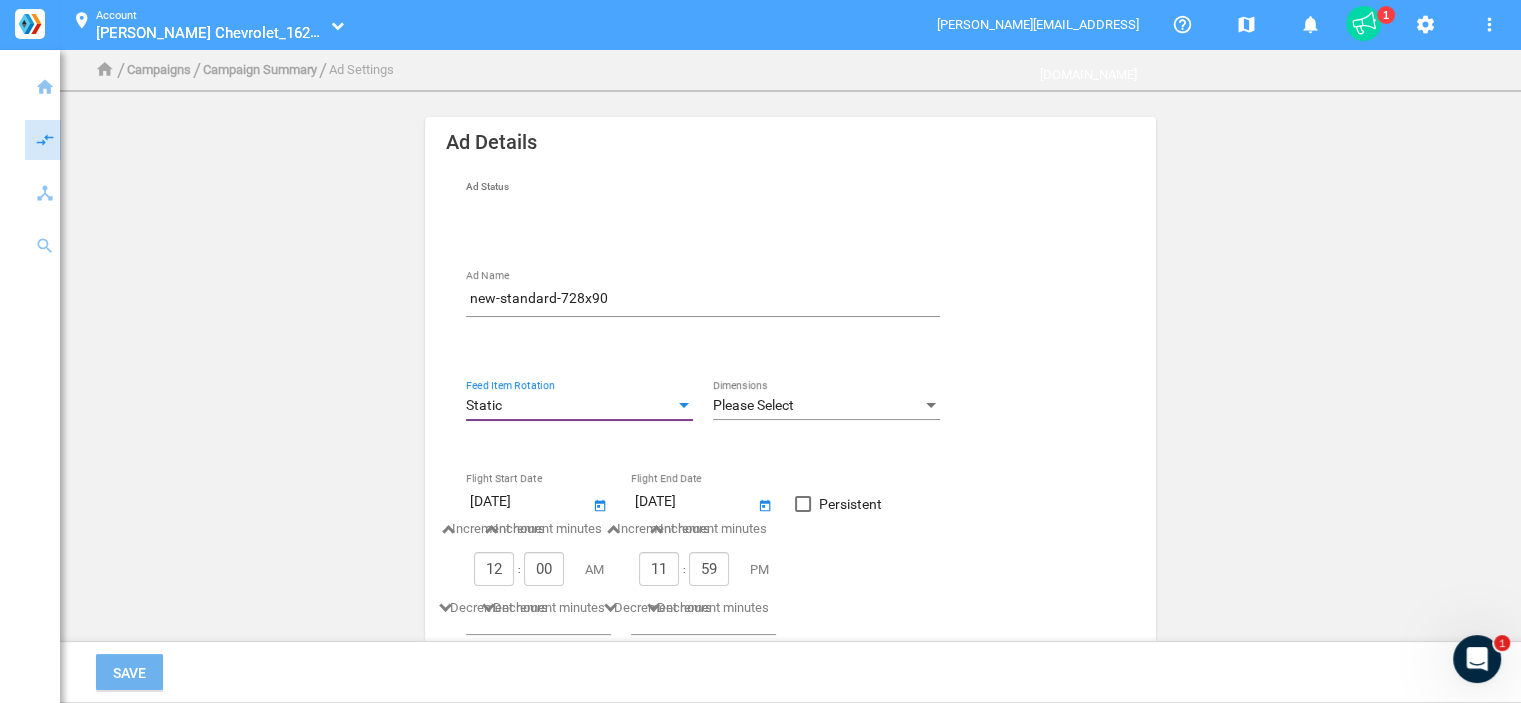 click on "Static" at bounding box center [570, 406] 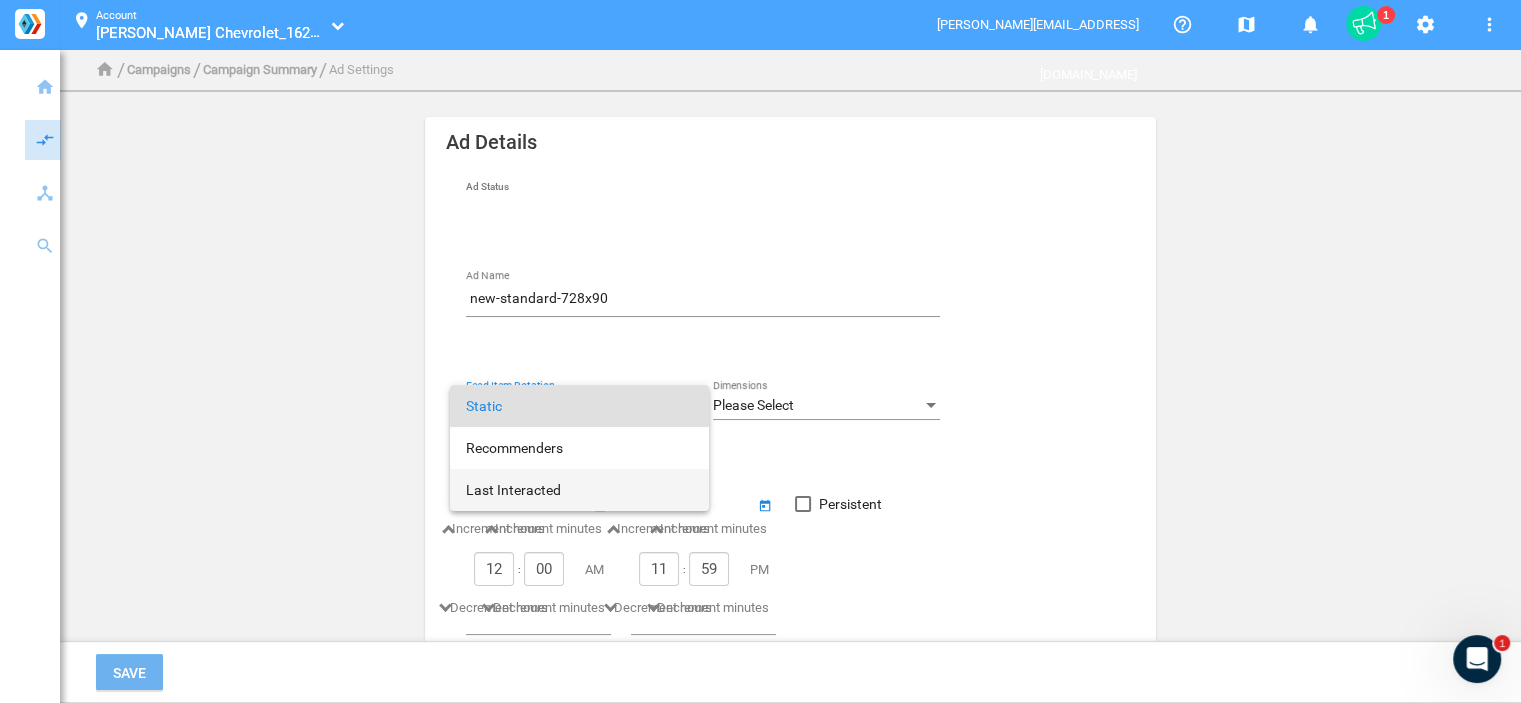 click on "Last Interacted" at bounding box center [579, 490] 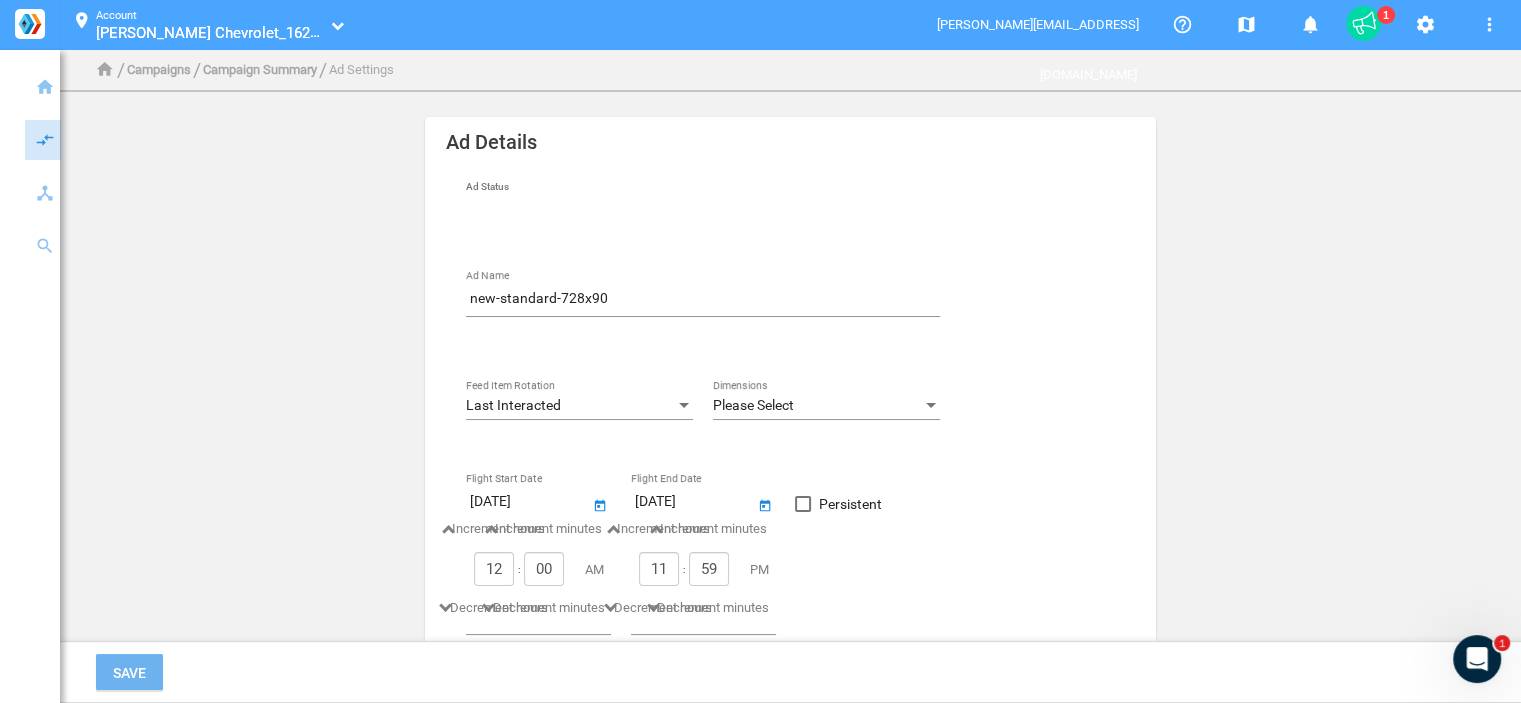 click on "Please Select Dimensions" 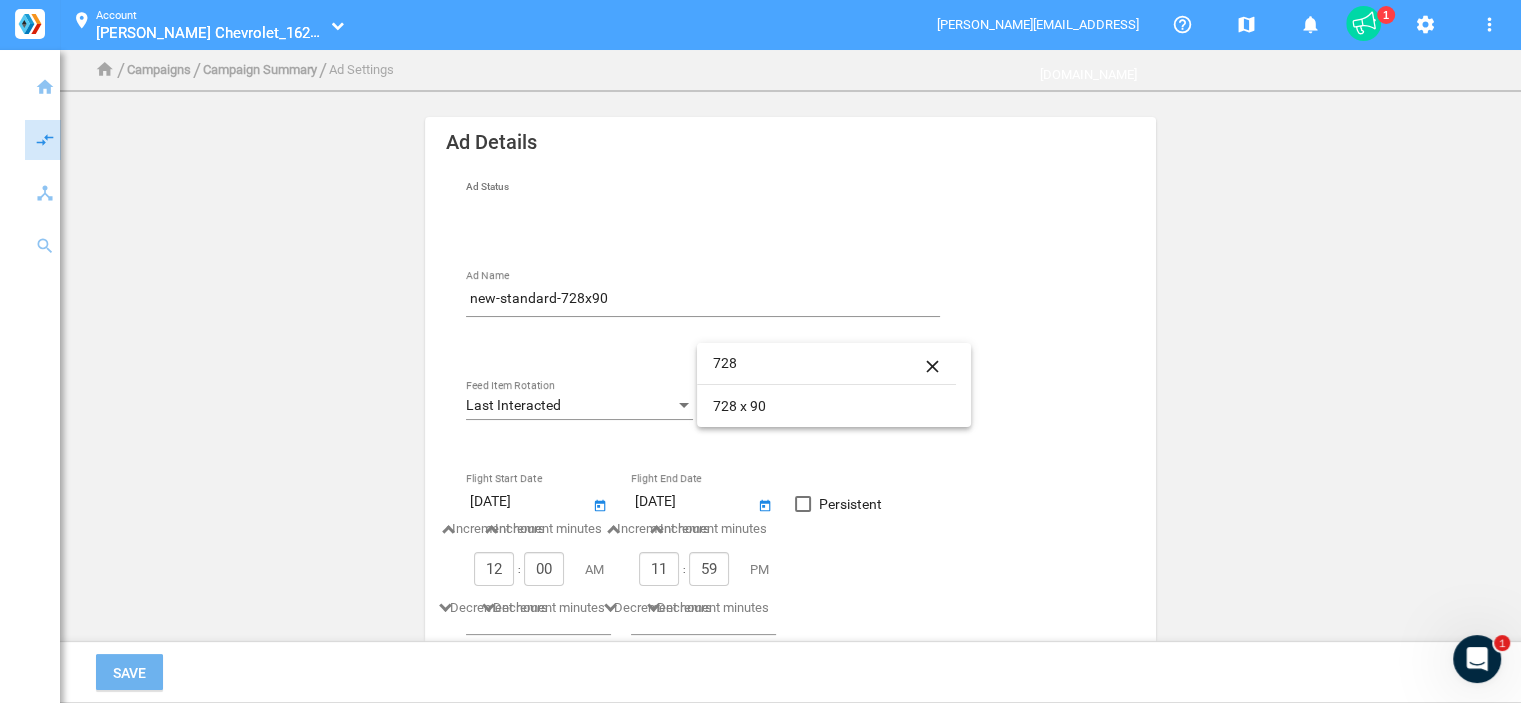type on "728" 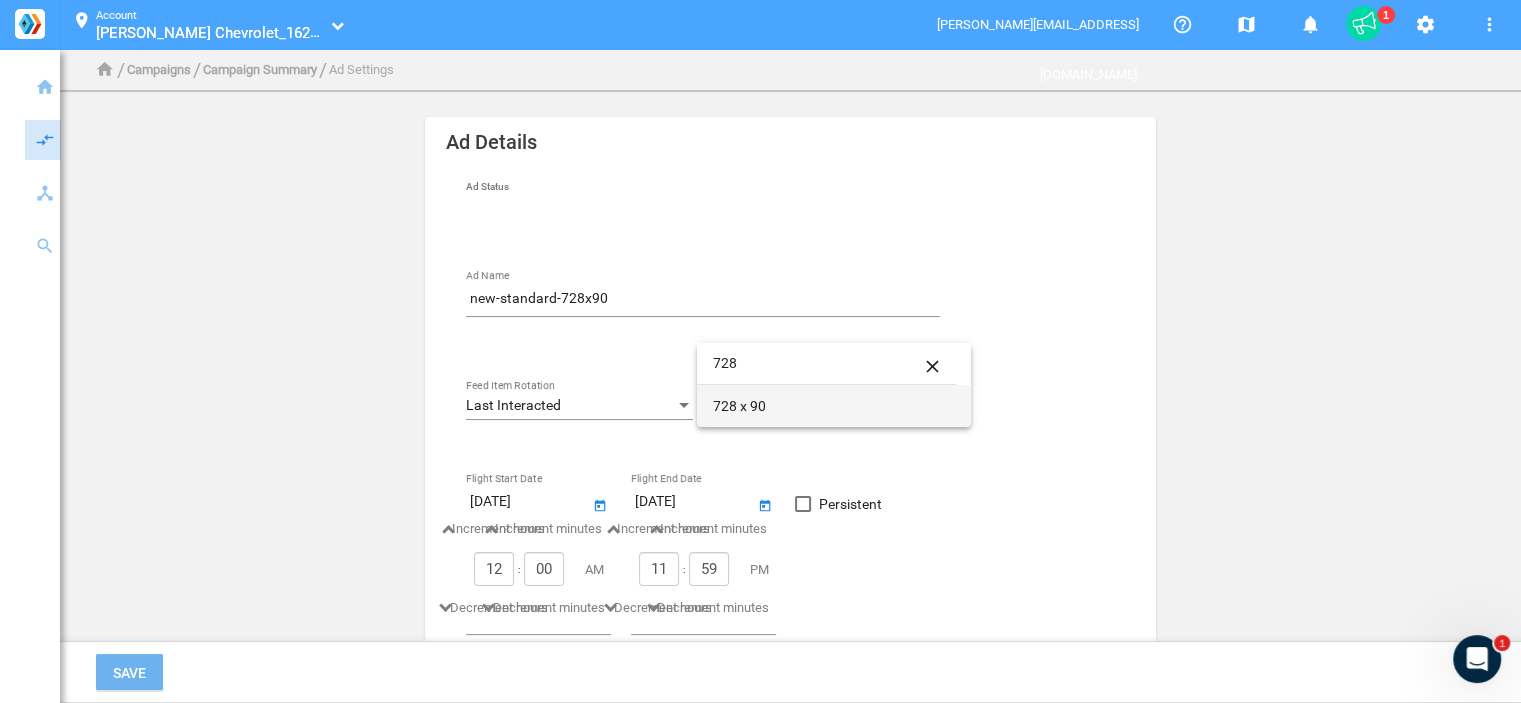 click on "728 x 90" at bounding box center [834, 406] 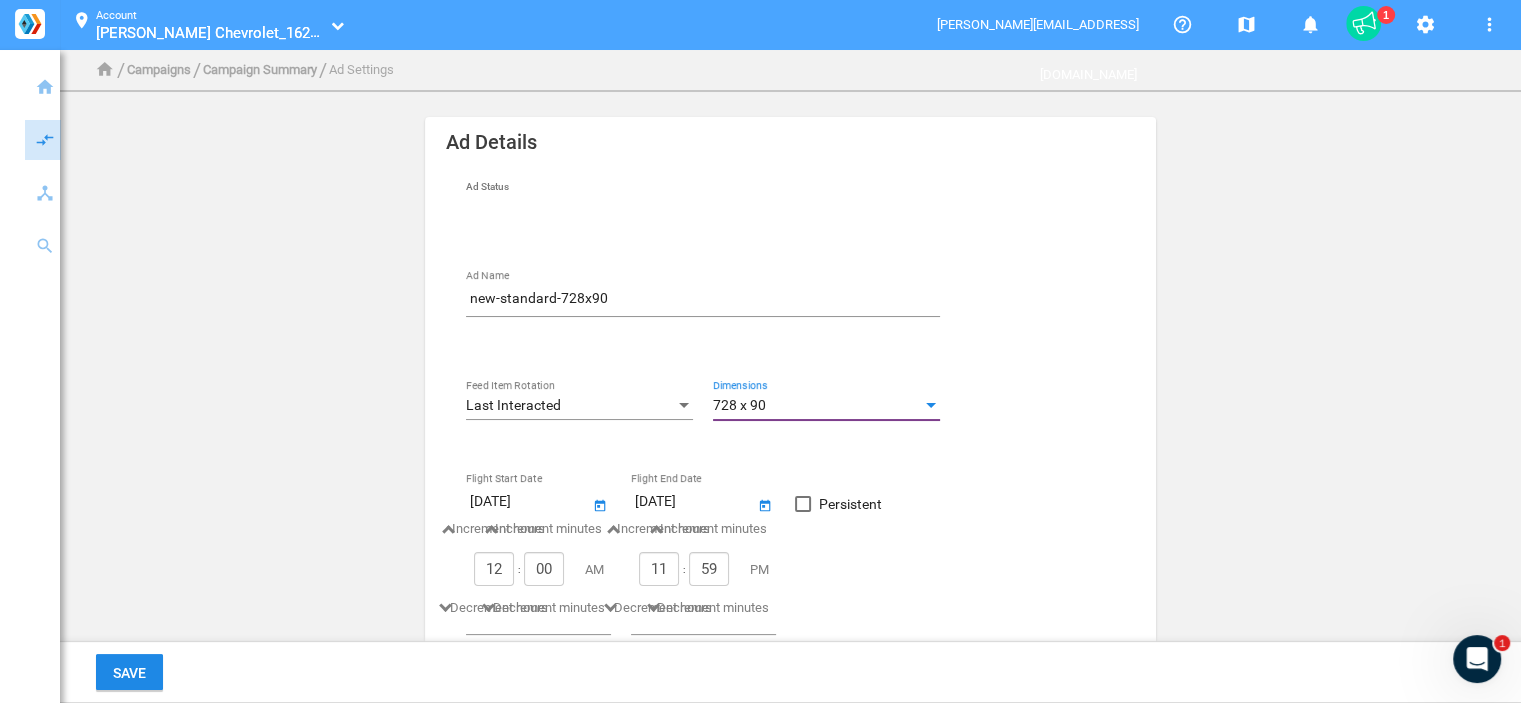 click on "Persistent" at bounding box center [850, 504] 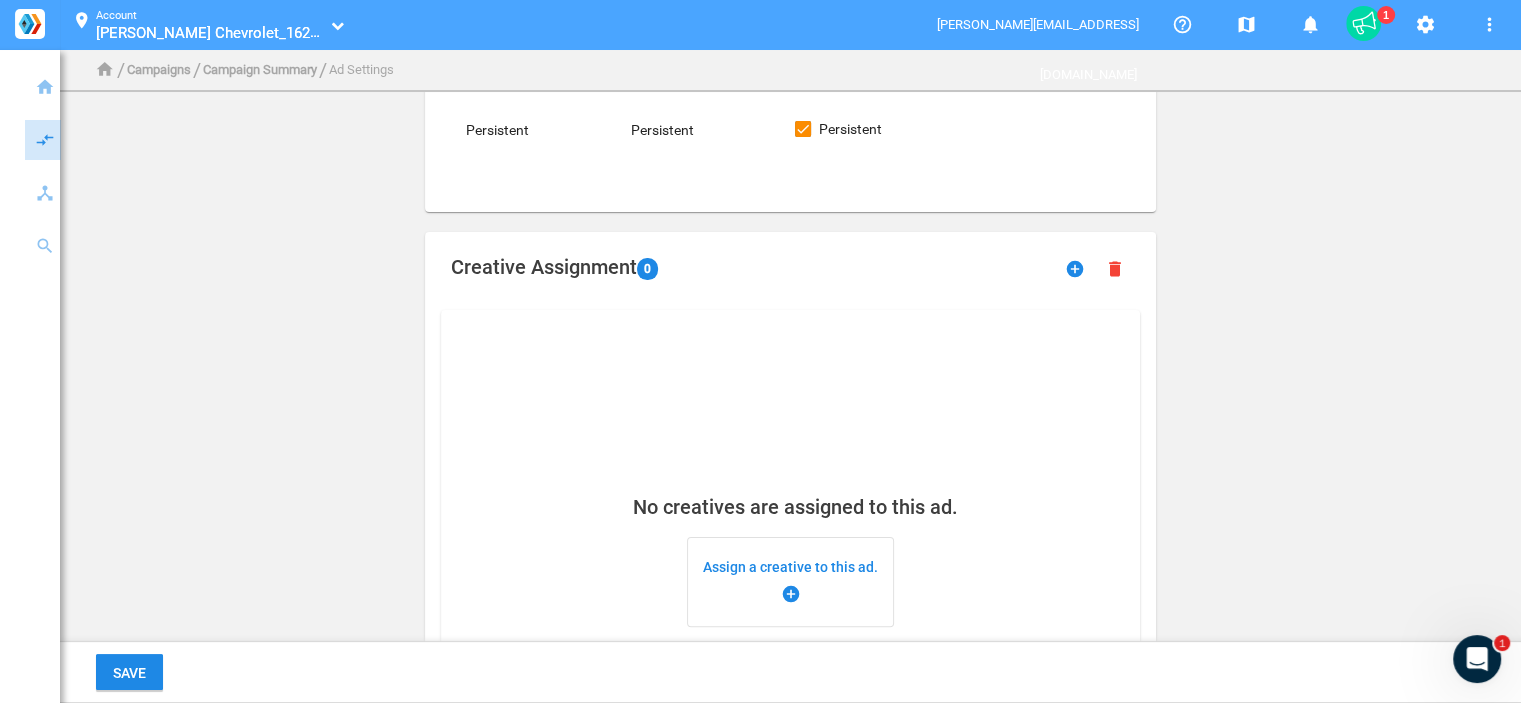 scroll, scrollTop: 382, scrollLeft: 0, axis: vertical 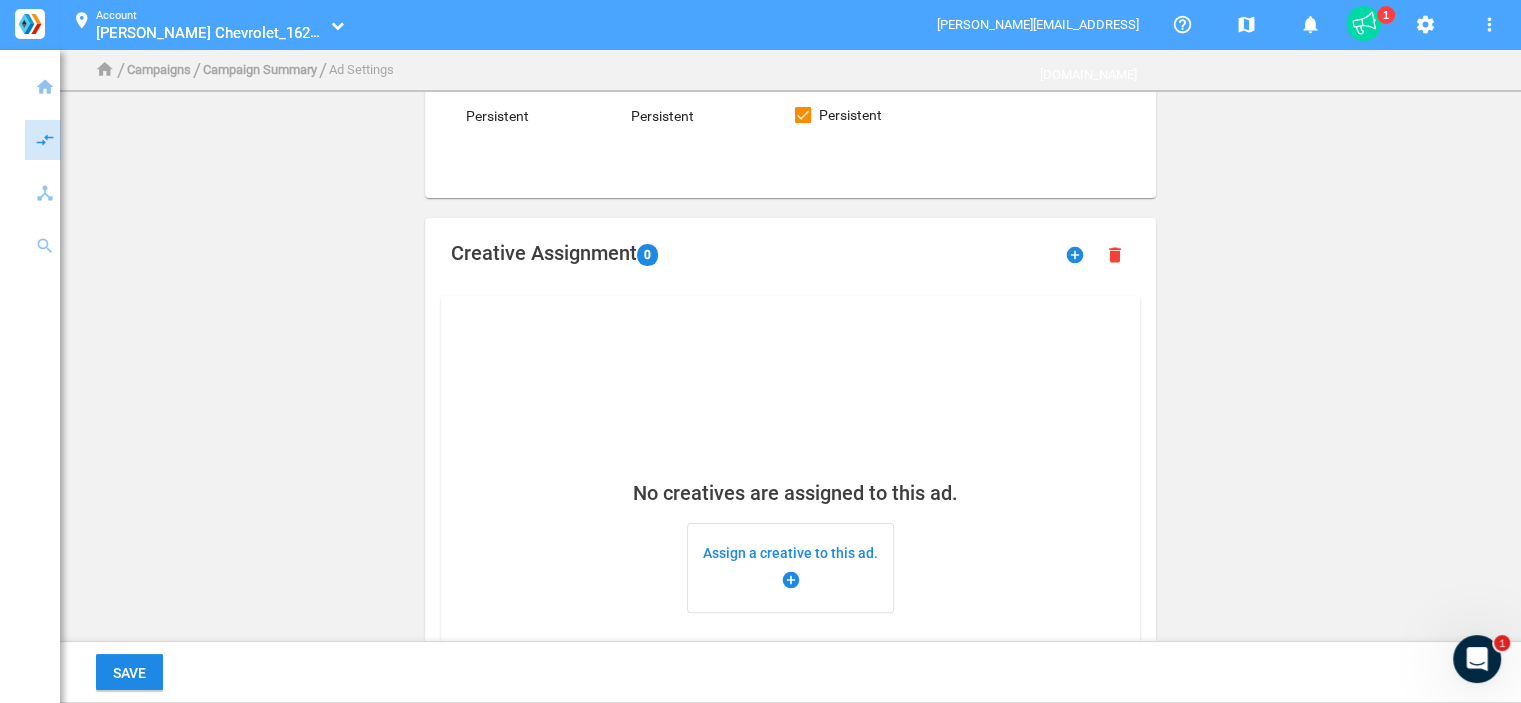 click on "Assign a creative to this ad.  add_circle" at bounding box center (790, 568) 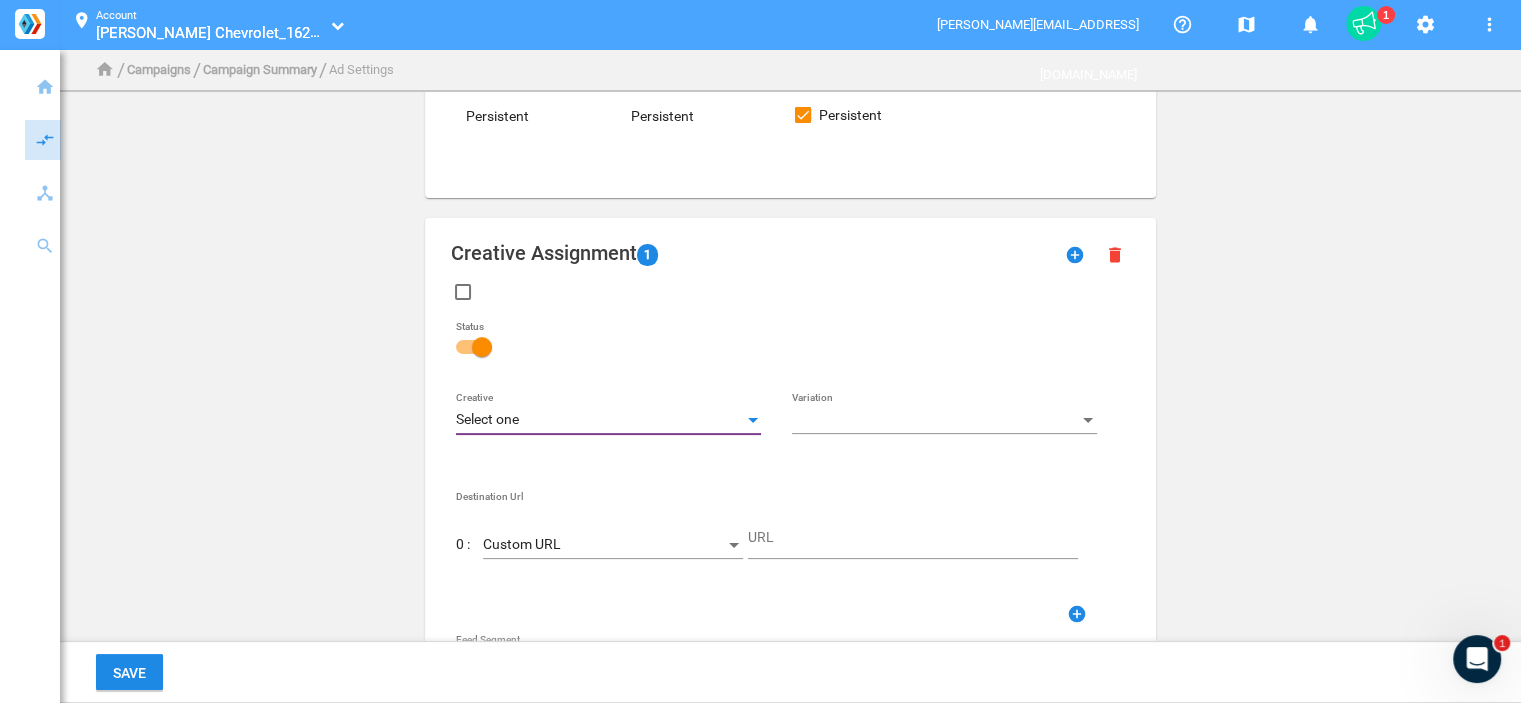 click on "Select one" at bounding box center [599, 420] 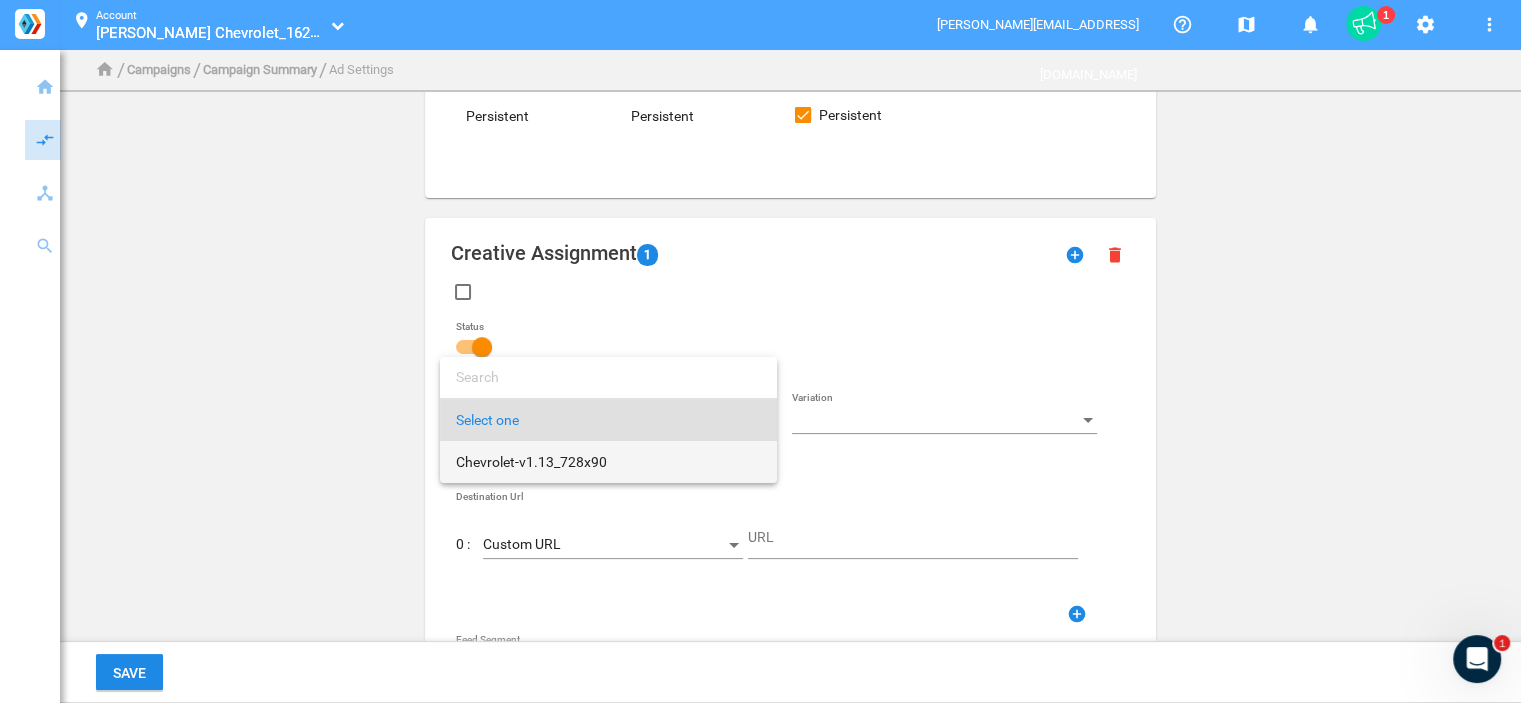 click on "Chevrolet-v1.13_728x90" at bounding box center (608, 462) 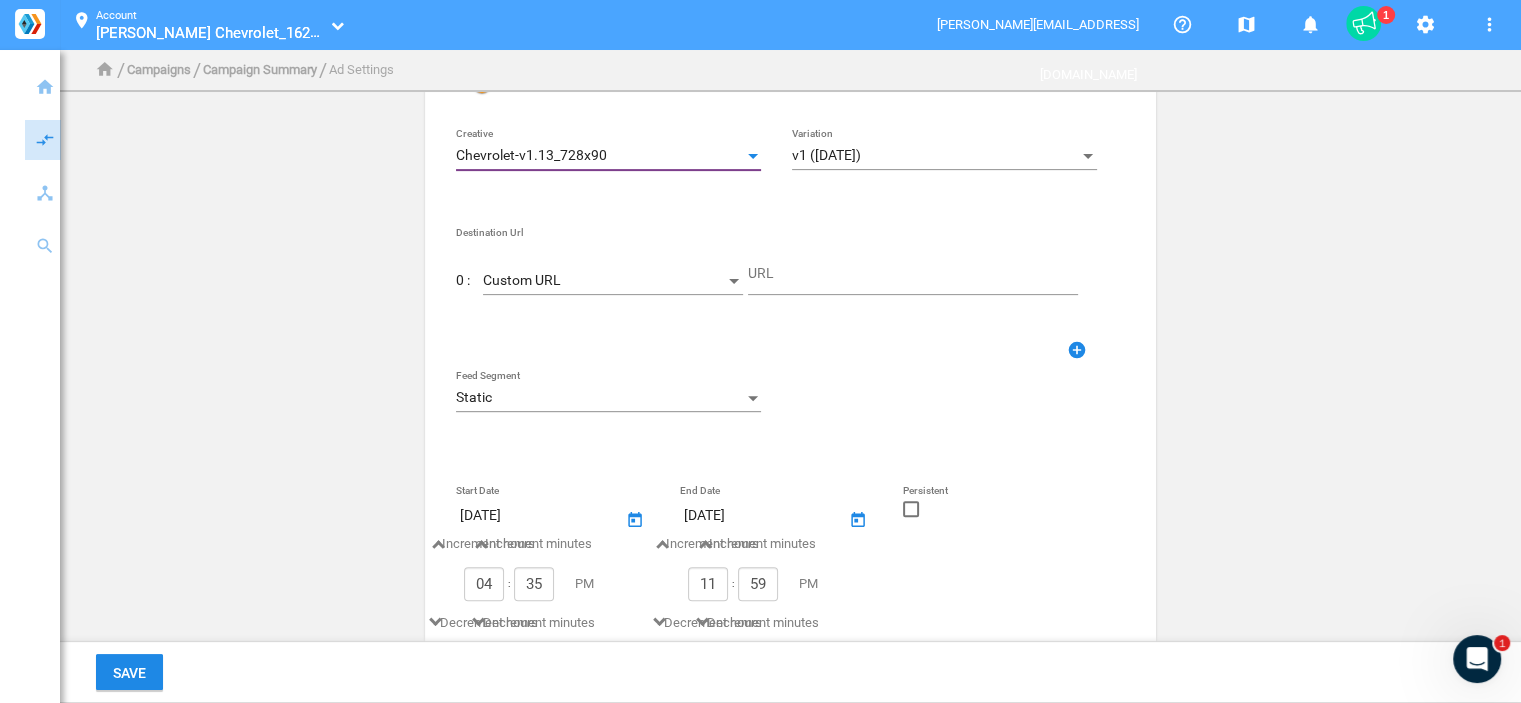 scroll, scrollTop: 650, scrollLeft: 0, axis: vertical 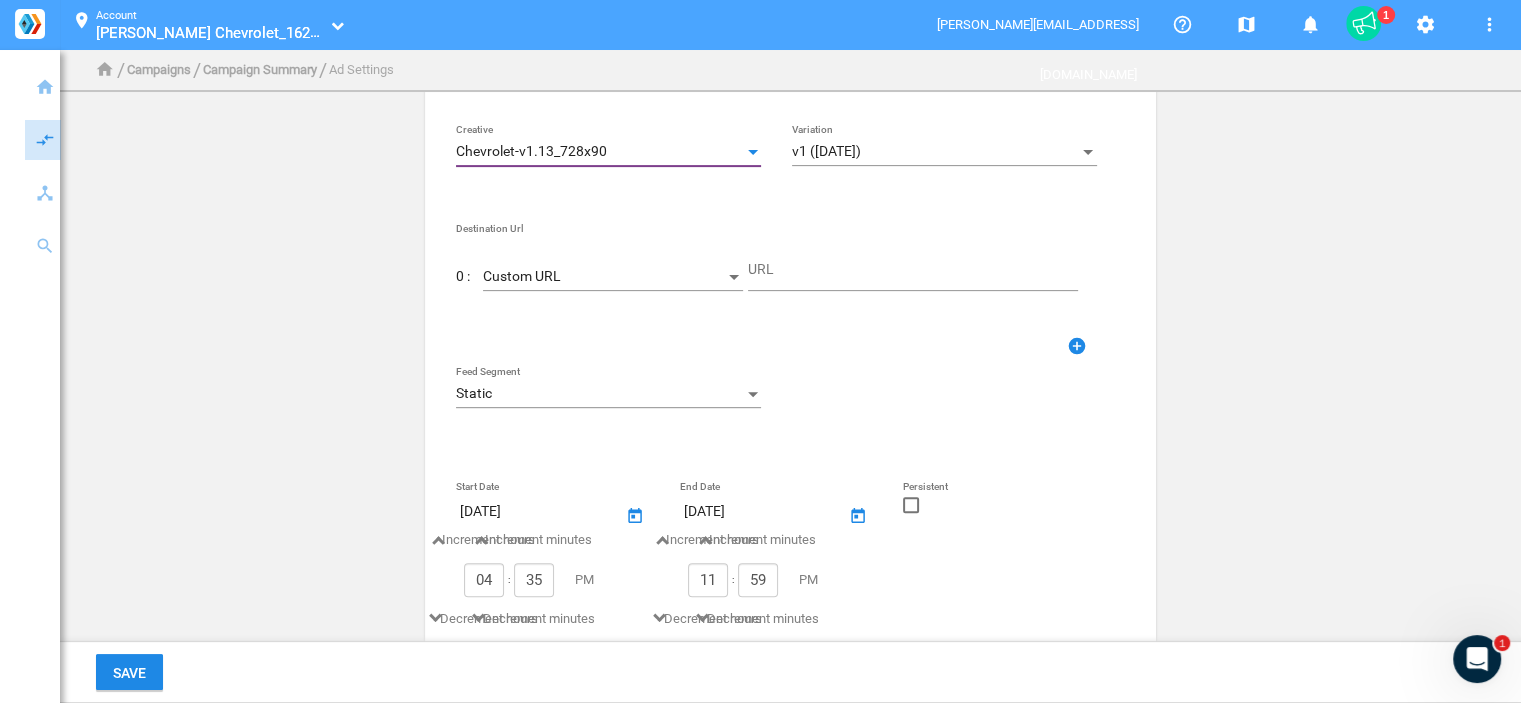 click at bounding box center [734, 277] 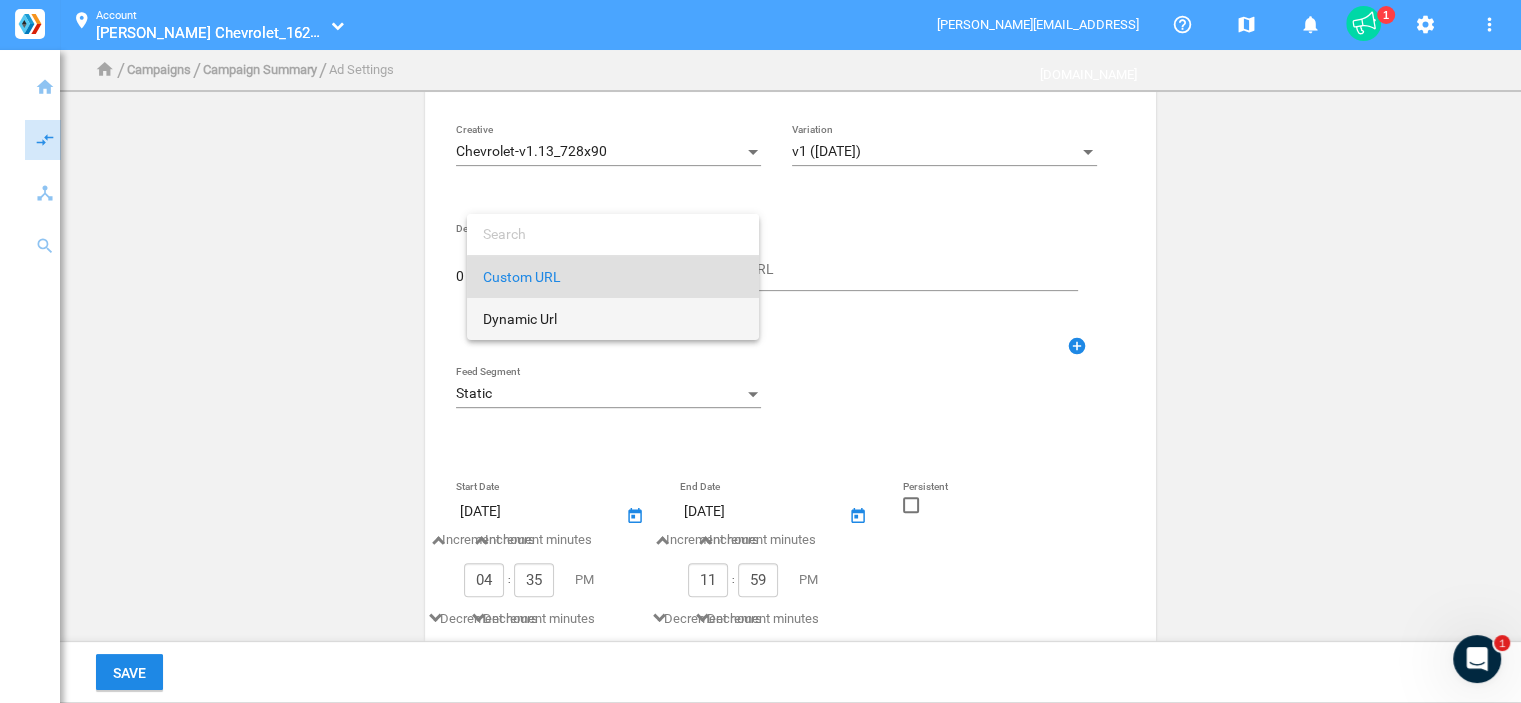 click on "Dynamic Url" at bounding box center (613, 319) 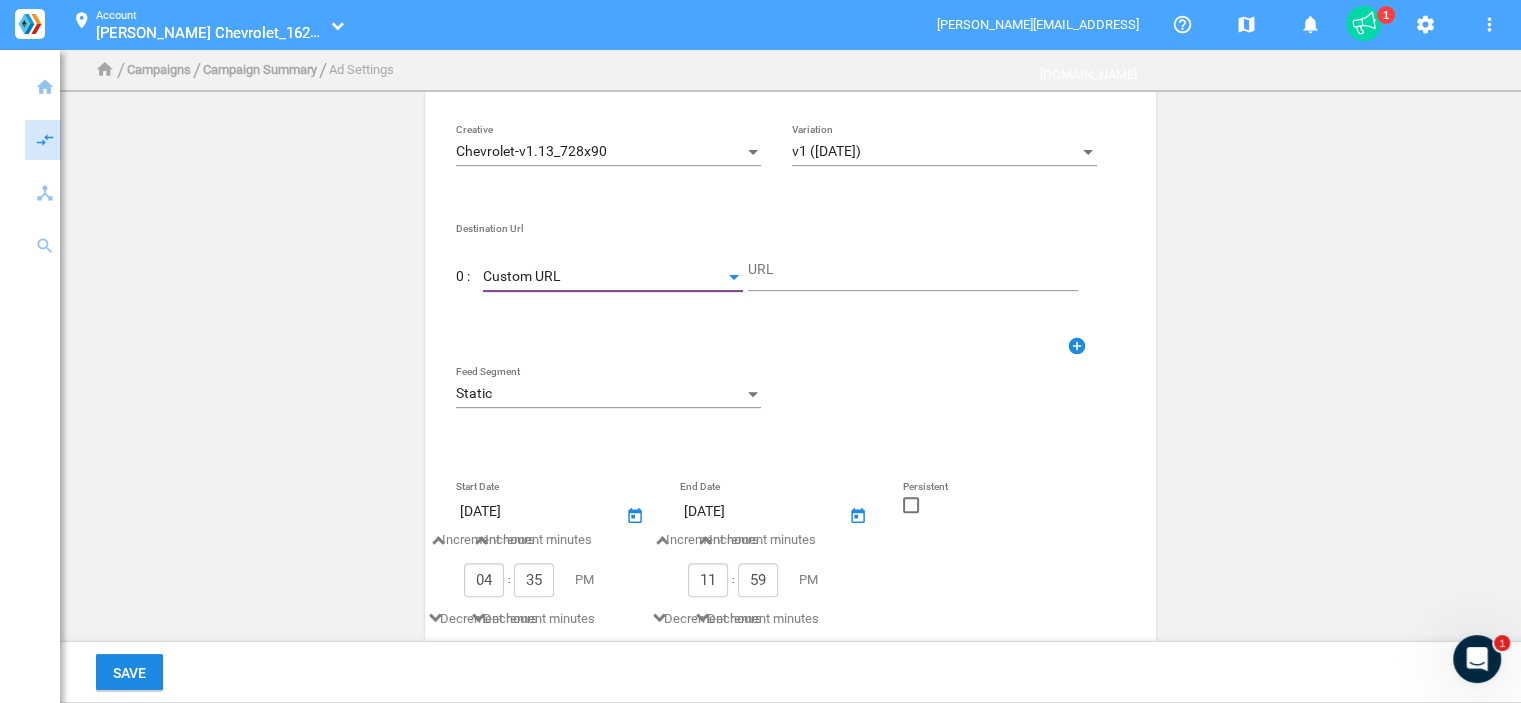 type on "DestinationUrl" 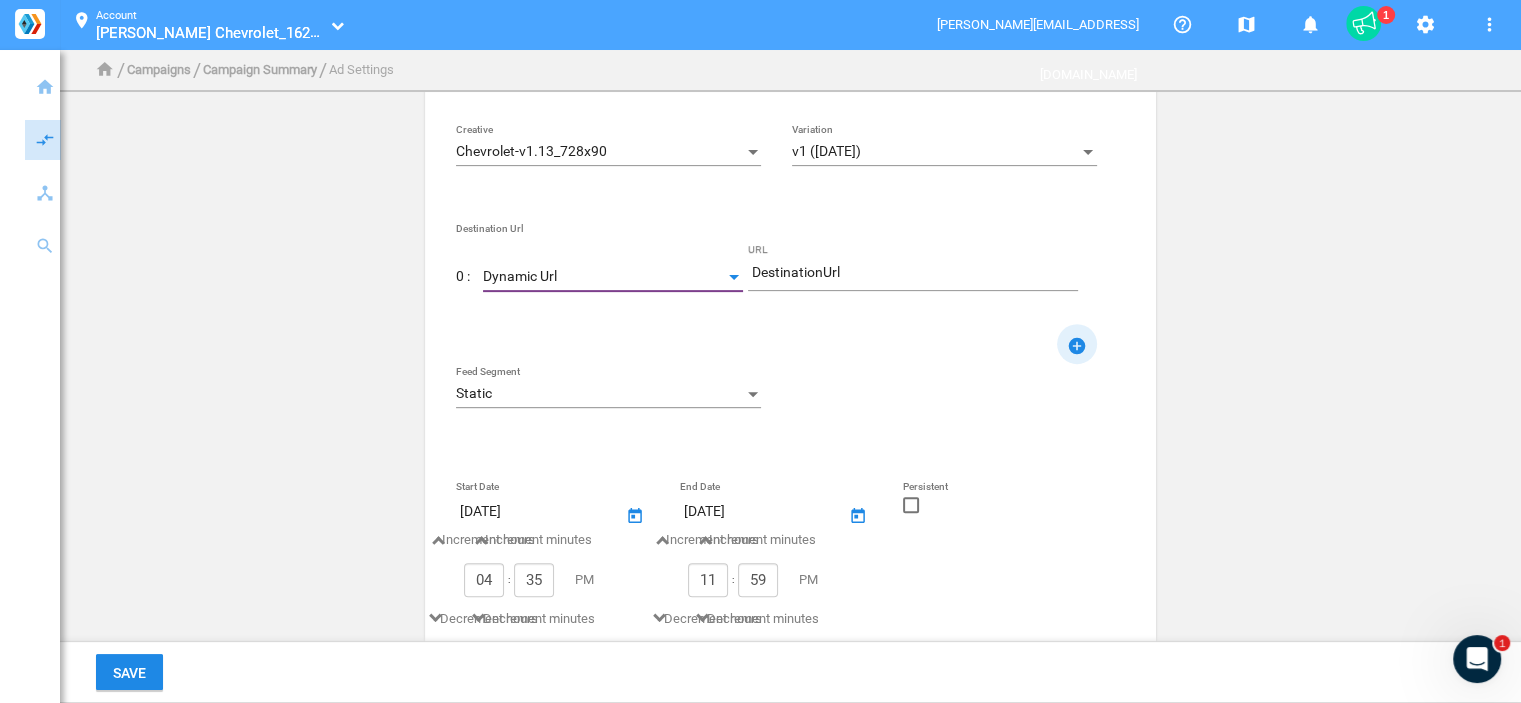 click on "add_circle" 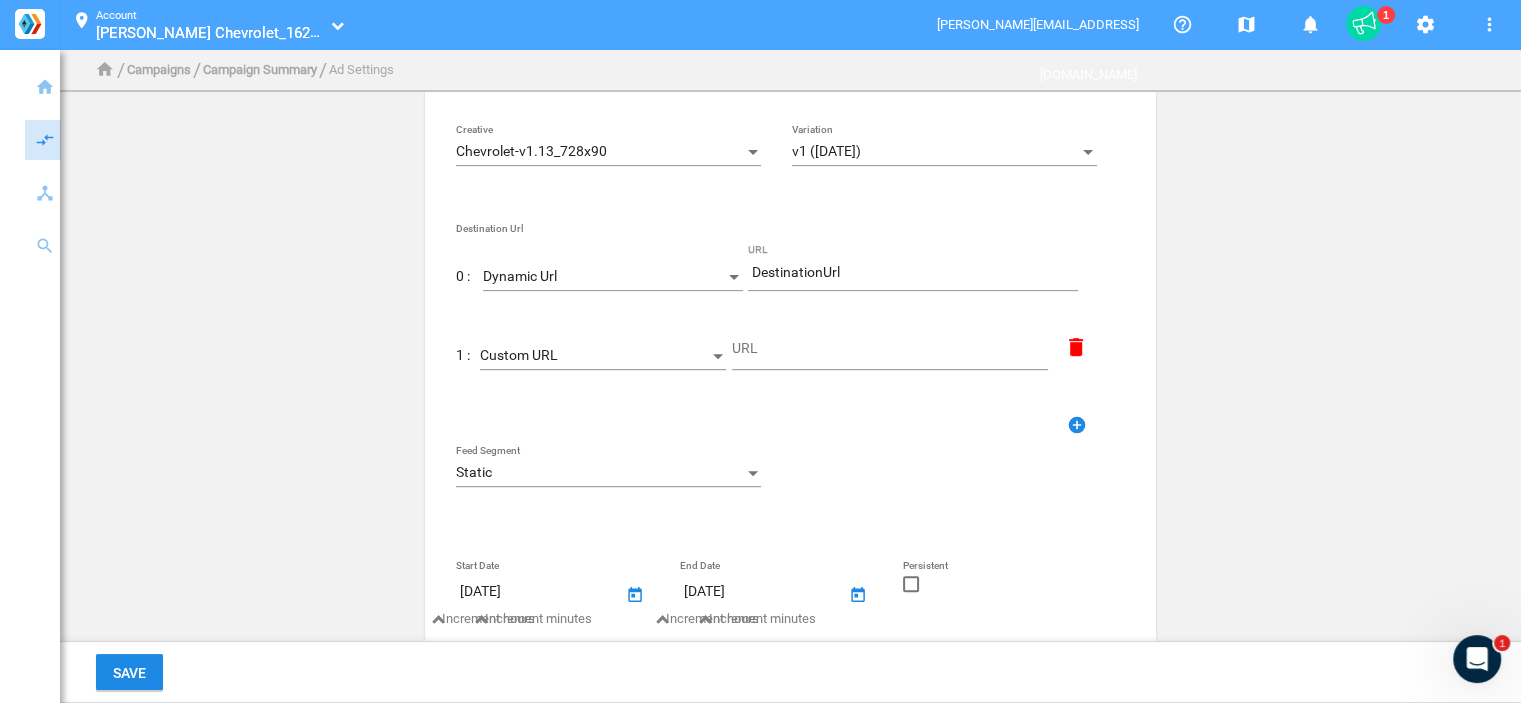 click on "Custom URL" at bounding box center (594, 356) 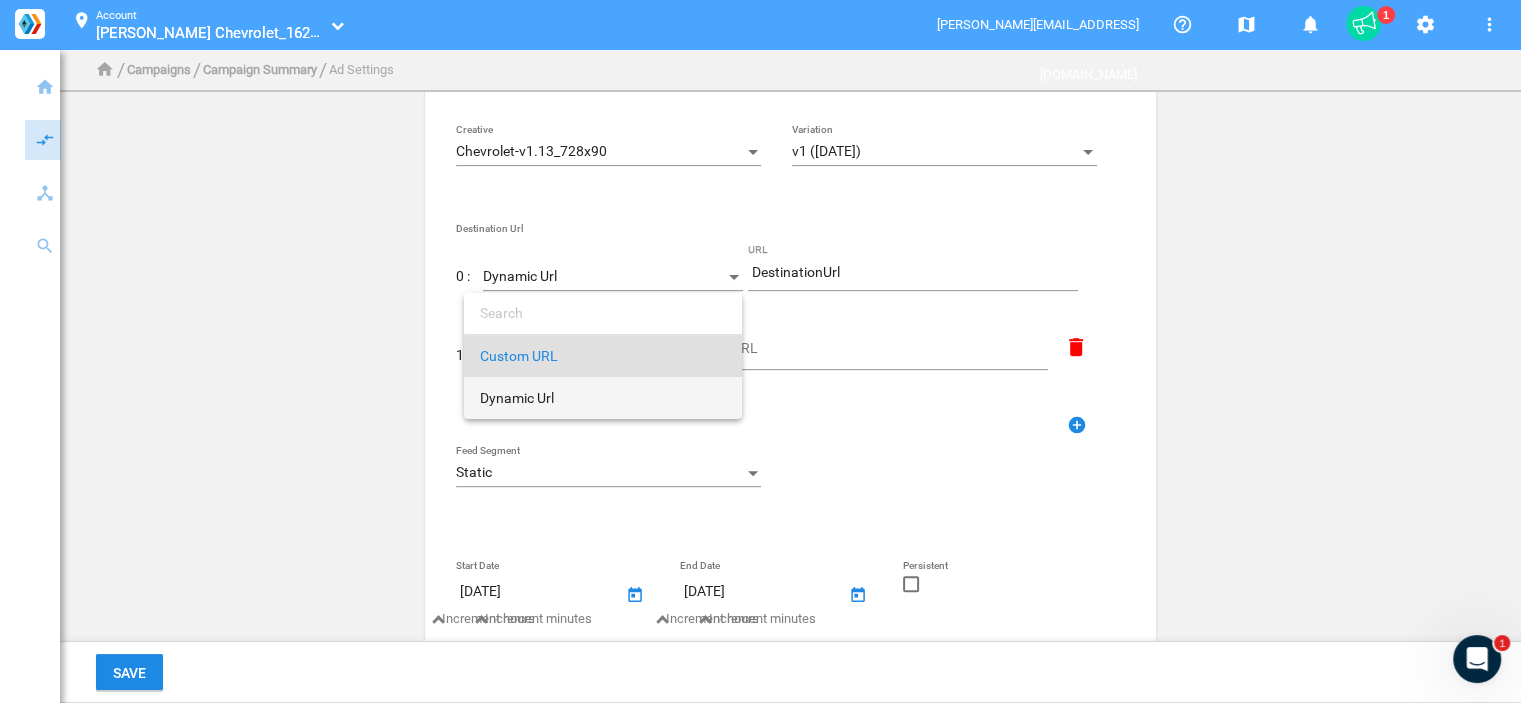 click on "Dynamic Url" at bounding box center (603, 398) 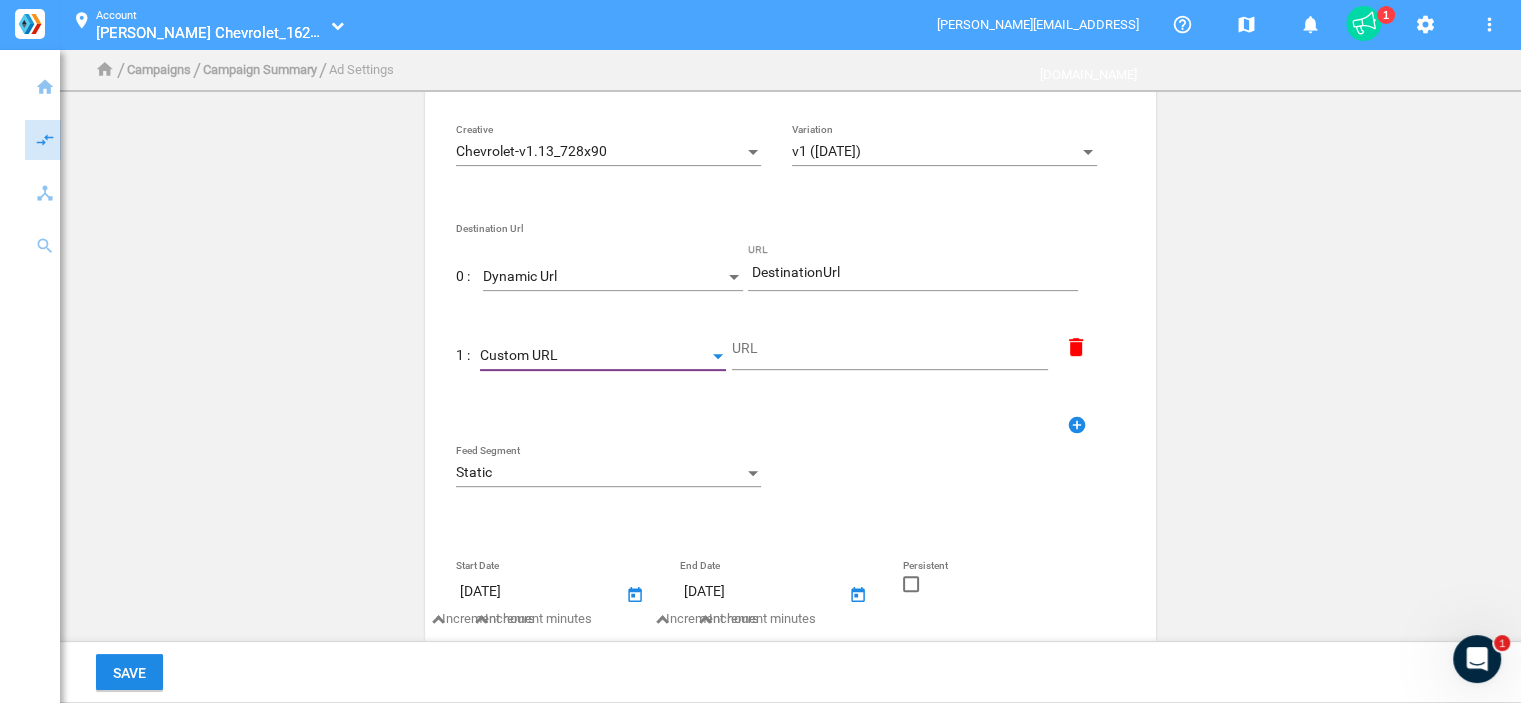 type on "DestinationUrl" 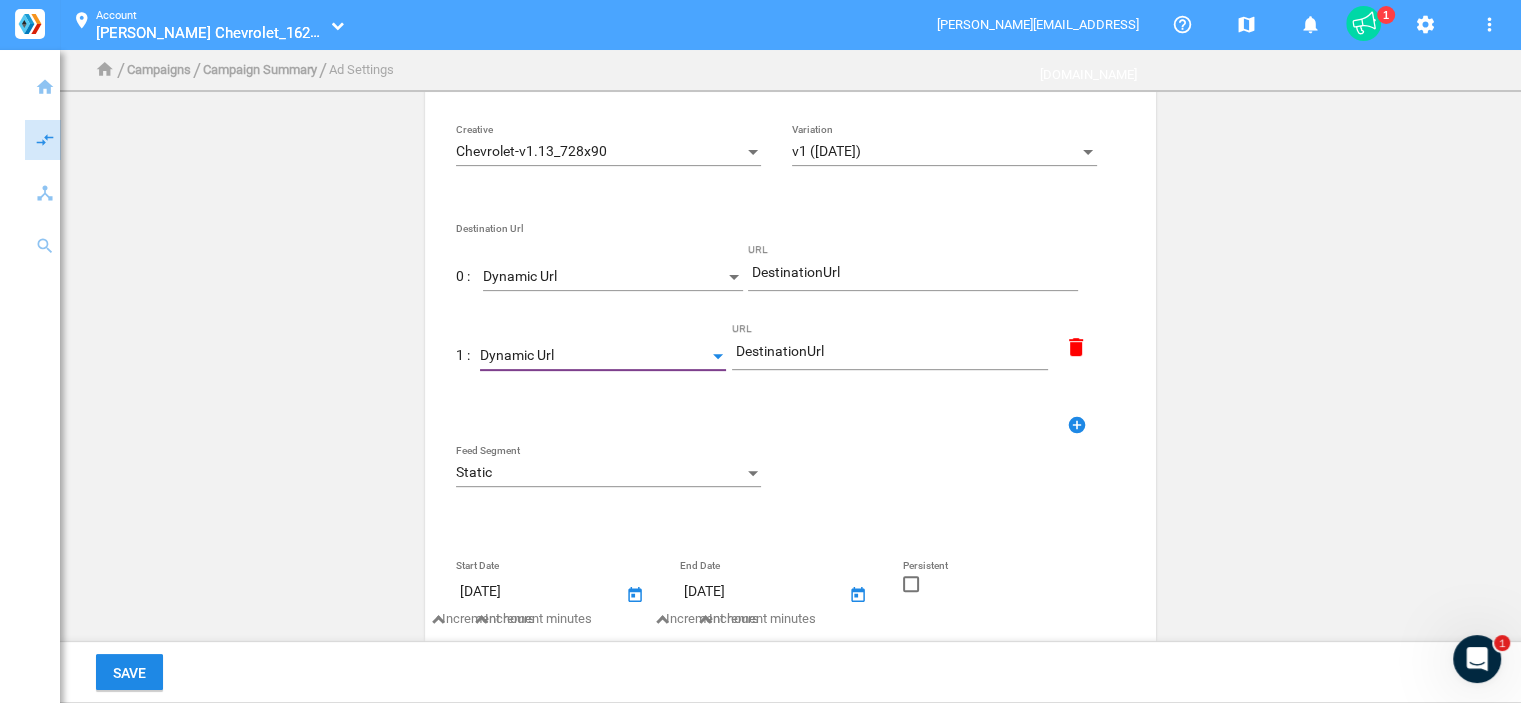 click on "Static" at bounding box center [599, 473] 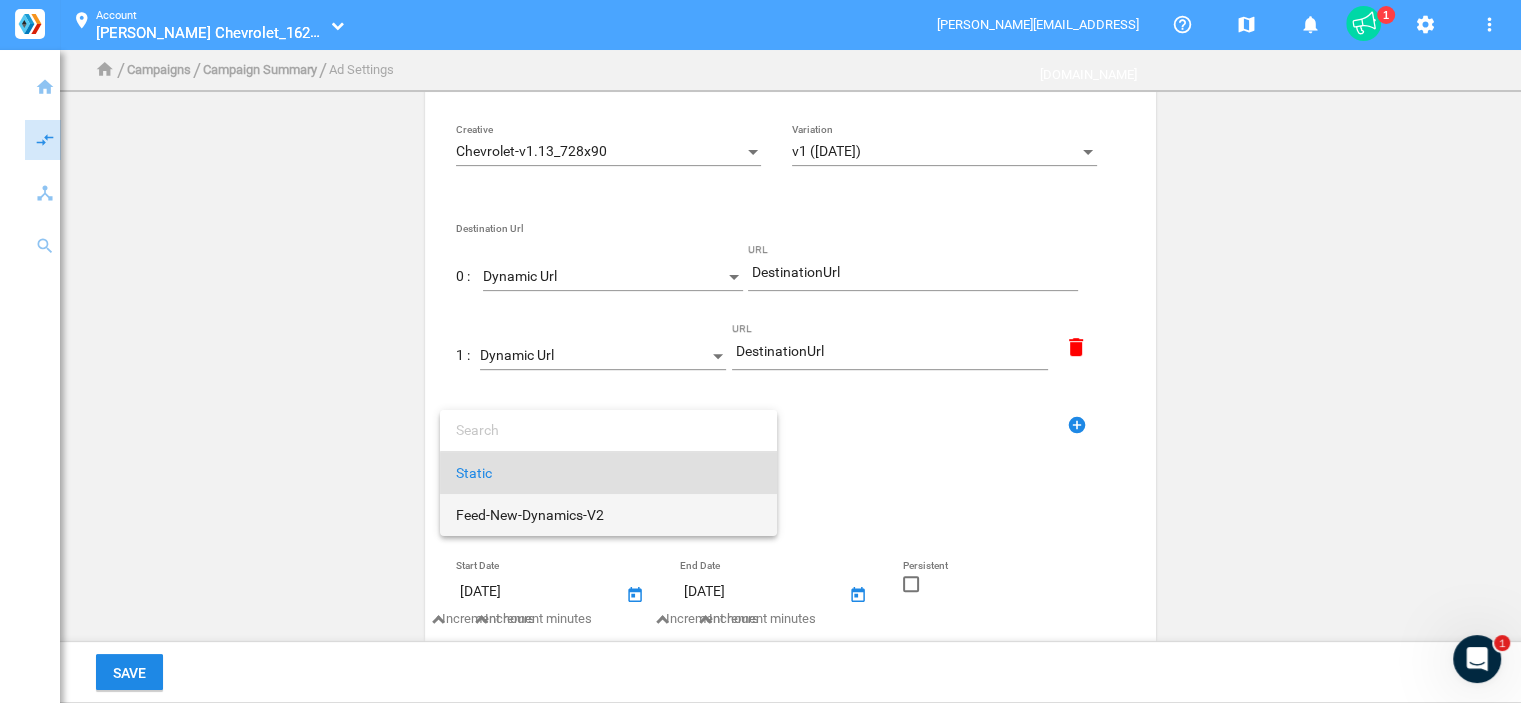 click on "Feed-New-Dynamics-V2" at bounding box center [608, 515] 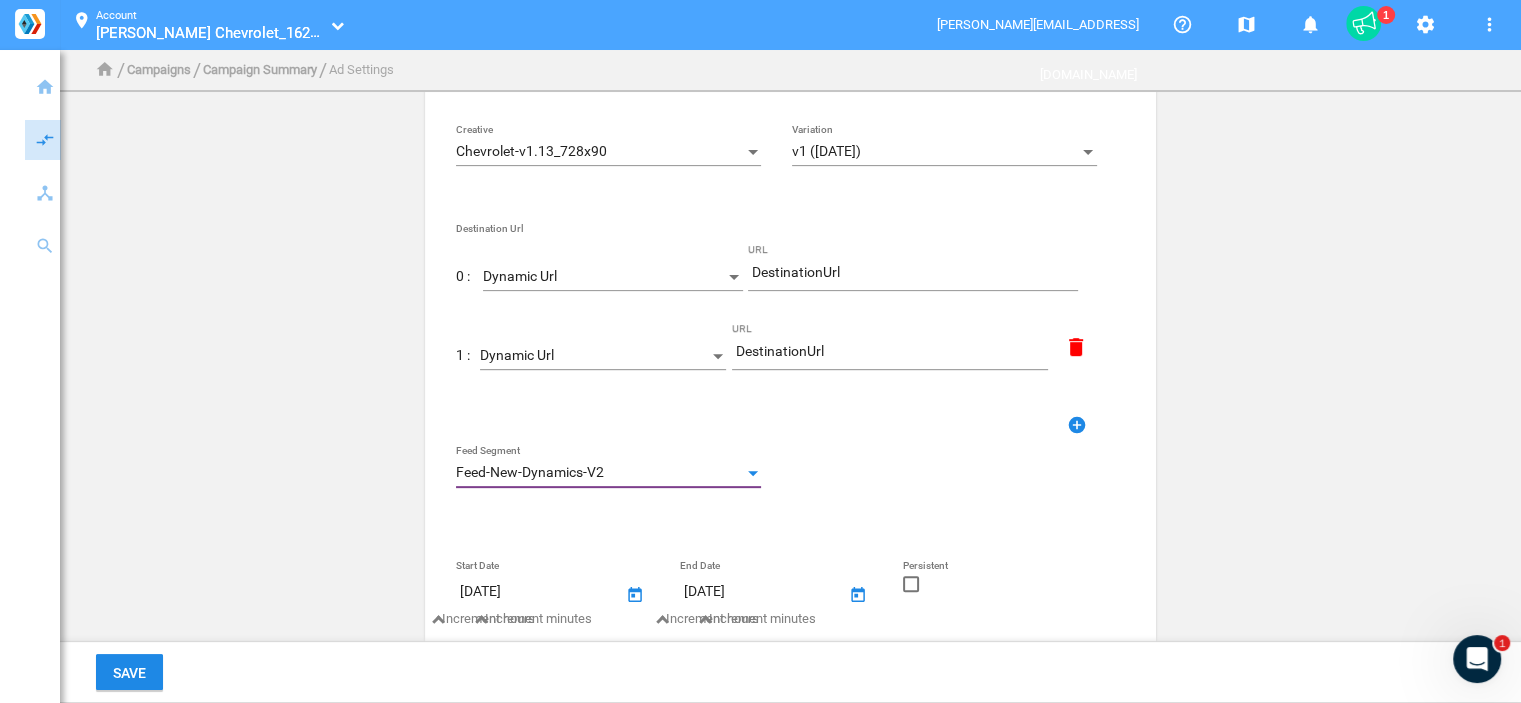 click 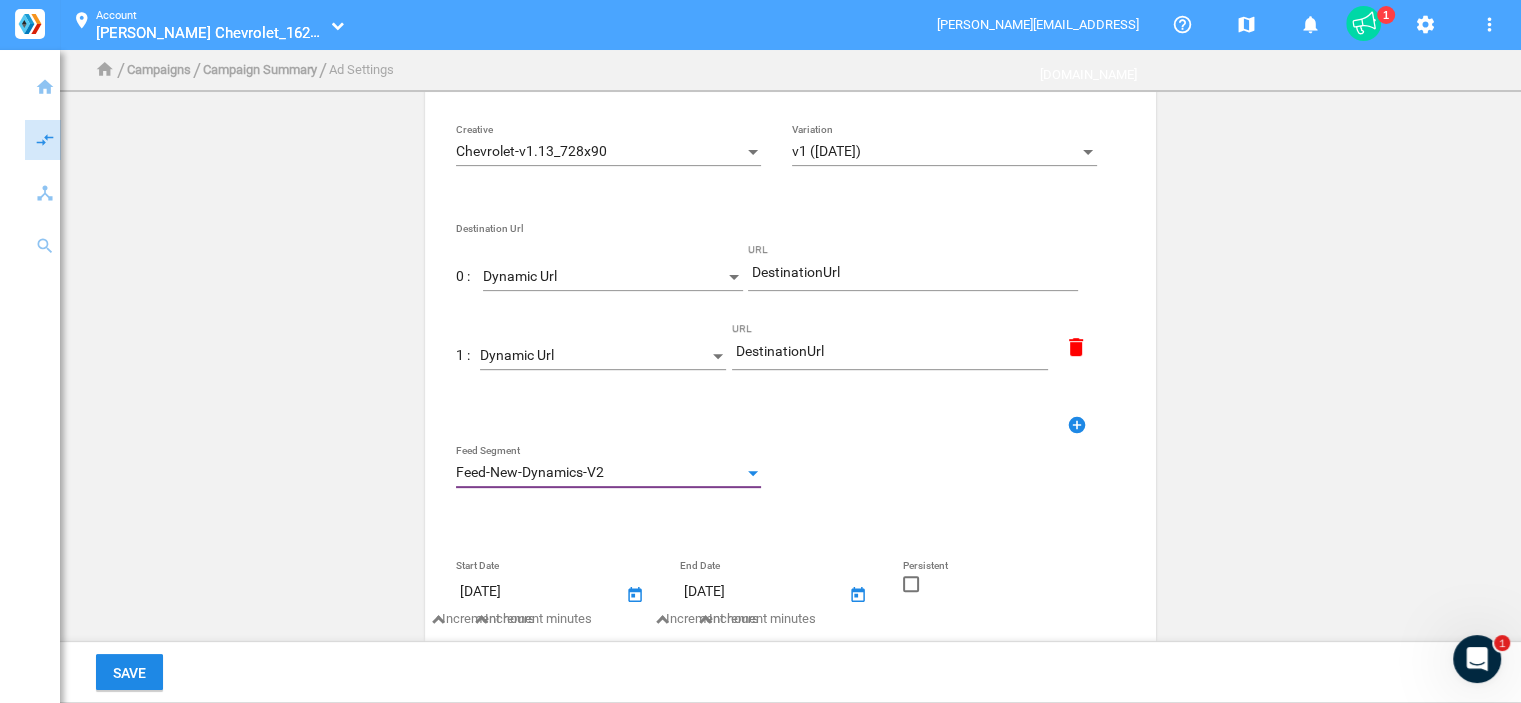 click at bounding box center (911, 591) 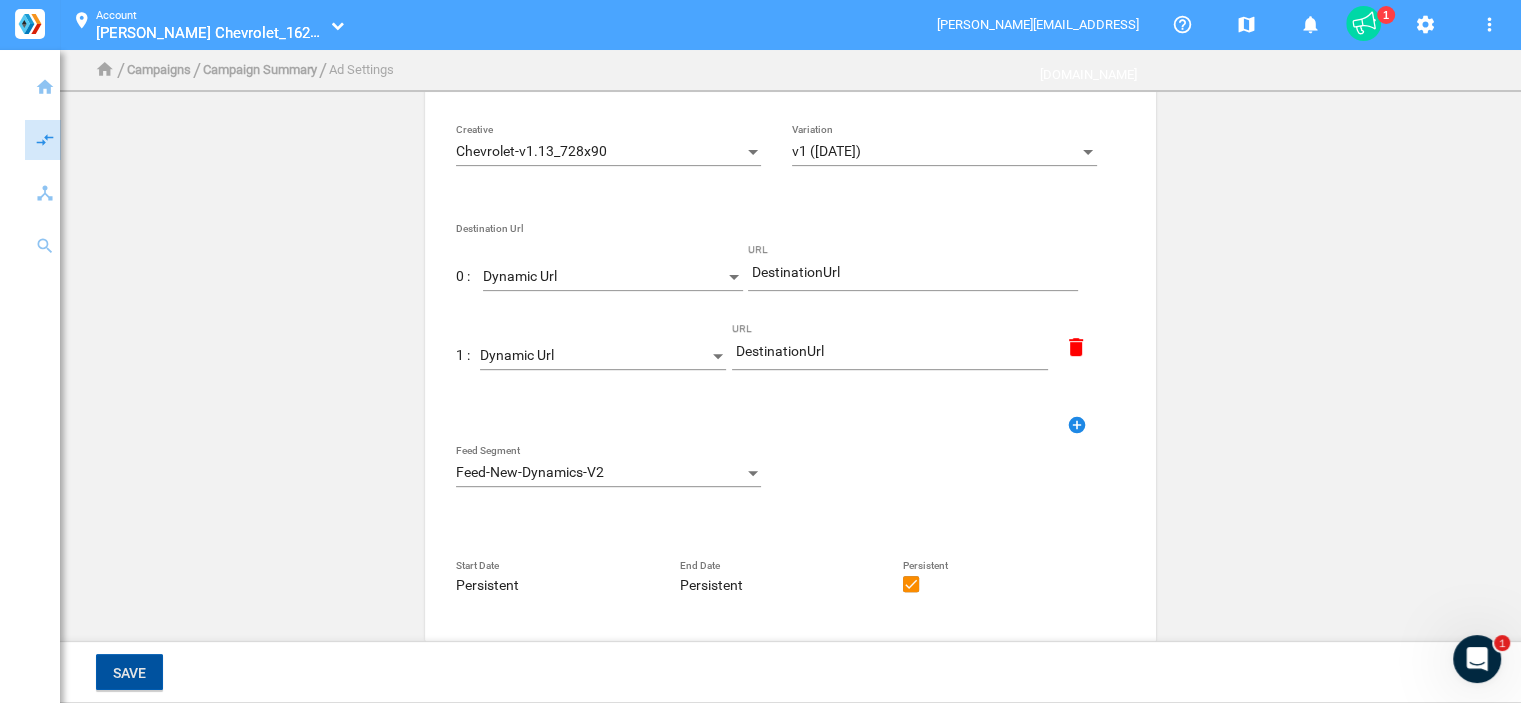 click on "Save" at bounding box center [129, 673] 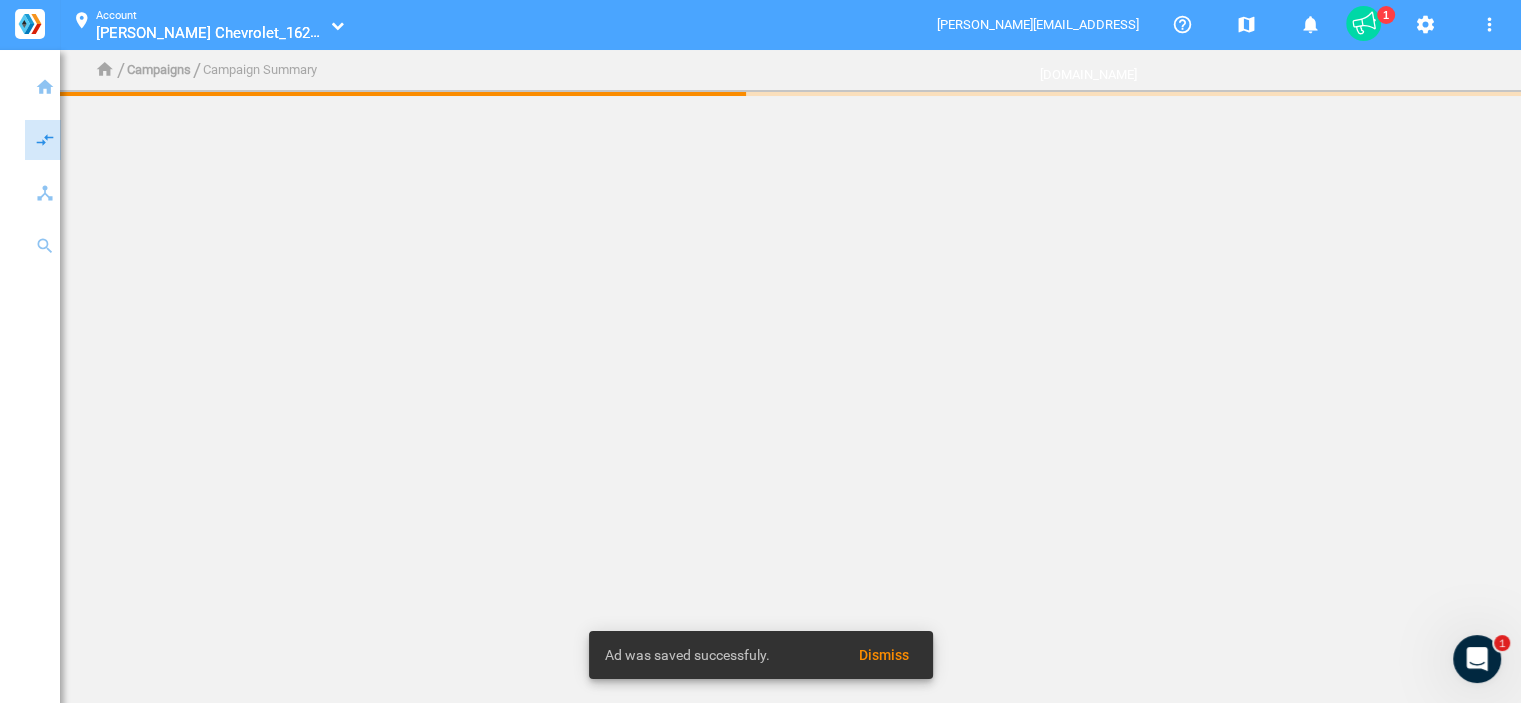 scroll, scrollTop: 0, scrollLeft: 0, axis: both 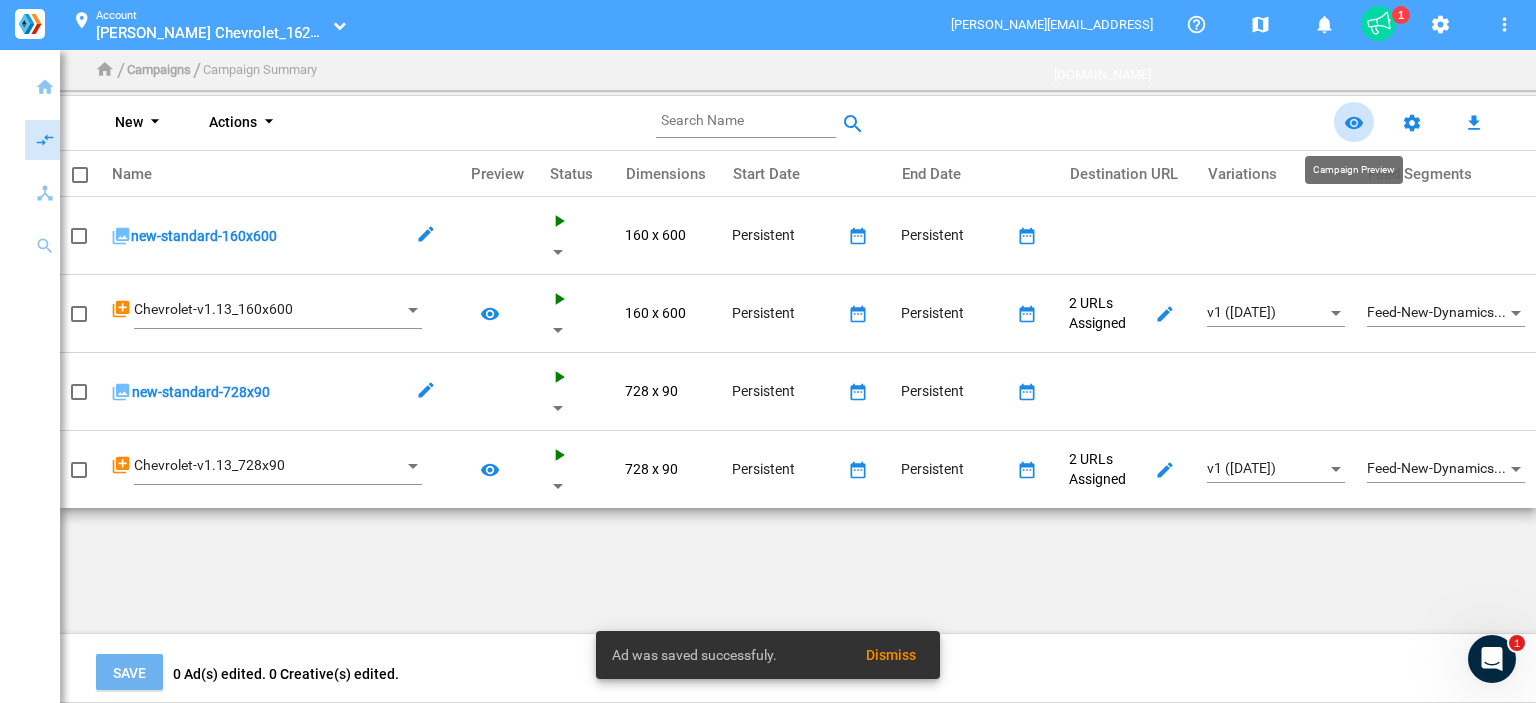 click on "remove_red_eye" 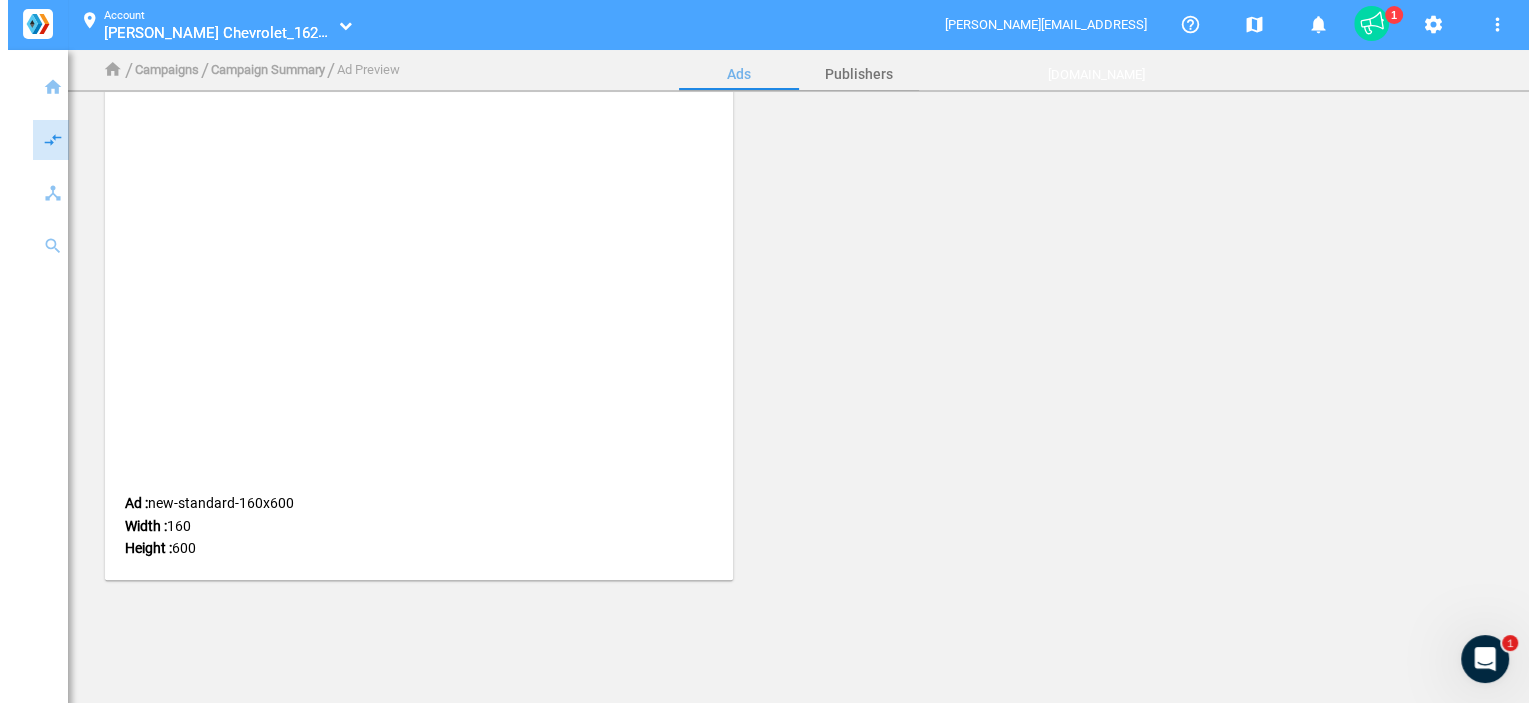 scroll, scrollTop: 0, scrollLeft: 0, axis: both 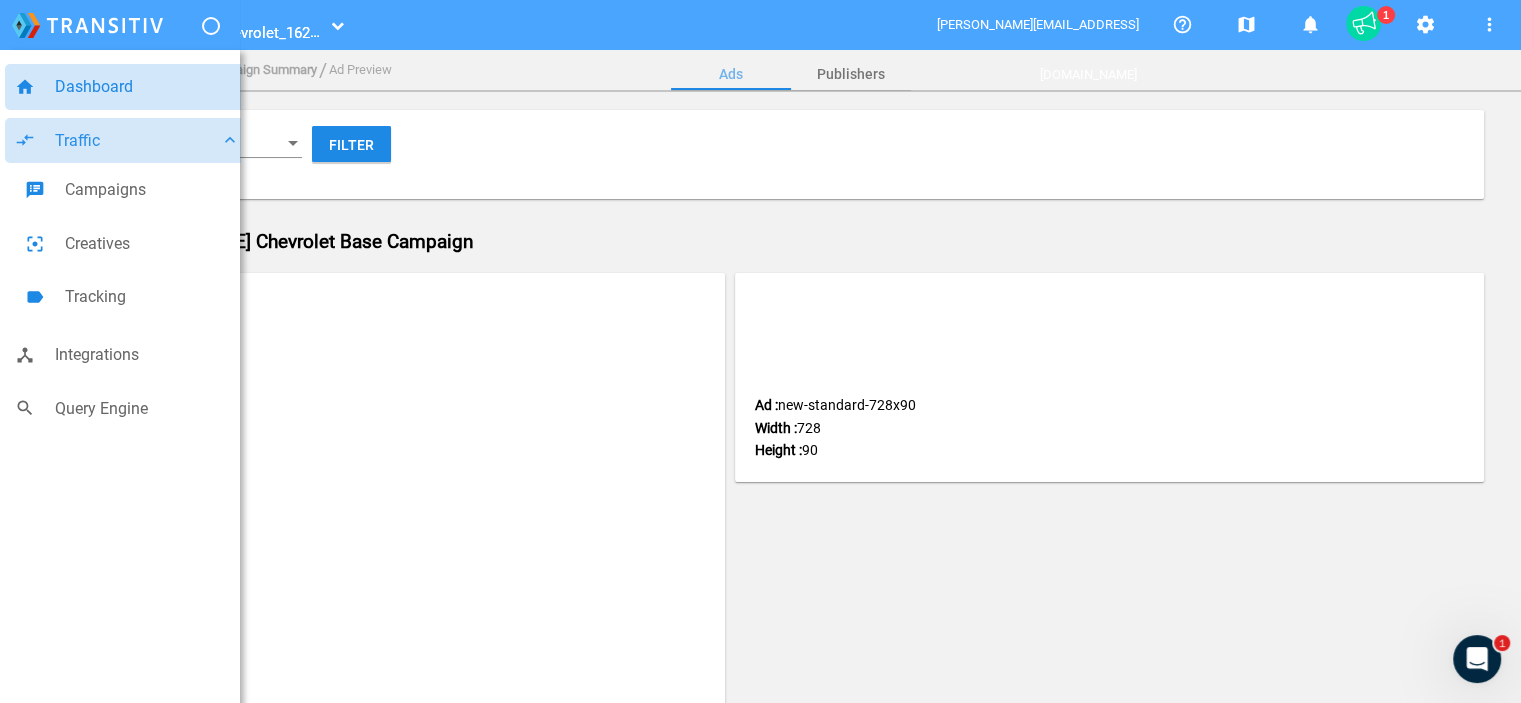 click on "Dashboard" at bounding box center (147, 87) 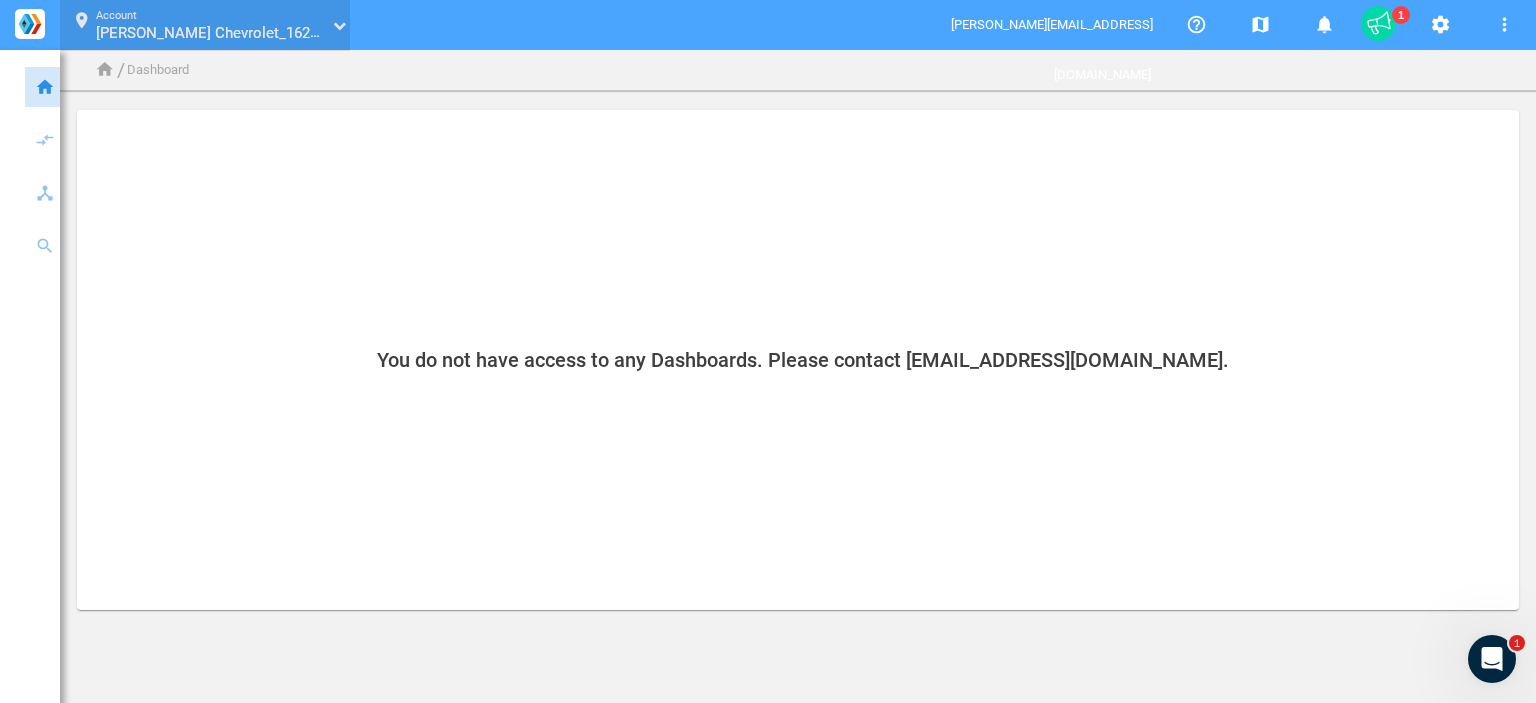 click 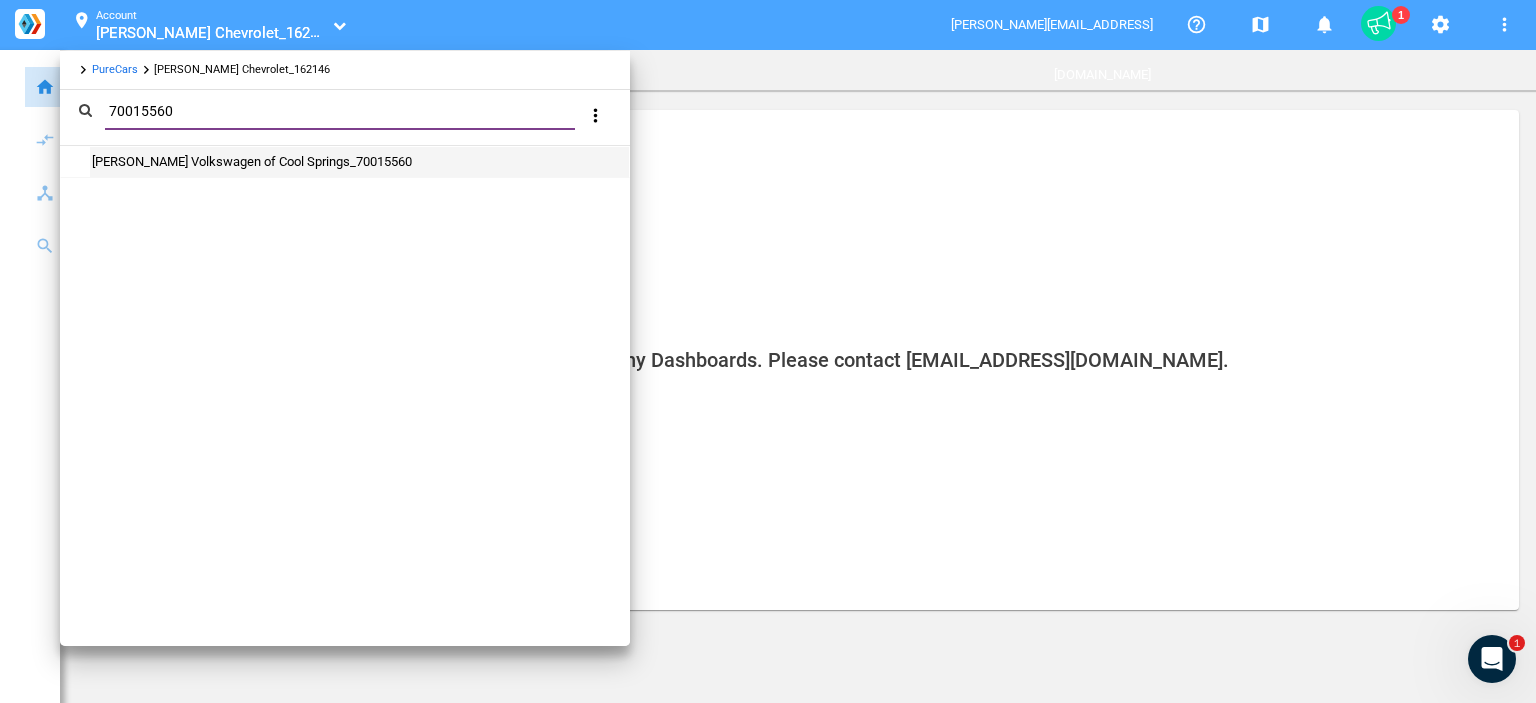type on "70015560" 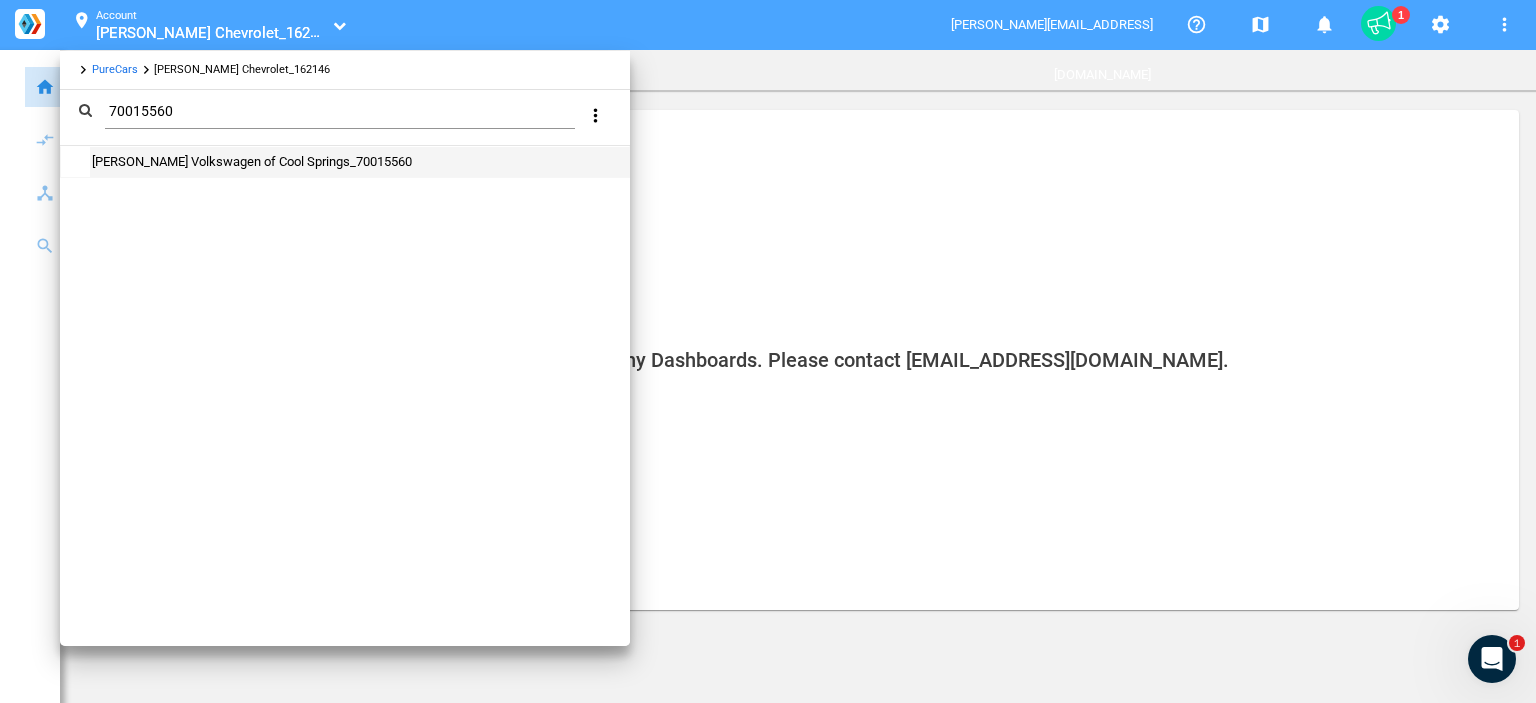 click on "[PERSON_NAME] Volkswagen of Cool Springs_70015560" at bounding box center (251, 161) 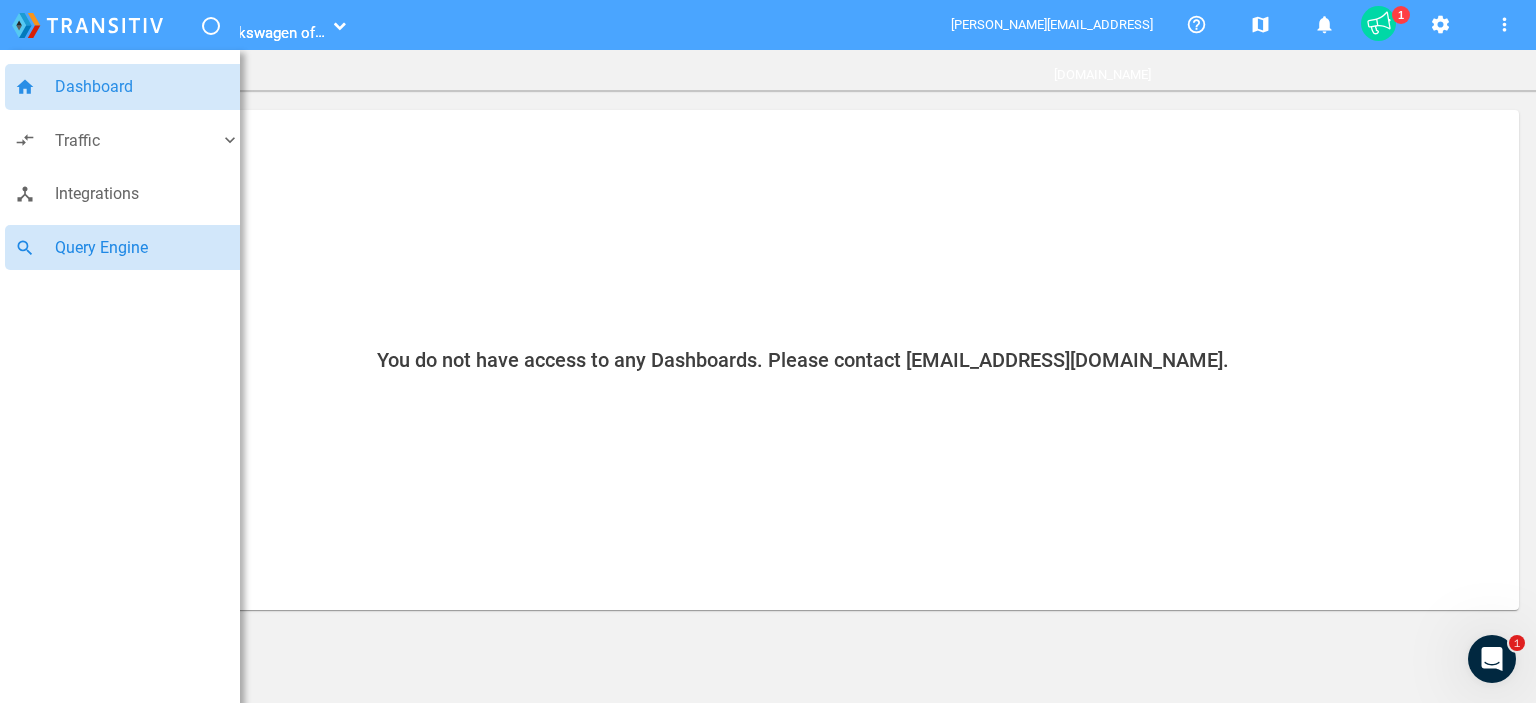 click on "Query Engine" at bounding box center (147, 248) 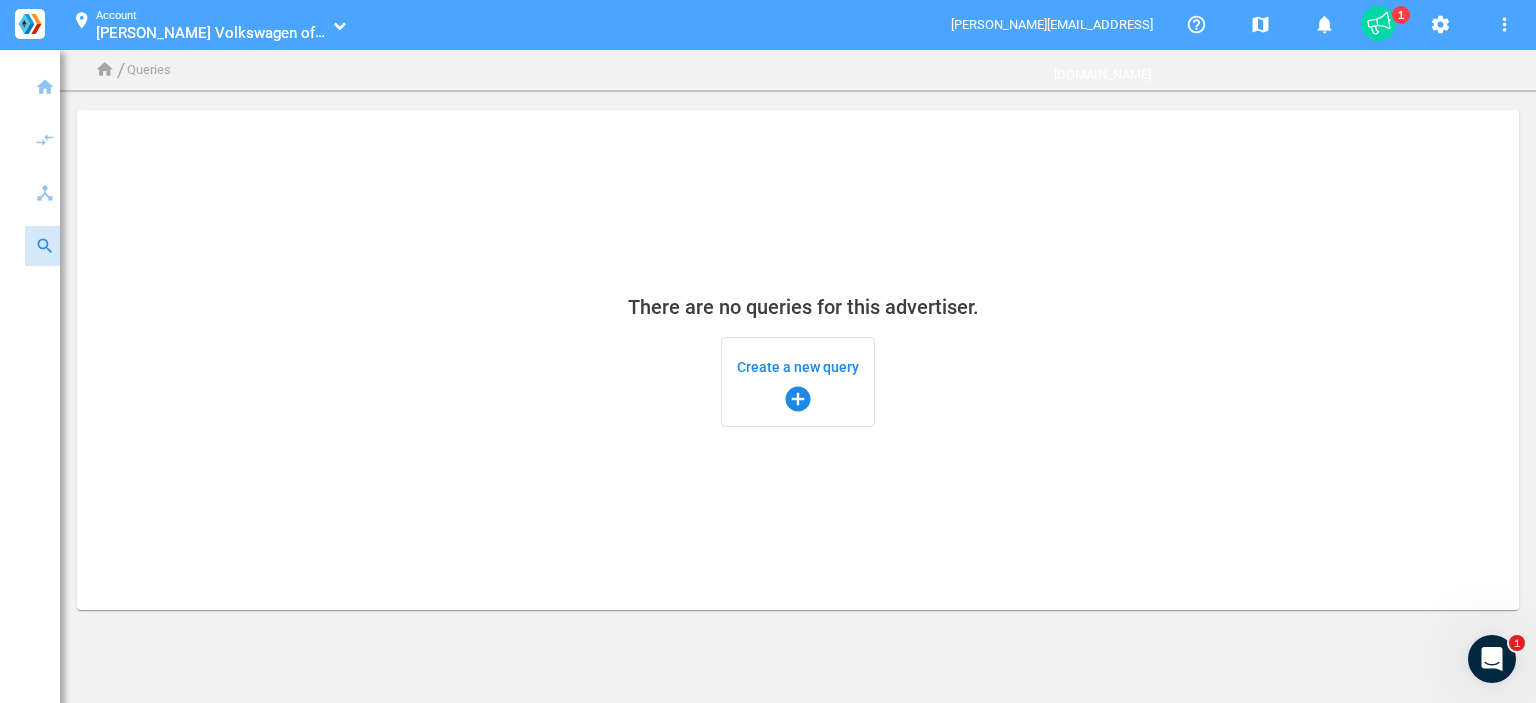 click on "add_circle" at bounding box center [798, 399] 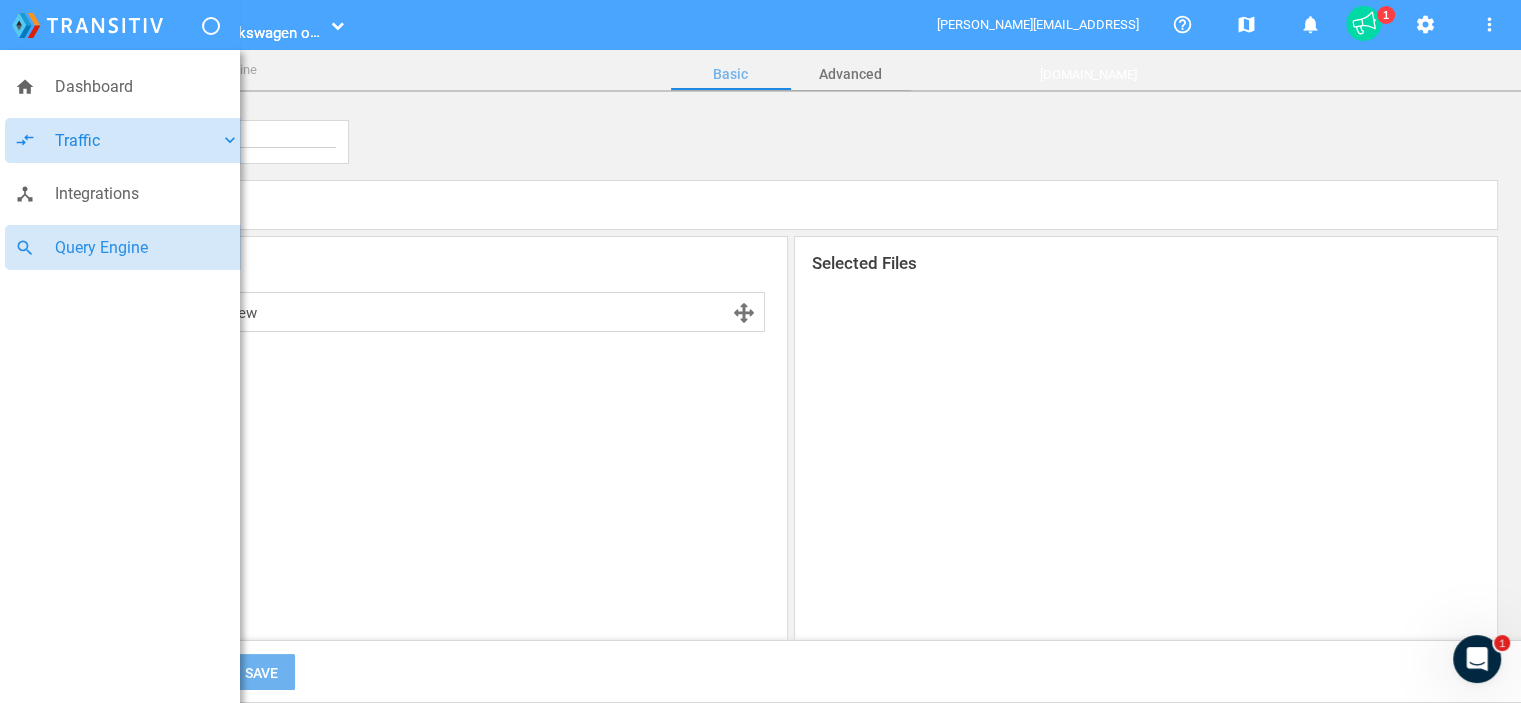 click on "Traffic" at bounding box center (137, 141) 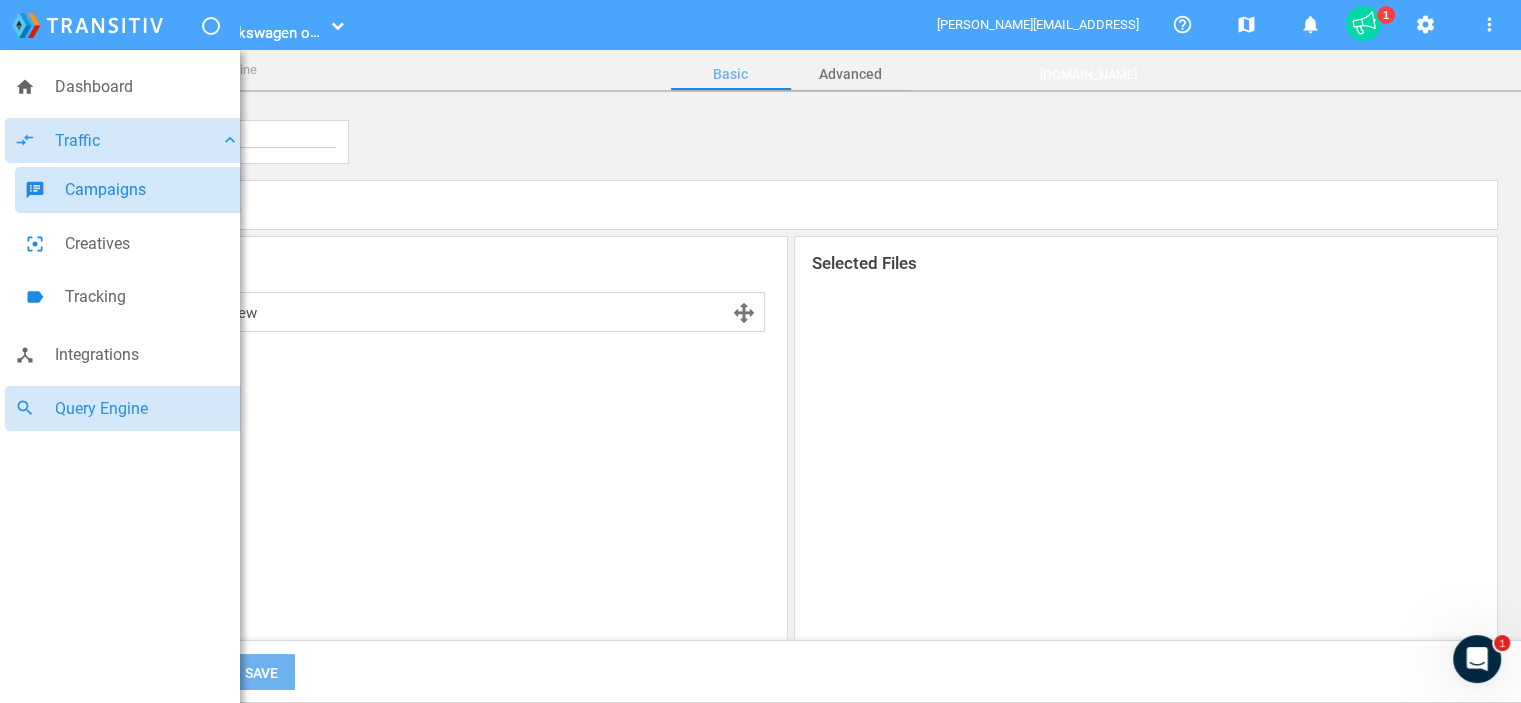 click on "Campaigns" at bounding box center [152, 190] 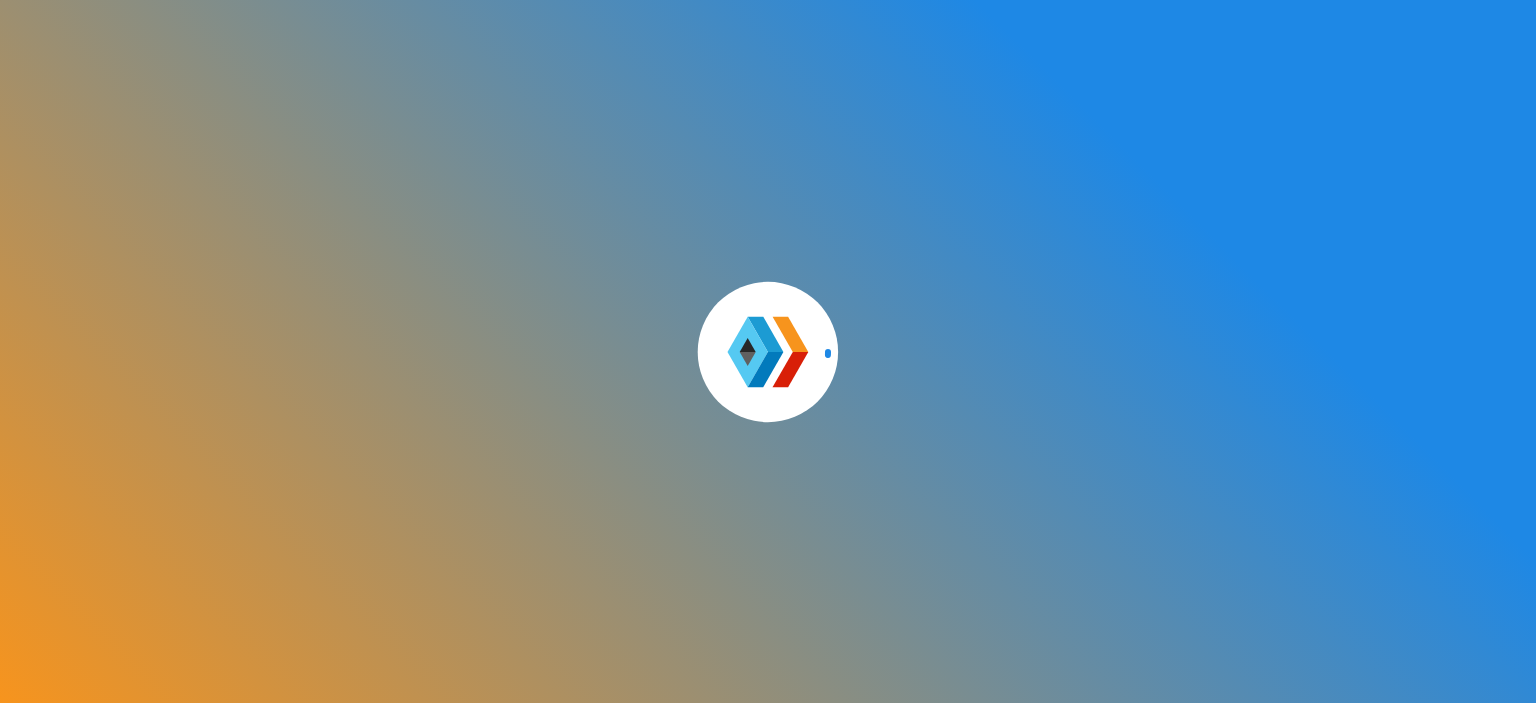 scroll, scrollTop: 0, scrollLeft: 0, axis: both 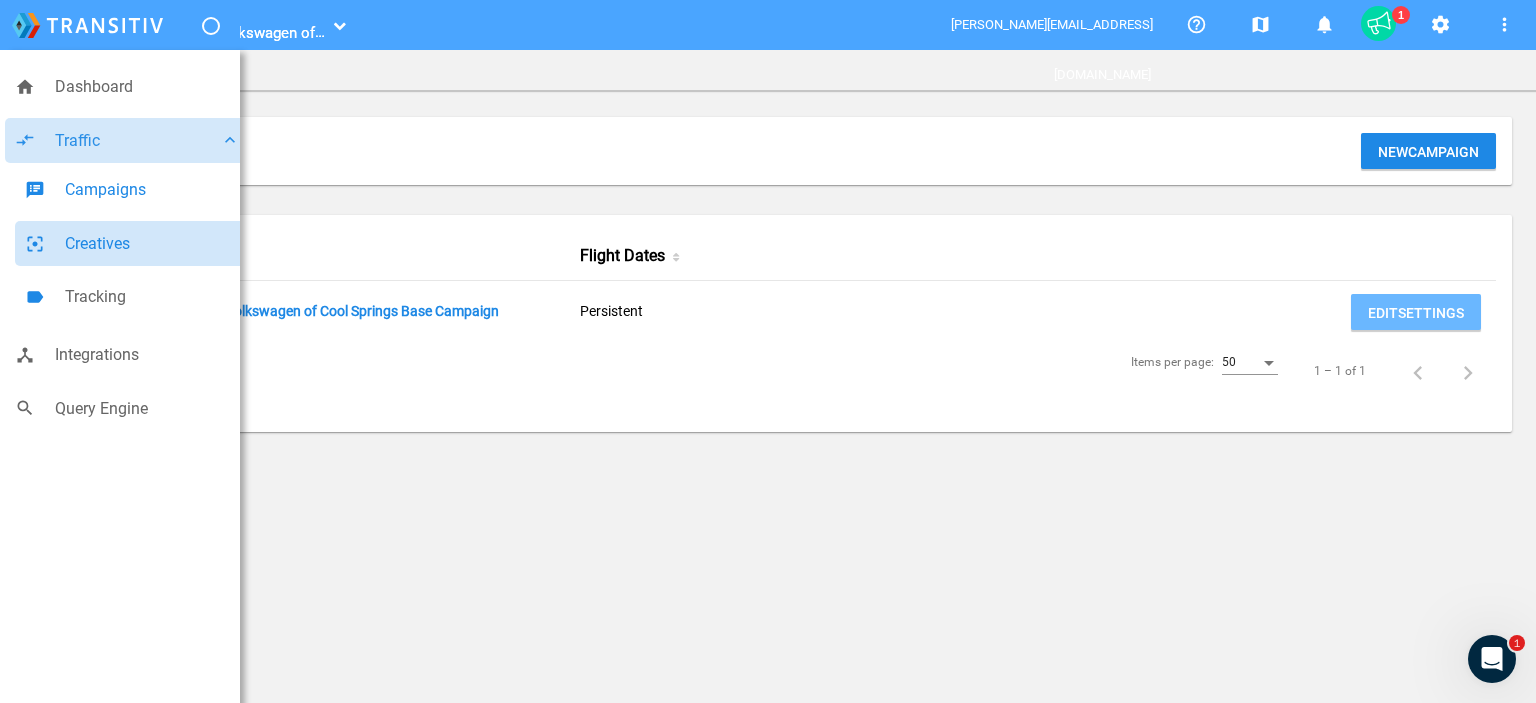 click on "Creatives" at bounding box center [152, 244] 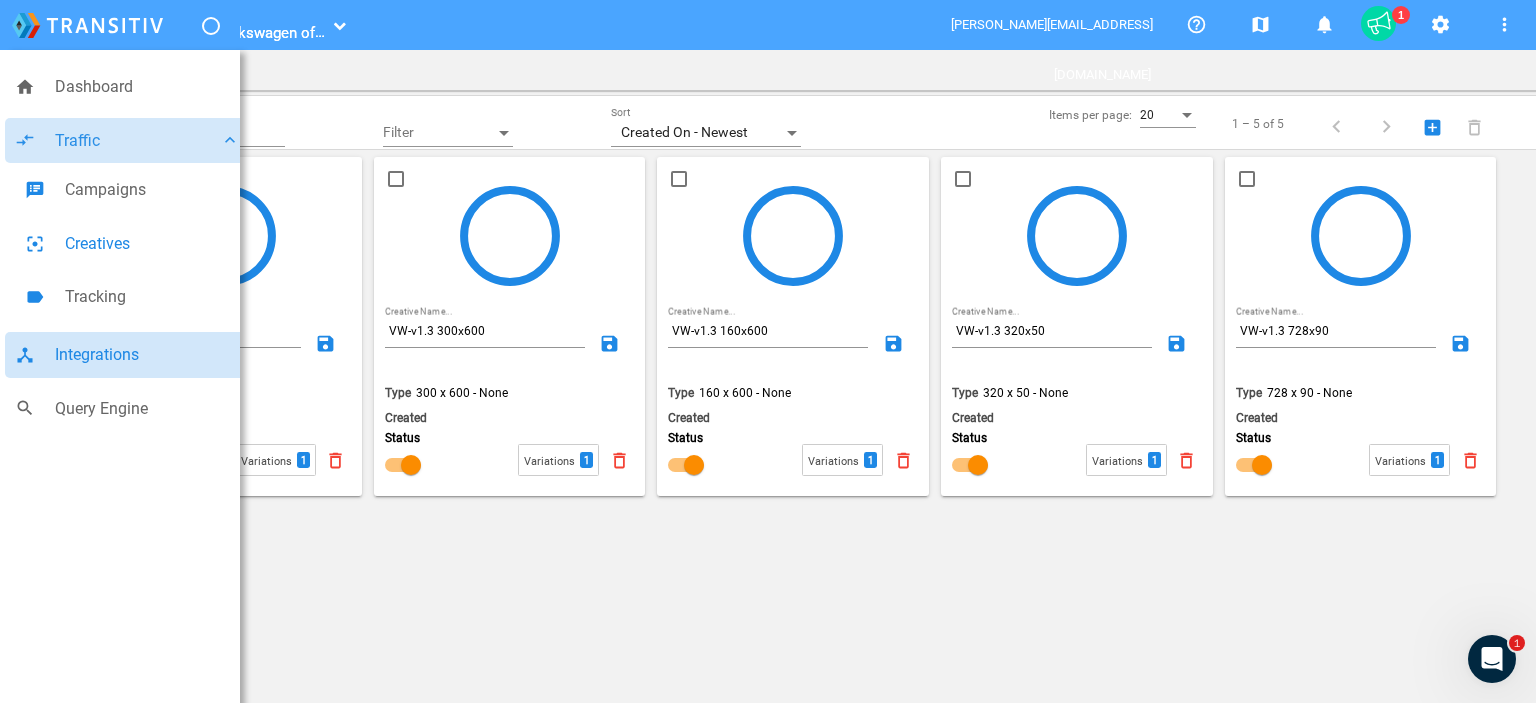 click on "Integrations" at bounding box center [147, 355] 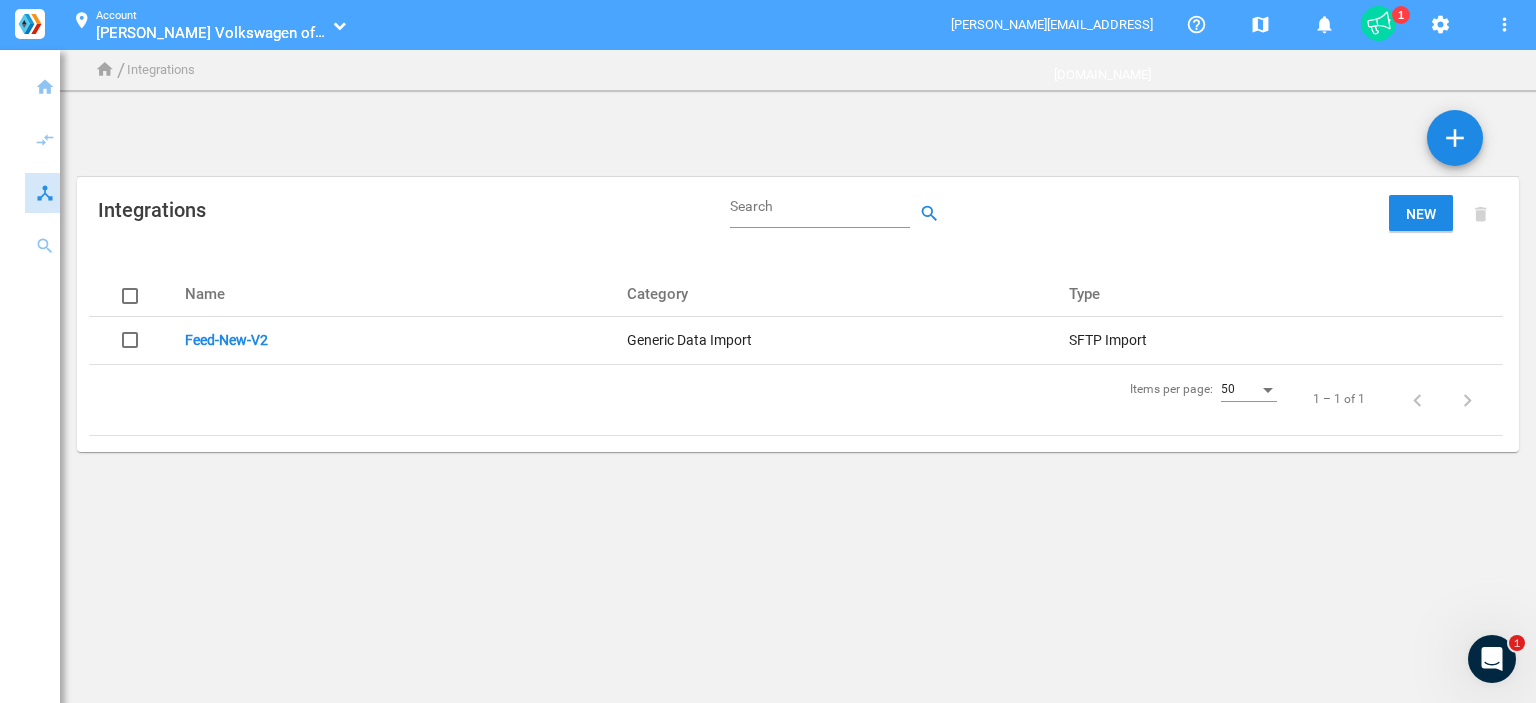 click on "add Integrations Search search New delete_main    Name   Category   Type    Feed-New-V2 Generic Data Import SFTP Import  Items per page:  50  1 – 1 of 1" 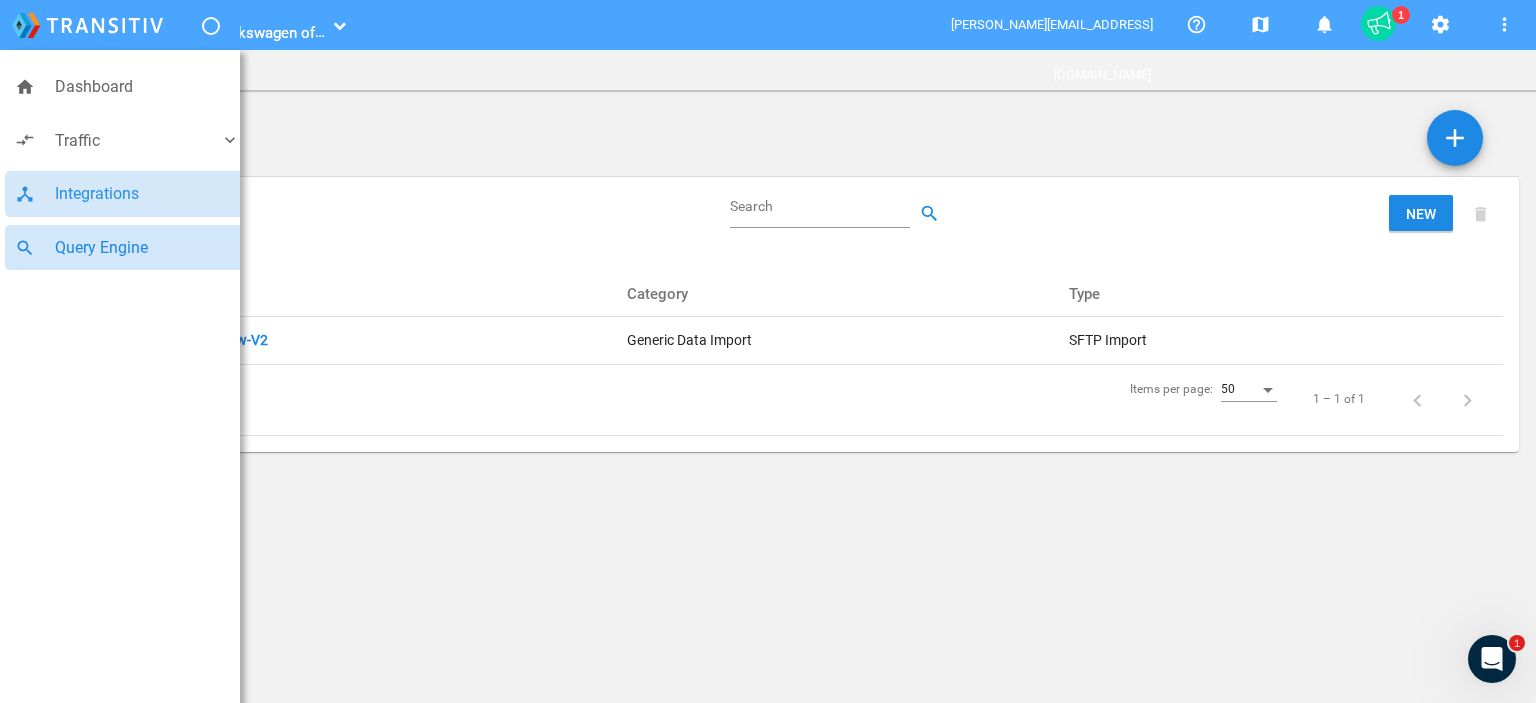 click on "Query Engine" at bounding box center [147, 248] 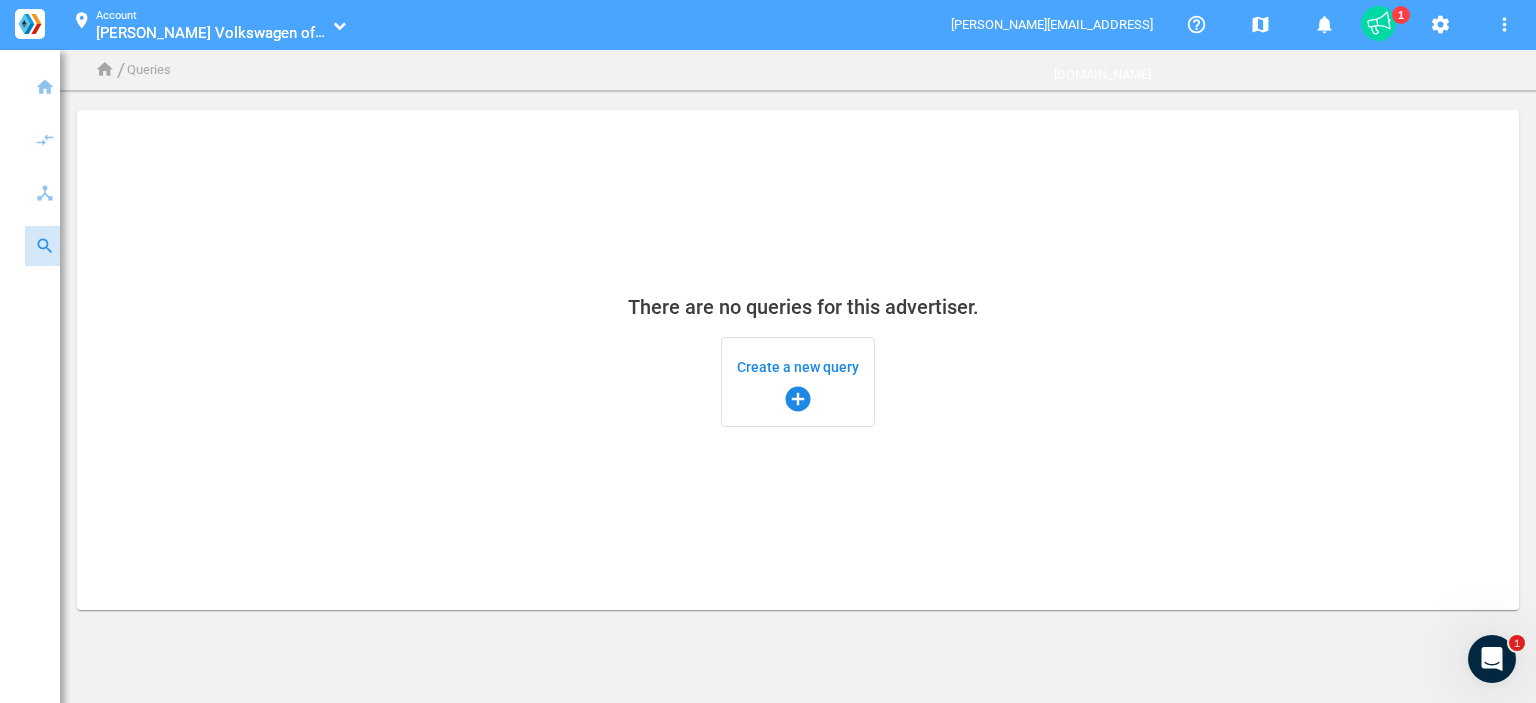 click on "Create a new query  add_circle" at bounding box center [798, 382] 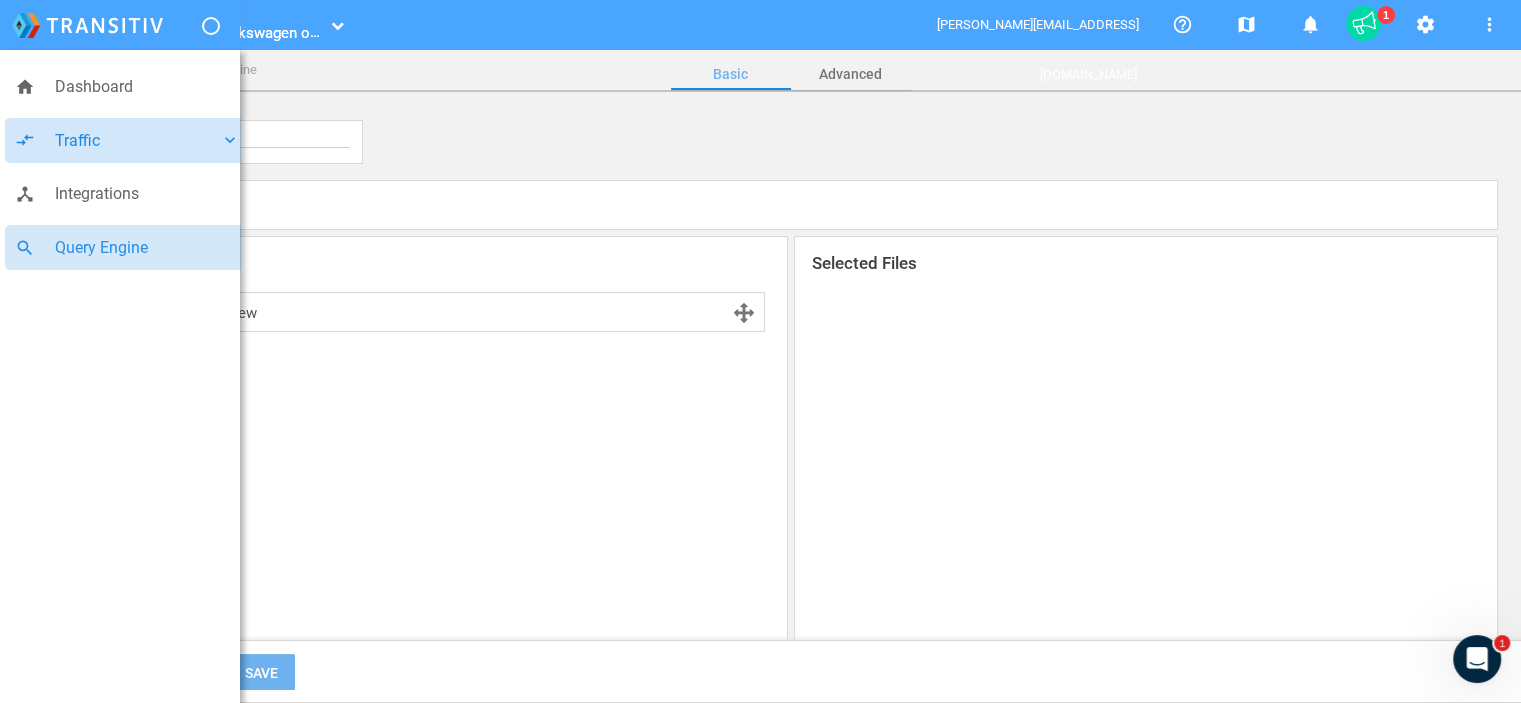 click on "compare_arrows Traffic keyboard_arrow_down" at bounding box center [127, 141] 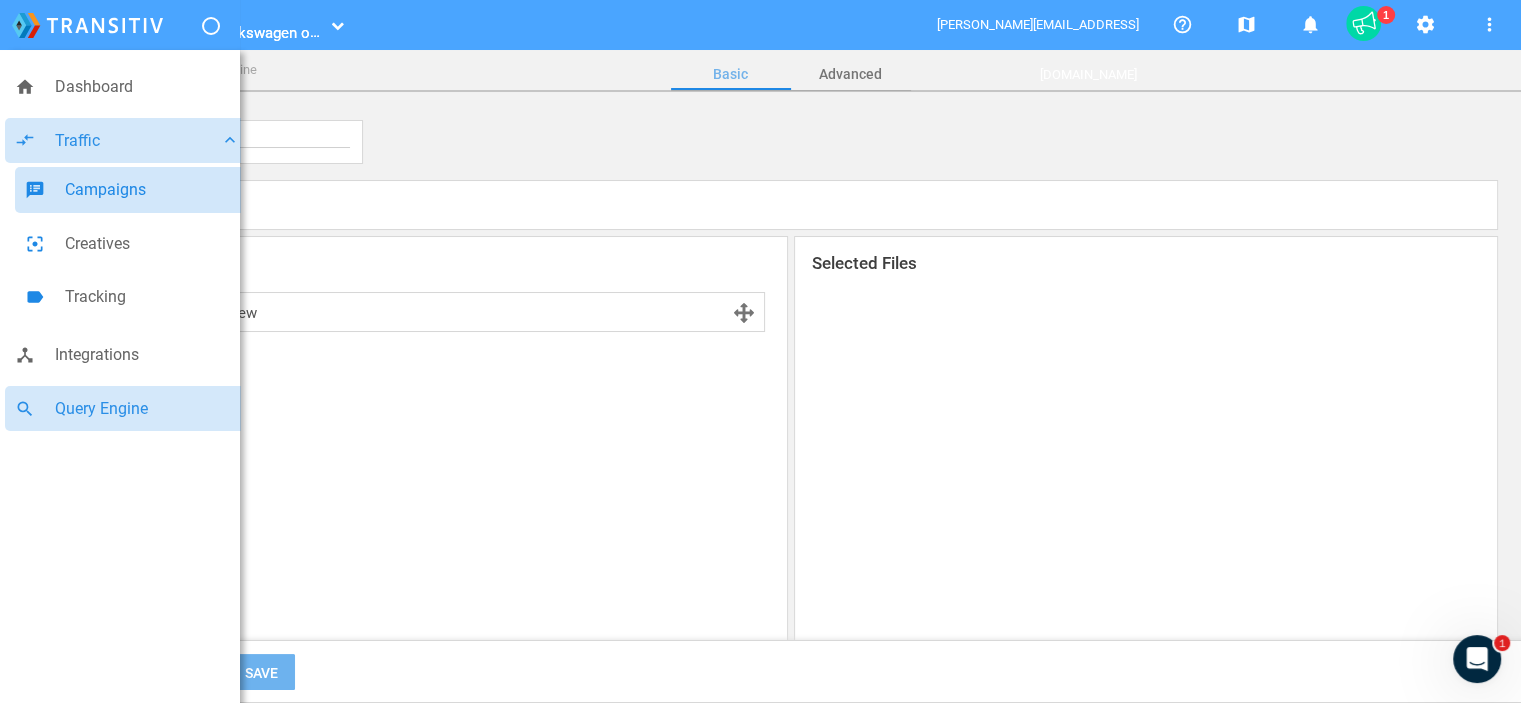click on "Campaigns" at bounding box center [152, 190] 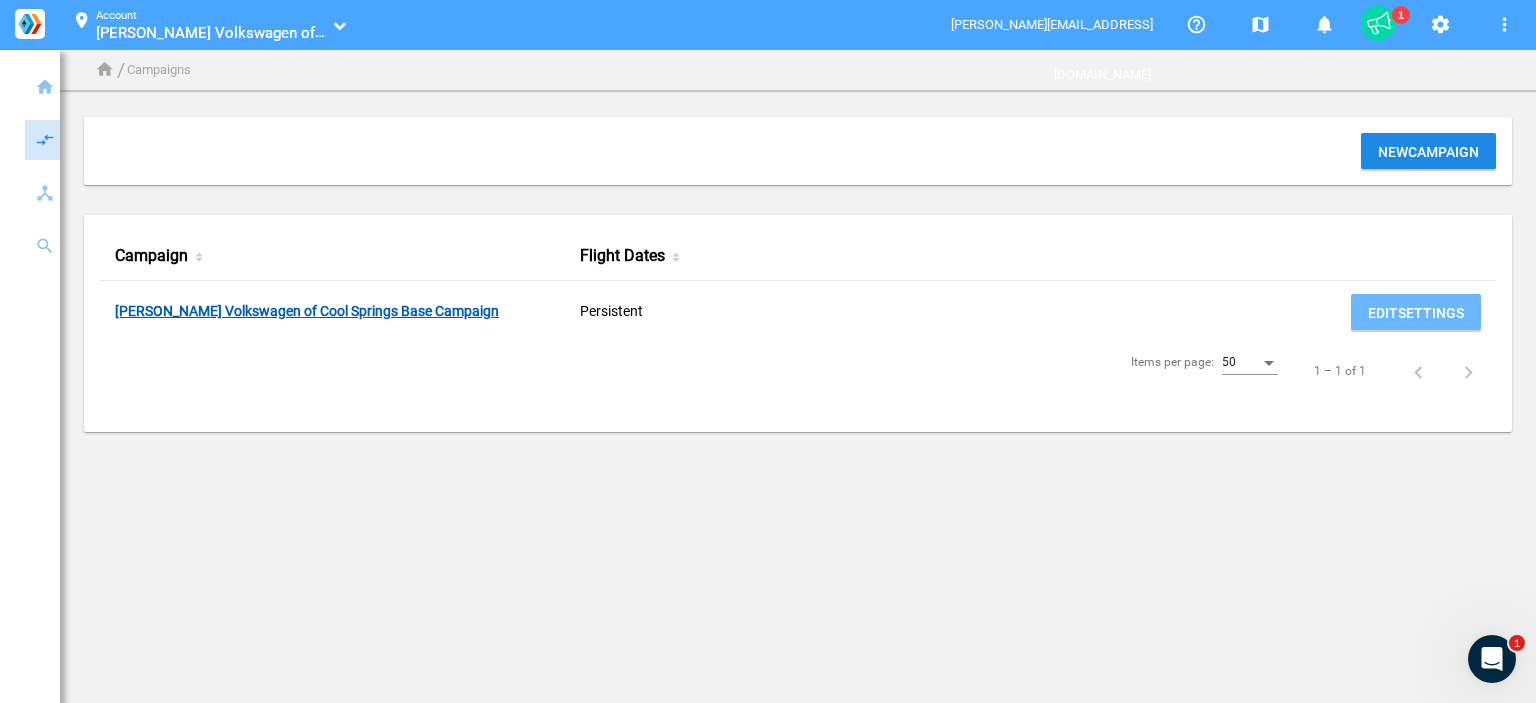 click on "Carlock Volkswagen of Cool Springs Base Campaign" 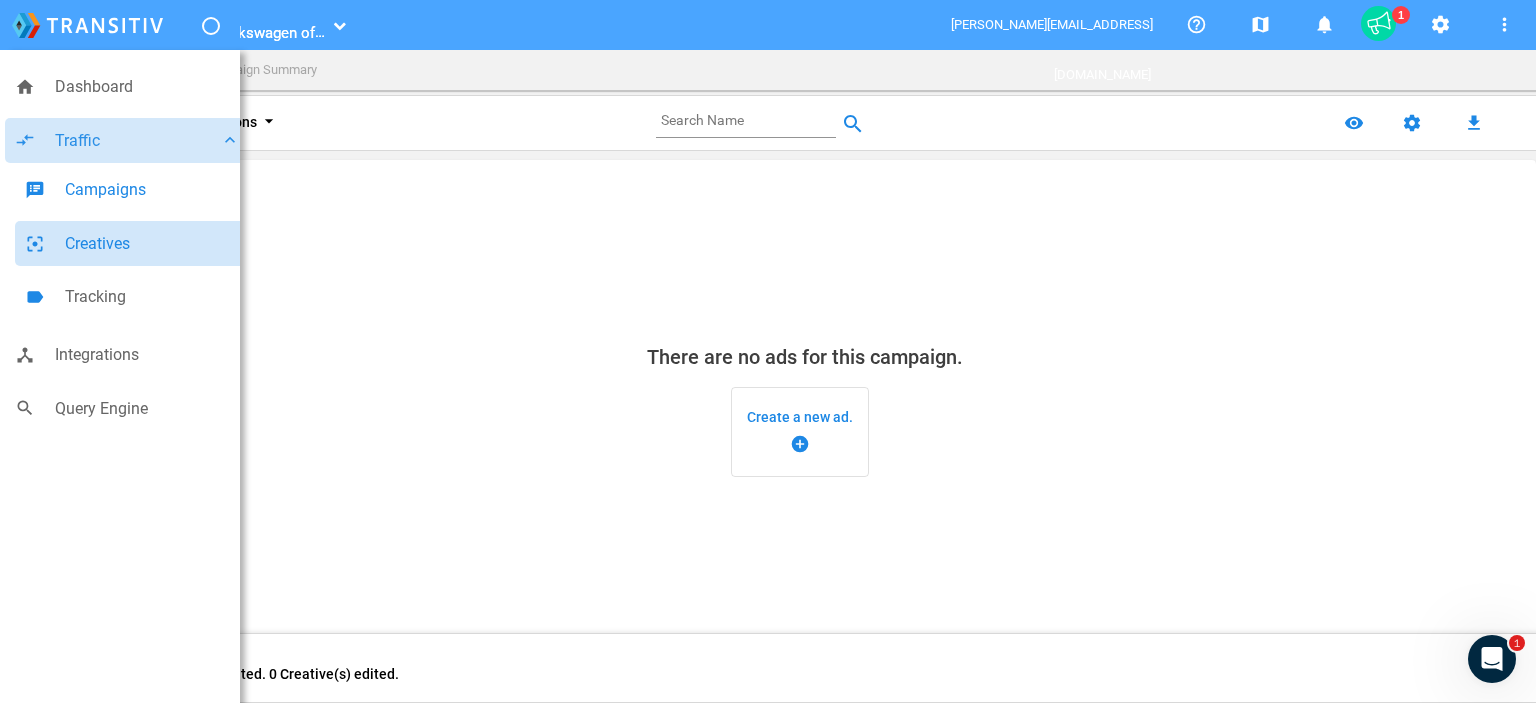click on "Creatives" at bounding box center (152, 244) 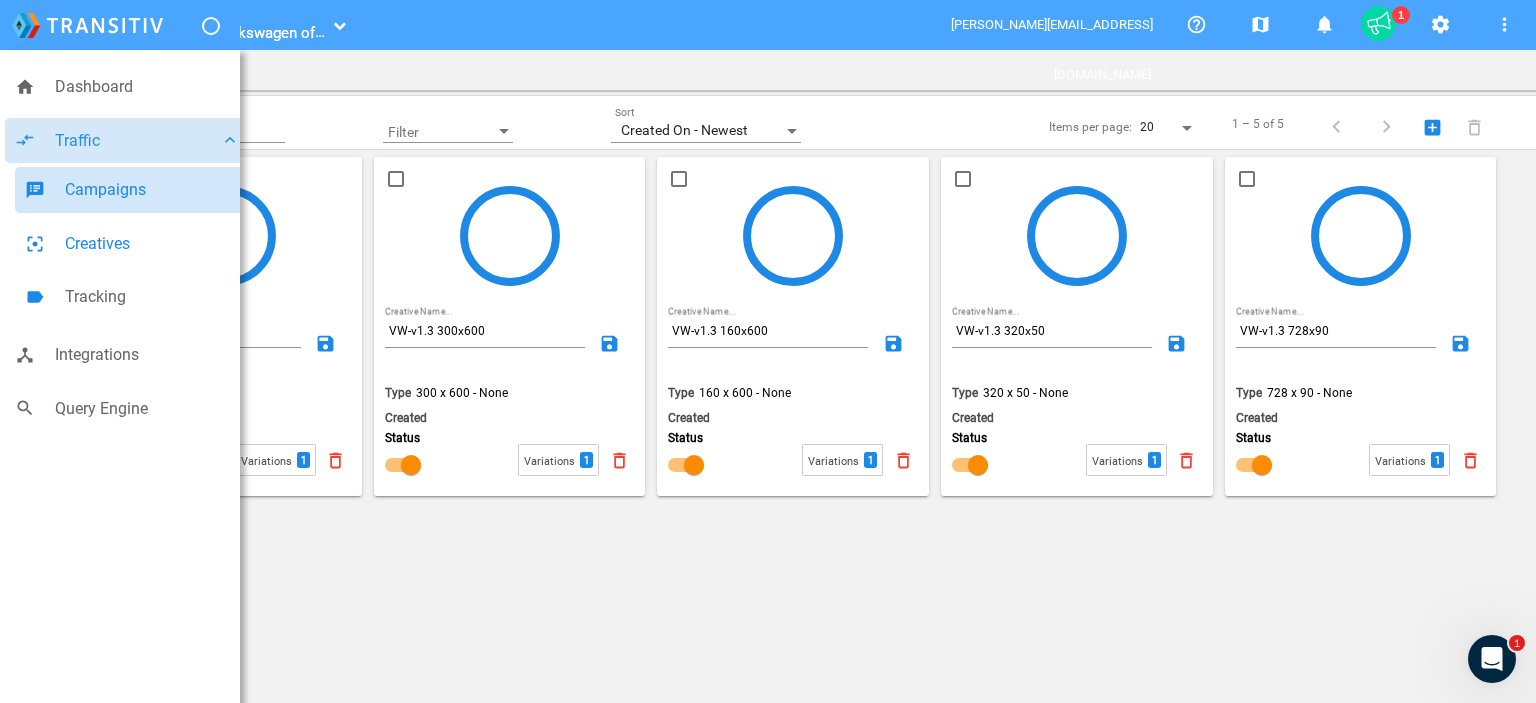 click on "Campaigns" at bounding box center (152, 190) 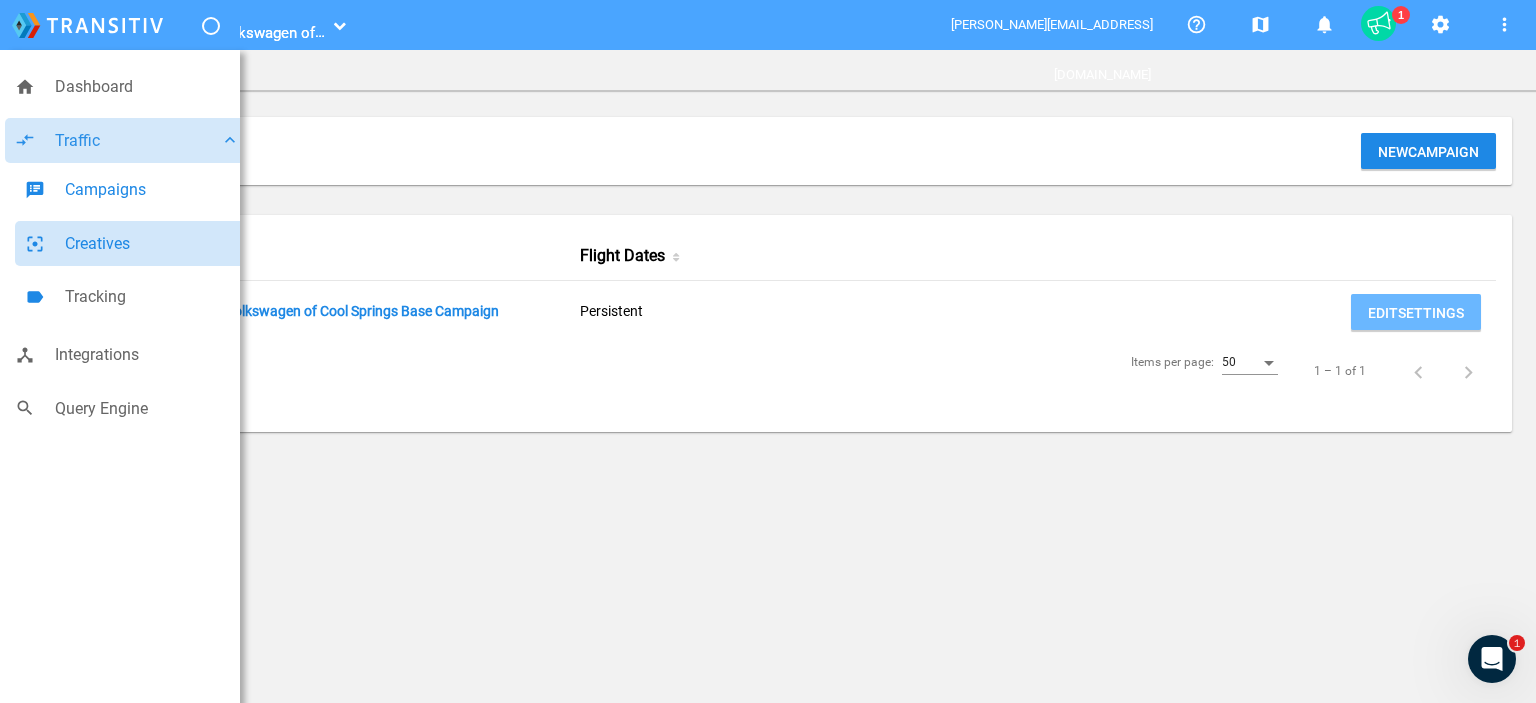 click on "Creatives" at bounding box center (152, 244) 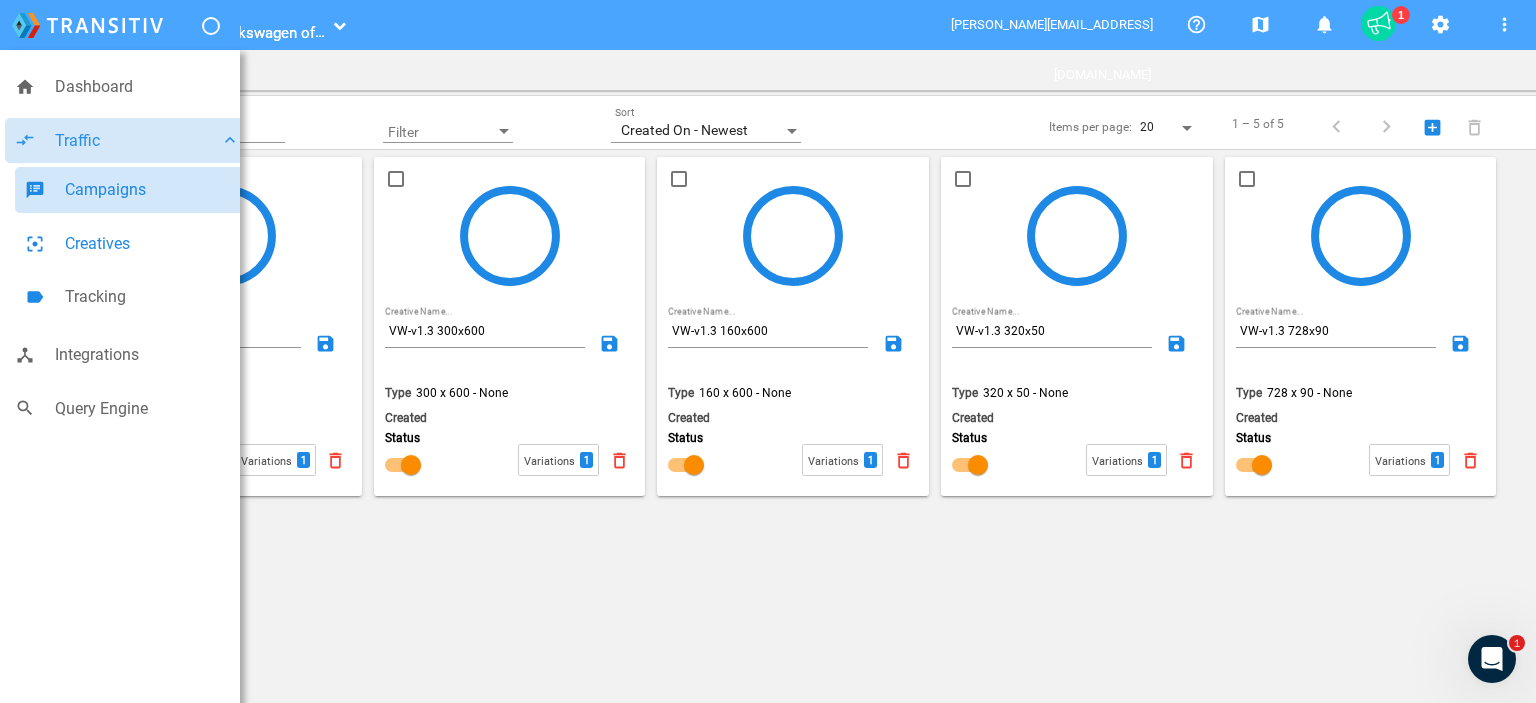 click on "Campaigns" at bounding box center (152, 190) 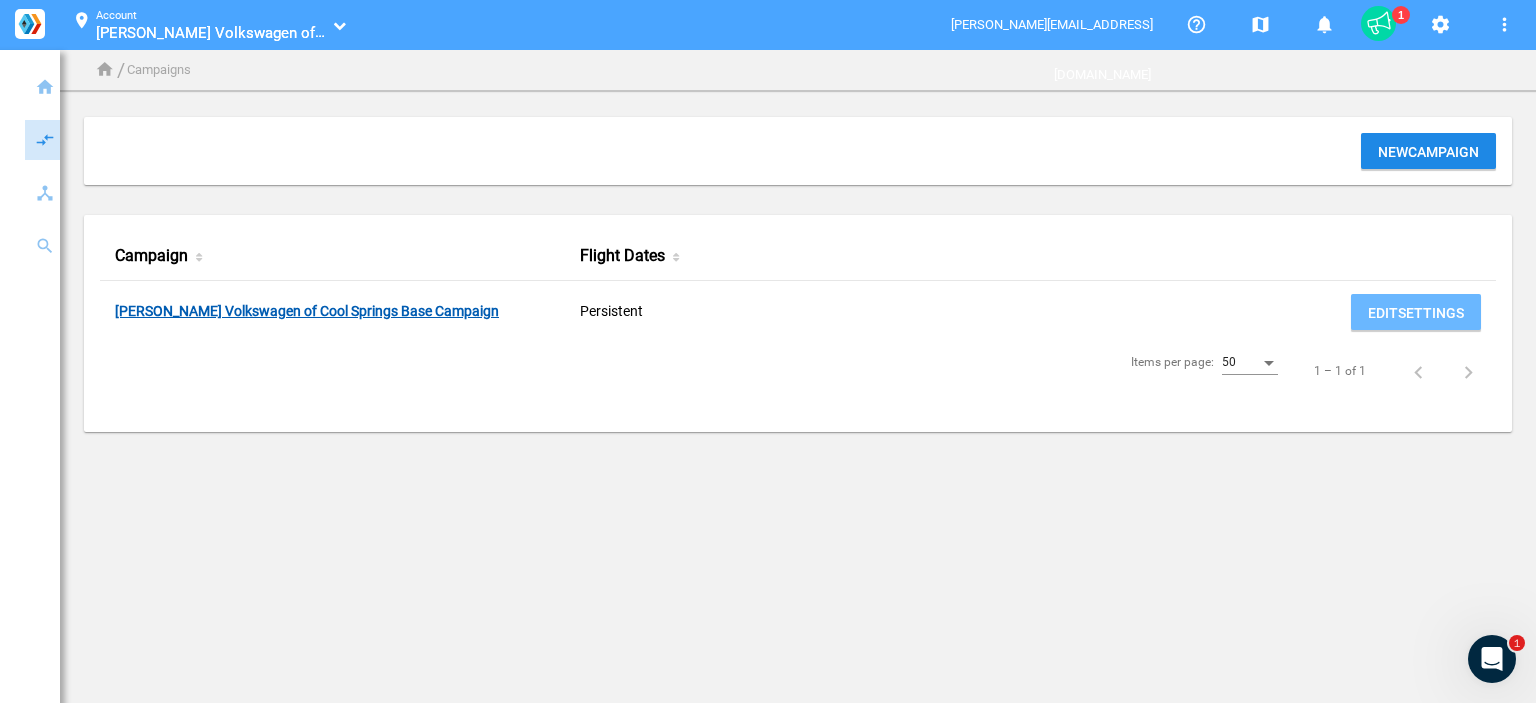 click on "Carlock Volkswagen of Cool Springs Base Campaign" 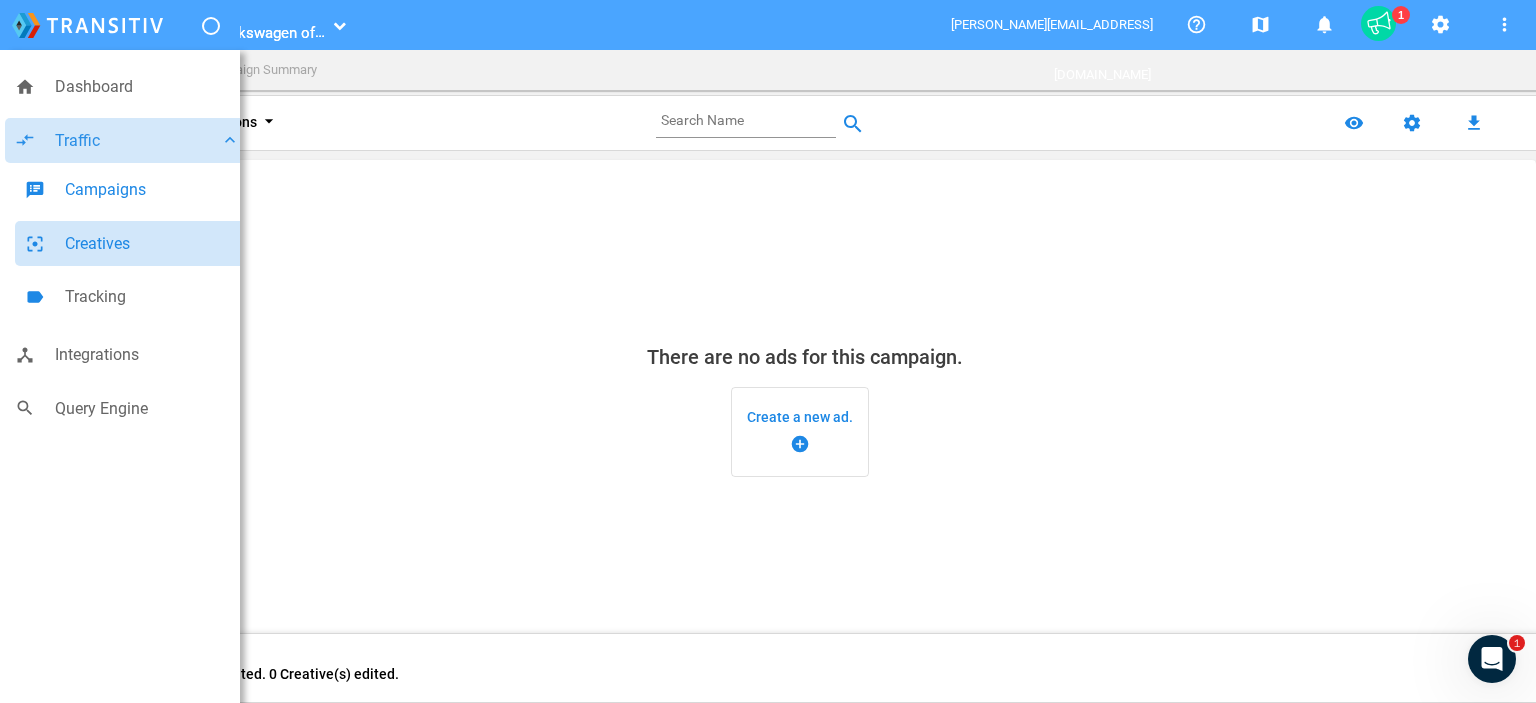click on "Creatives" at bounding box center (152, 244) 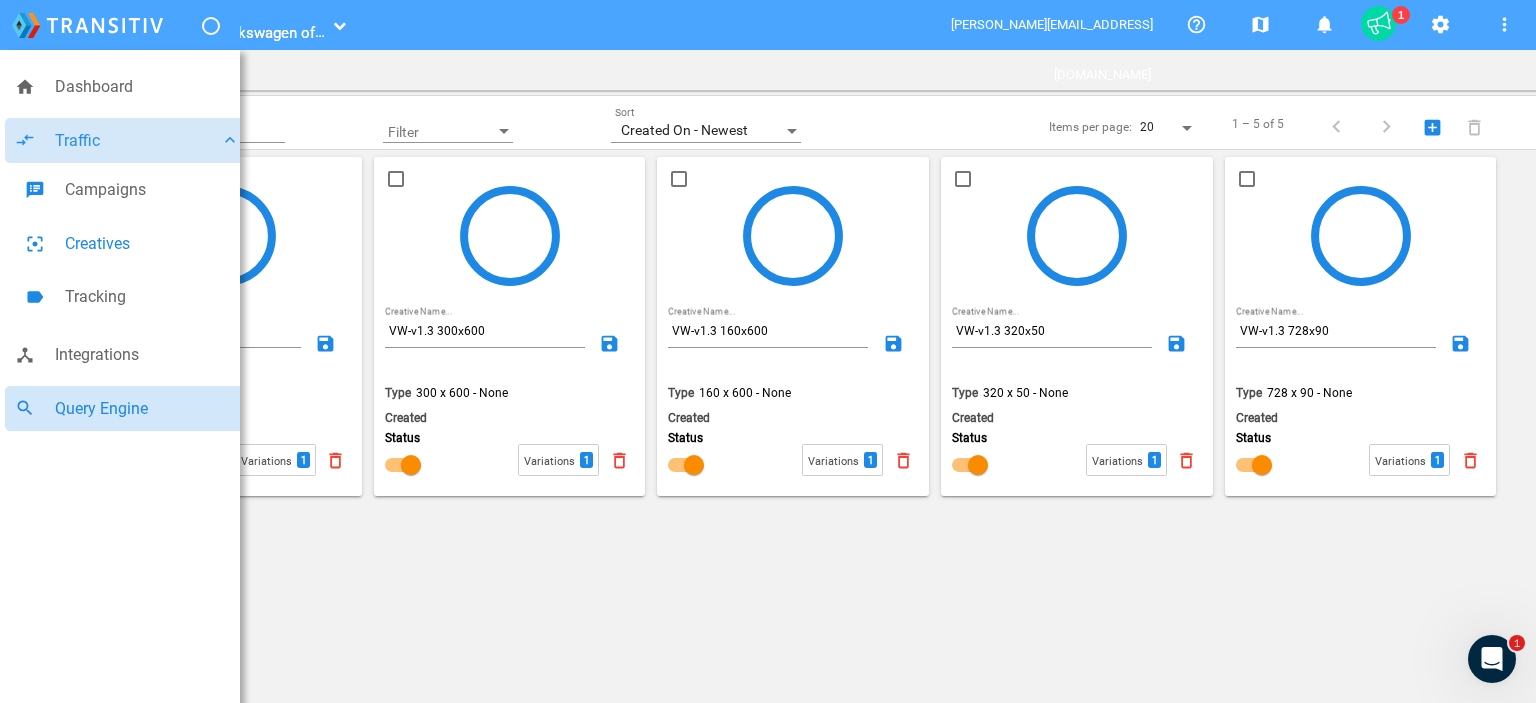 click on "Query Engine" at bounding box center [147, 409] 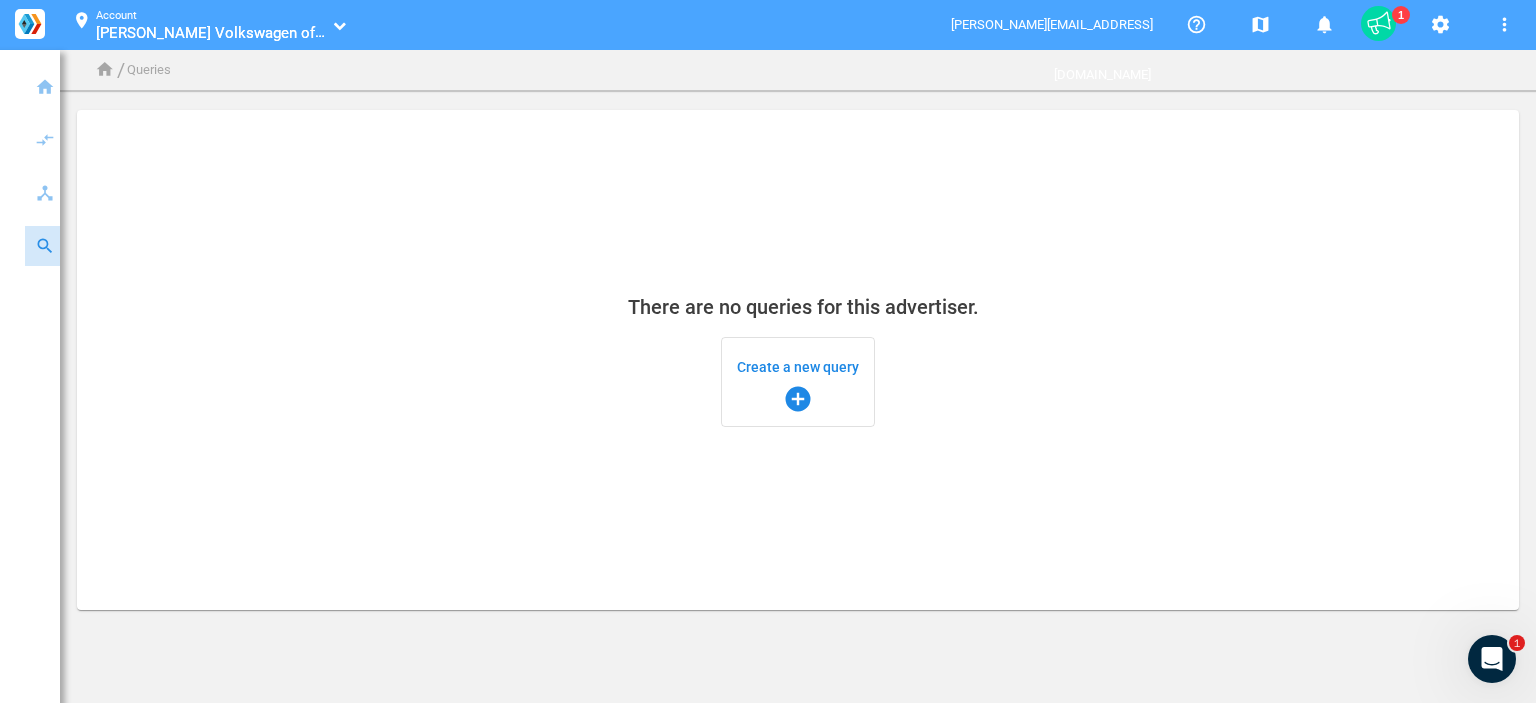 click on "Create a new query  add_circle" at bounding box center [798, 382] 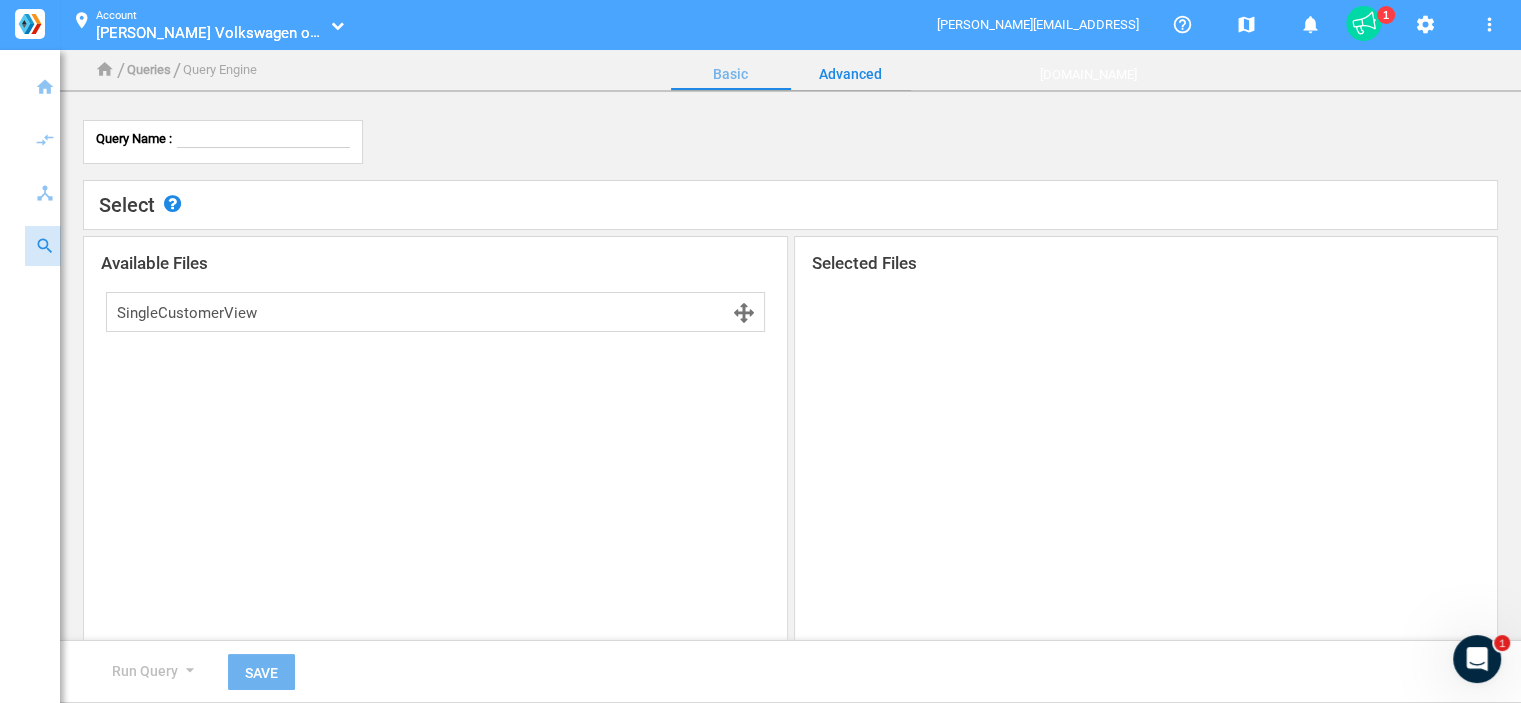 click on "Advanced" at bounding box center [851, 74] 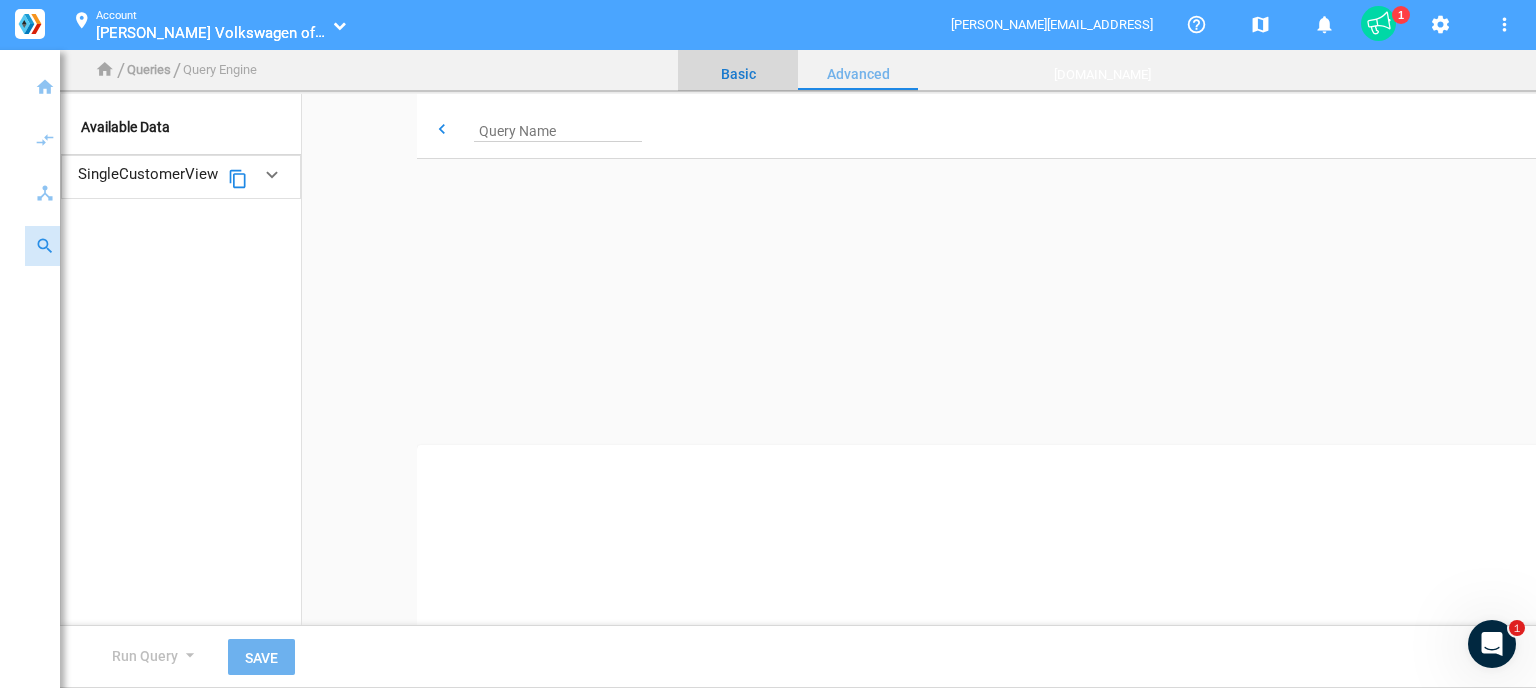 click on "Basic" at bounding box center (738, 74) 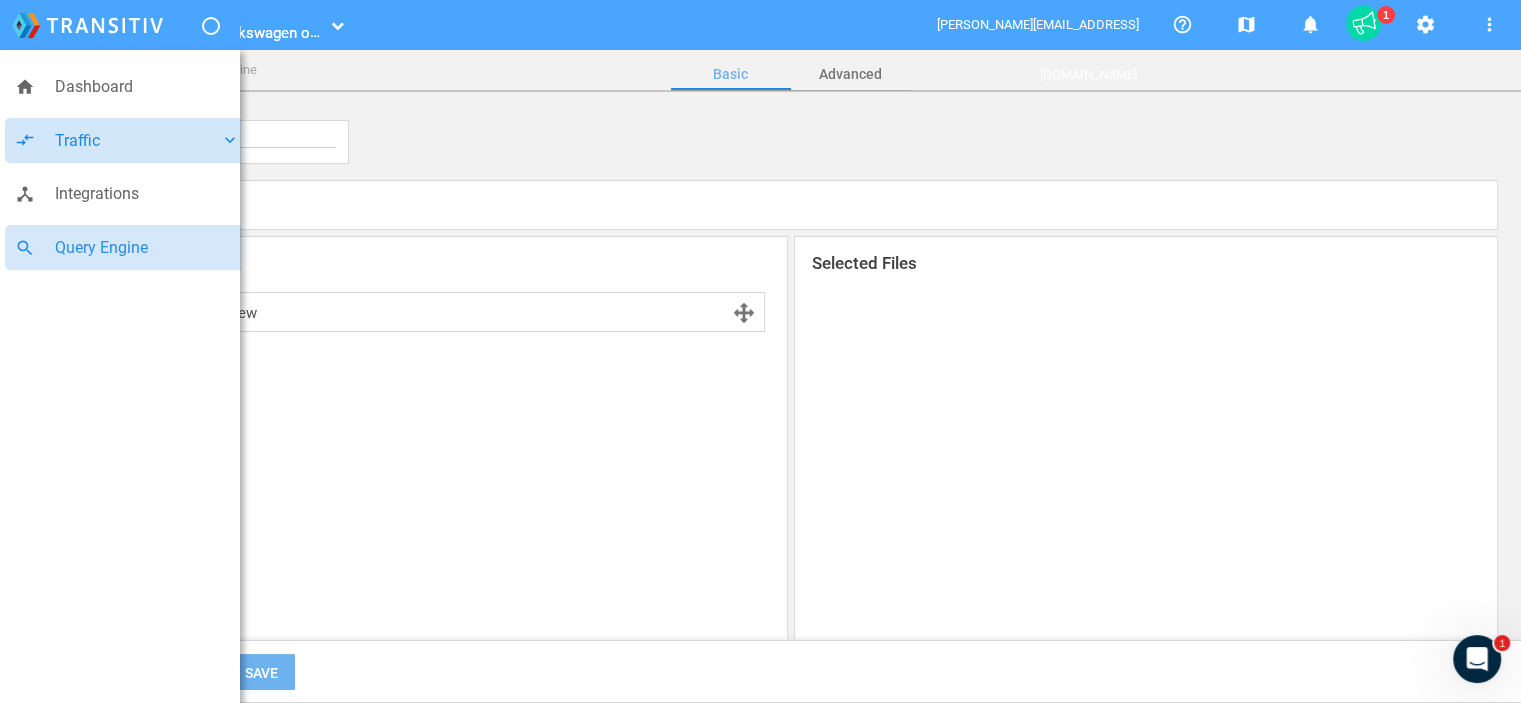 click on "compare_arrows Traffic keyboard_arrow_down" at bounding box center (127, 141) 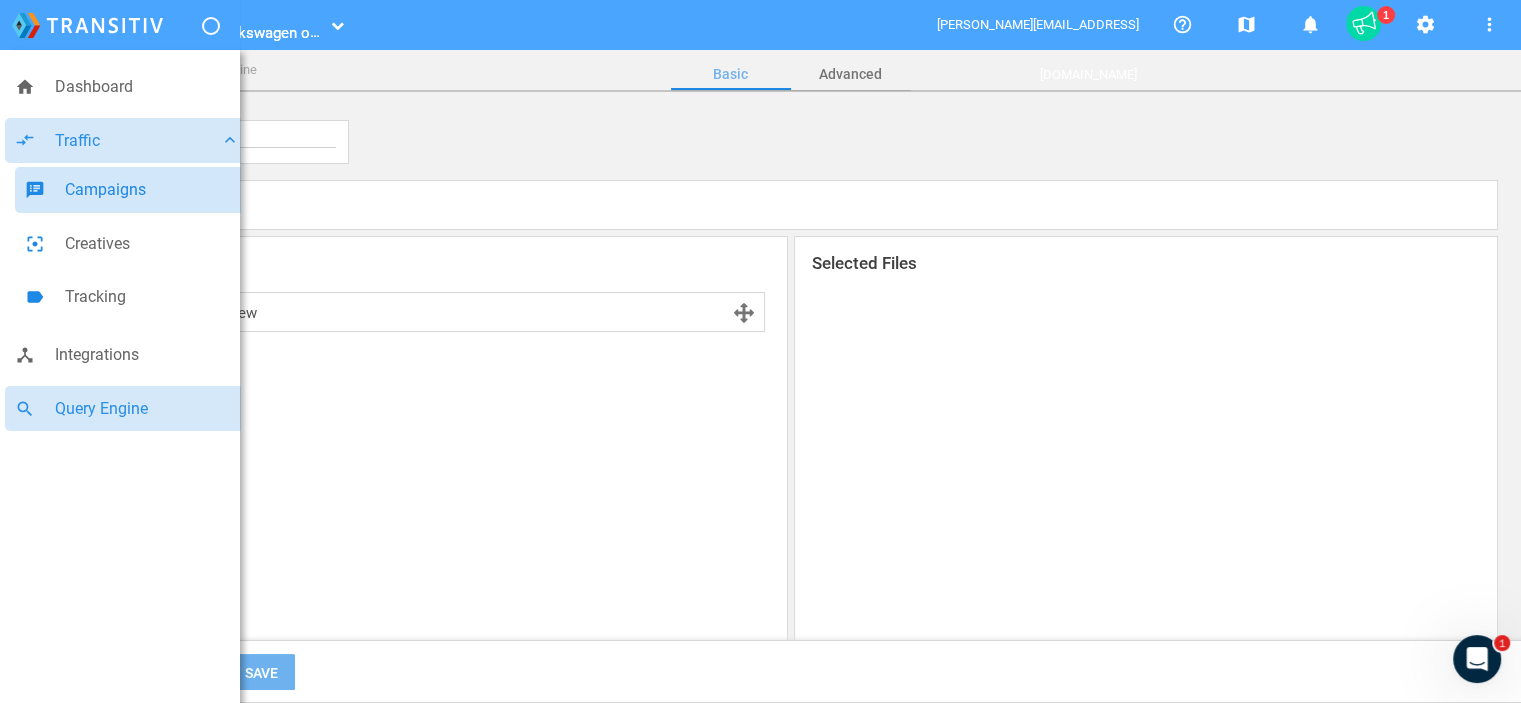 click on "Campaigns" at bounding box center (152, 190) 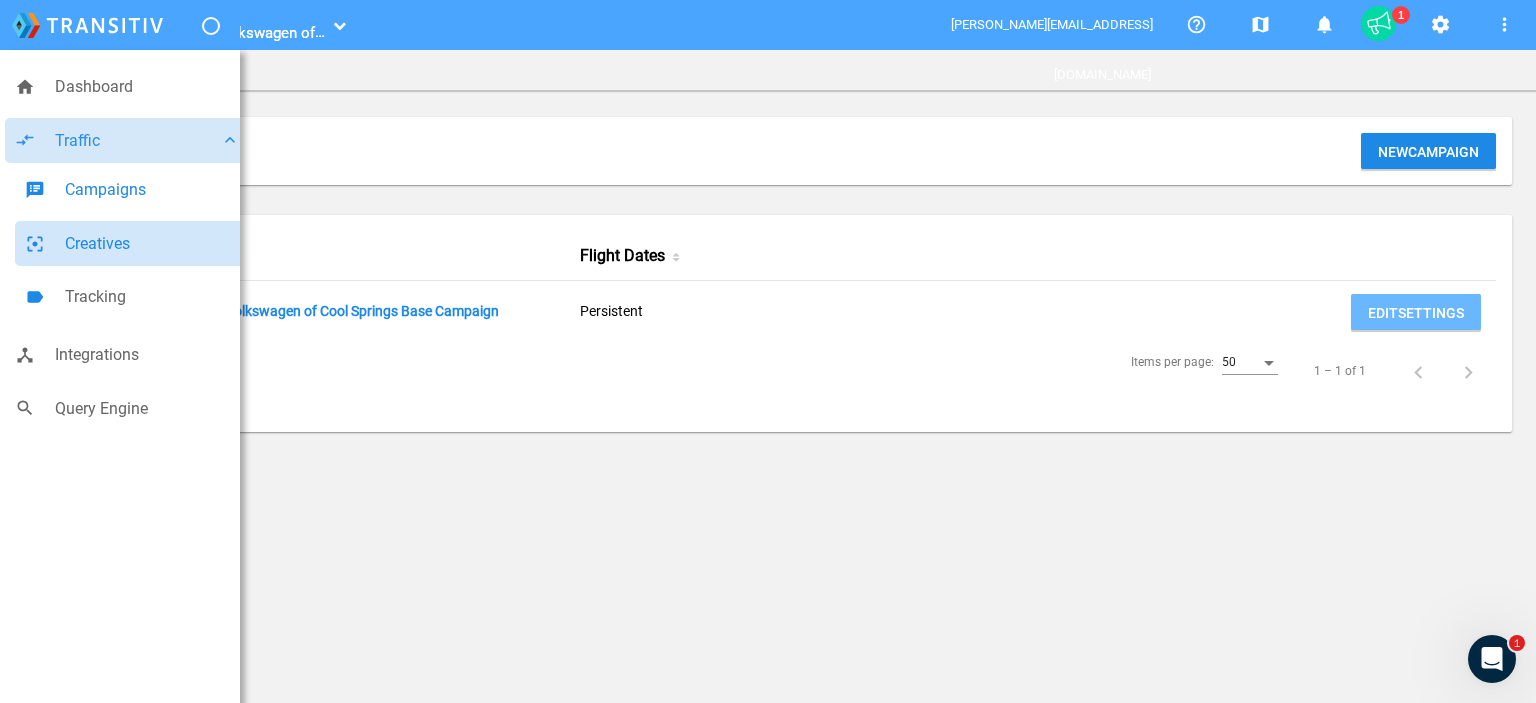 click on "Creatives" at bounding box center [152, 244] 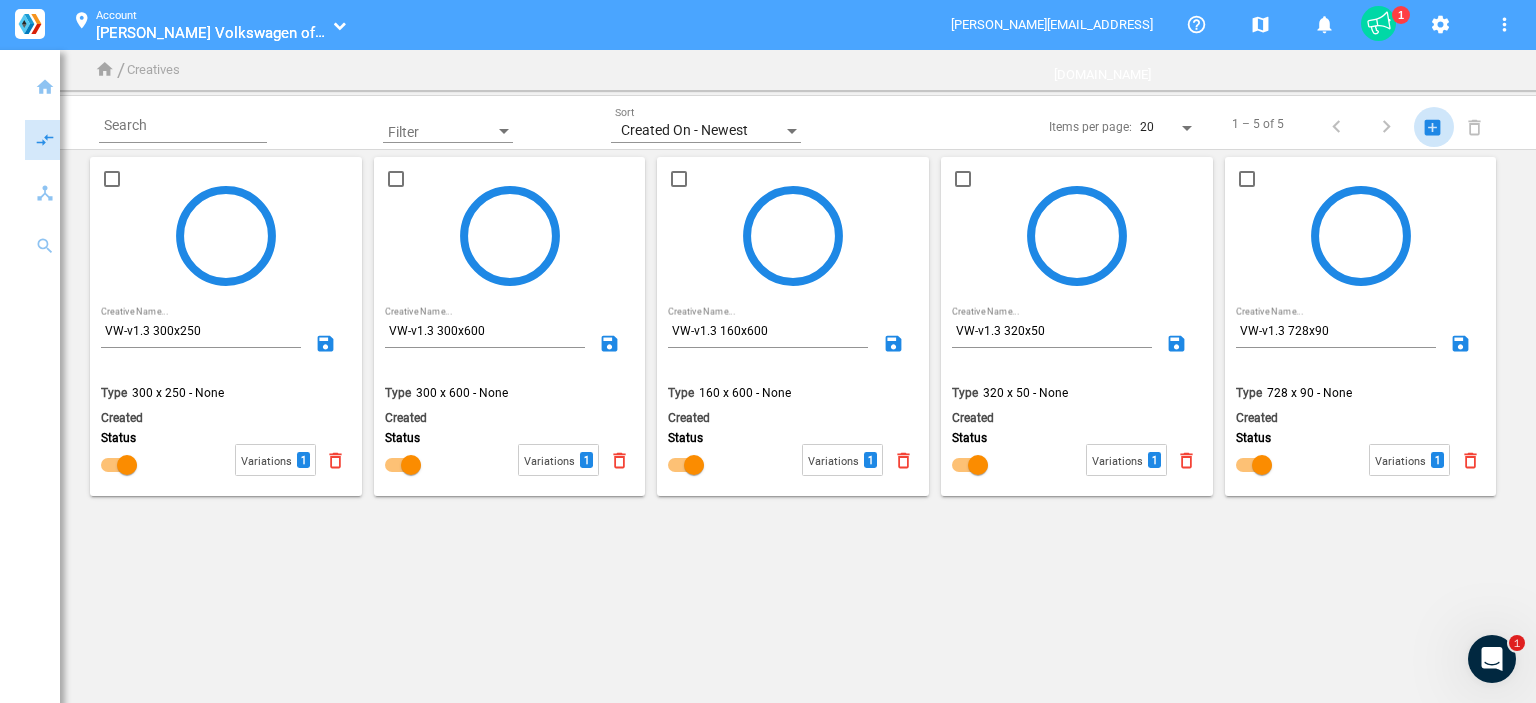 click on "add_box_main" at bounding box center [1434, 128] 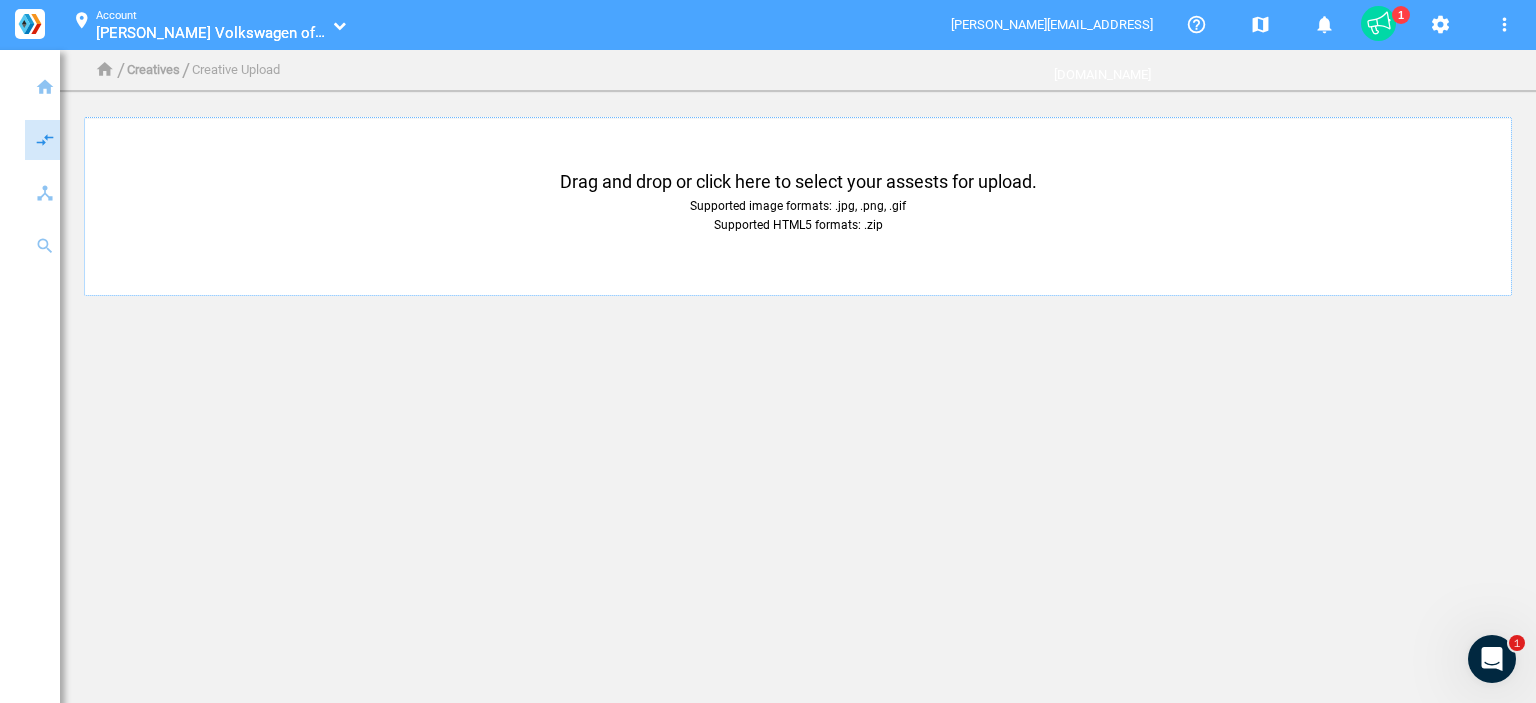 click on "Supported image formats: .jpg, .png, .gif  Supported HTML5 formats: .zip" 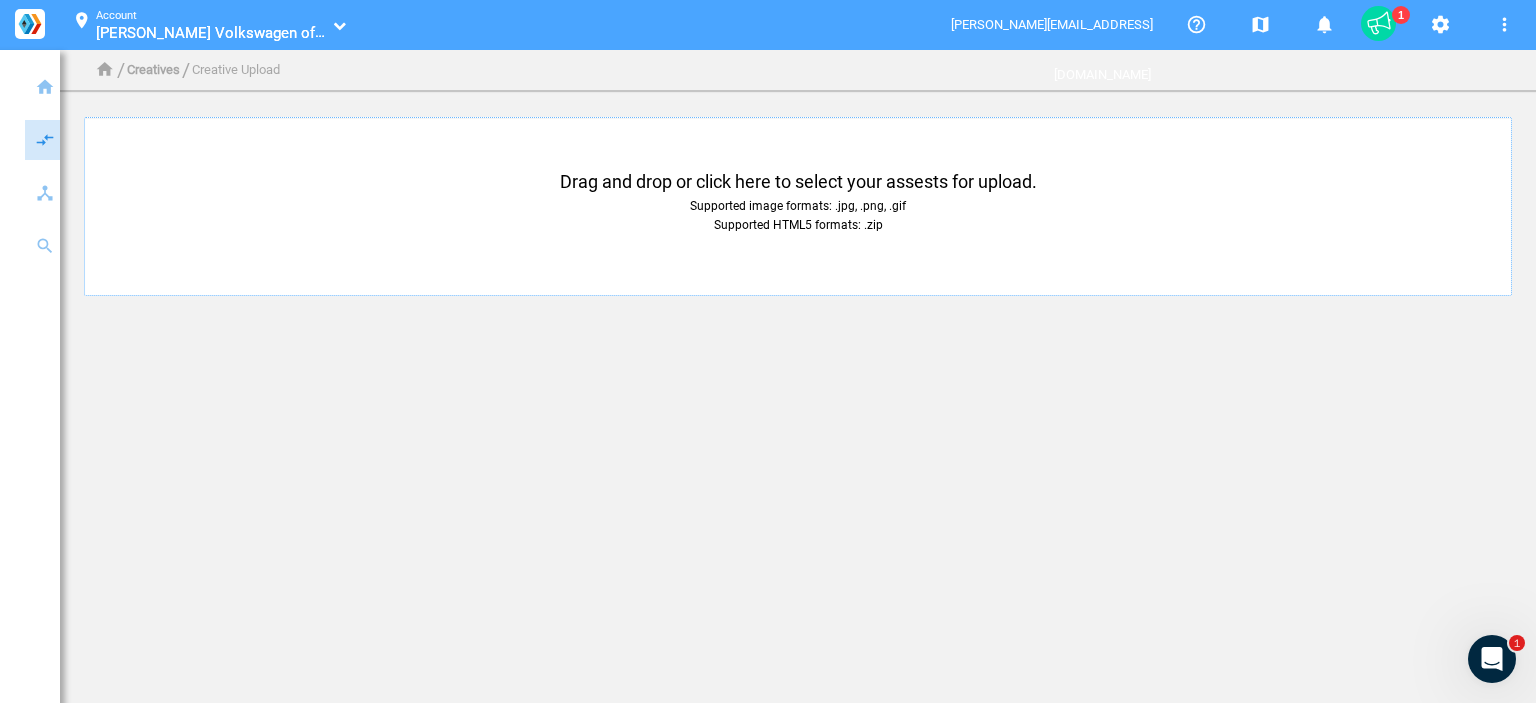type on "C:\fakepath\VW-v1.3 160x600.zip" 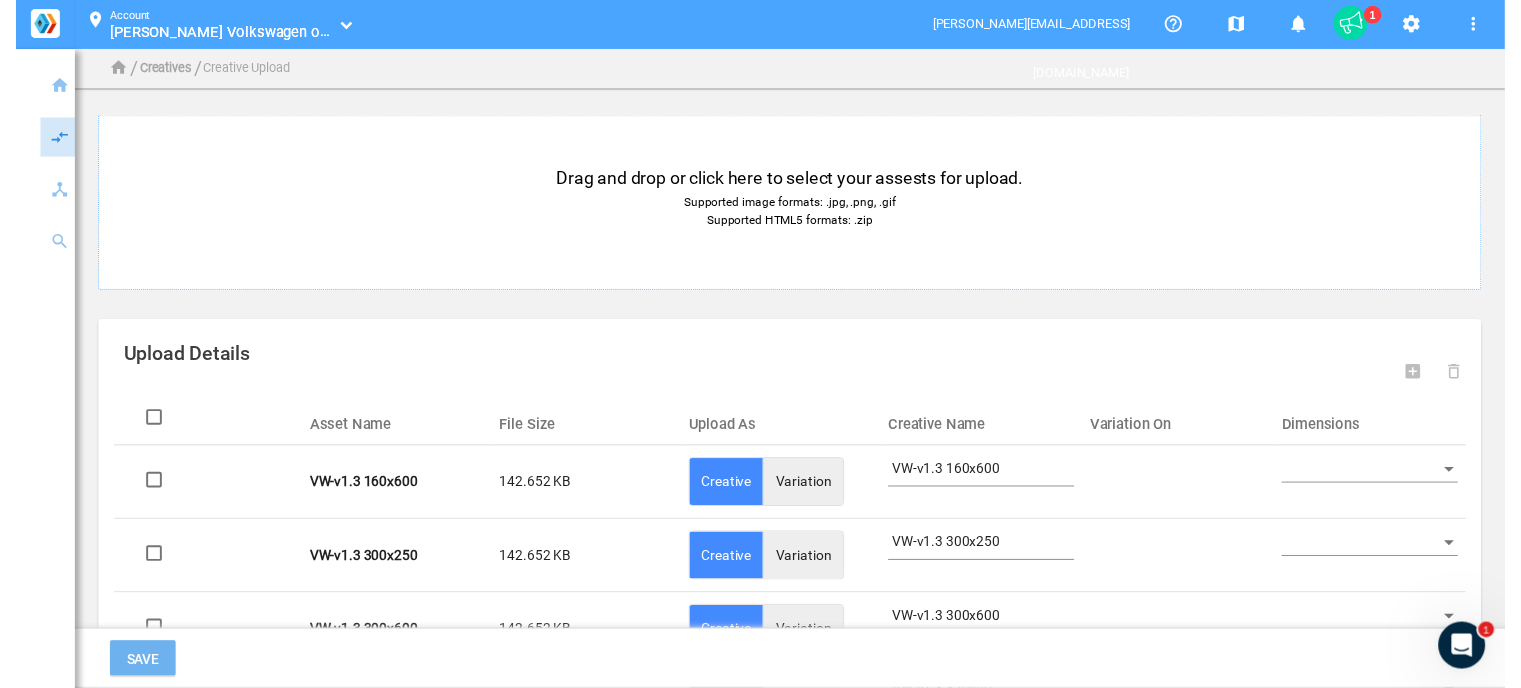 scroll, scrollTop: 172, scrollLeft: 0, axis: vertical 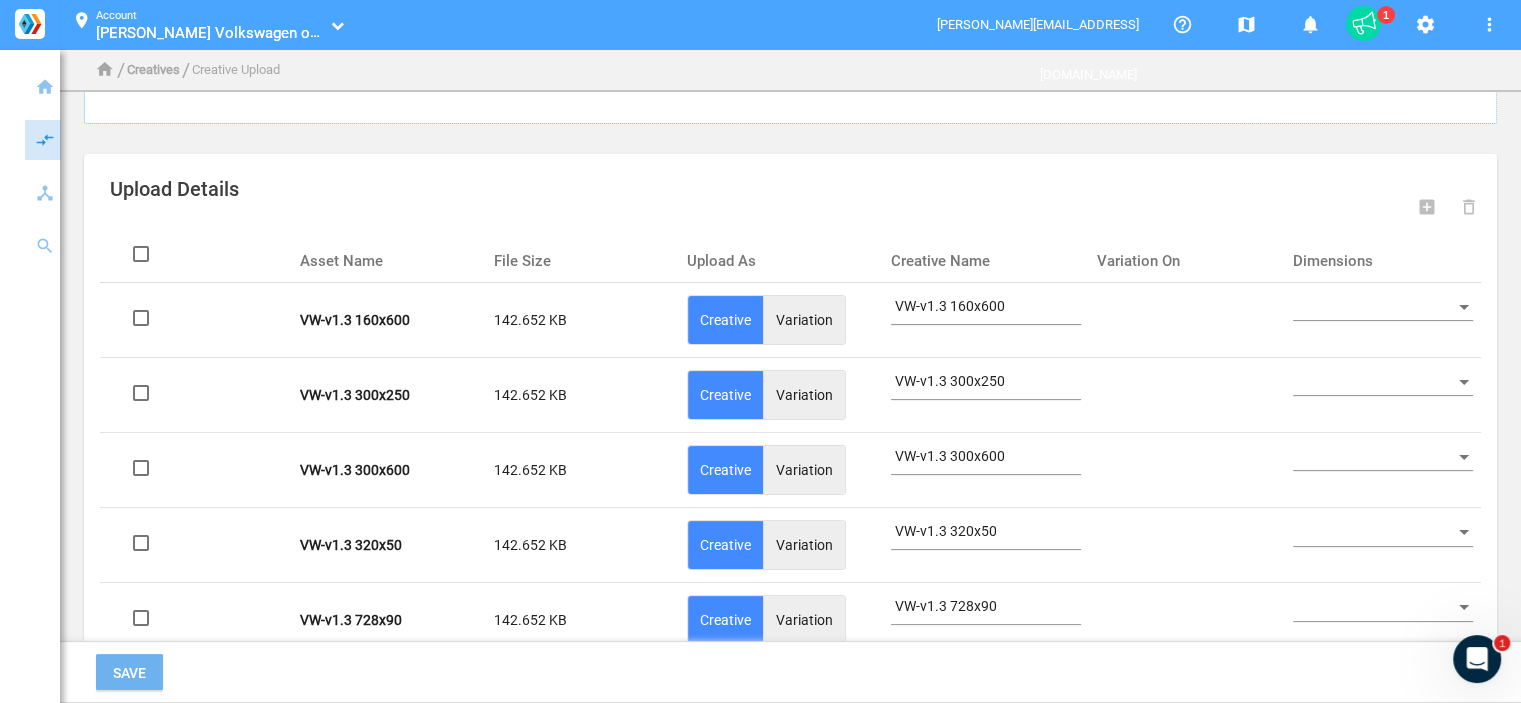 click at bounding box center [1374, 307] 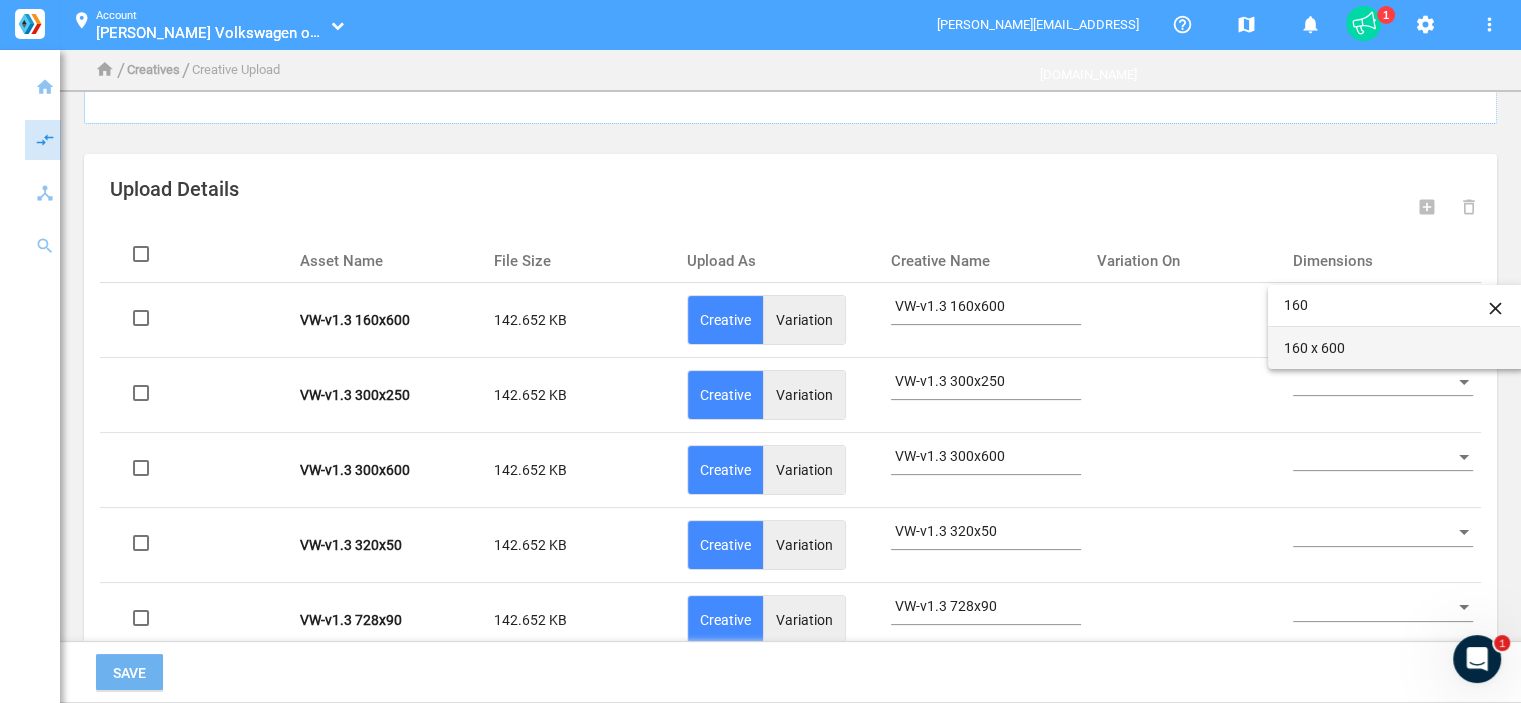 type on "160" 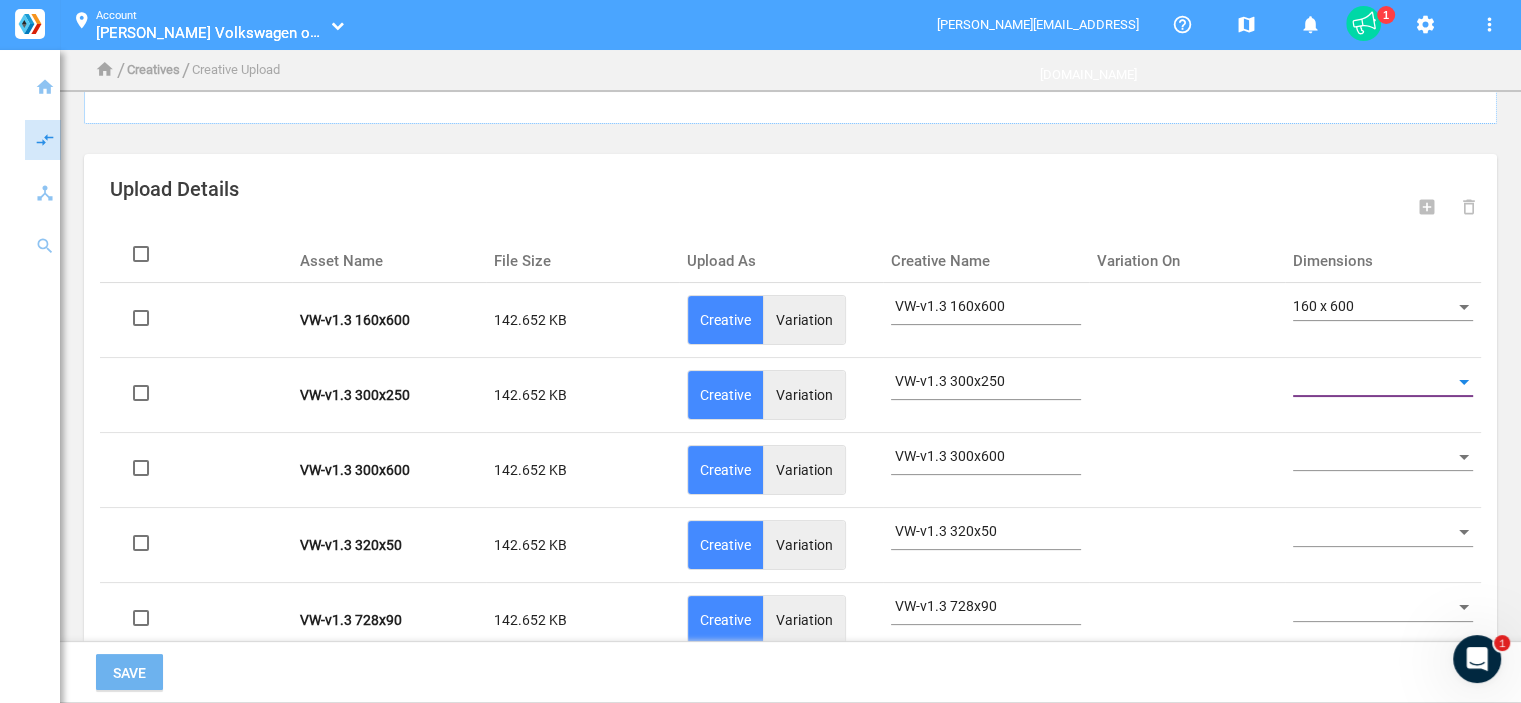 click at bounding box center [1374, 382] 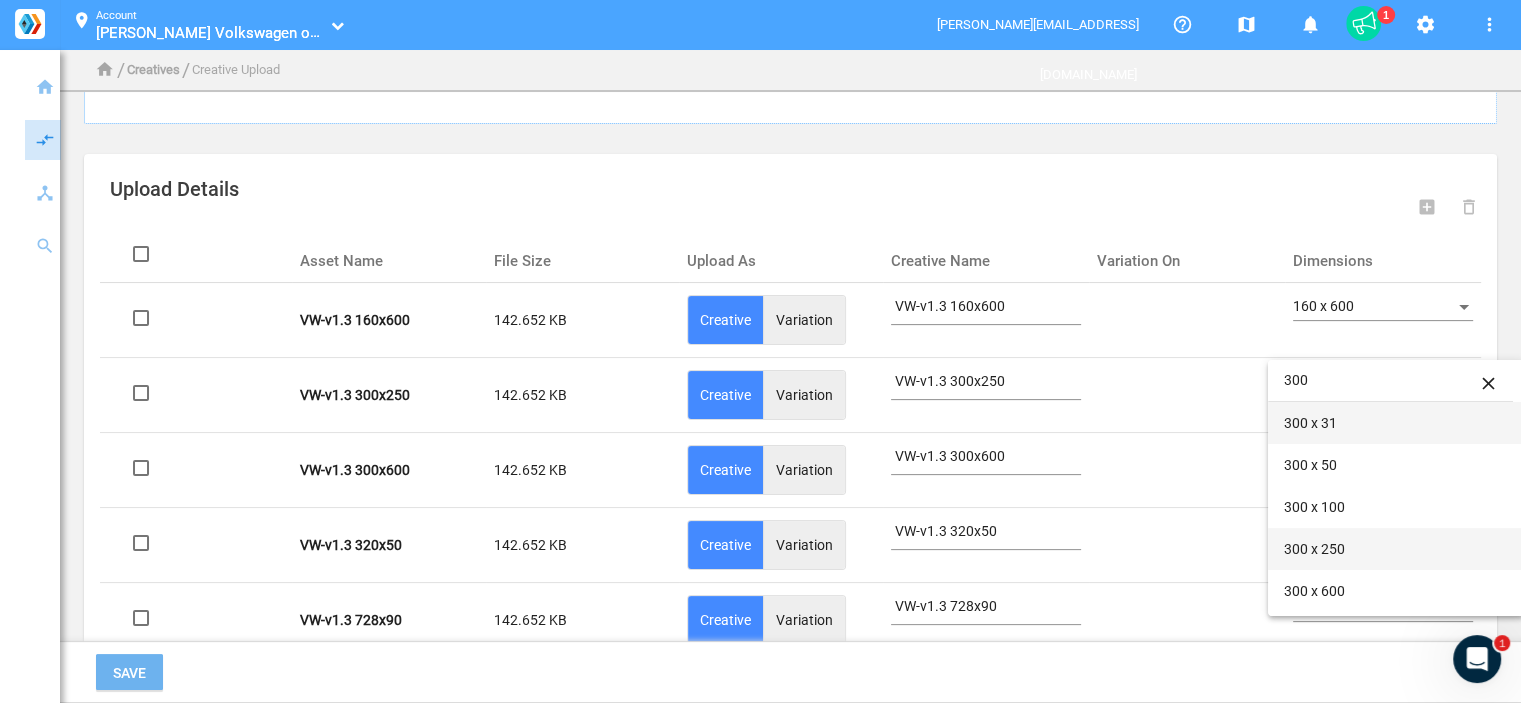 type on "300" 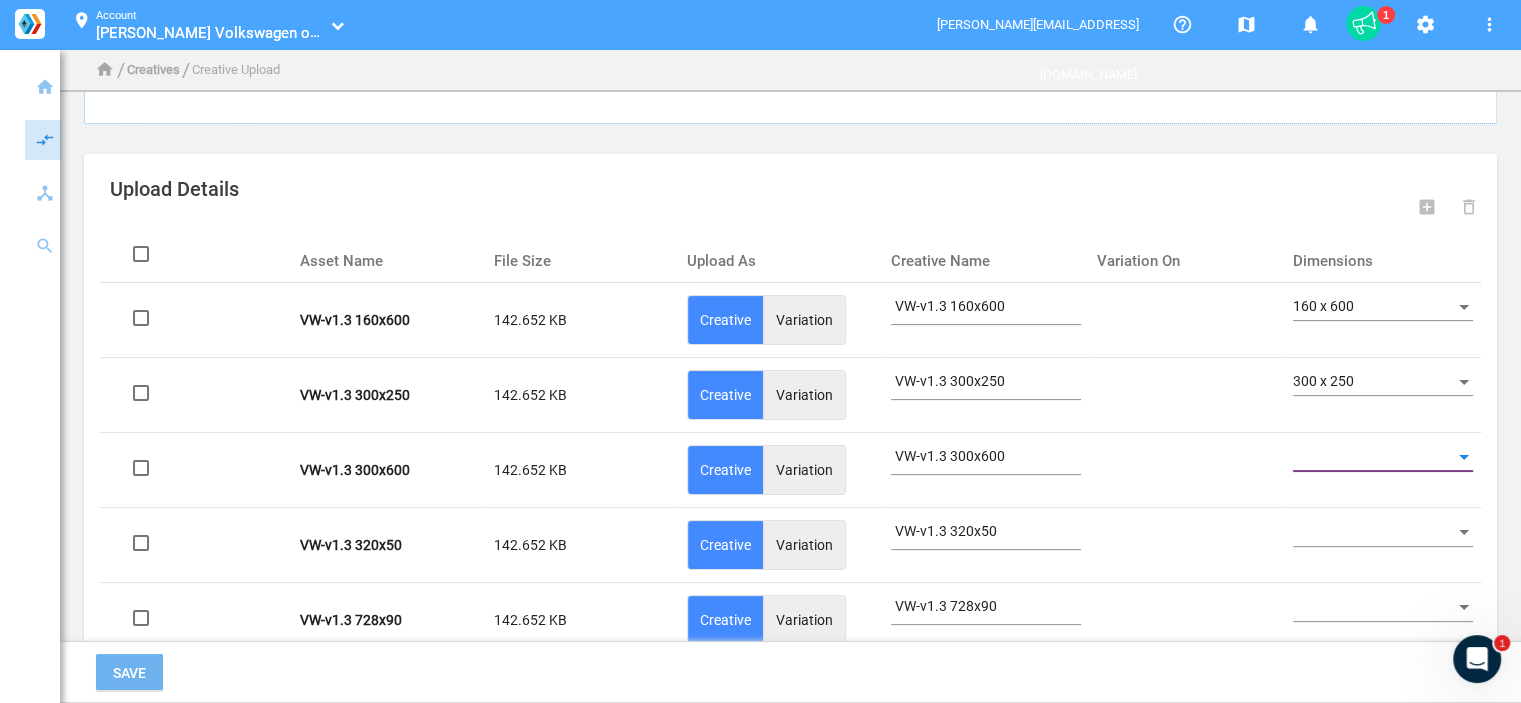 click at bounding box center (1374, 458) 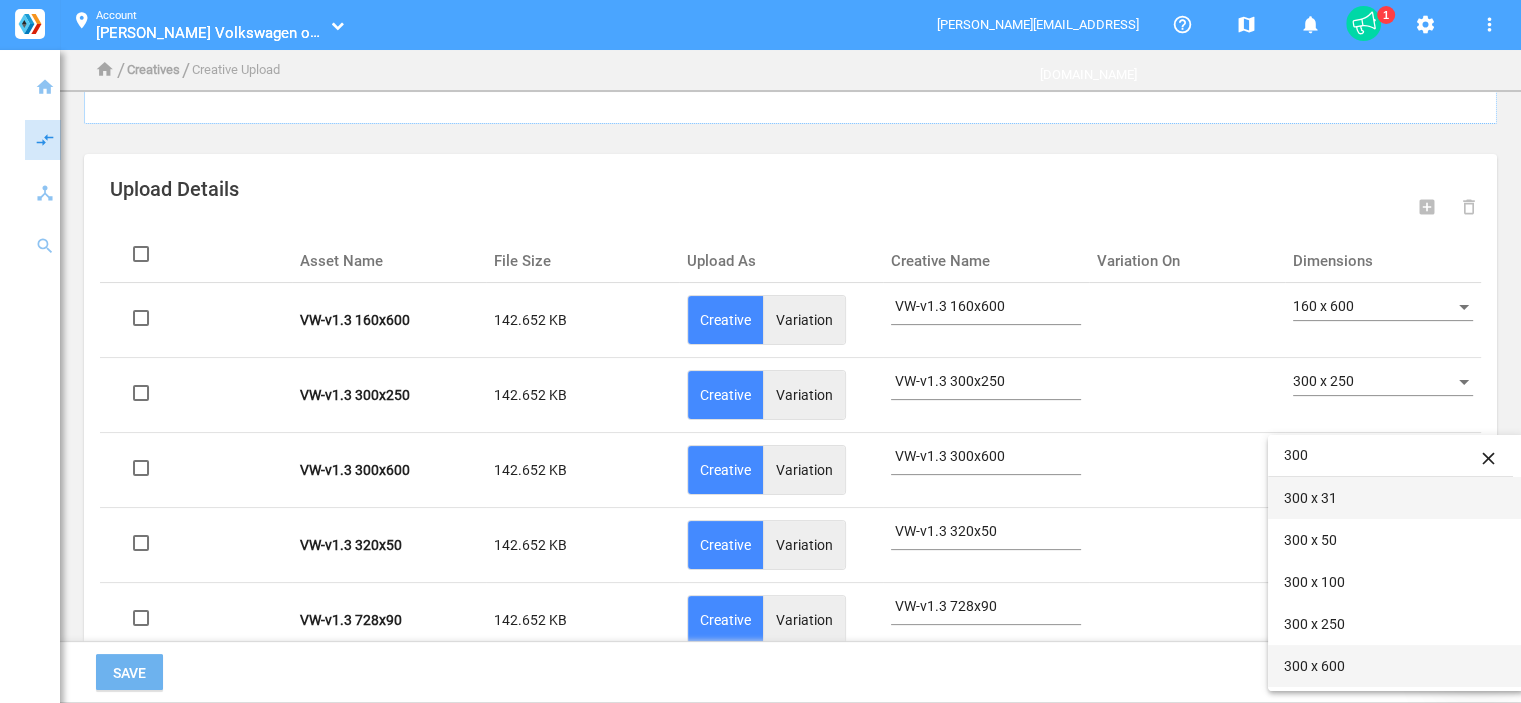 type on "300" 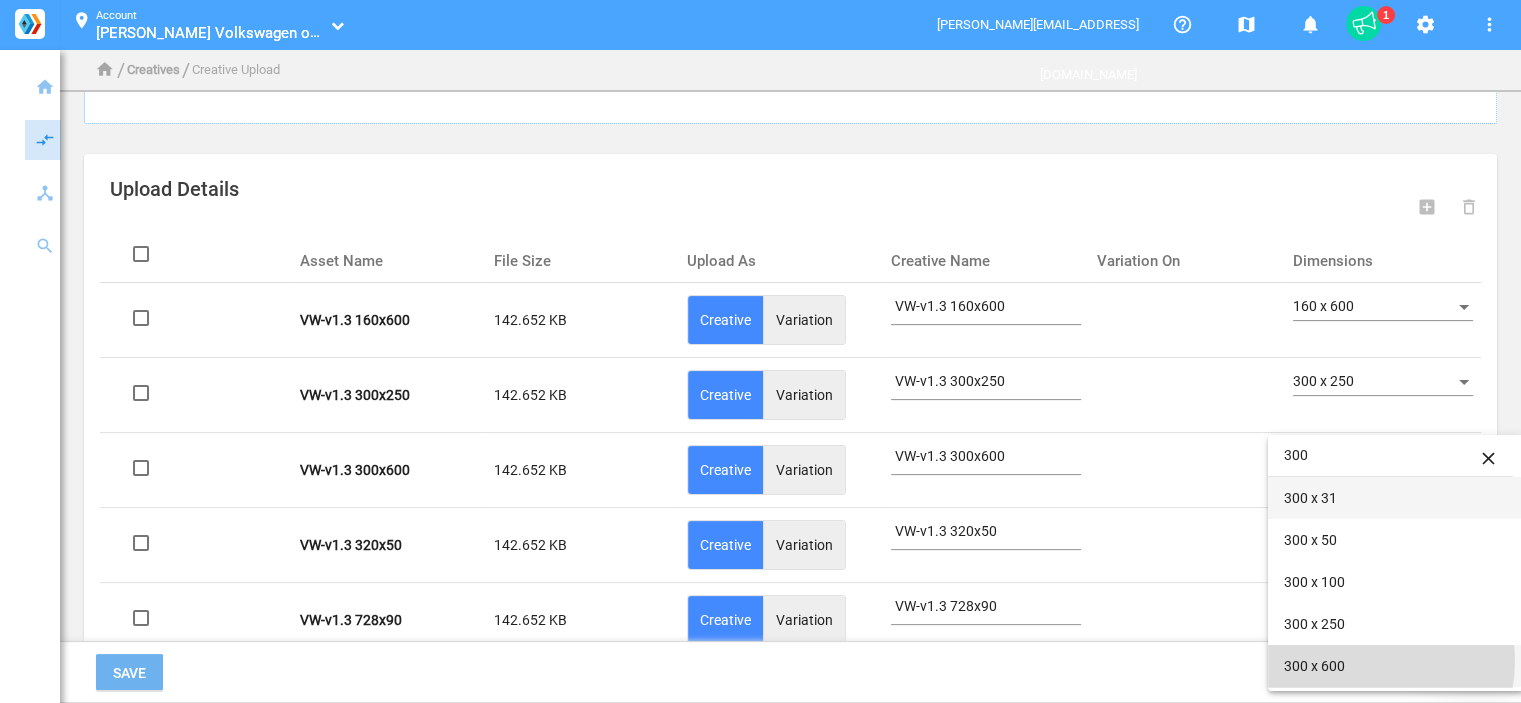 click on "300 x 600" at bounding box center [1396, 666] 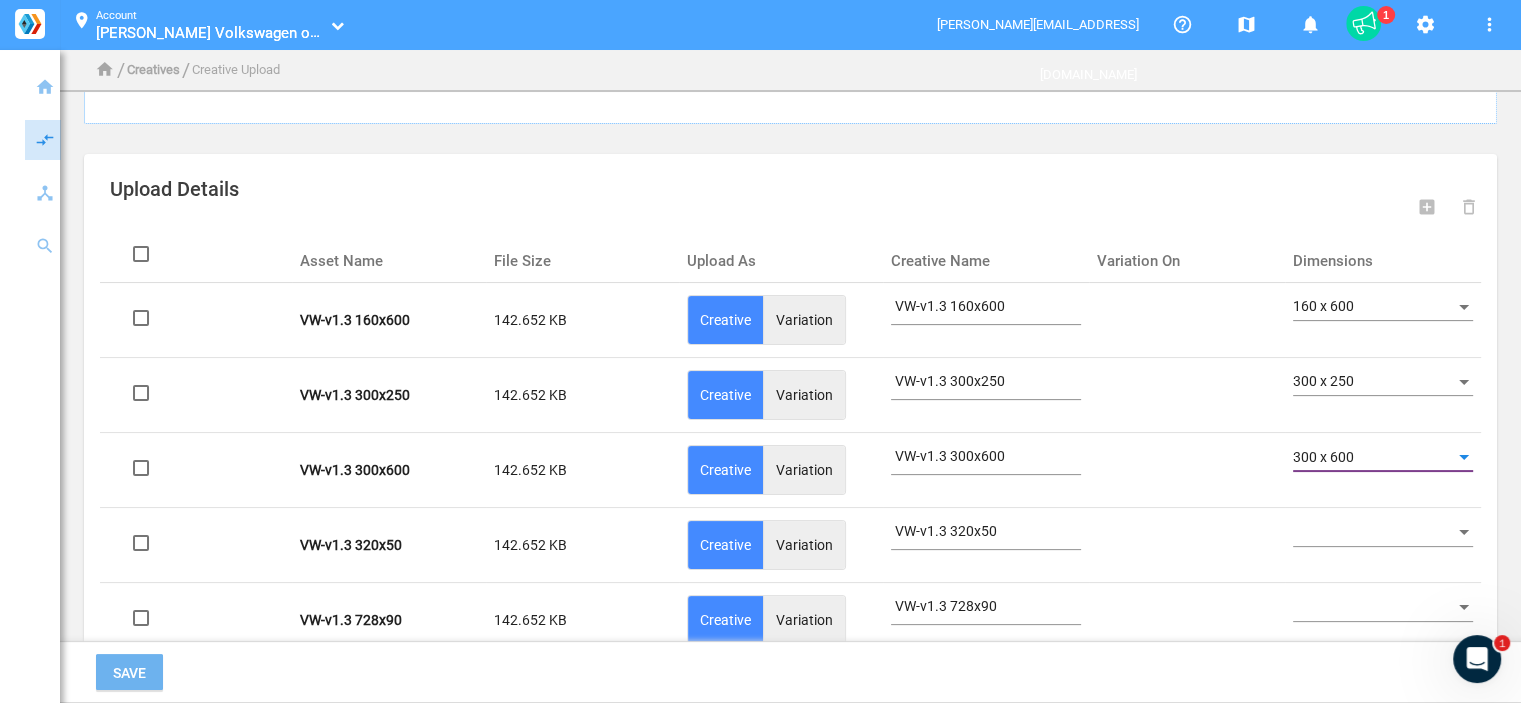 click on "300 x 600" 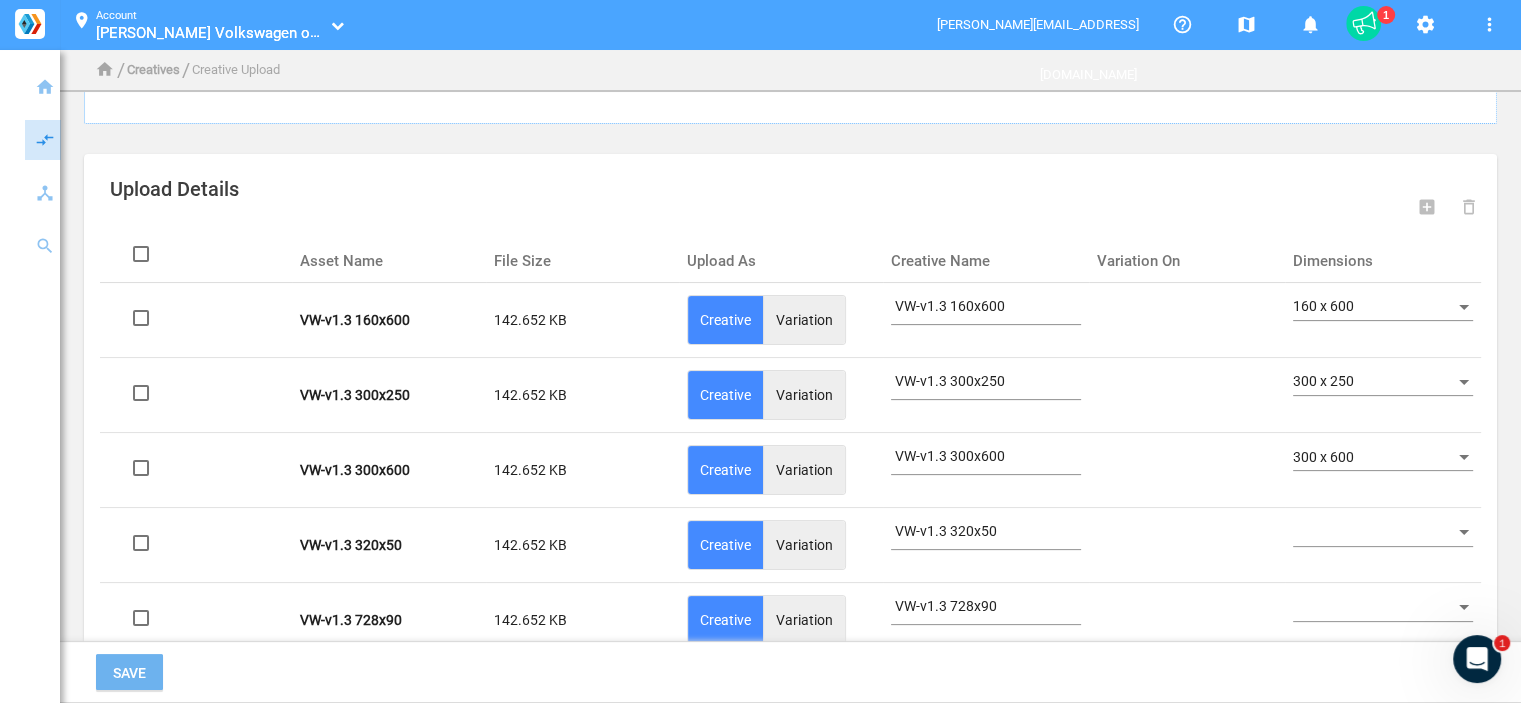 click at bounding box center (1374, 533) 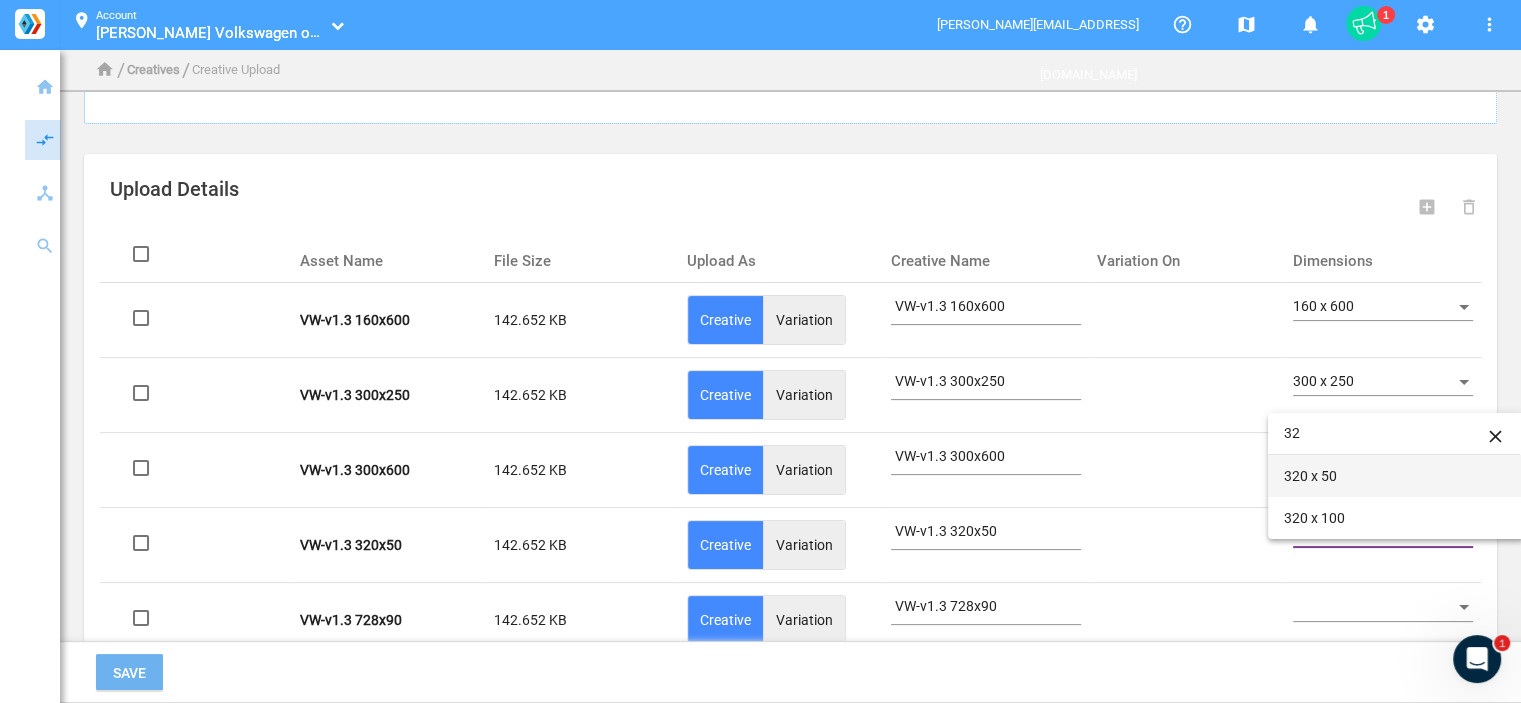 type on "32" 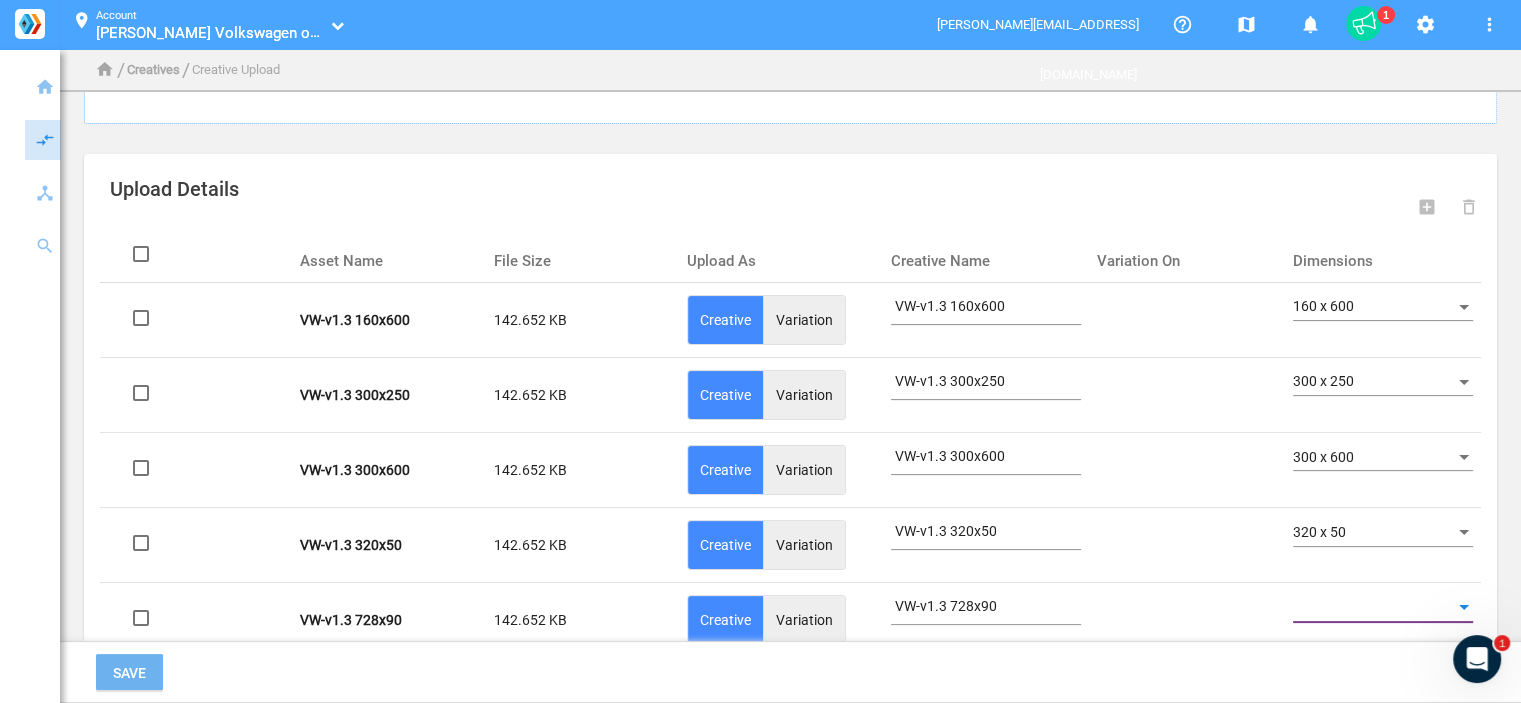 click at bounding box center (1374, 608) 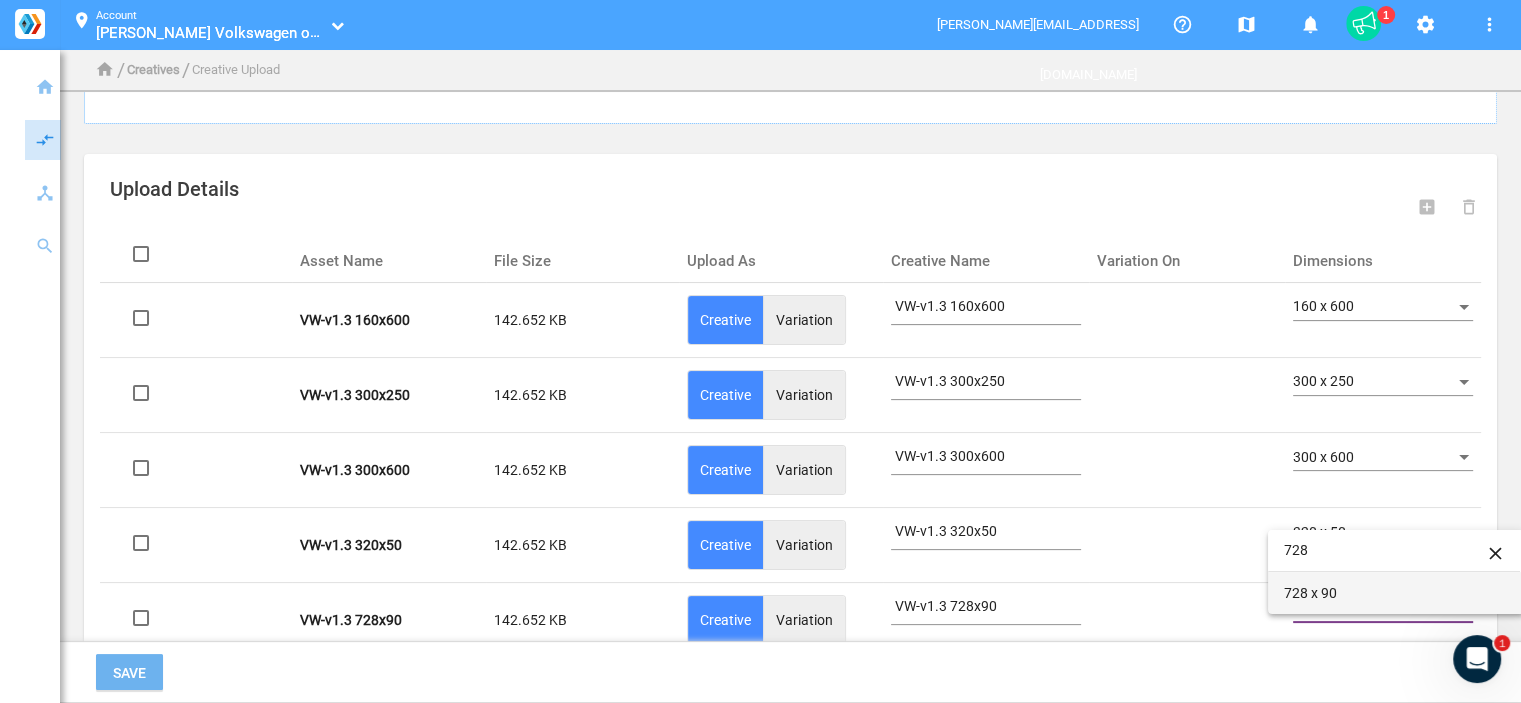 type on "728" 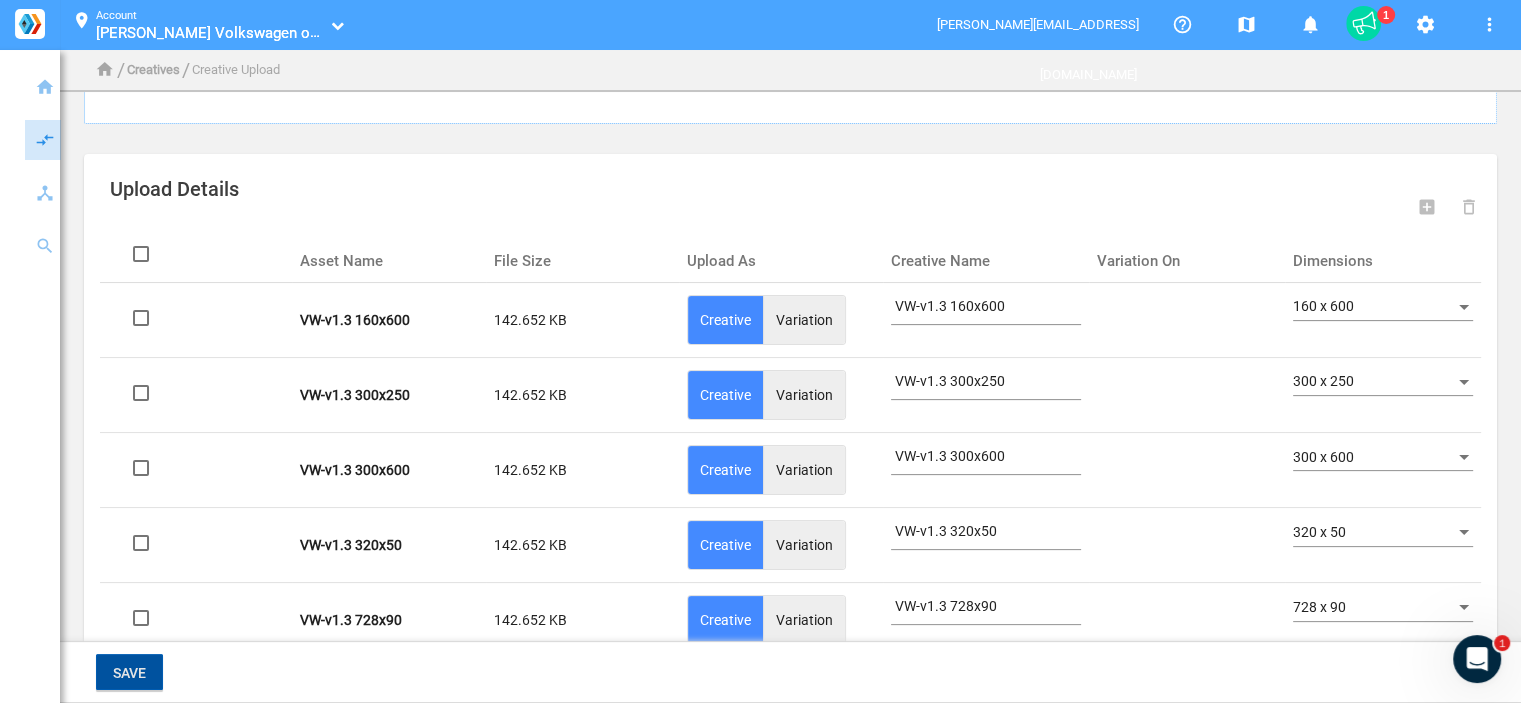 click on "Save" at bounding box center (129, 673) 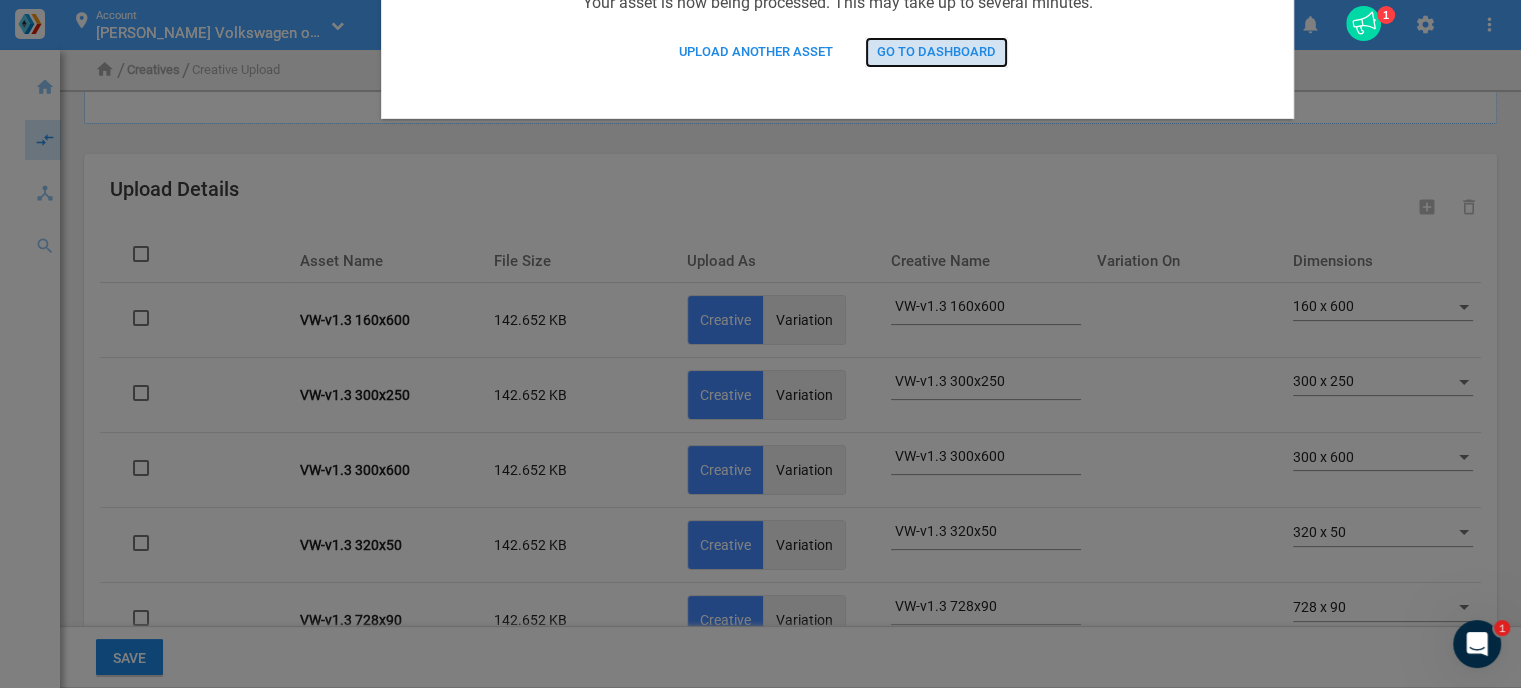 click on "Go to Dashboard" 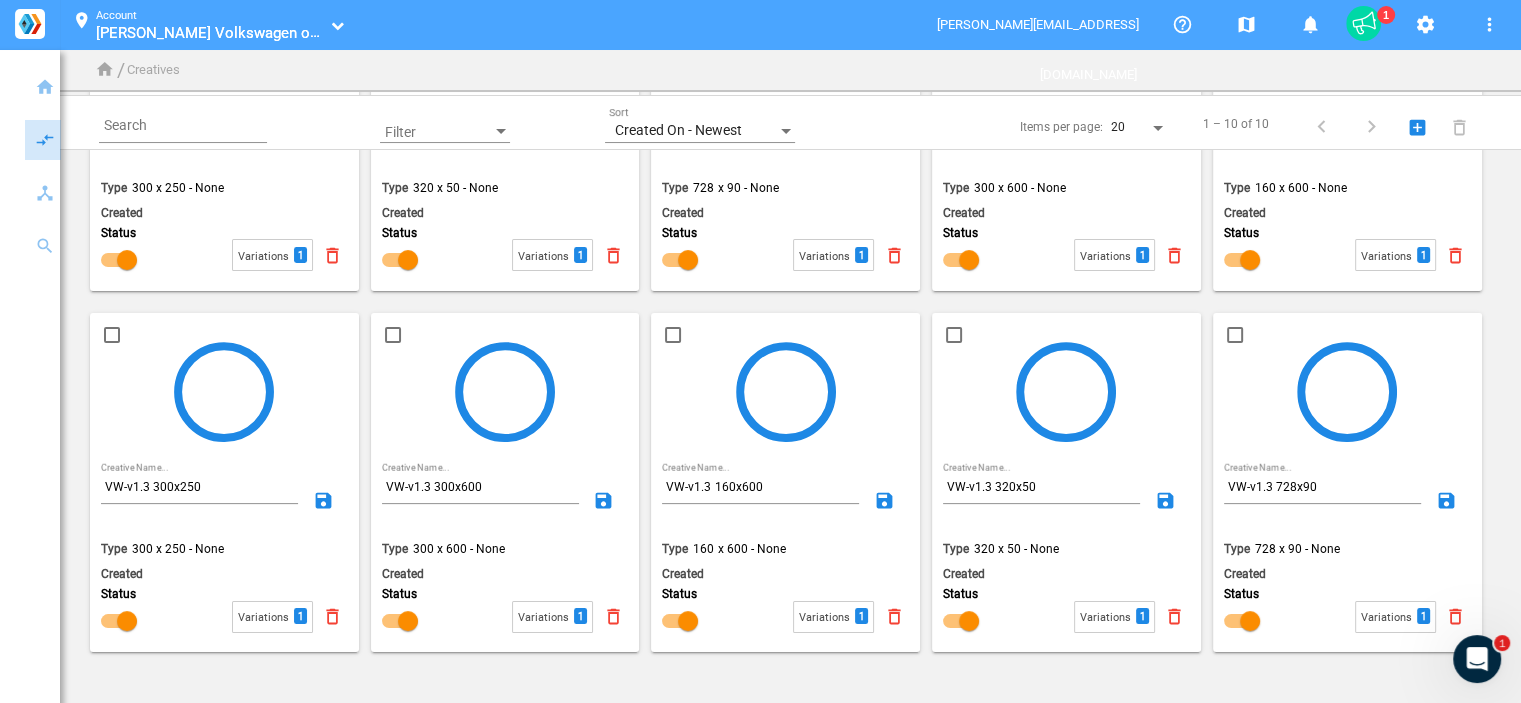 scroll, scrollTop: 0, scrollLeft: 0, axis: both 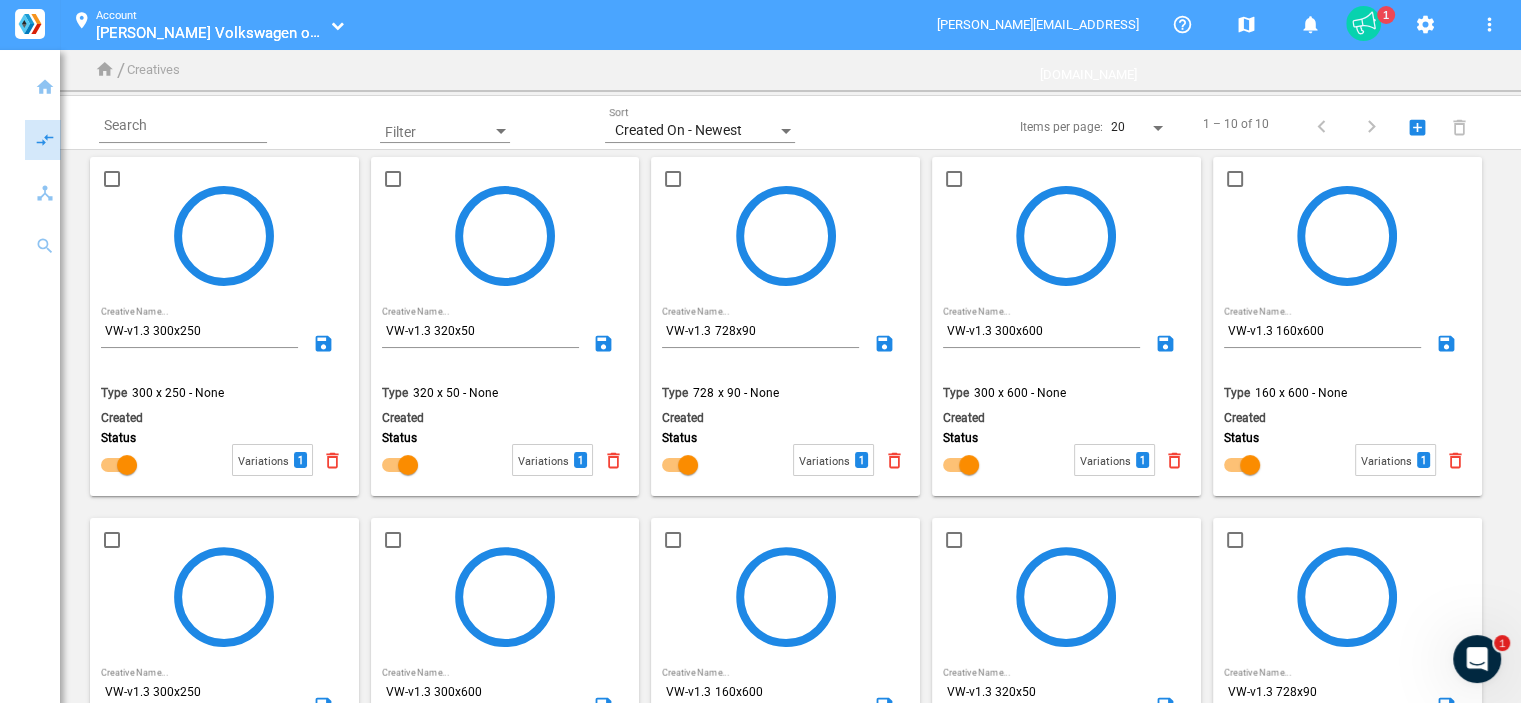 click on "1" at bounding box center [1363, 23] 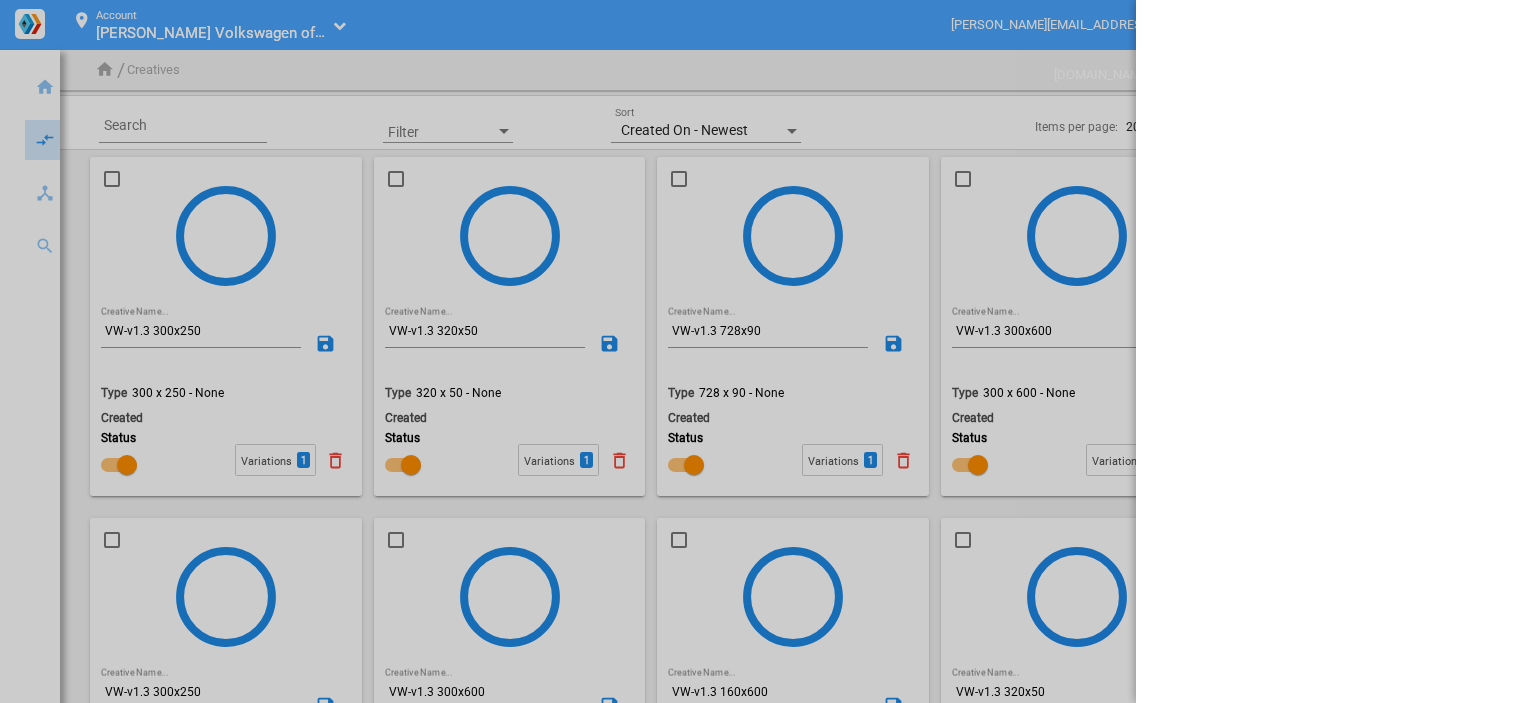 click at bounding box center [768, 351] 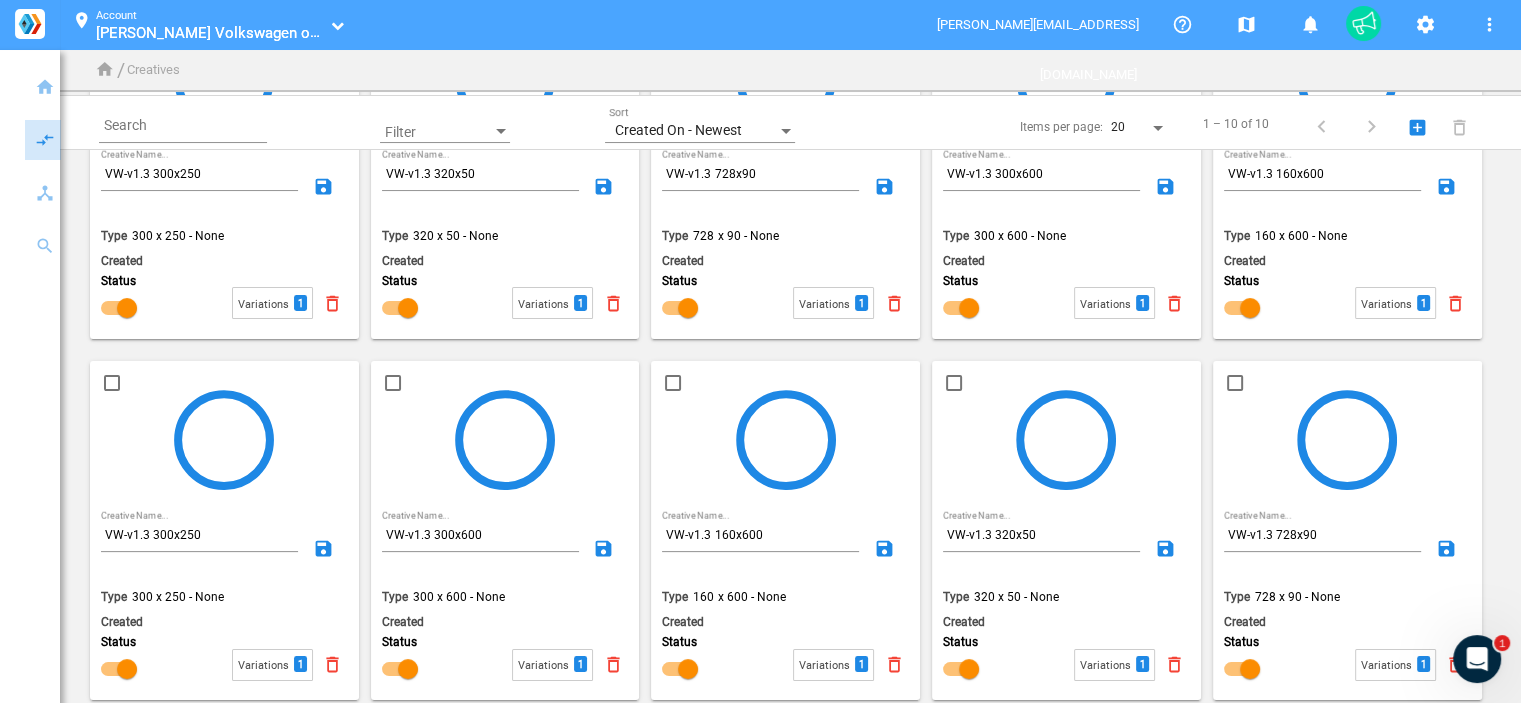 scroll, scrollTop: 184, scrollLeft: 0, axis: vertical 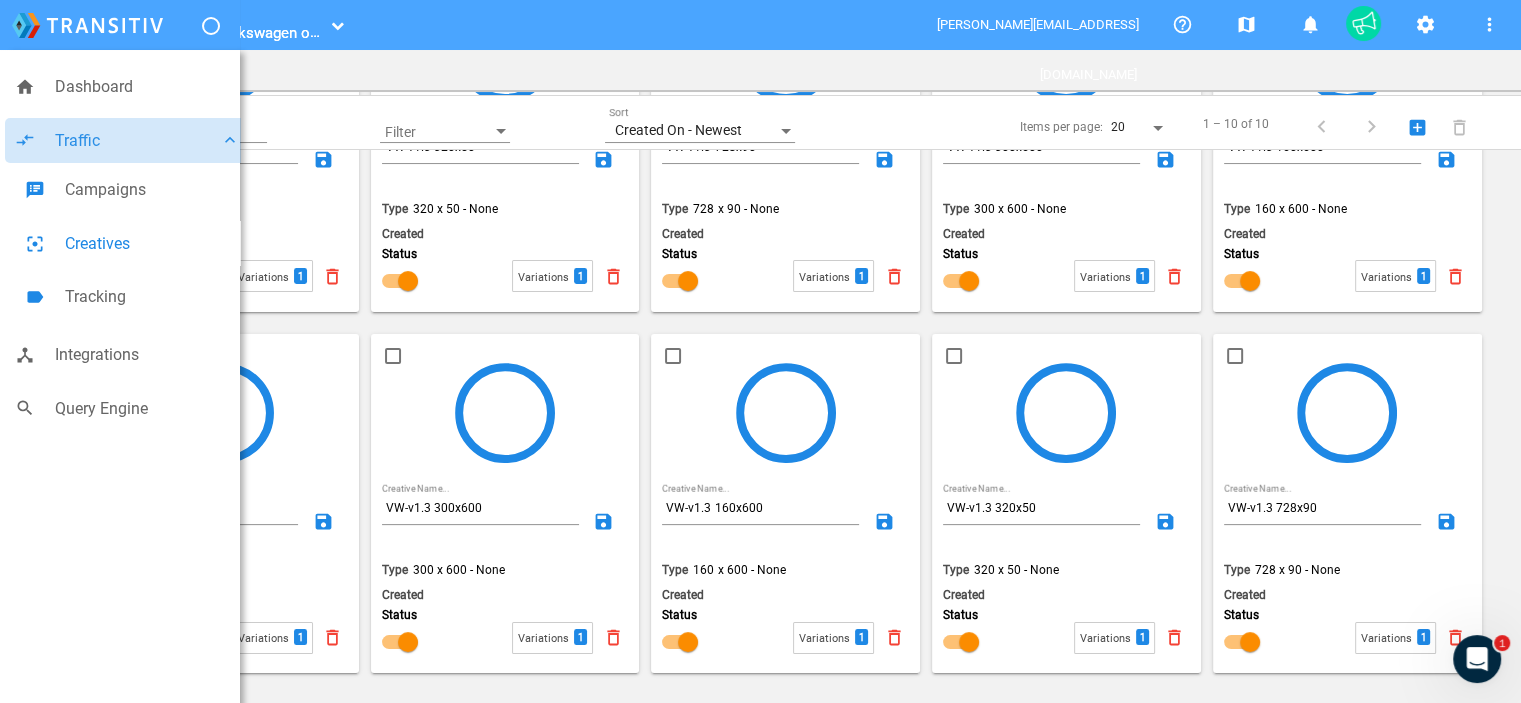 click on "home Dashboard compare_arrows Traffic keyboard_arrow_down speaker_notes Campaigns filter_center_focus Creatives label Tracking device_hub Integrations search Query Engine" 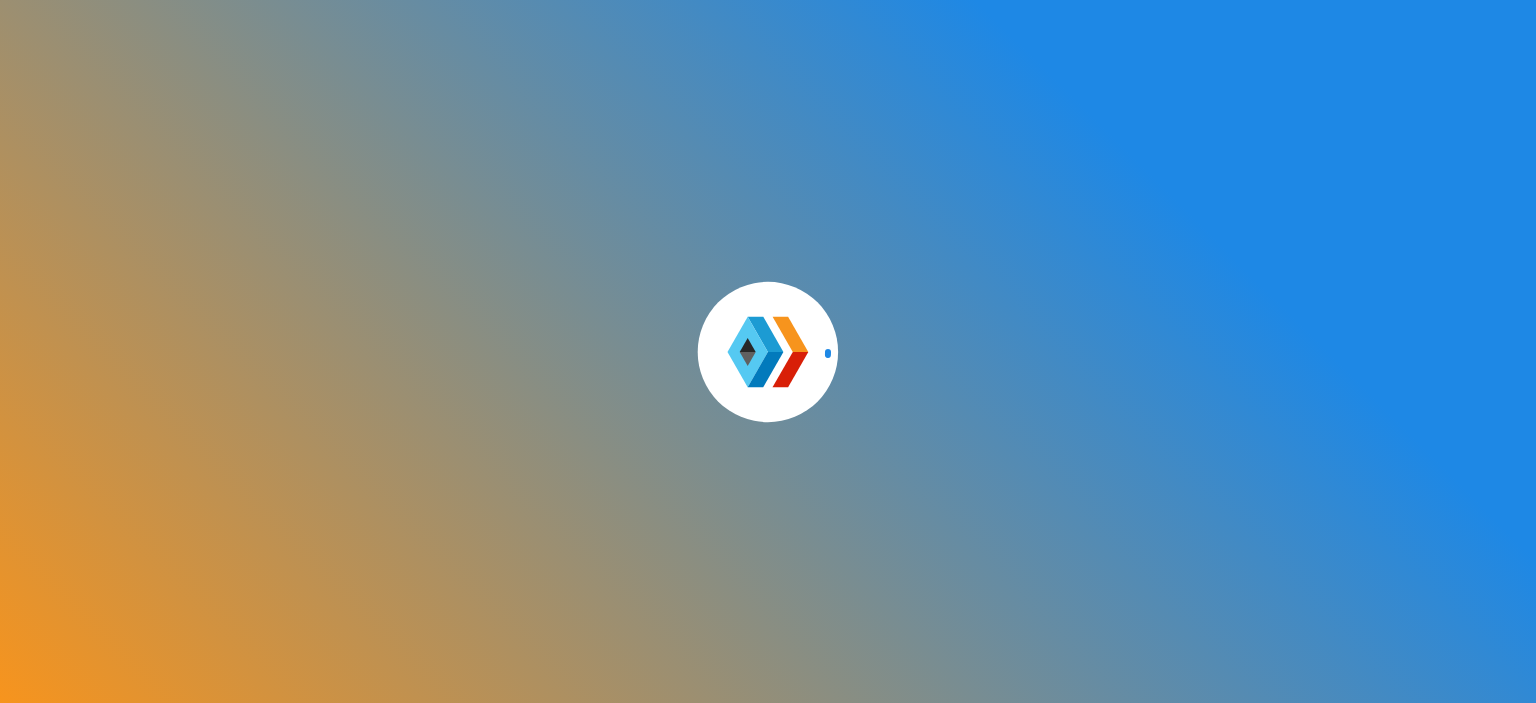 scroll, scrollTop: 0, scrollLeft: 0, axis: both 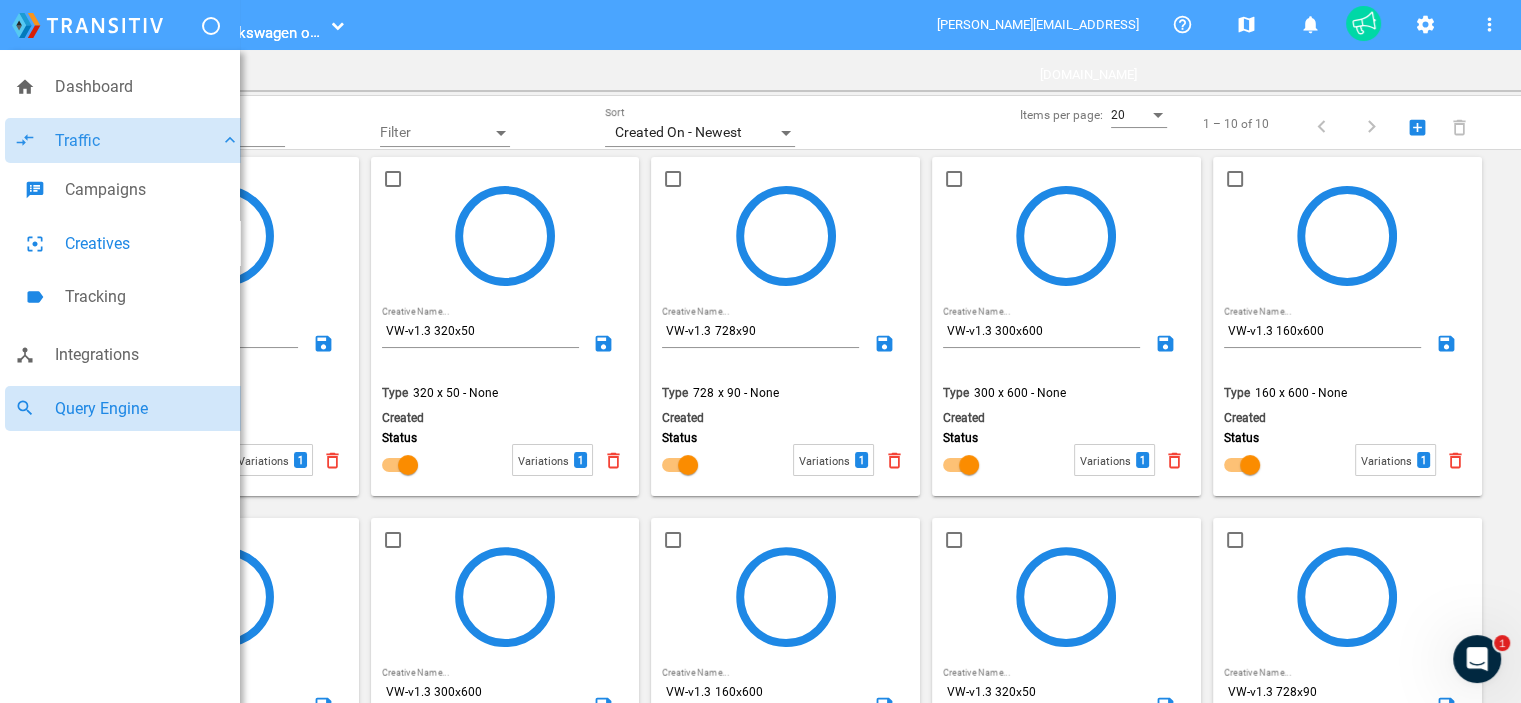 click on "Query Engine" at bounding box center (147, 409) 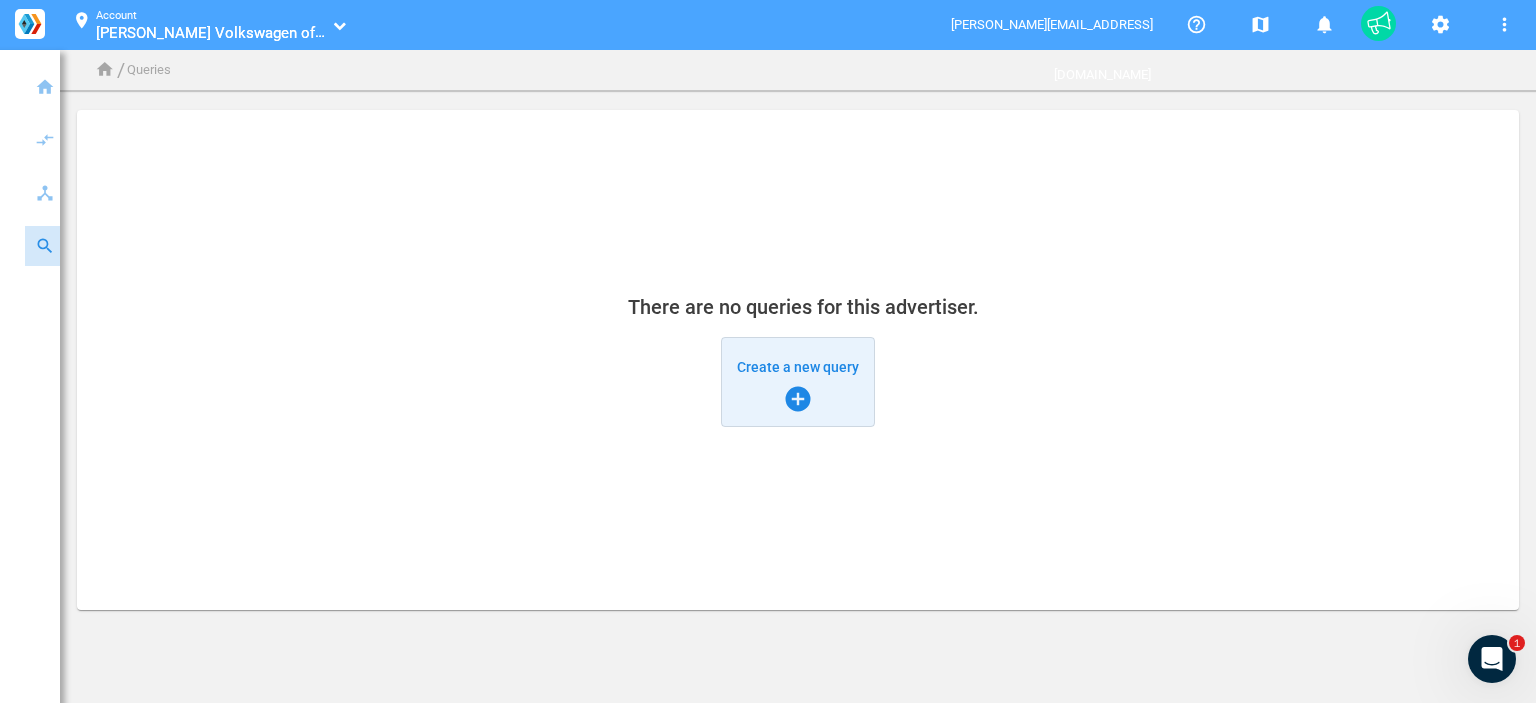 click on "Create a new query  add_circle" at bounding box center (798, 382) 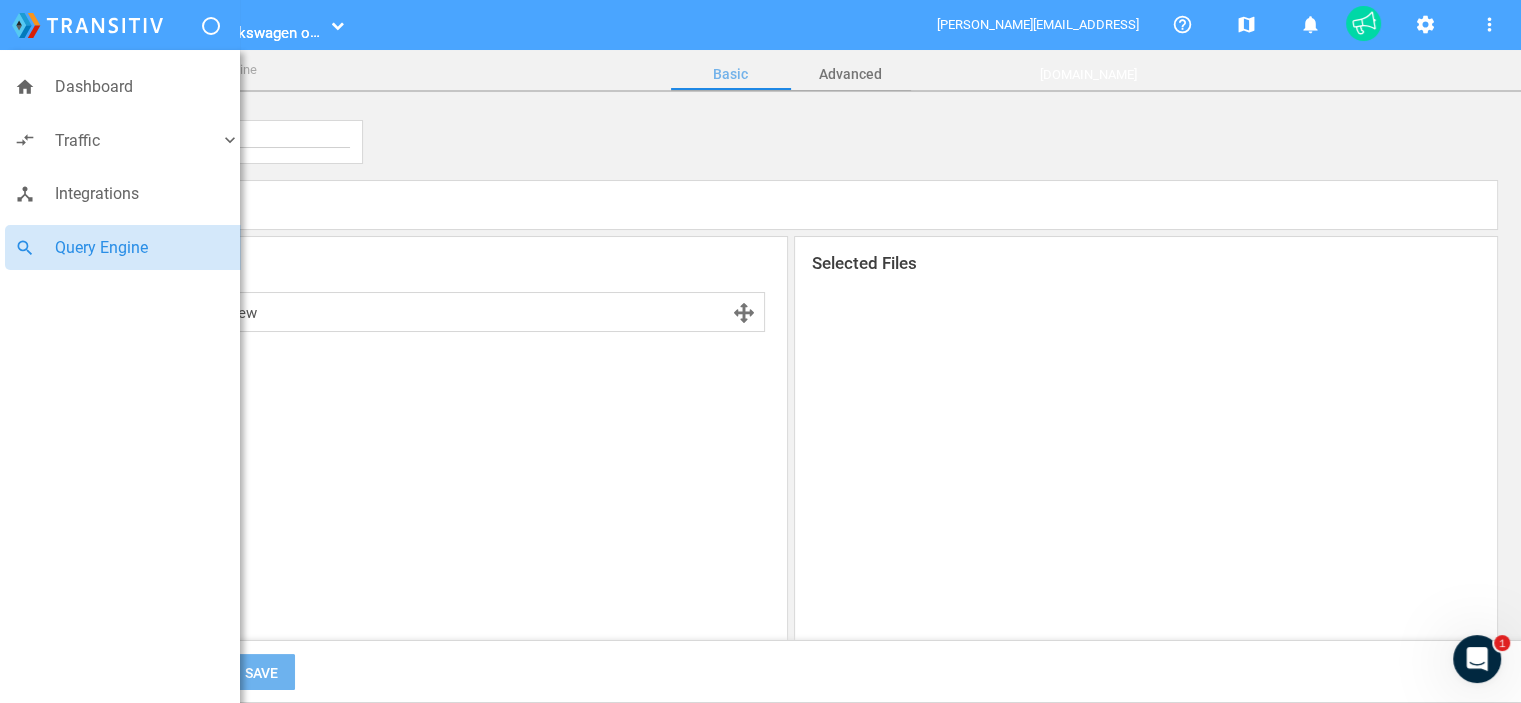 click on "search Query Engine" 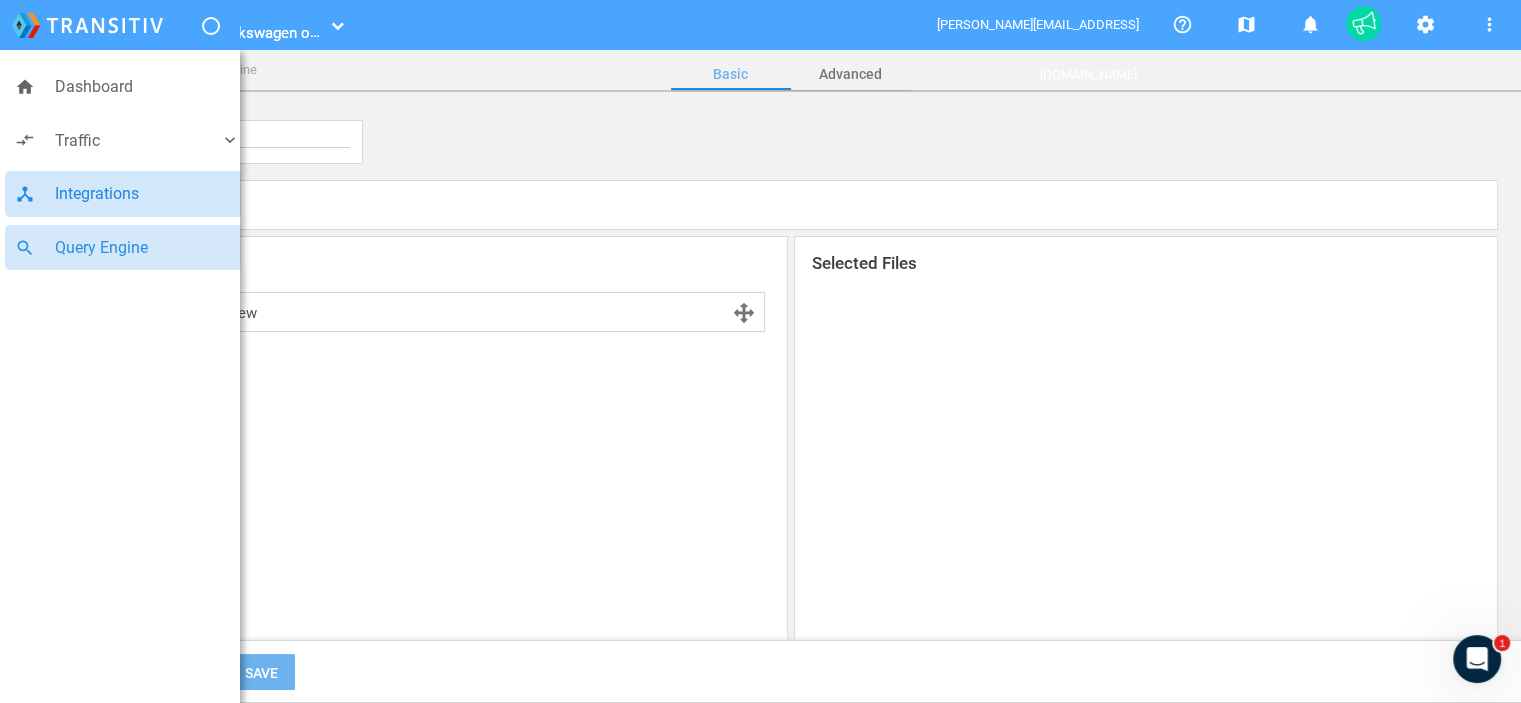 click on "Integrations" at bounding box center [147, 194] 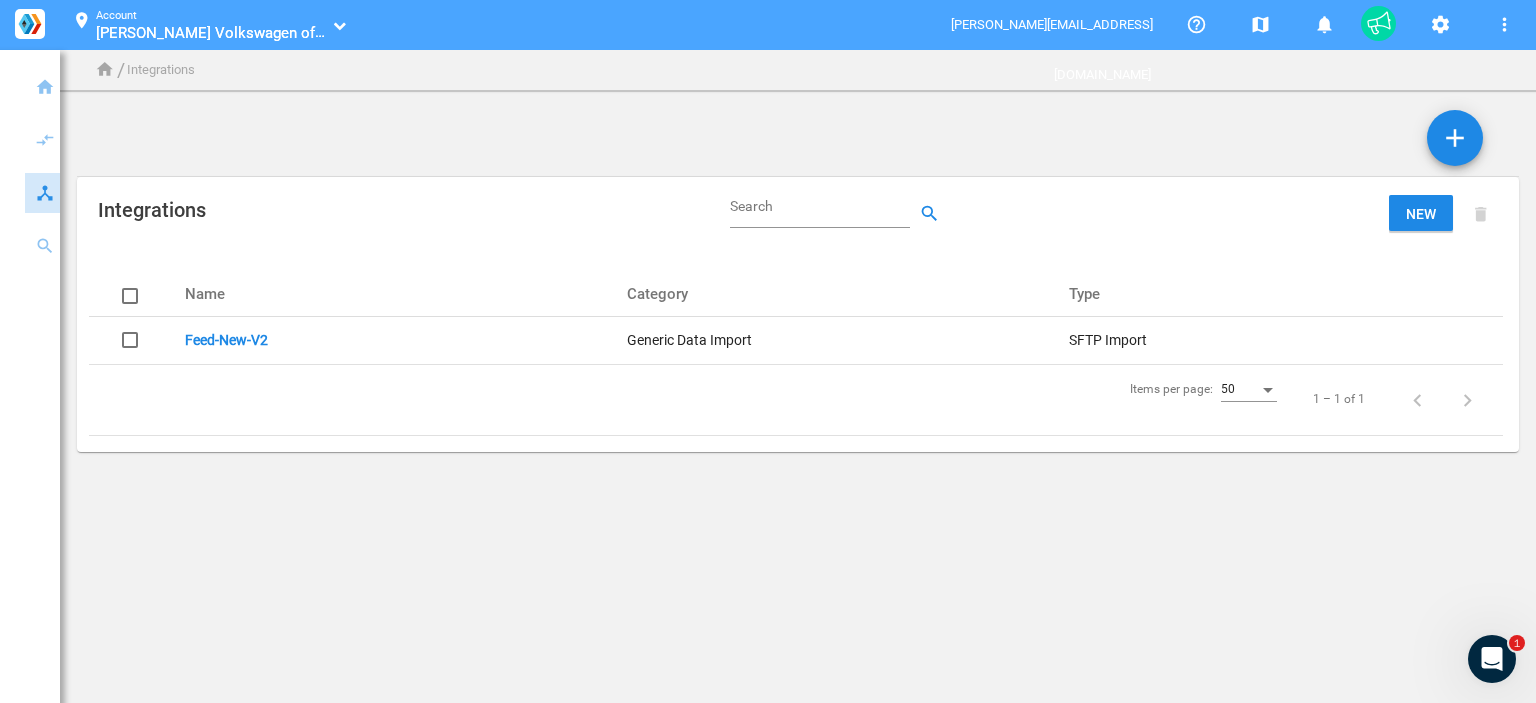 click on "home Dashboard compare_arrows Traffic keyboard_arrow_down speaker_notes Campaigns filter_center_focus Creatives label Tracking device_hub Integrations search Query Engine location_on Account Carlock Volkswagen of Cool Springs_70015560 Carlock Volkswagen of Cool Springs_70015560 anastasiiak@purecars.com help_outline map notifications settings more_vert home / Integrations add Integrations Search search New delete_main    Name   Category   Type    Feed-New-V2 Generic Data Import SFTP Import  Items per page:  50  1 – 1 of 1
Help Roadmap Notifications Account Settings New Integration Sort 1 1" at bounding box center [768, 351] 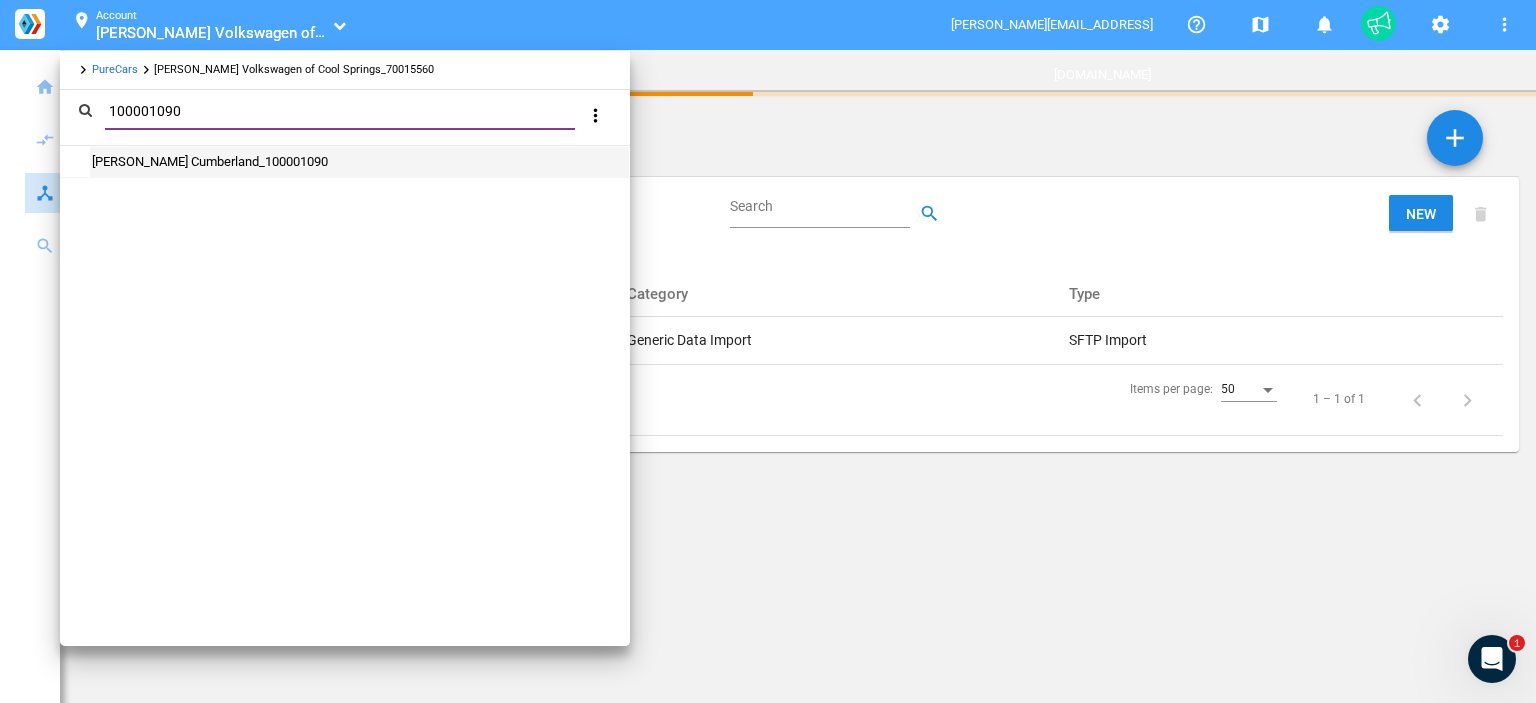type on "100001090" 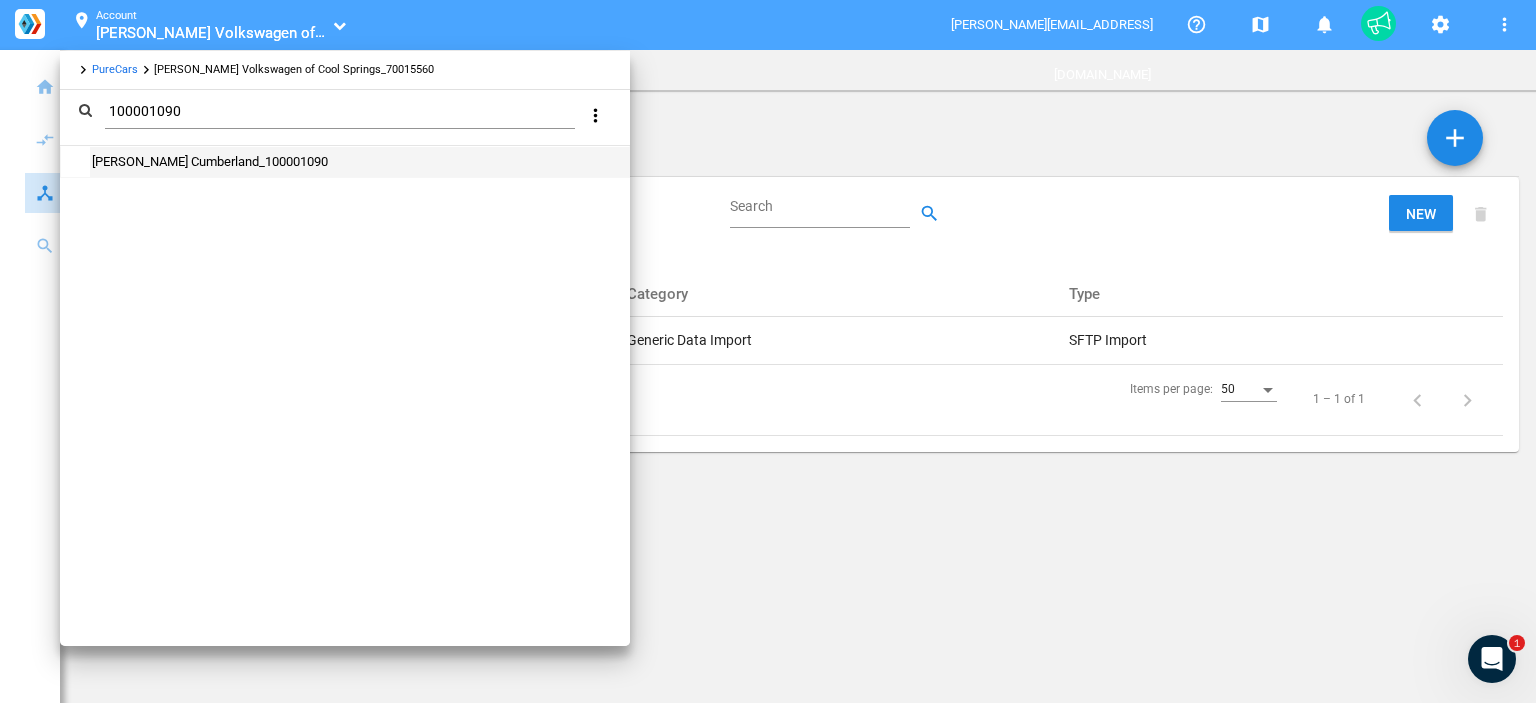 click on "Thomas Subaru Cumberland_100001090" at bounding box center [209, 161] 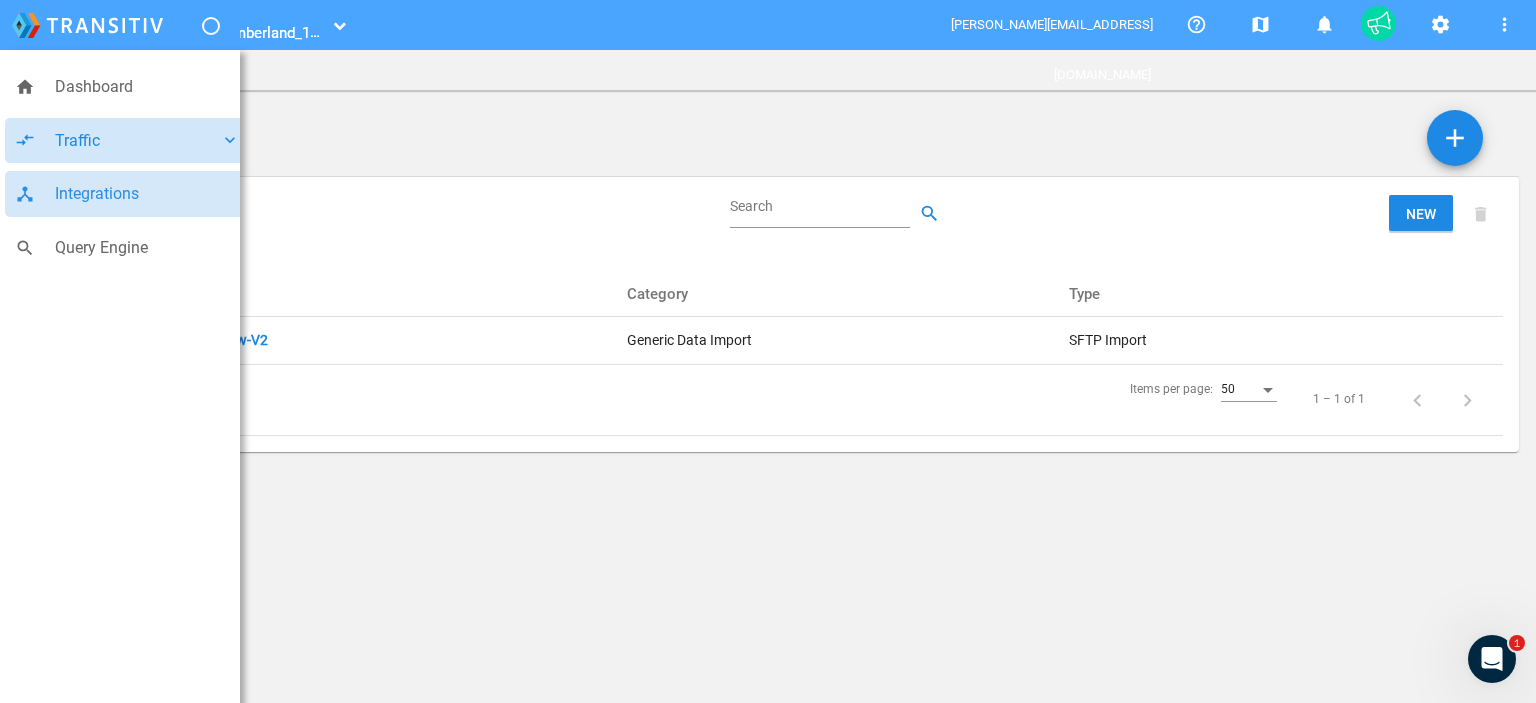 click on "Traffic" at bounding box center (137, 141) 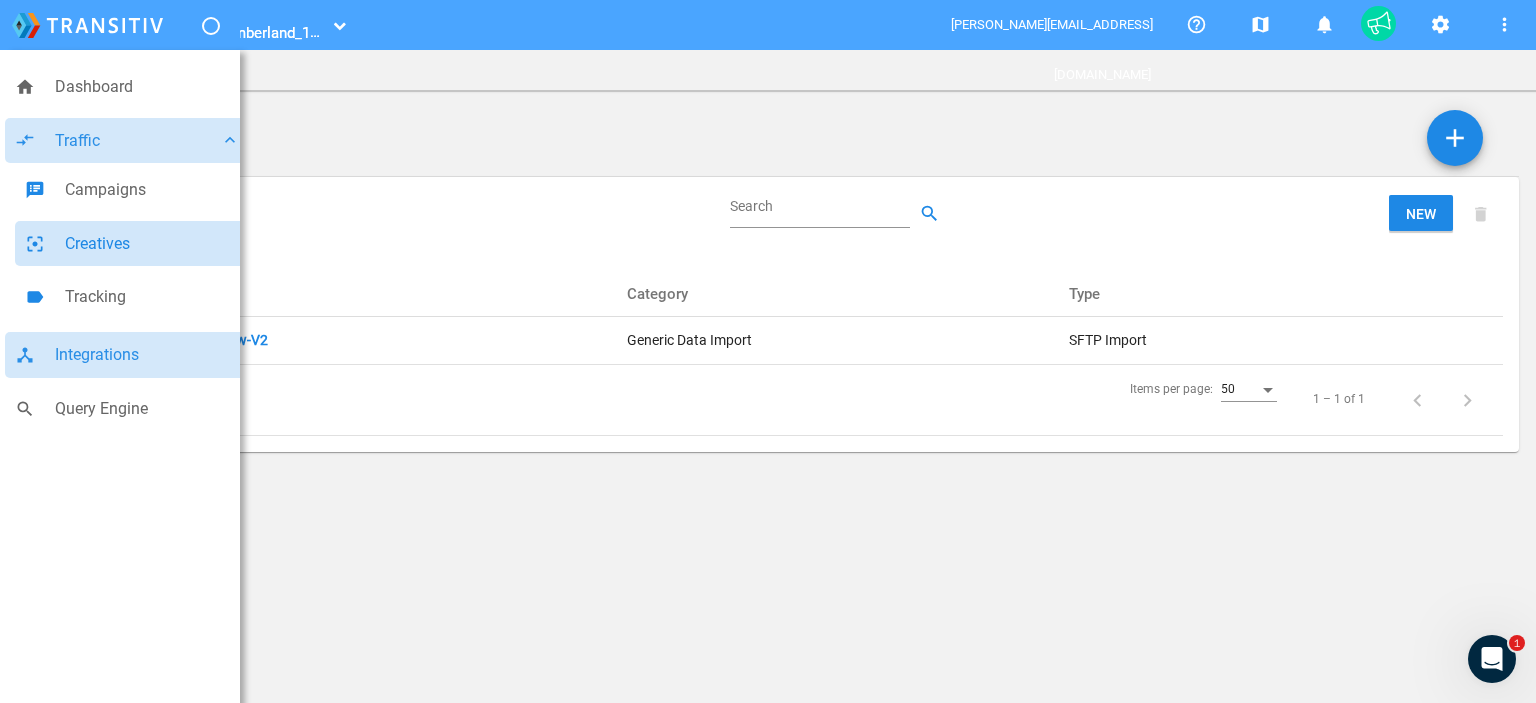 click on "Creatives" at bounding box center [152, 244] 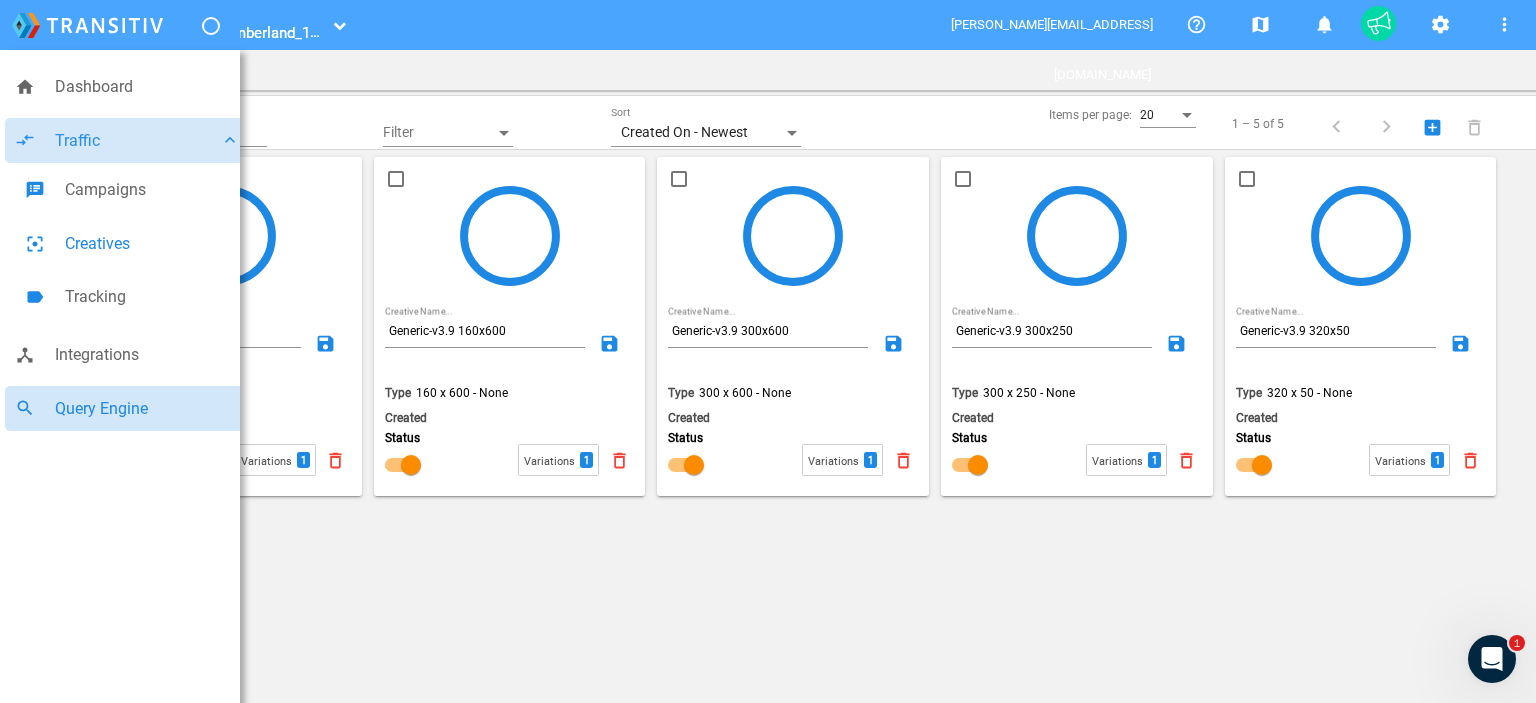 click on "Query Engine" at bounding box center [147, 409] 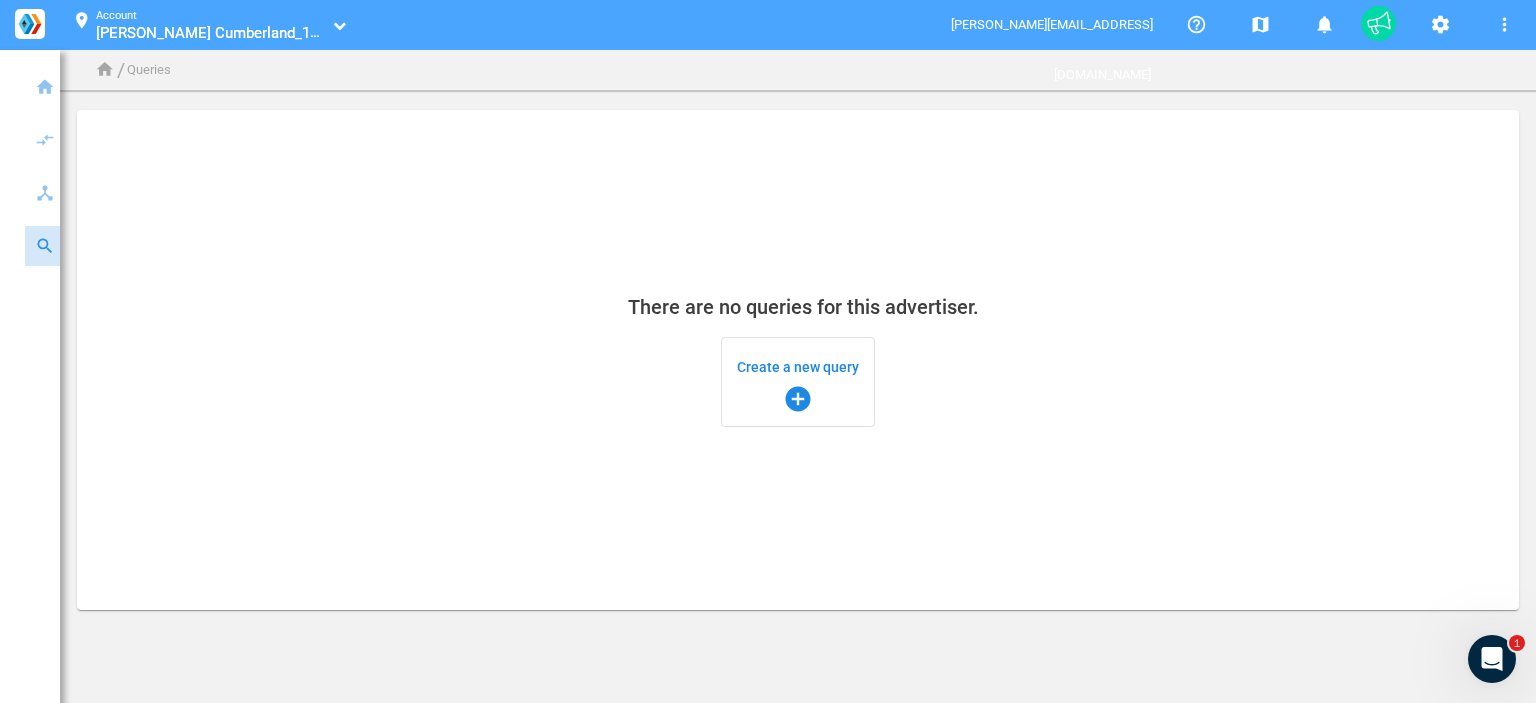 click on "Create a new query  add_circle" at bounding box center [798, 382] 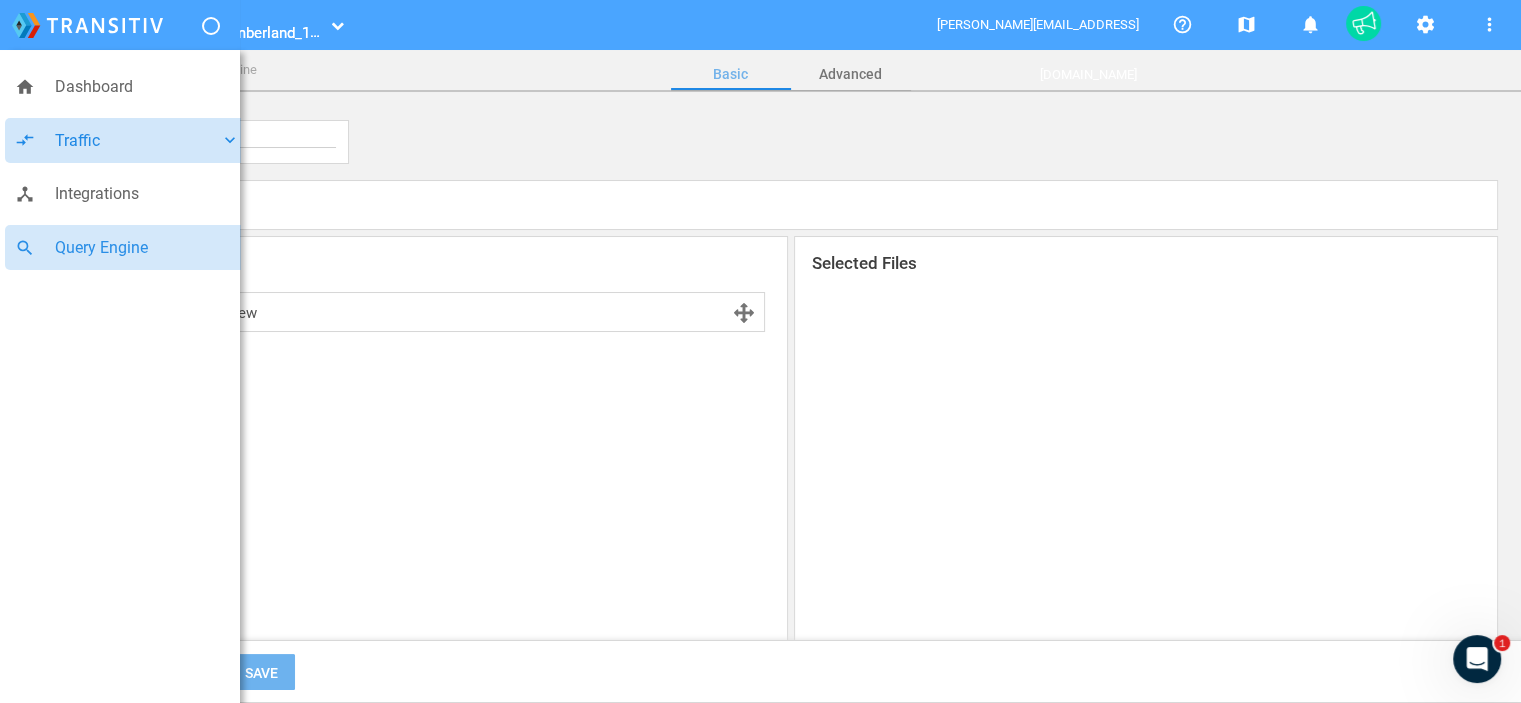 click on "Traffic" at bounding box center [137, 141] 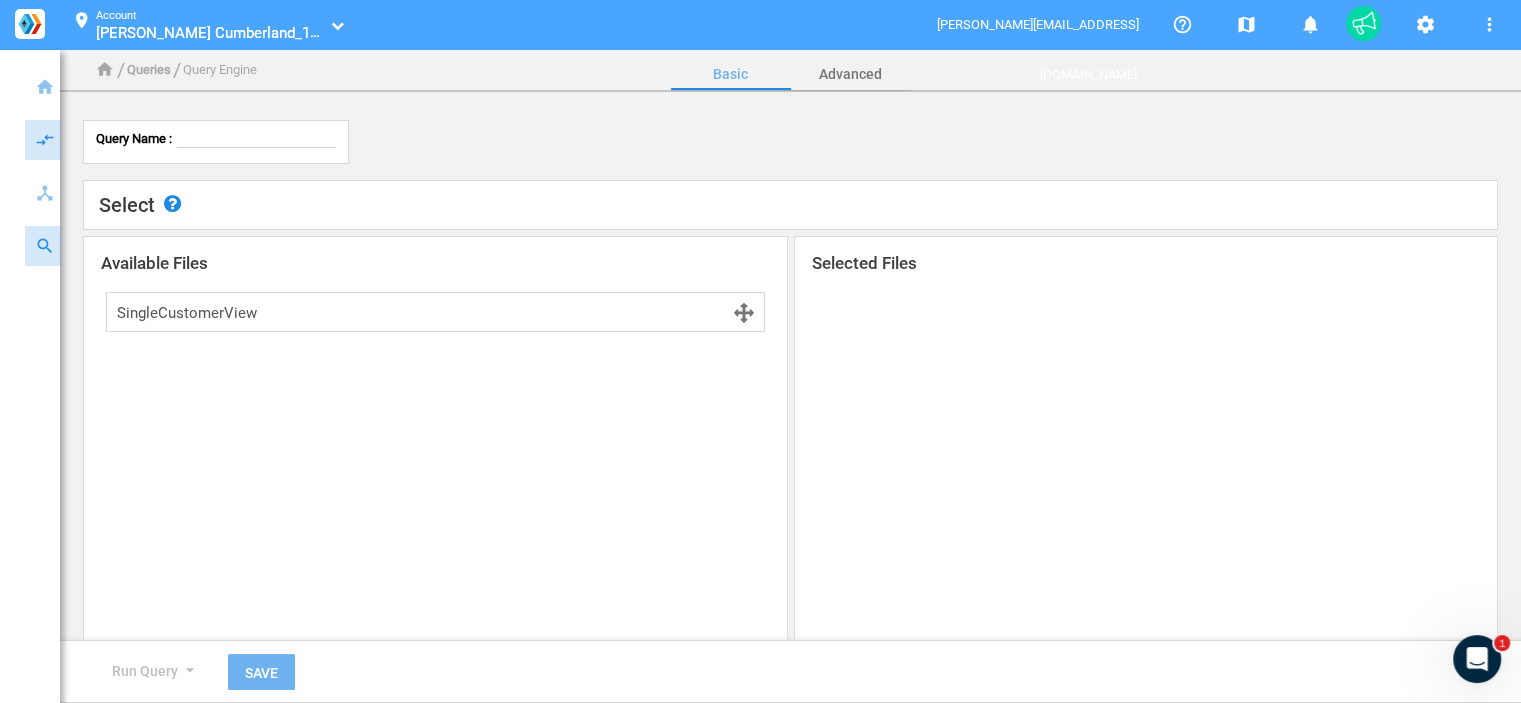 click on "Available Files SingleCustomerView" 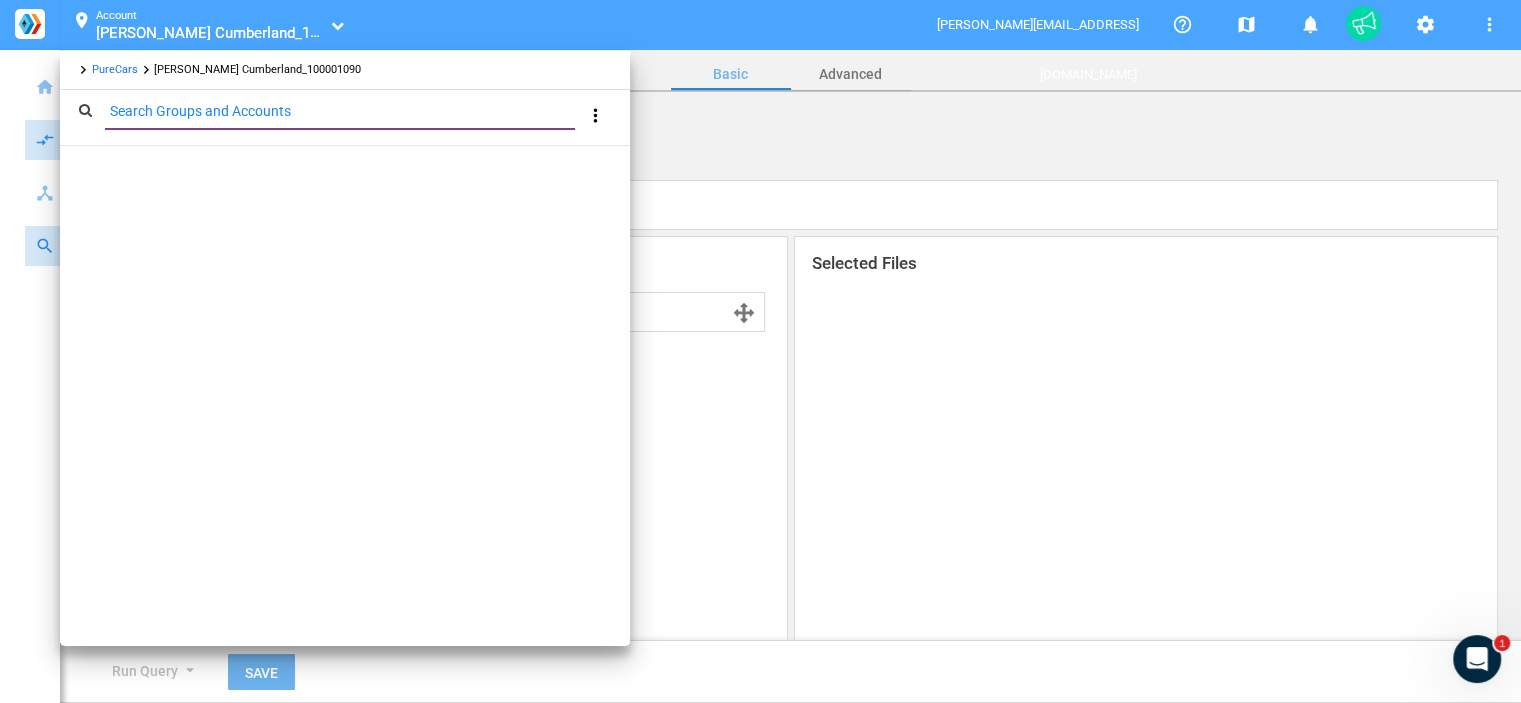 paste on "70015560" 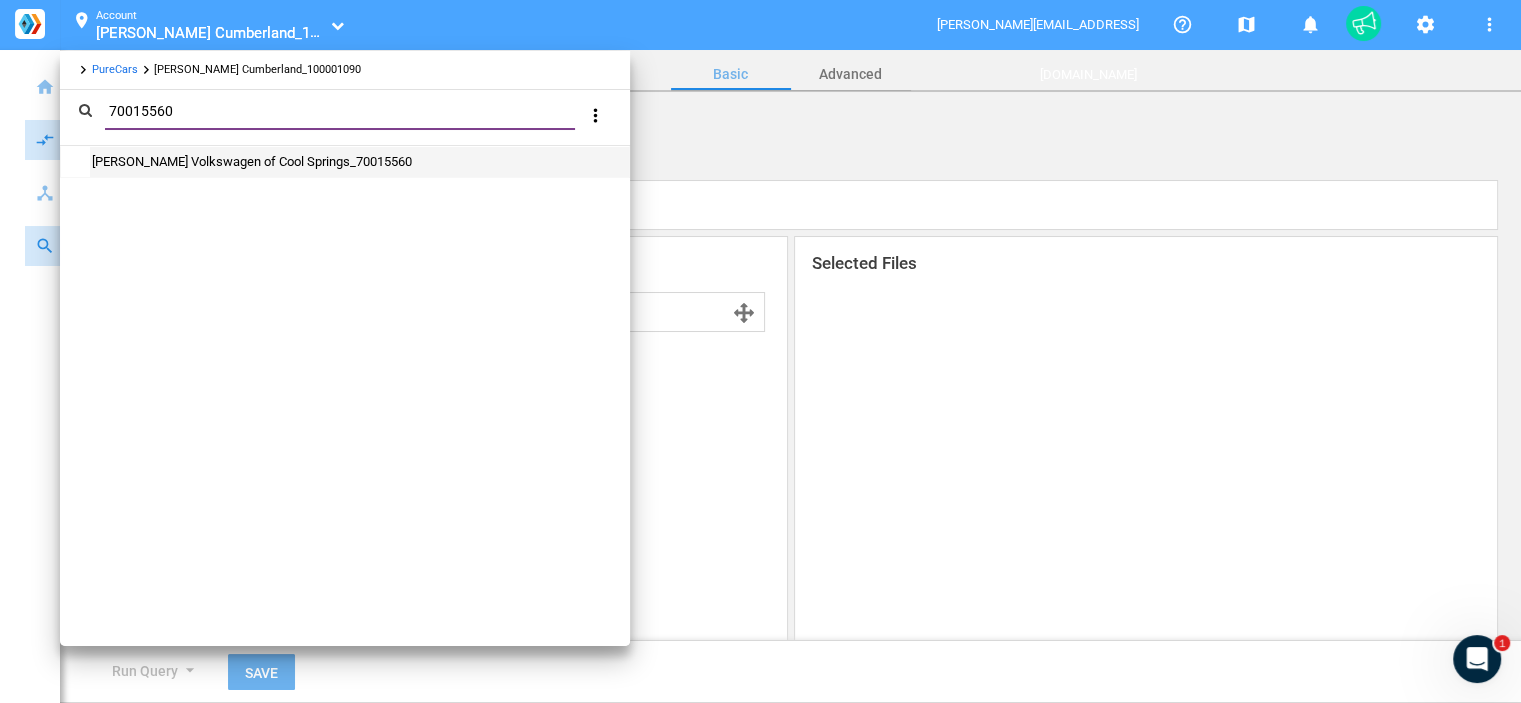 type on "70015560" 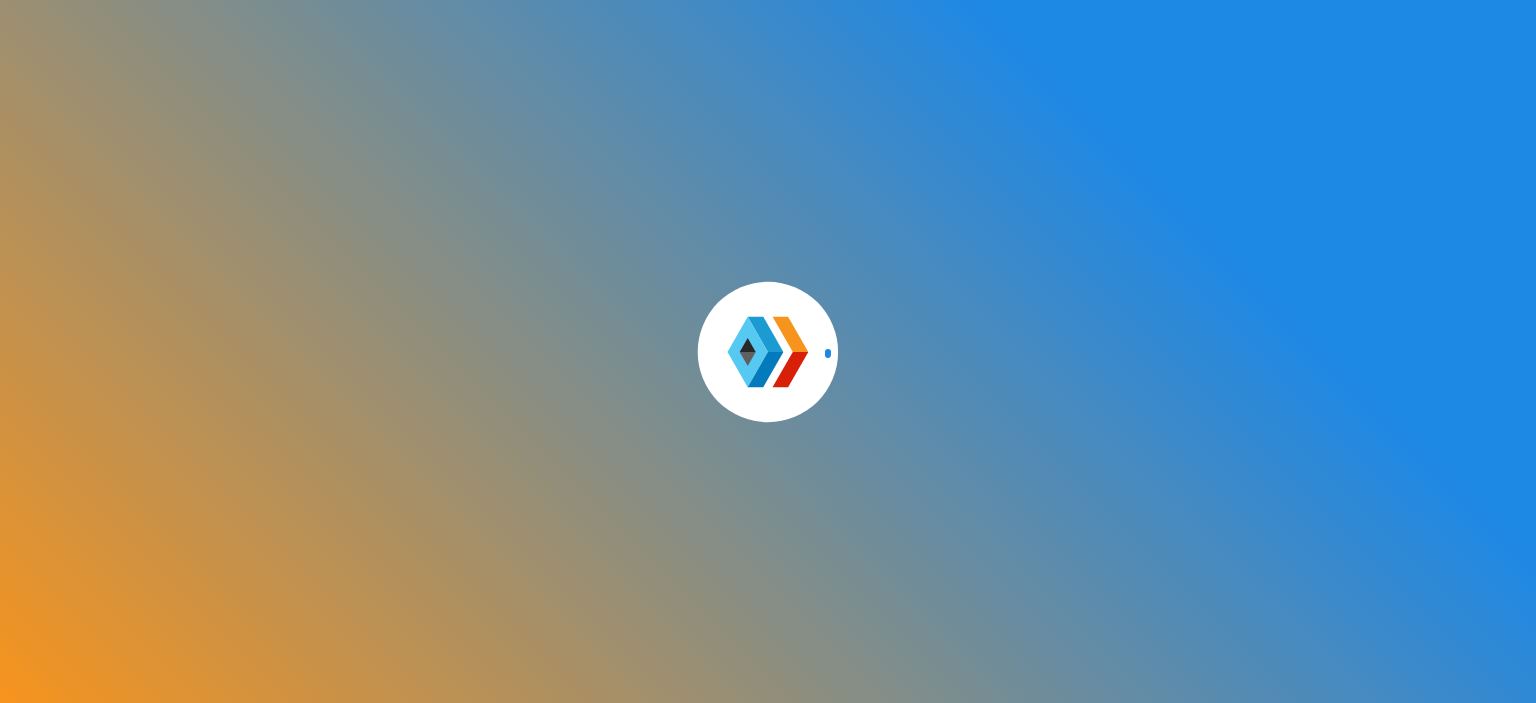 scroll, scrollTop: 0, scrollLeft: 0, axis: both 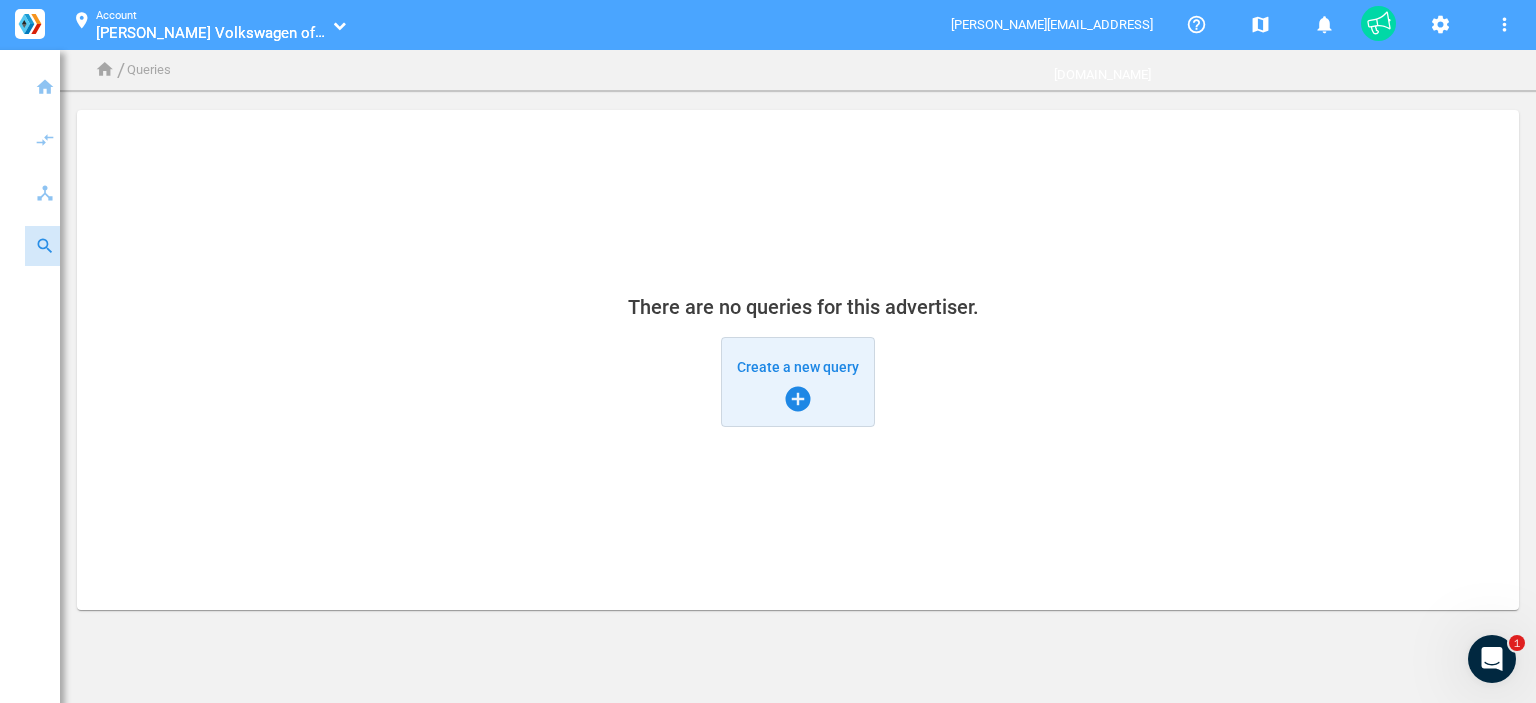 click on "Create a new query  add_circle" at bounding box center (798, 382) 